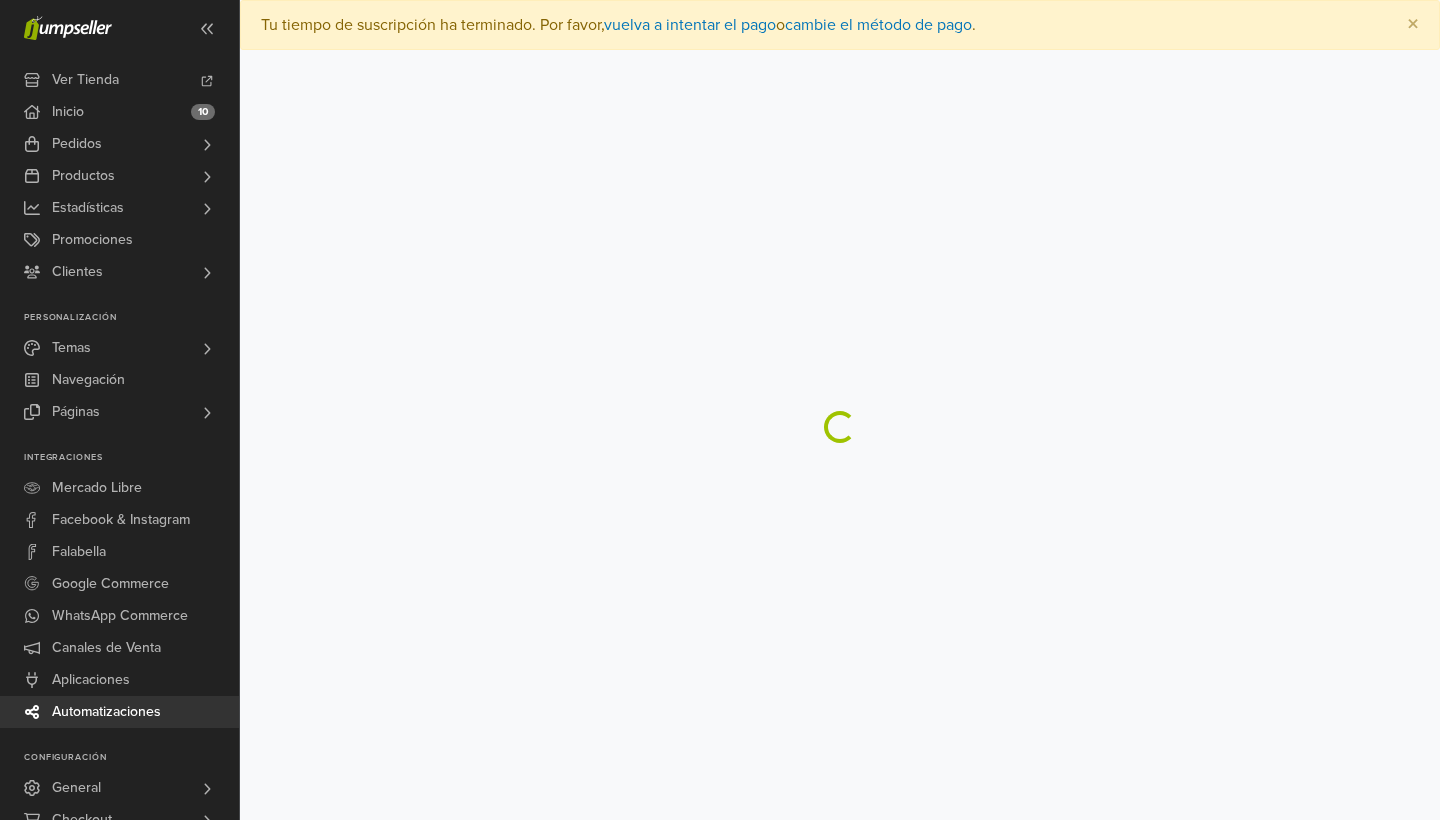 scroll, scrollTop: 0, scrollLeft: 0, axis: both 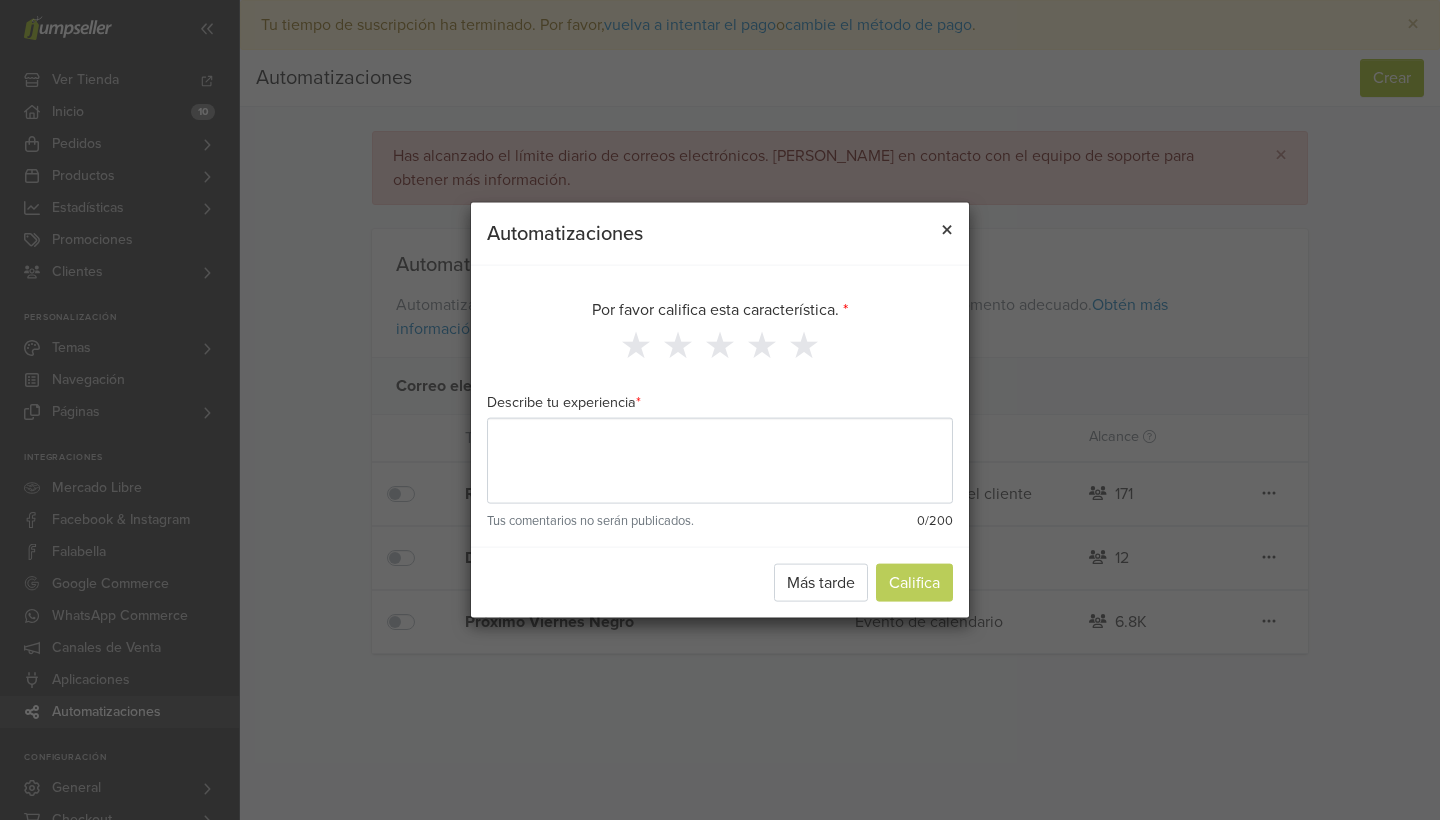 click on "×" at bounding box center [947, 230] 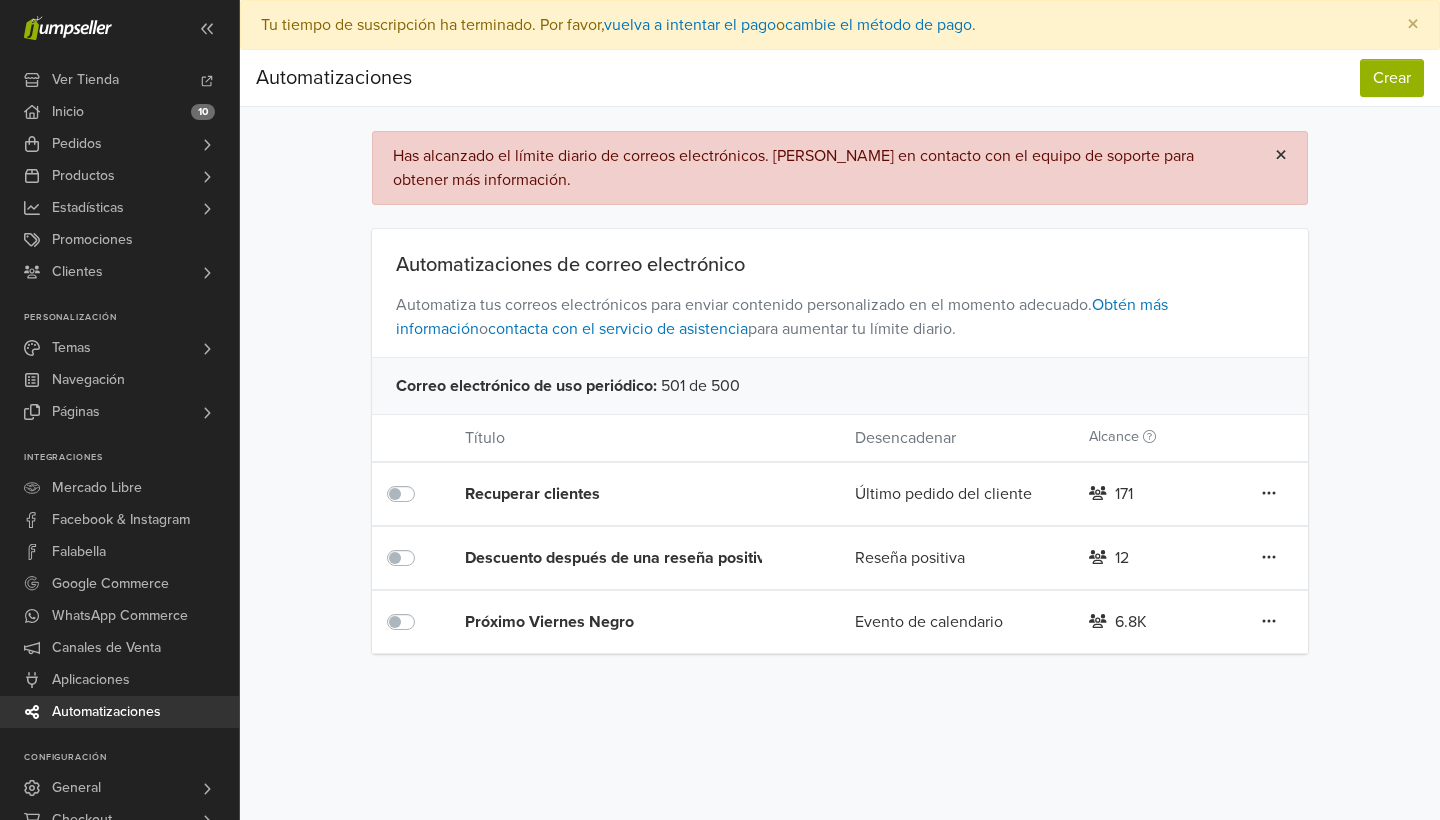 click on "×" at bounding box center (1281, 155) 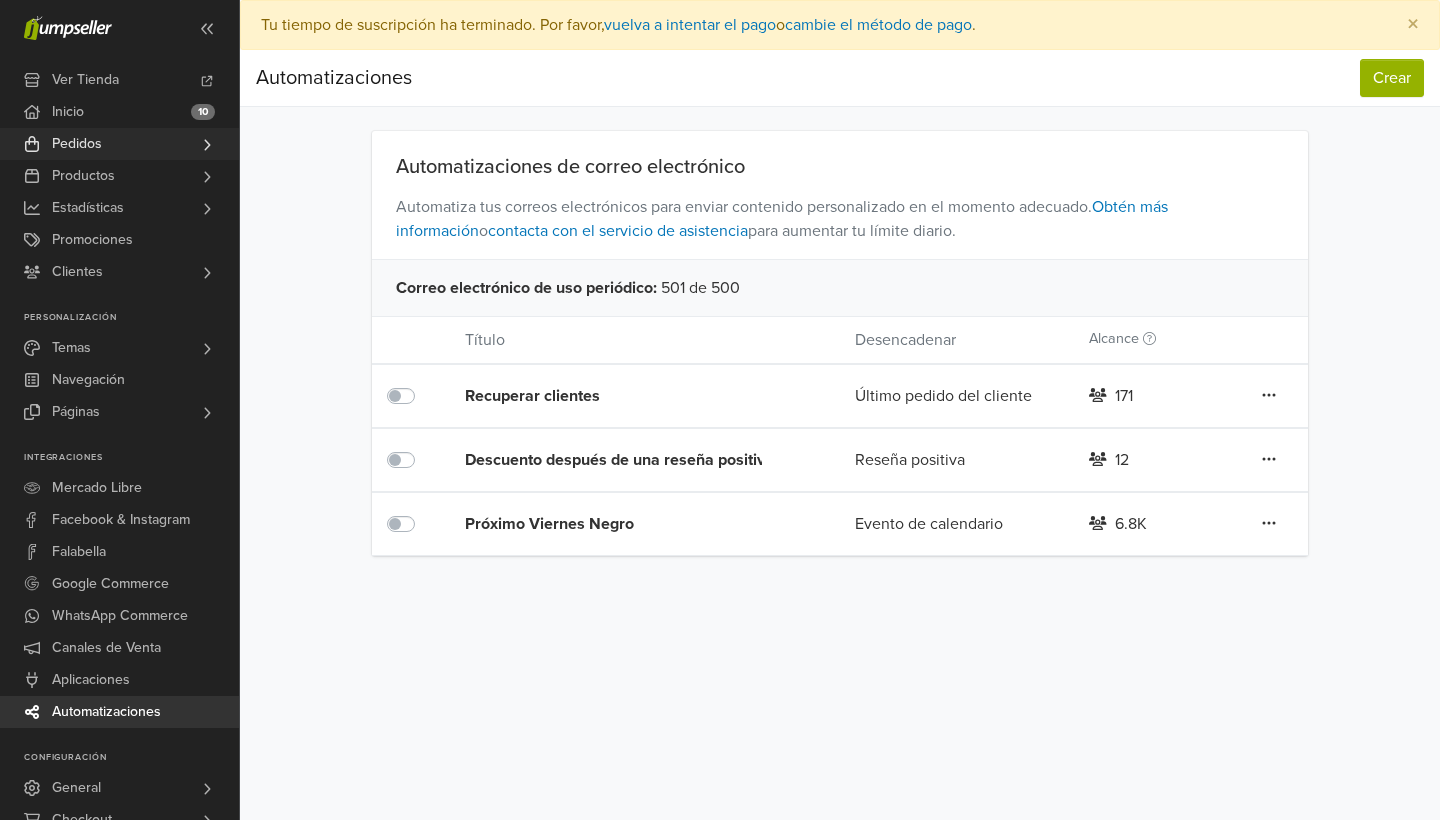 click on "Pedidos" at bounding box center [119, 144] 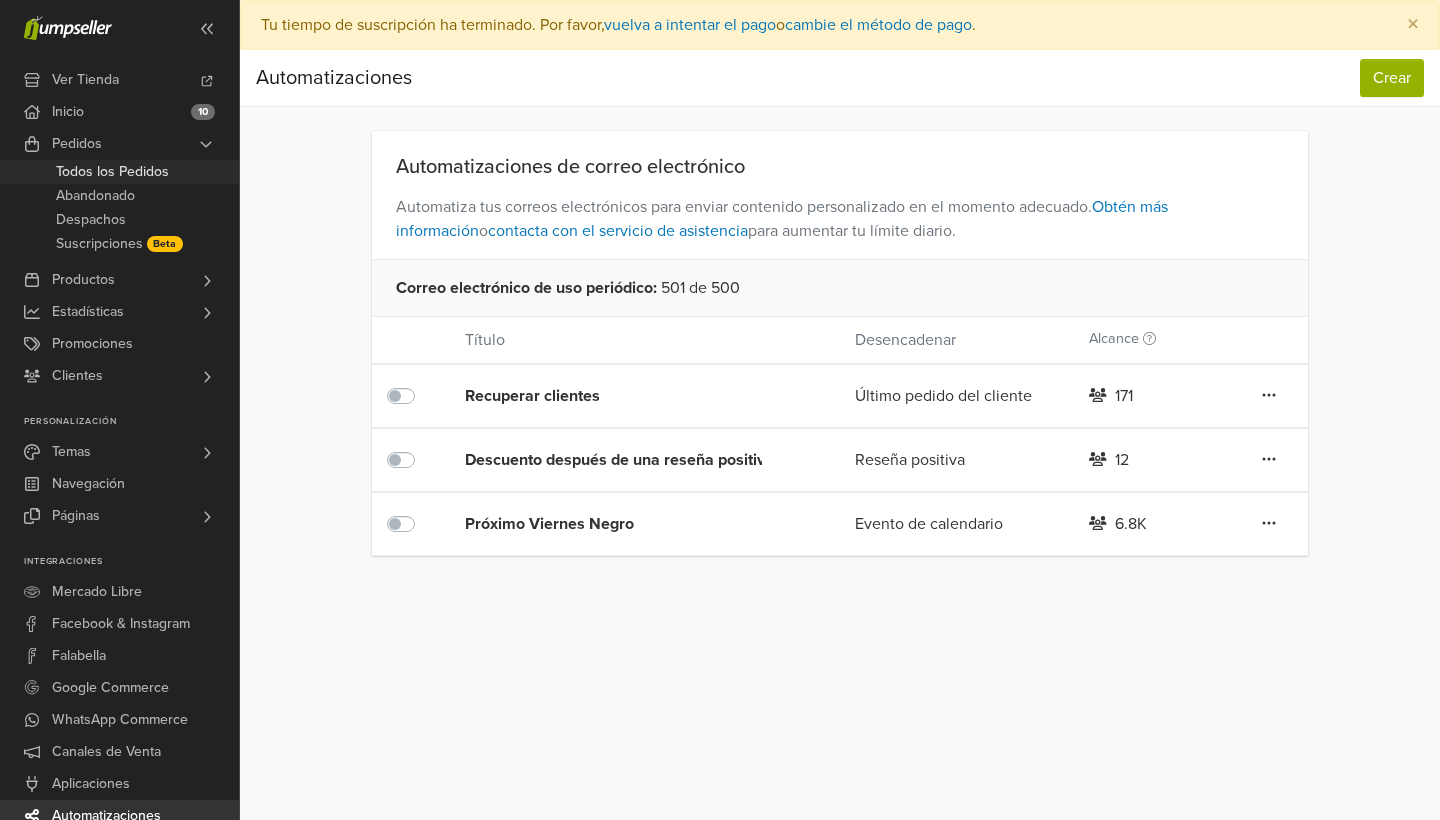 click on "Todos los Pedidos" at bounding box center [112, 172] 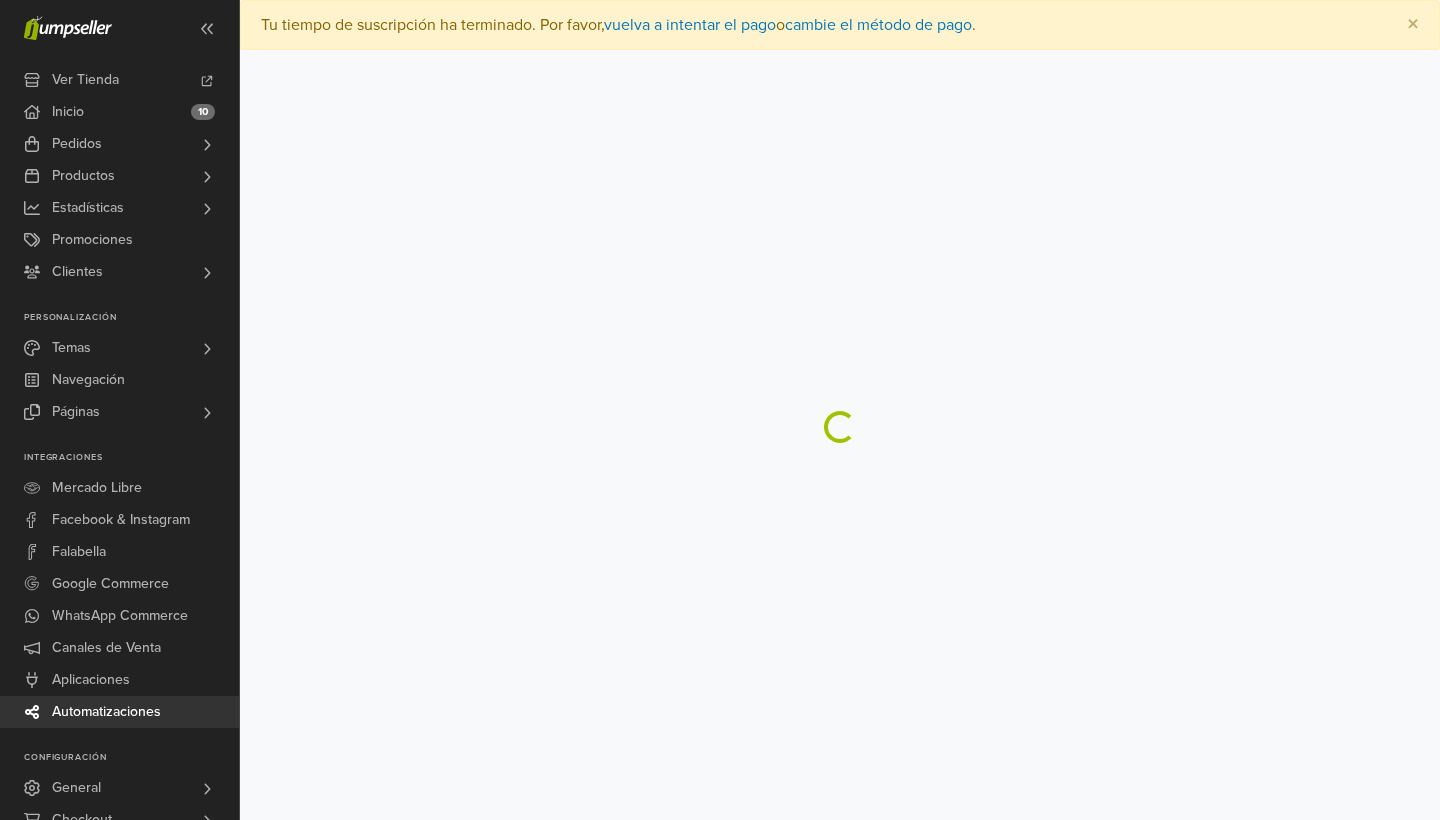 scroll, scrollTop: 0, scrollLeft: 0, axis: both 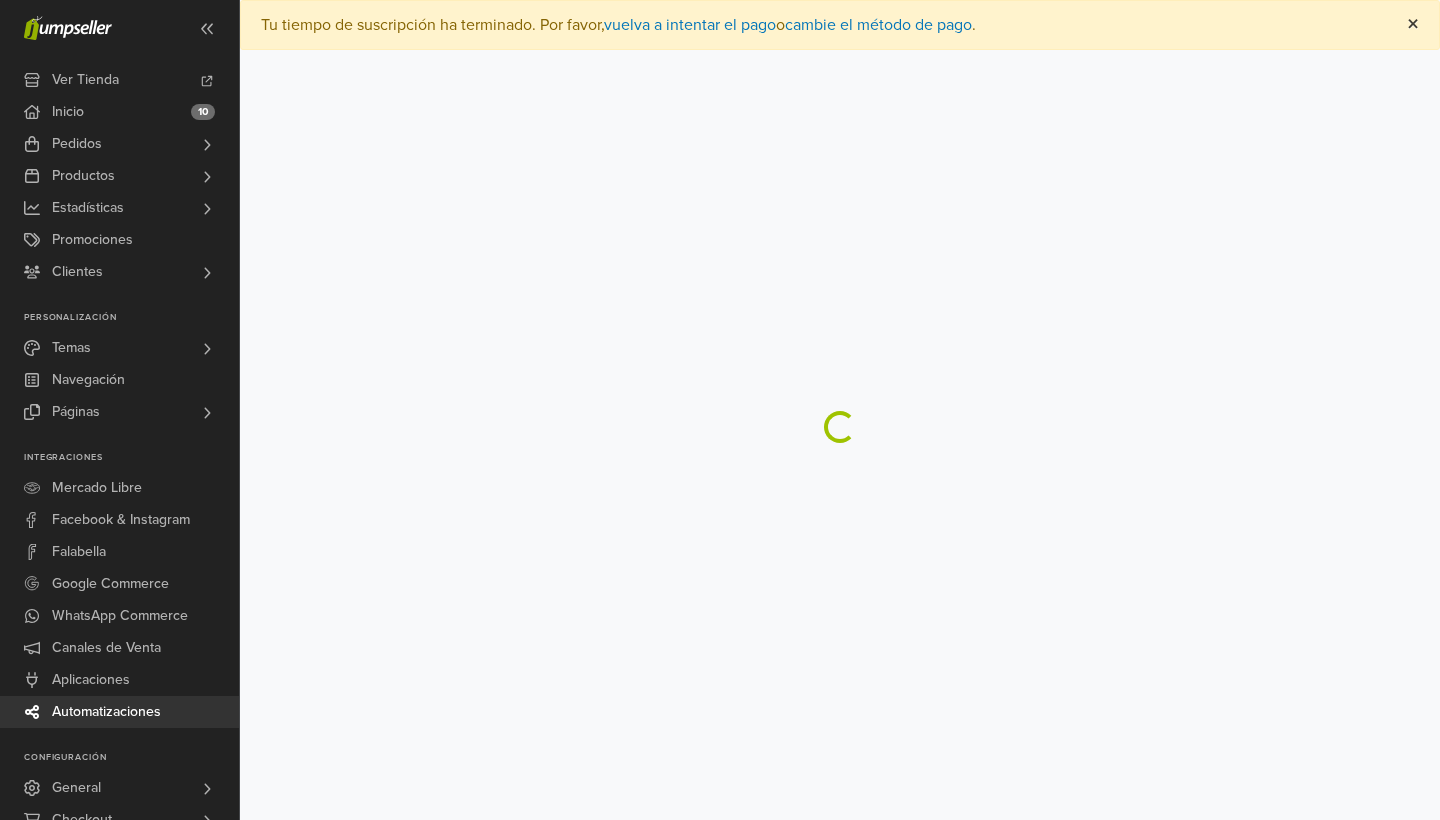 click on "×" at bounding box center [1413, 25] 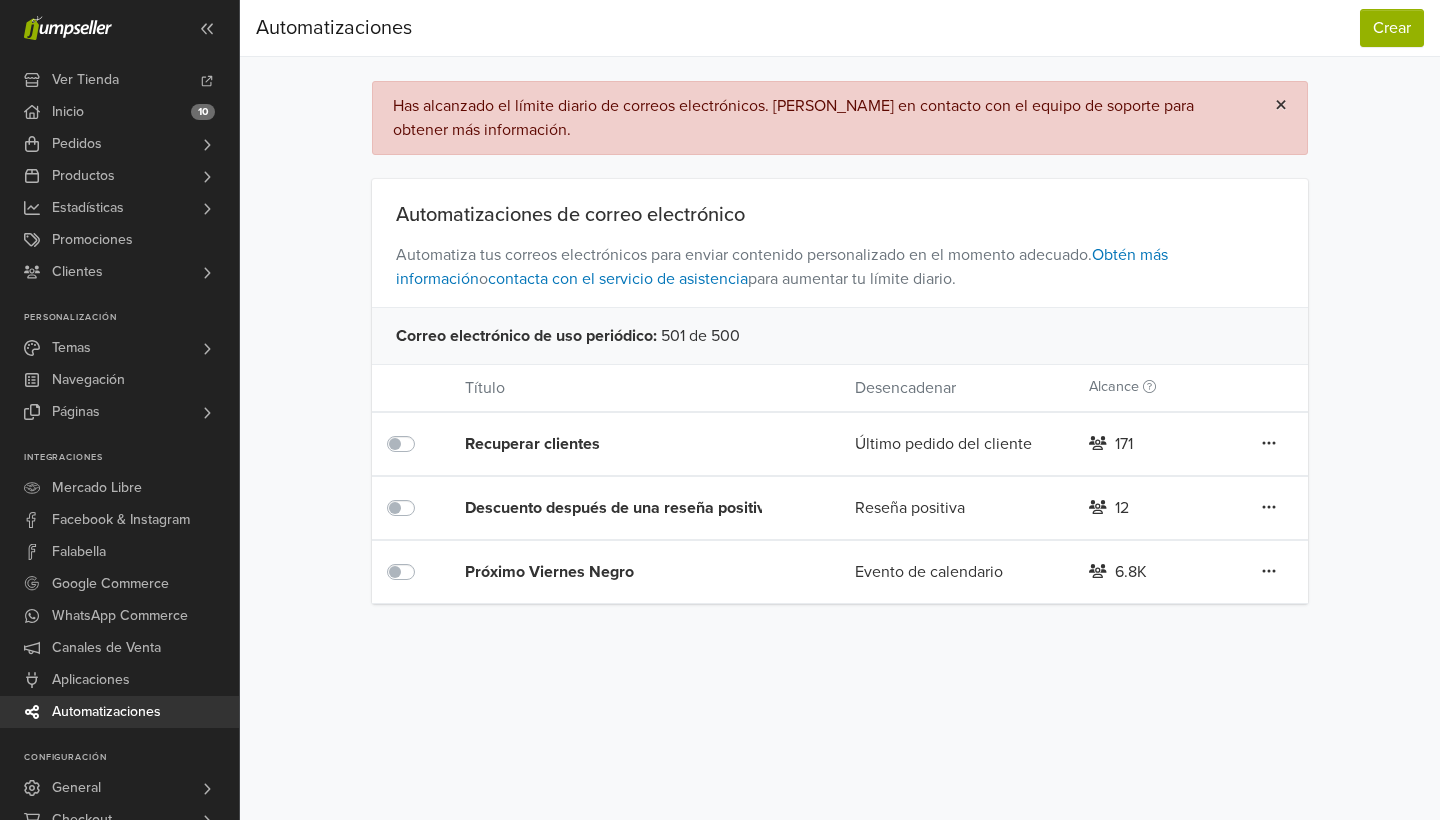 click on "×" at bounding box center [1281, 106] 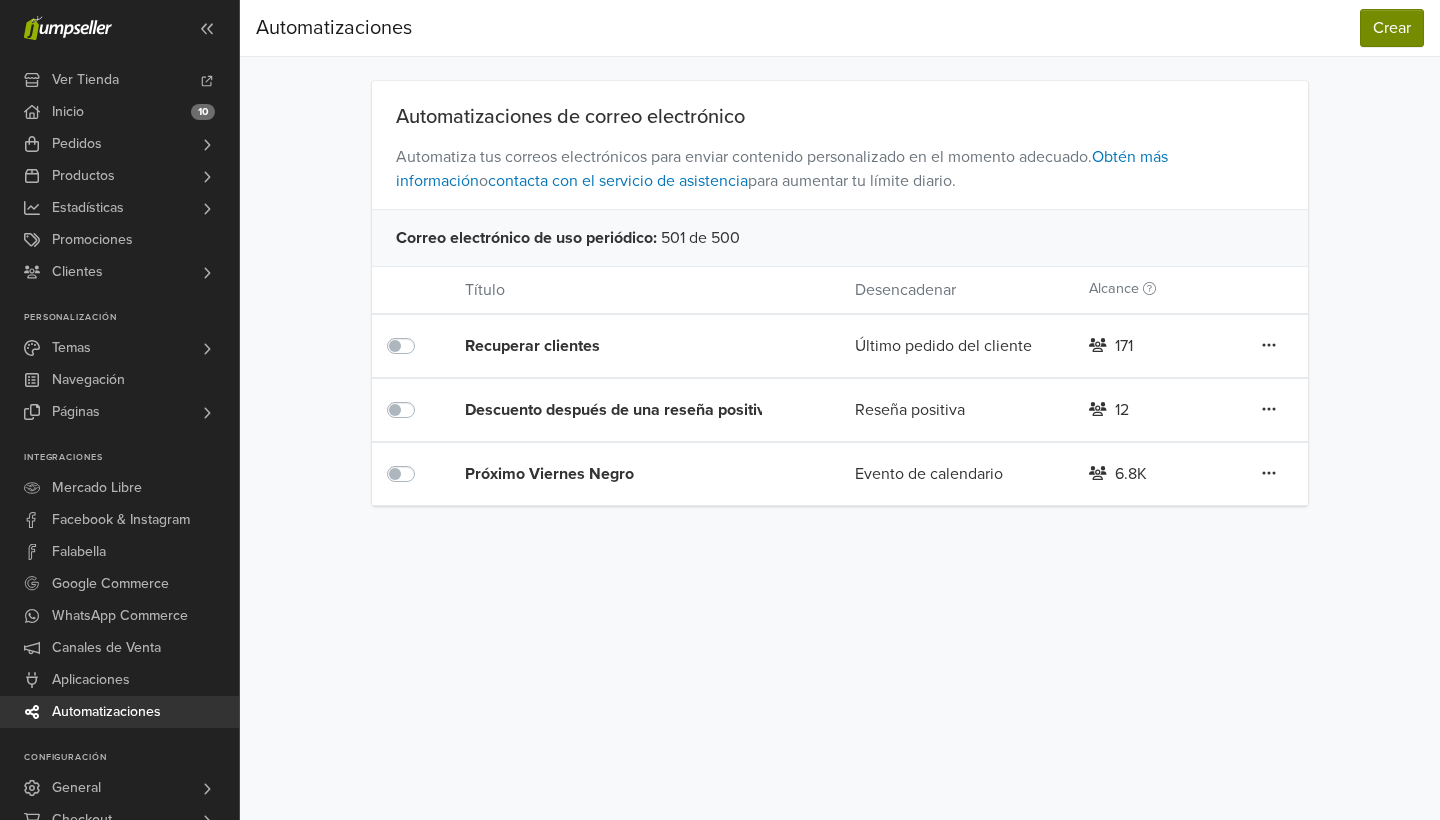 click on "Crear" at bounding box center [1392, 28] 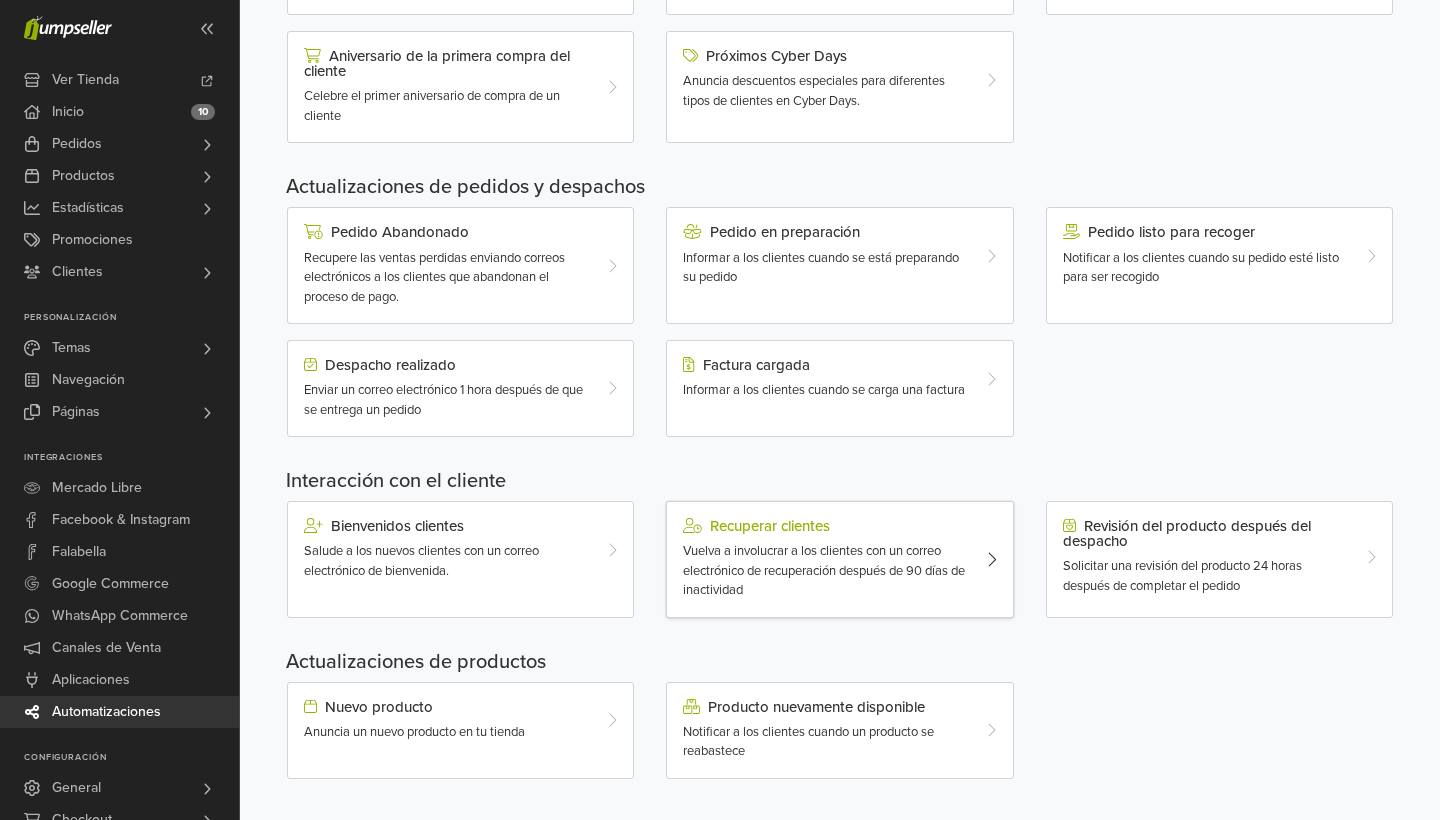 scroll, scrollTop: 450, scrollLeft: 0, axis: vertical 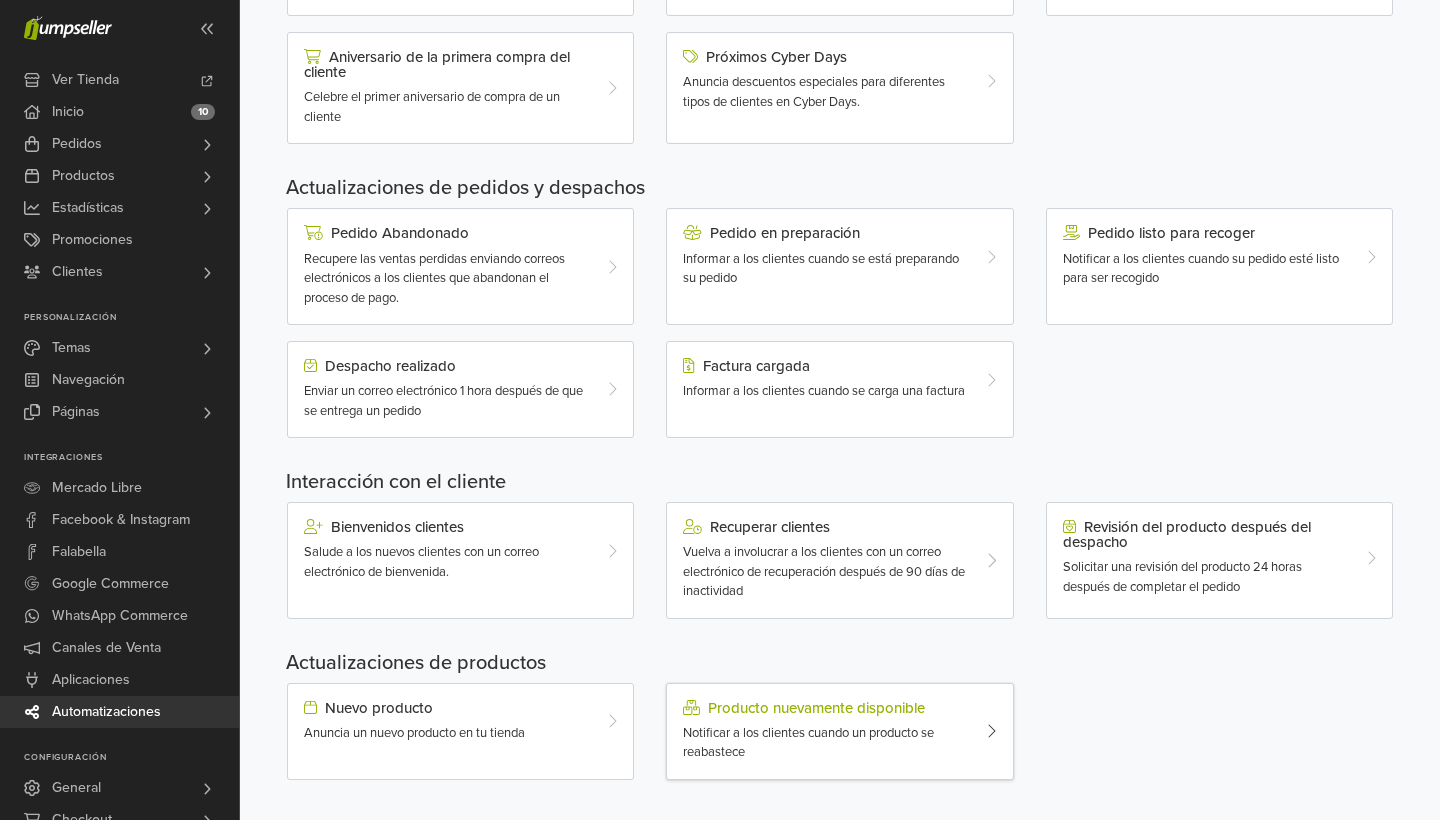 click on "Notificar a los clientes cuando un producto se reabastece" at bounding box center [808, 743] 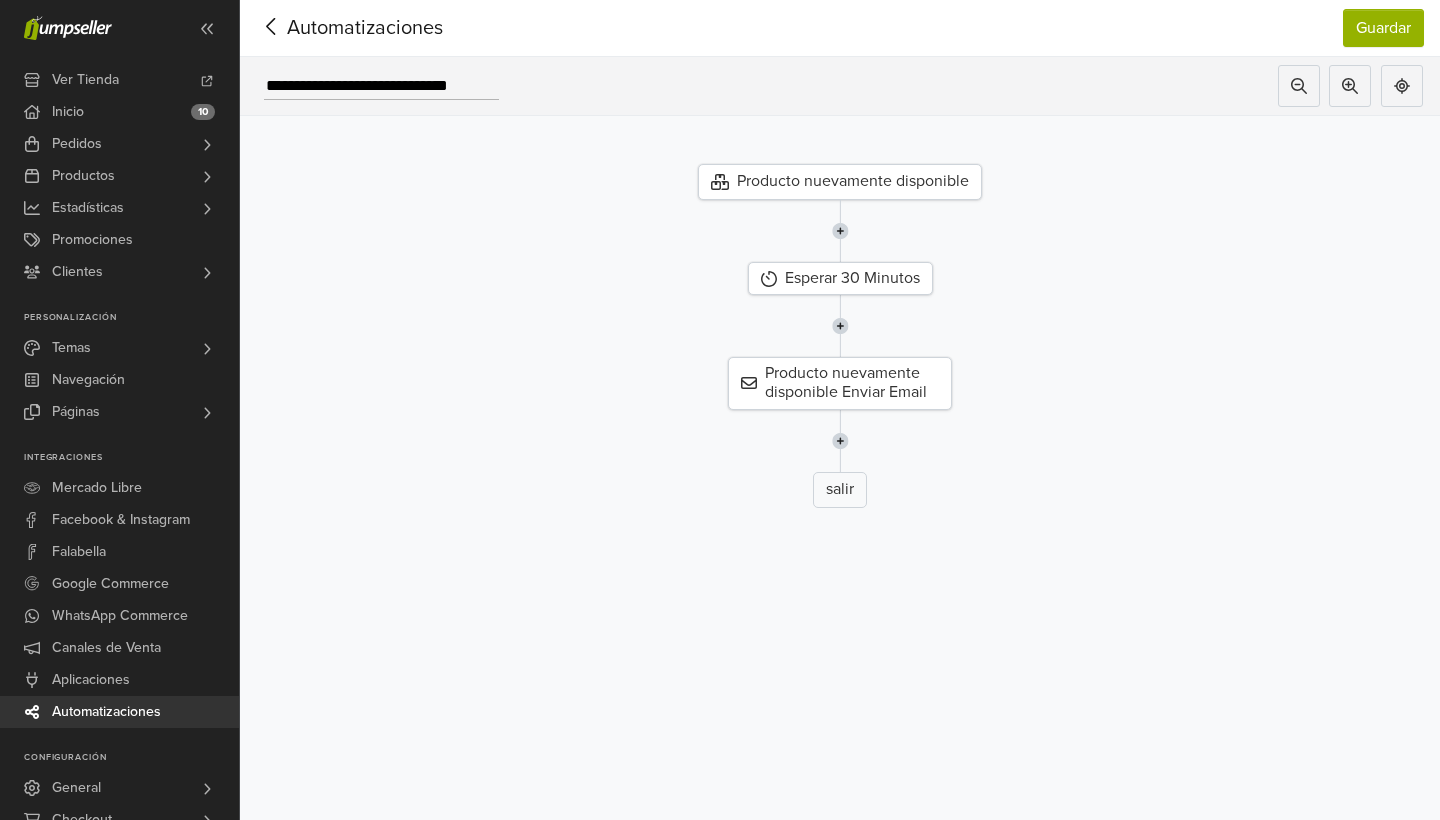 click on "Producto nuevamente disponible" at bounding box center (840, 182) 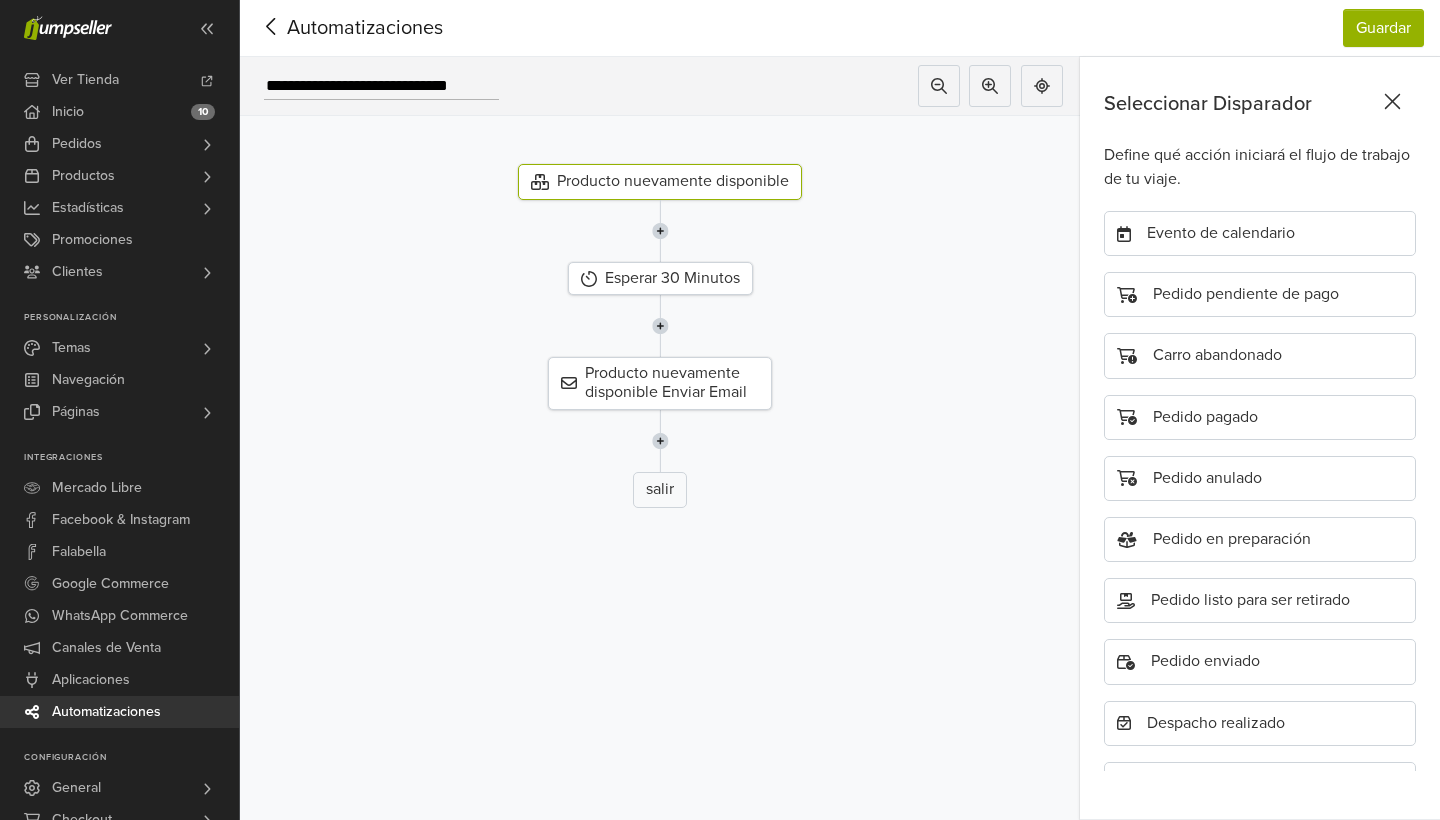 scroll, scrollTop: 541, scrollLeft: 0, axis: vertical 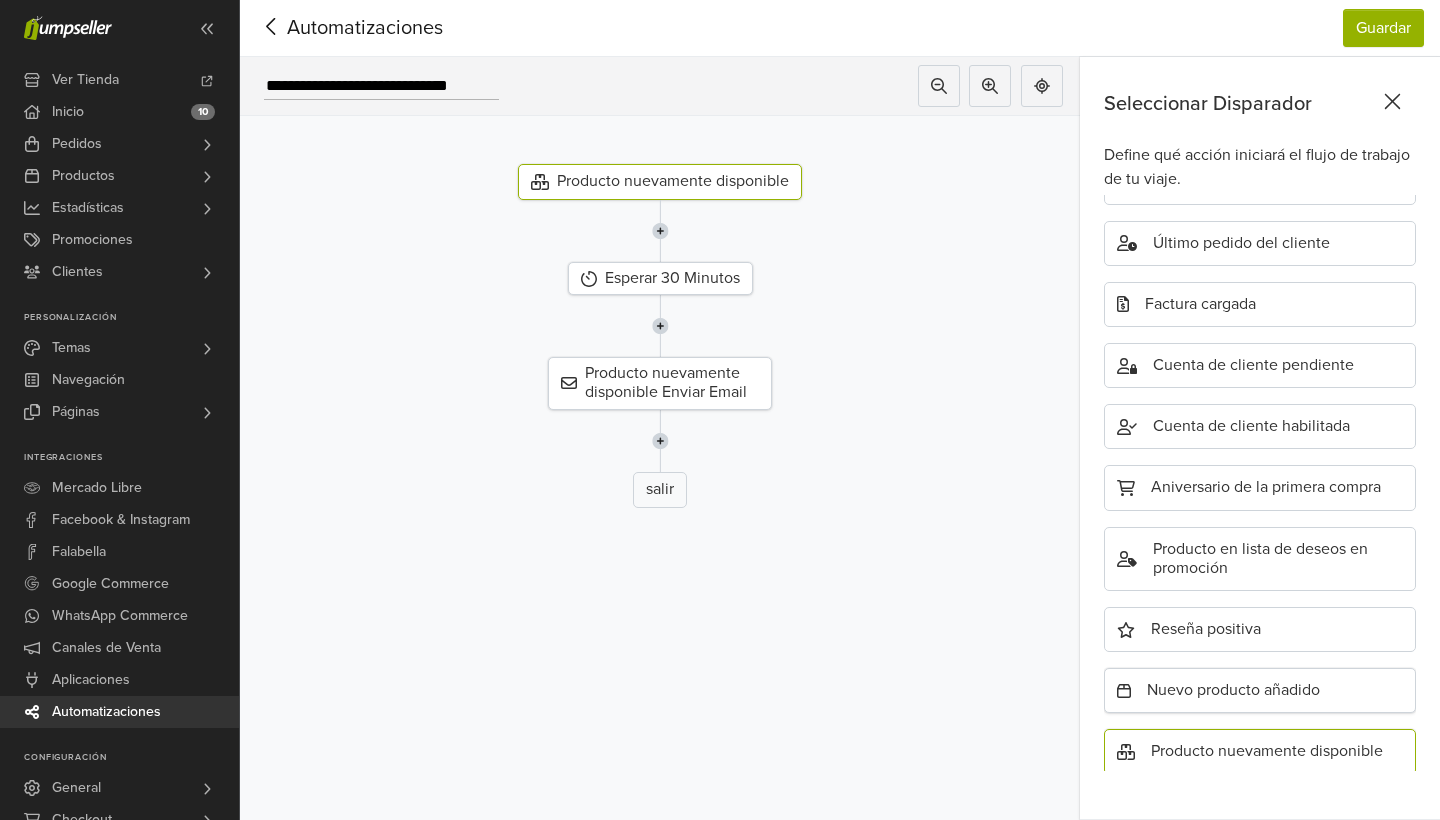 click on "Nuevo producto añadido" at bounding box center (1260, 690) 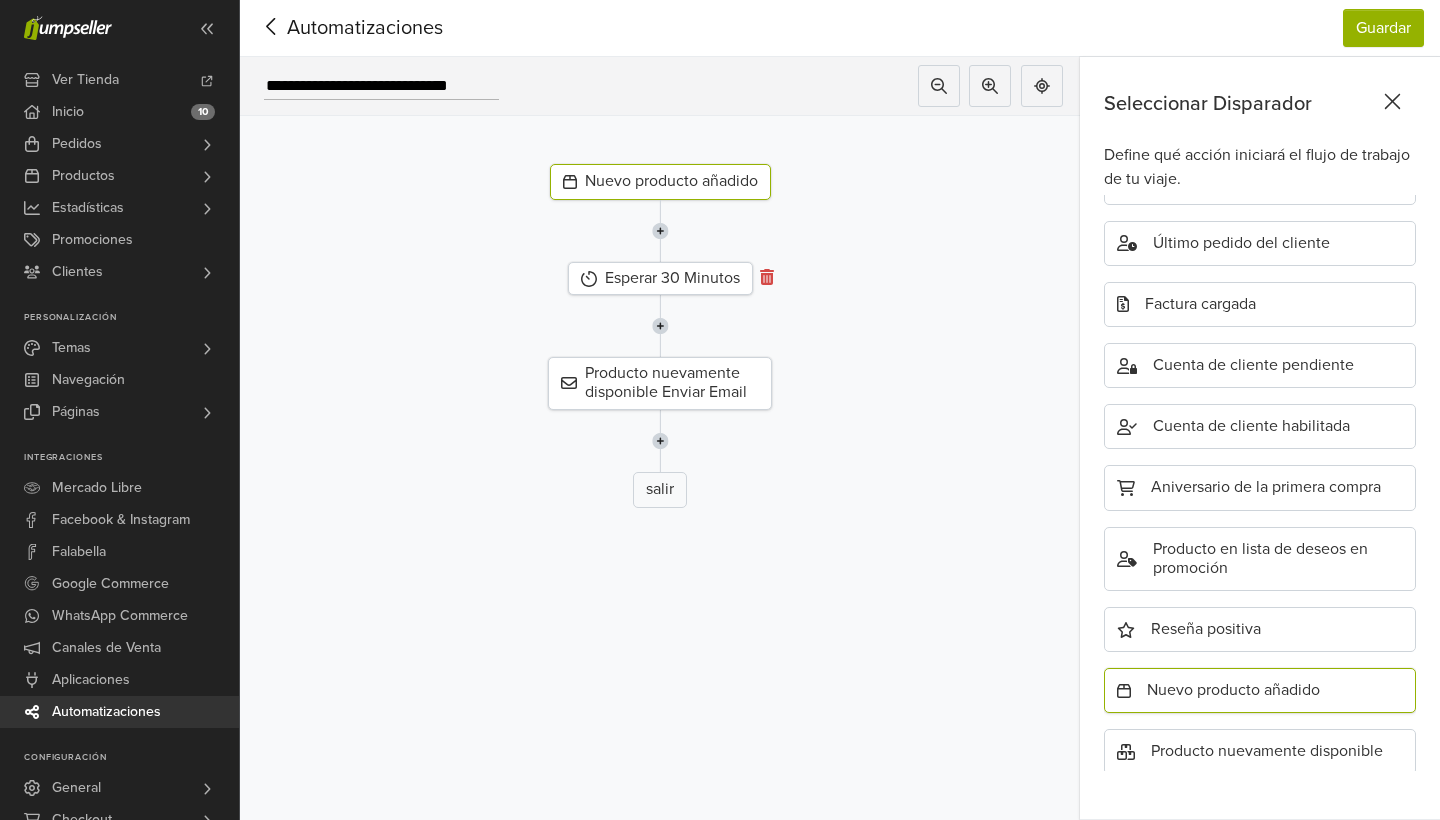 click 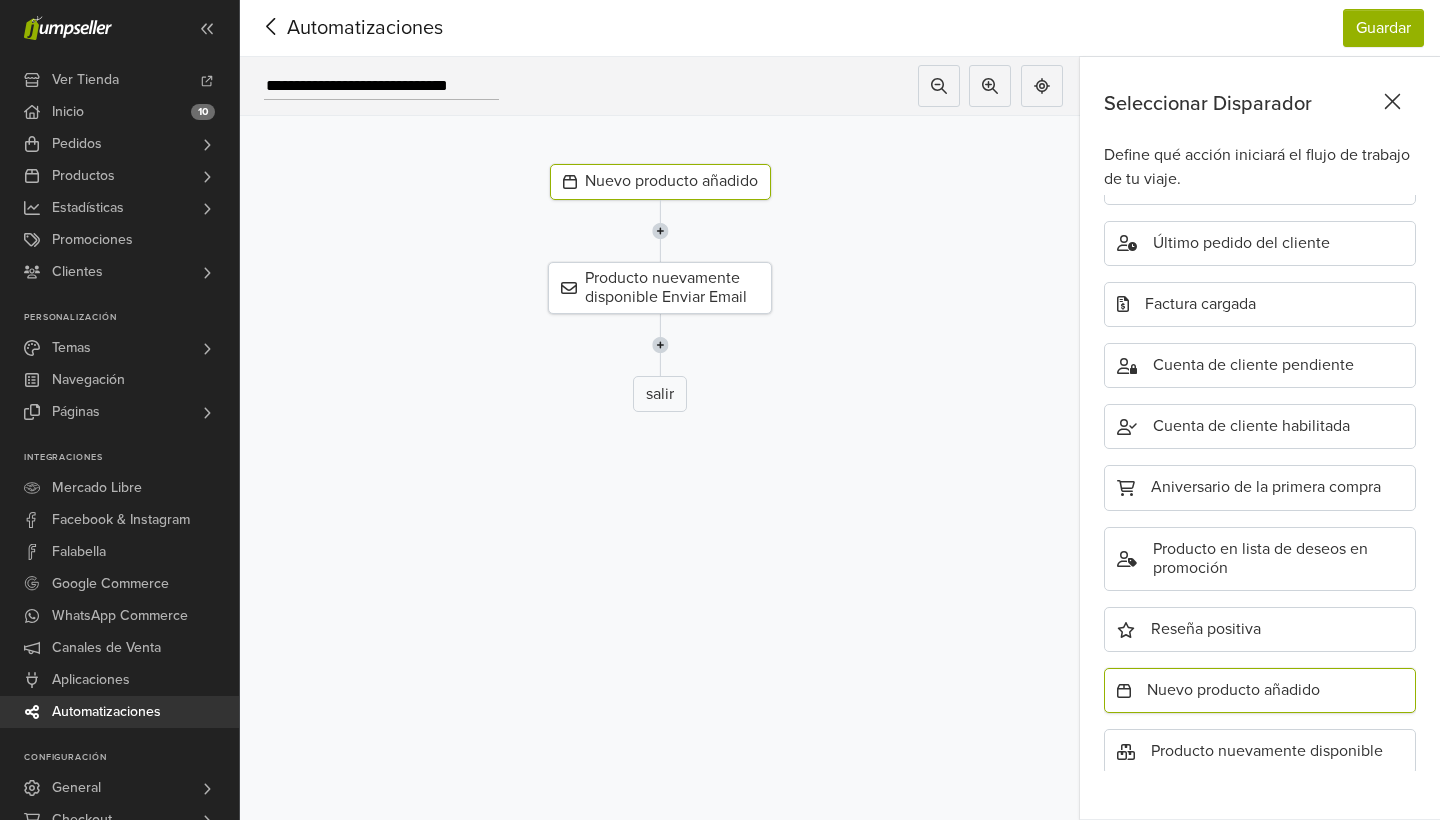 click at bounding box center [660, 231] 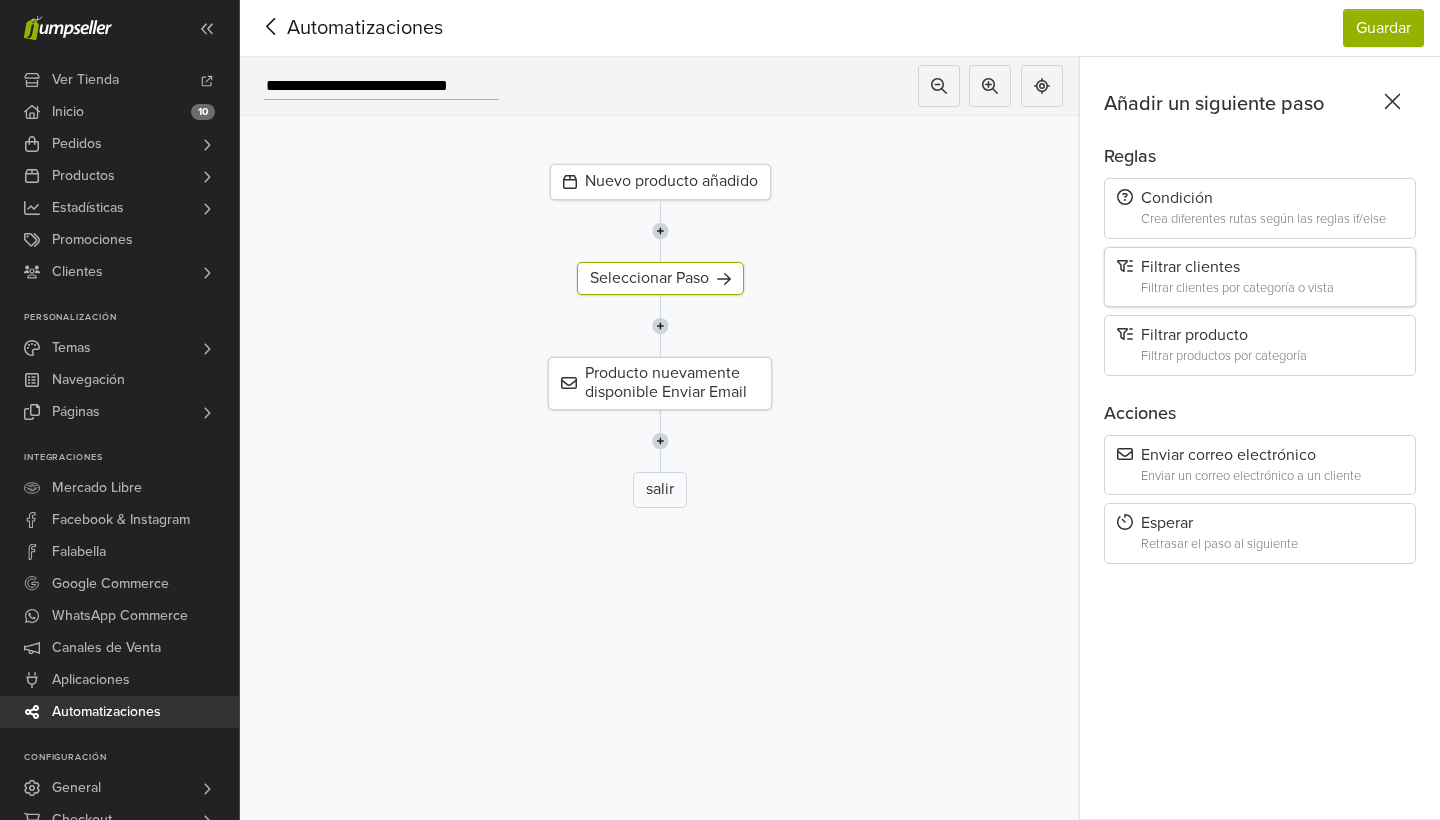 click on "Filtrar clientes Filtrar clientes por categoría o vista" at bounding box center (1260, 277) 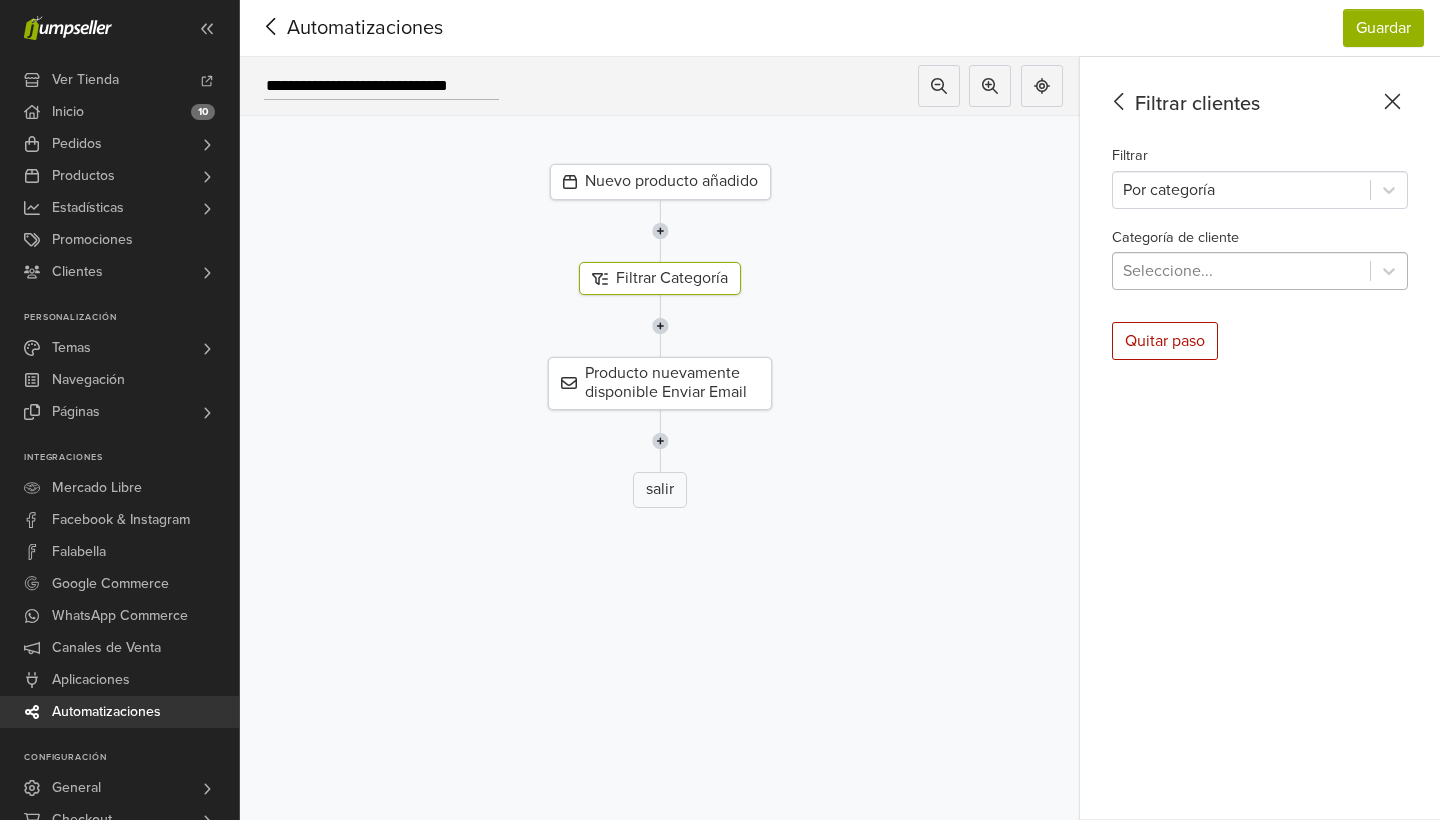 click on "Seleccione..." at bounding box center [1241, 271] 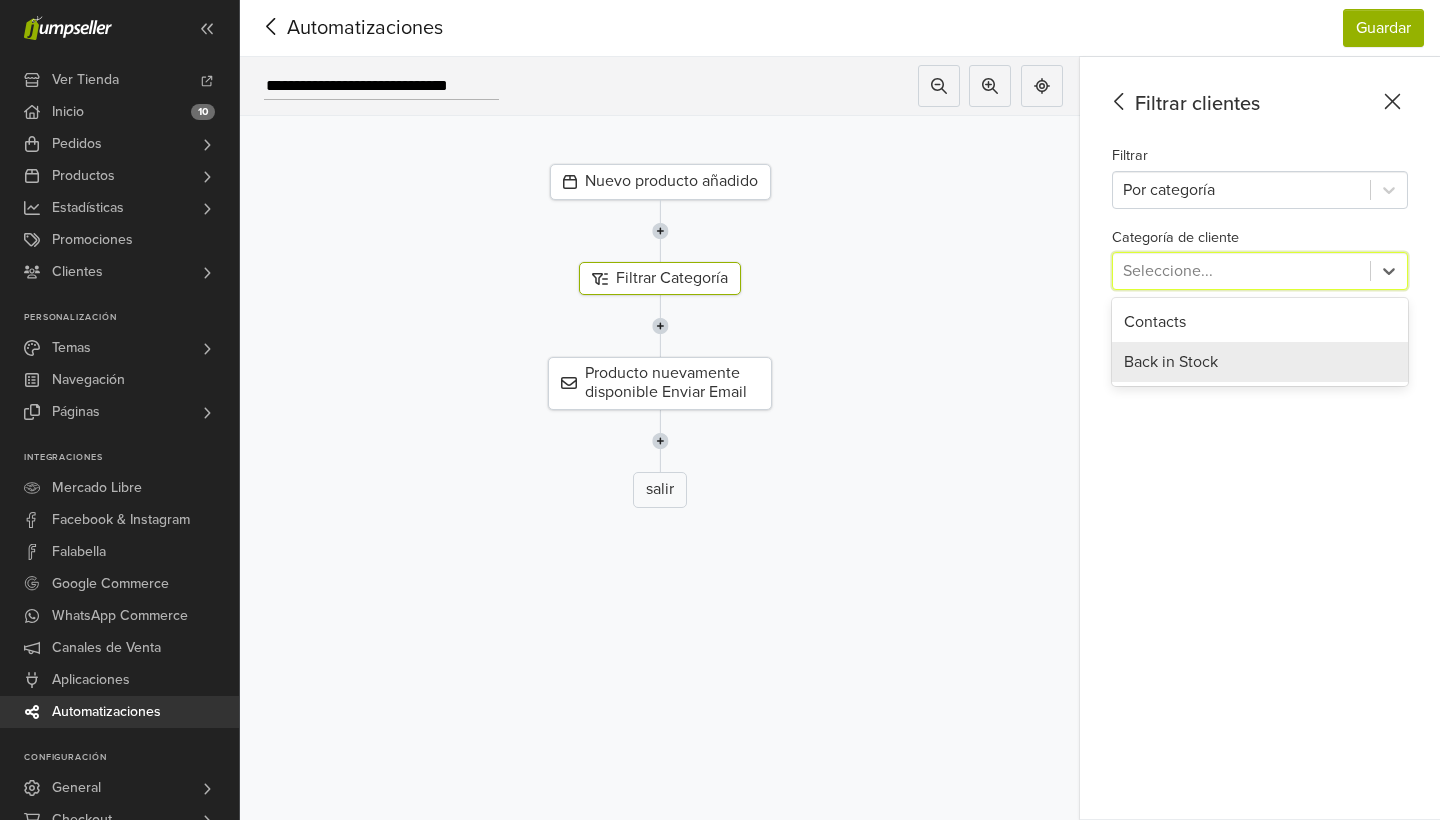 click on "Back in Stock" at bounding box center (1260, 362) 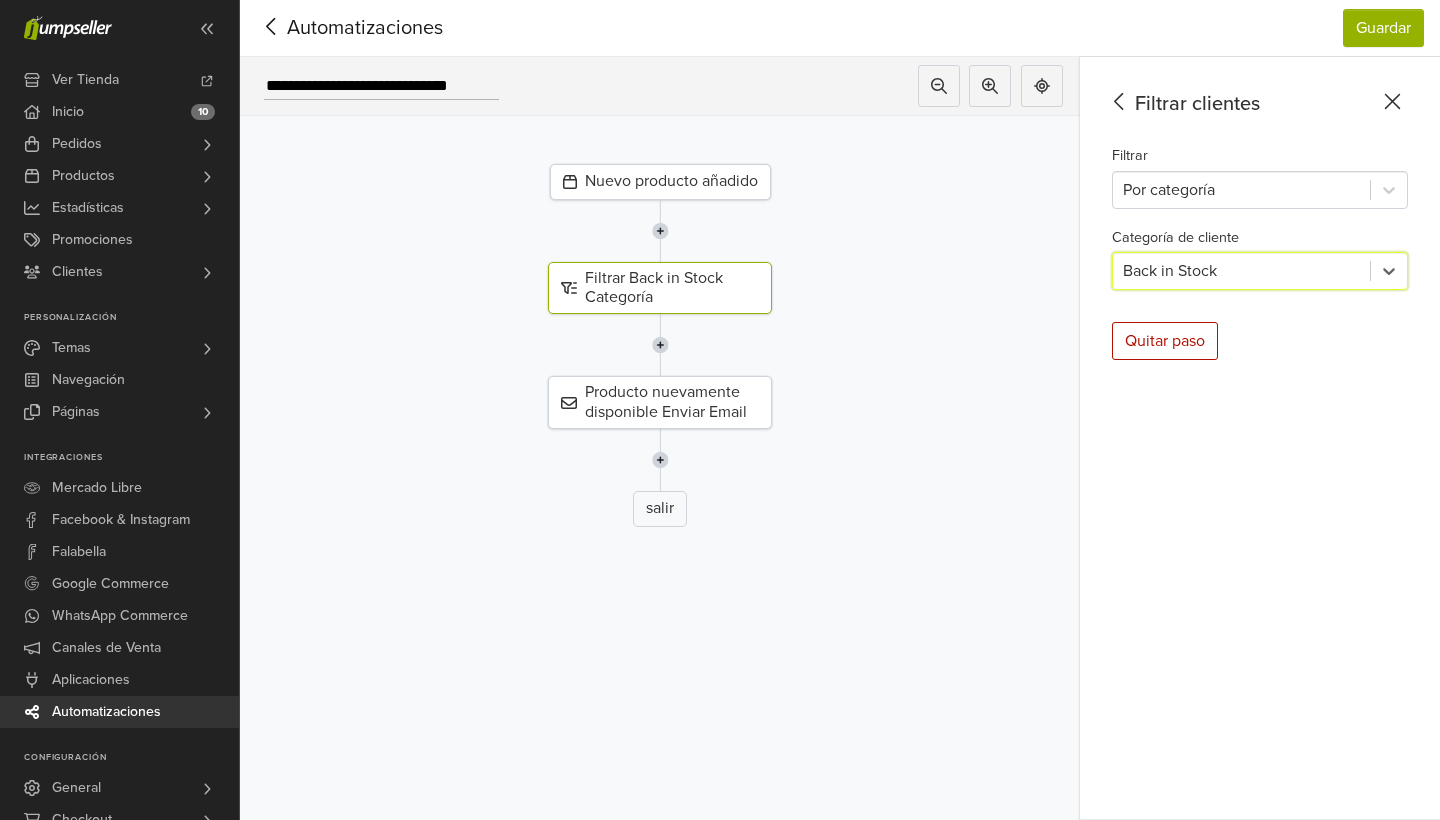click on "Back in Stock" at bounding box center (1241, 271) 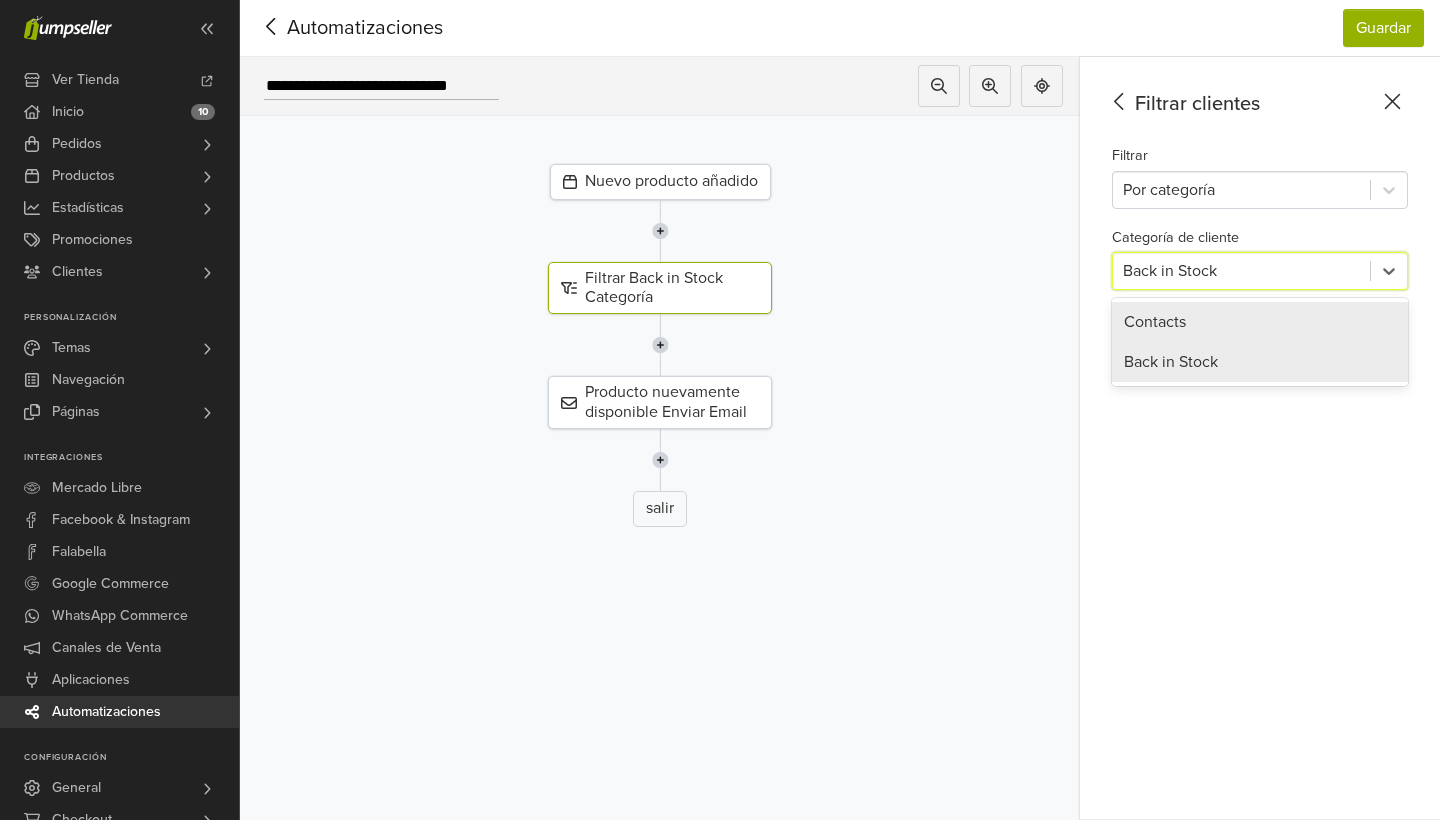 click on "Contacts" at bounding box center [1260, 322] 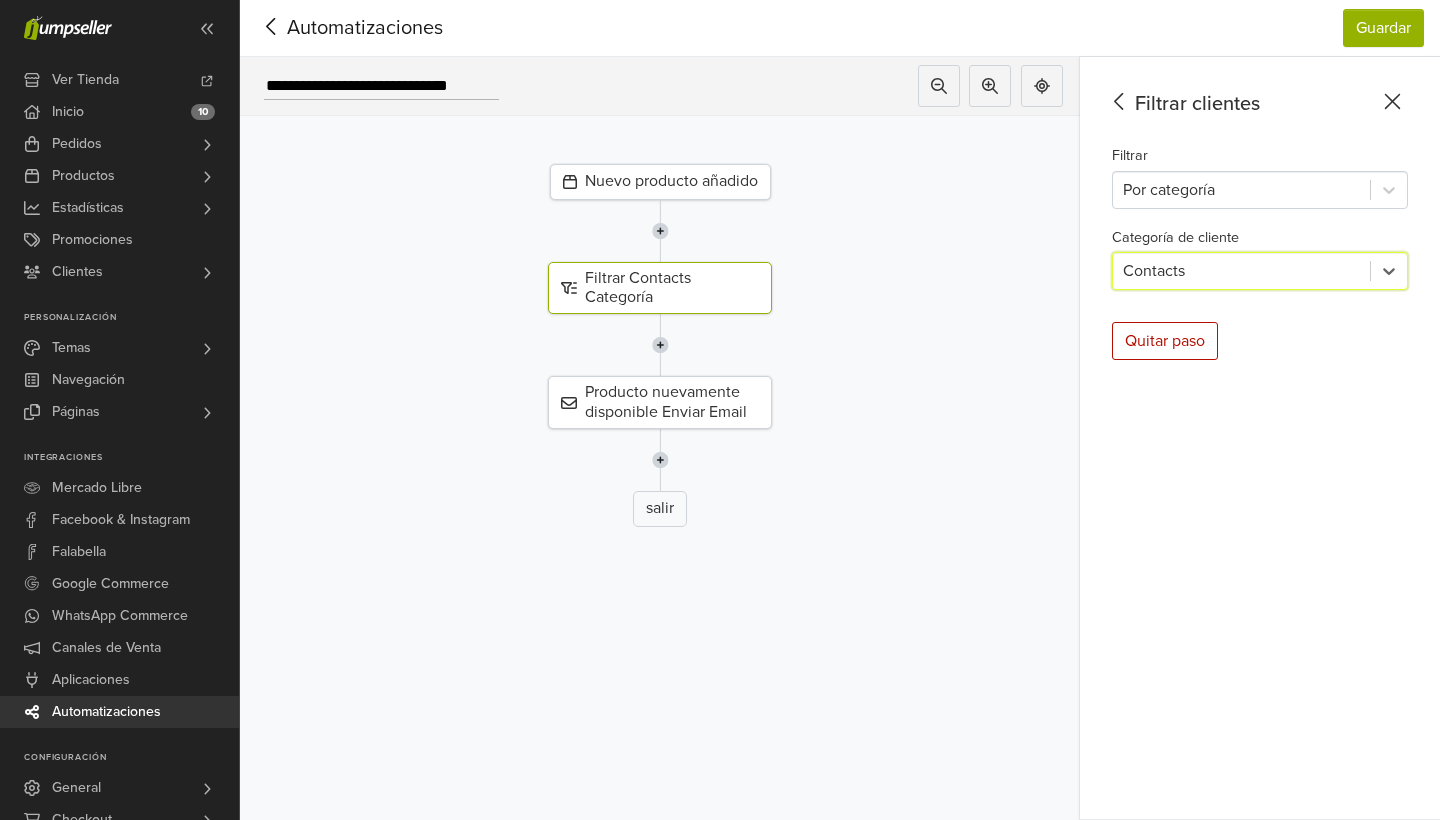click at bounding box center [660, 345] 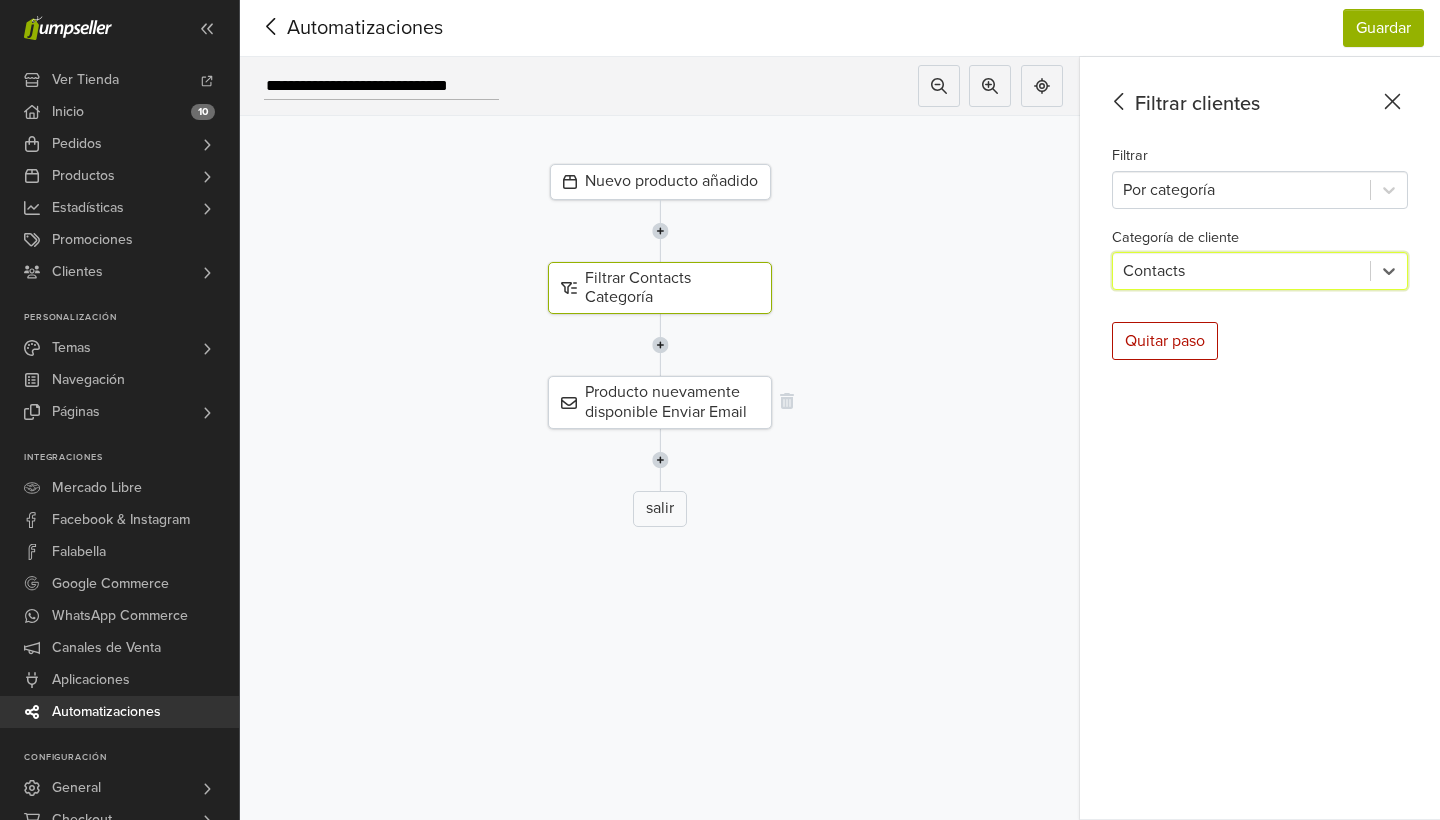 click on "Producto nuevamente disponible Enviar Email" at bounding box center [660, 402] 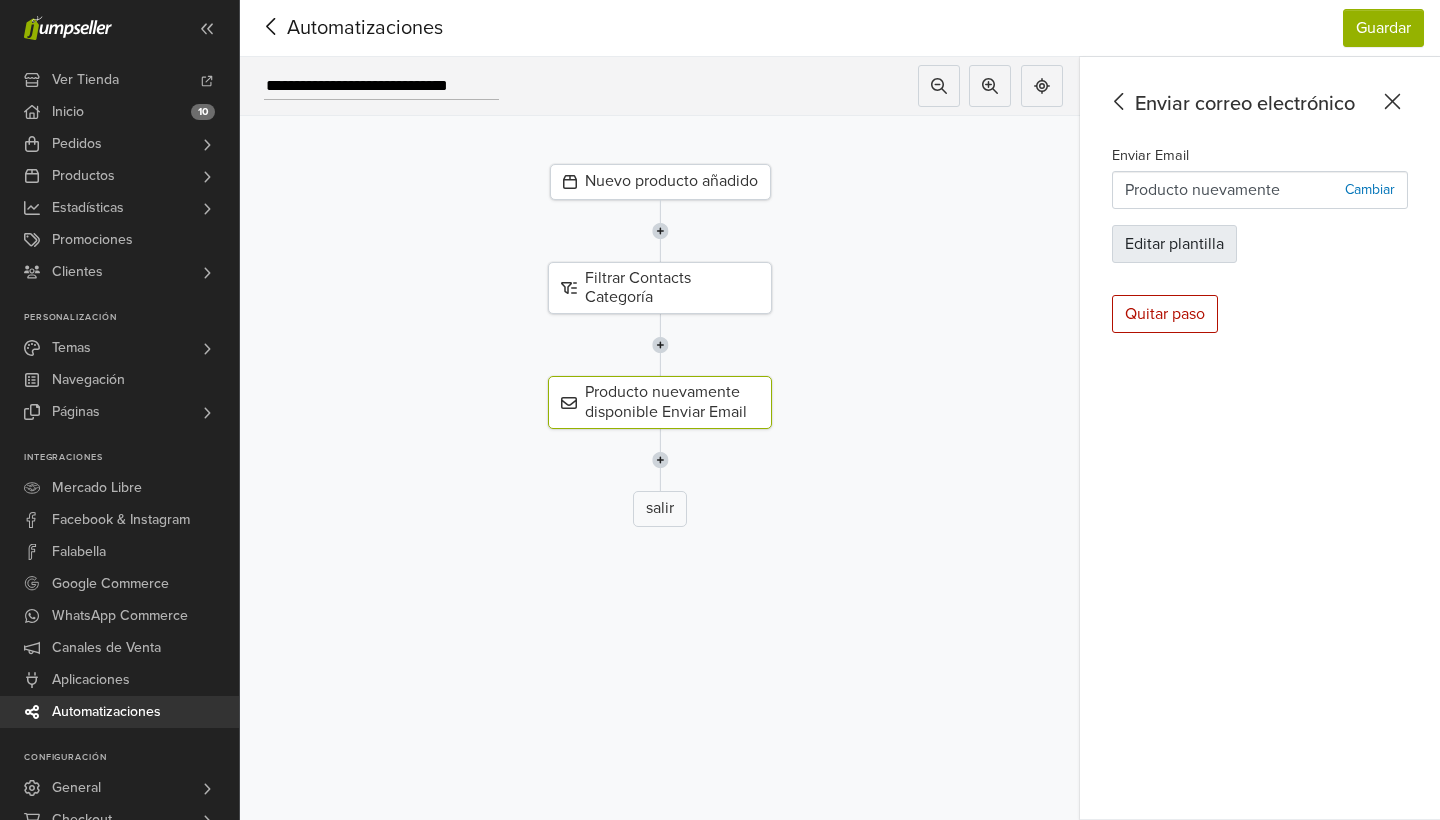 click on "Editar plantilla" at bounding box center [1174, 244] 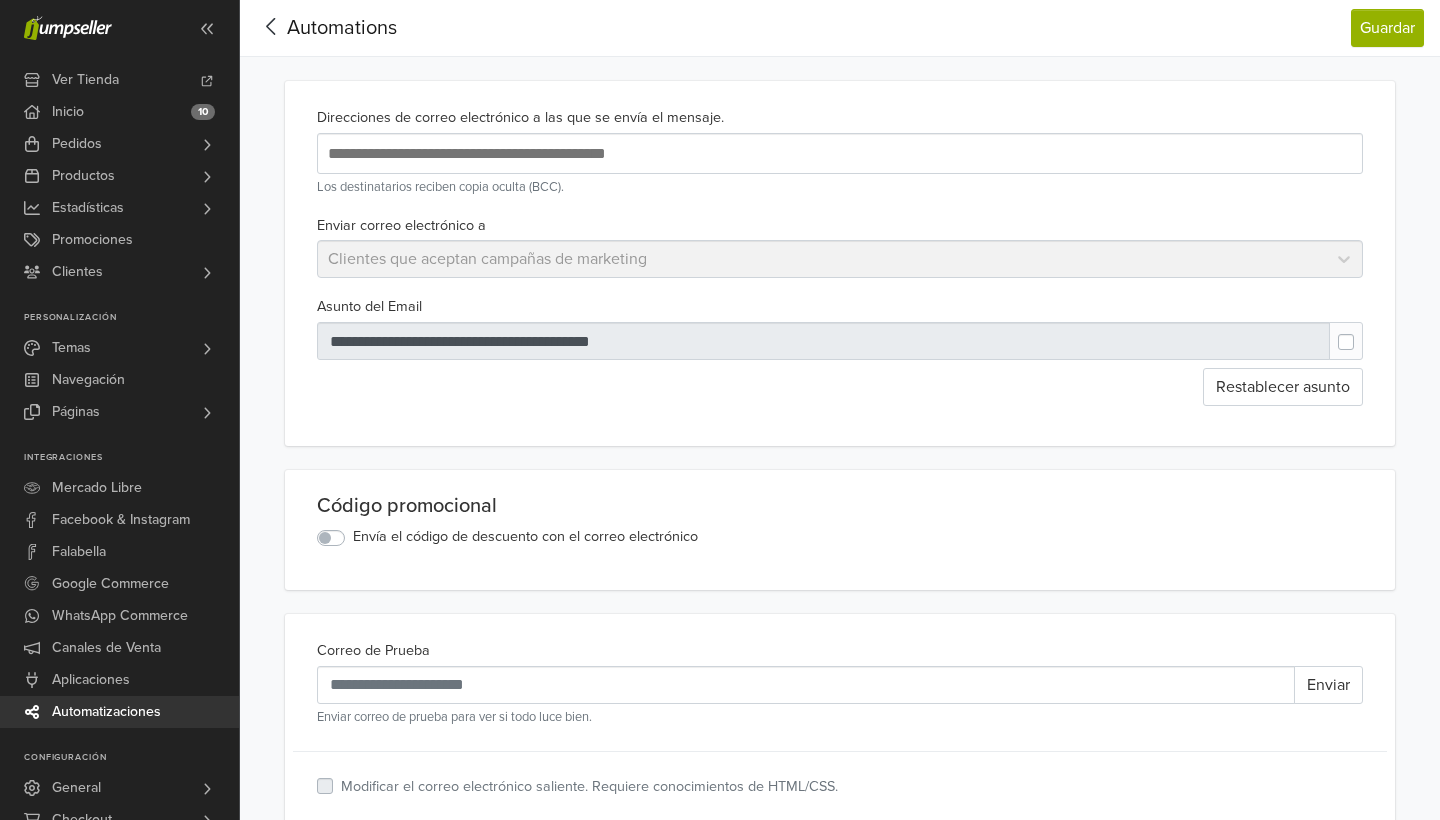 scroll, scrollTop: 0, scrollLeft: 0, axis: both 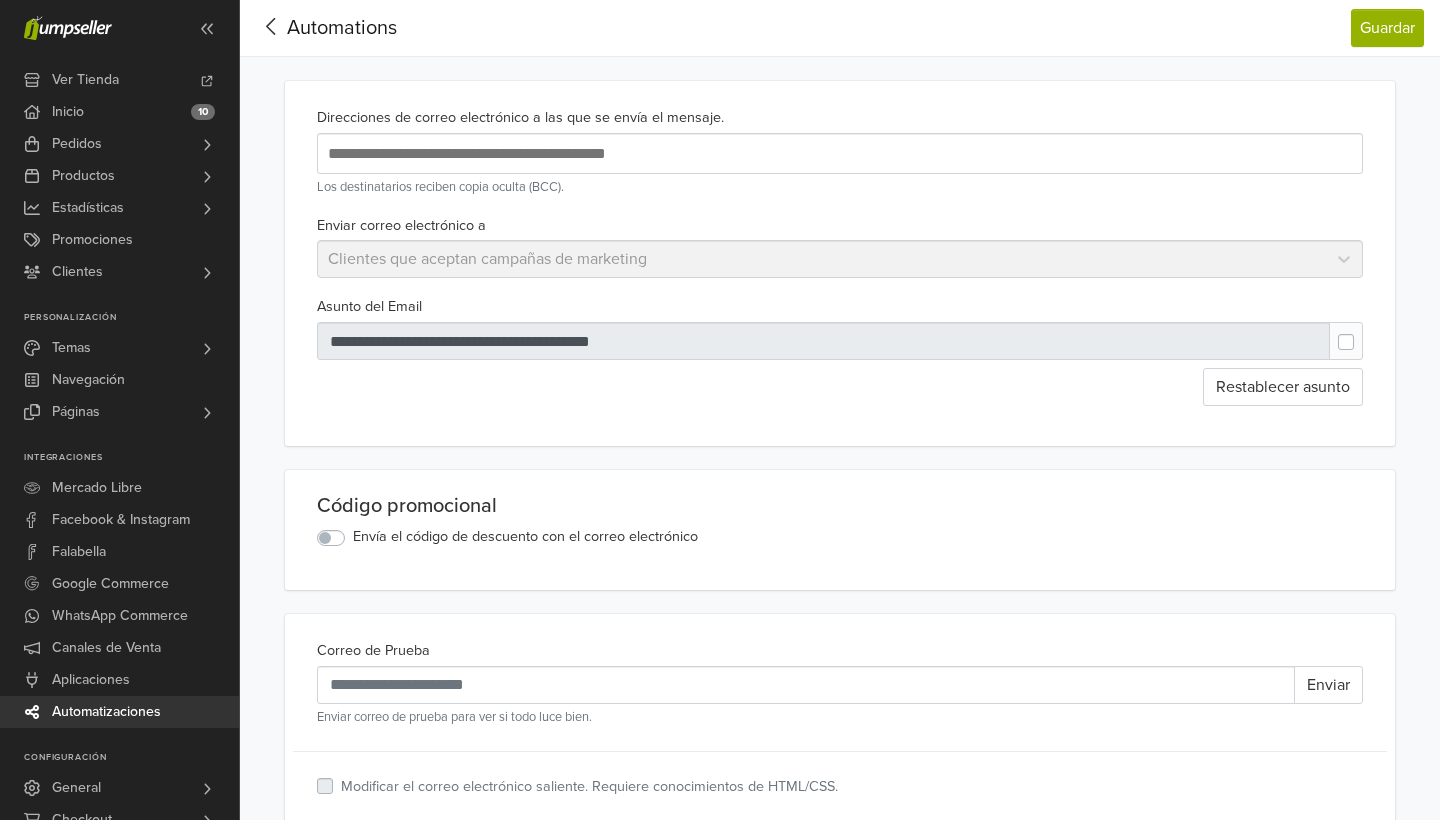 click at bounding box center (648, 153) 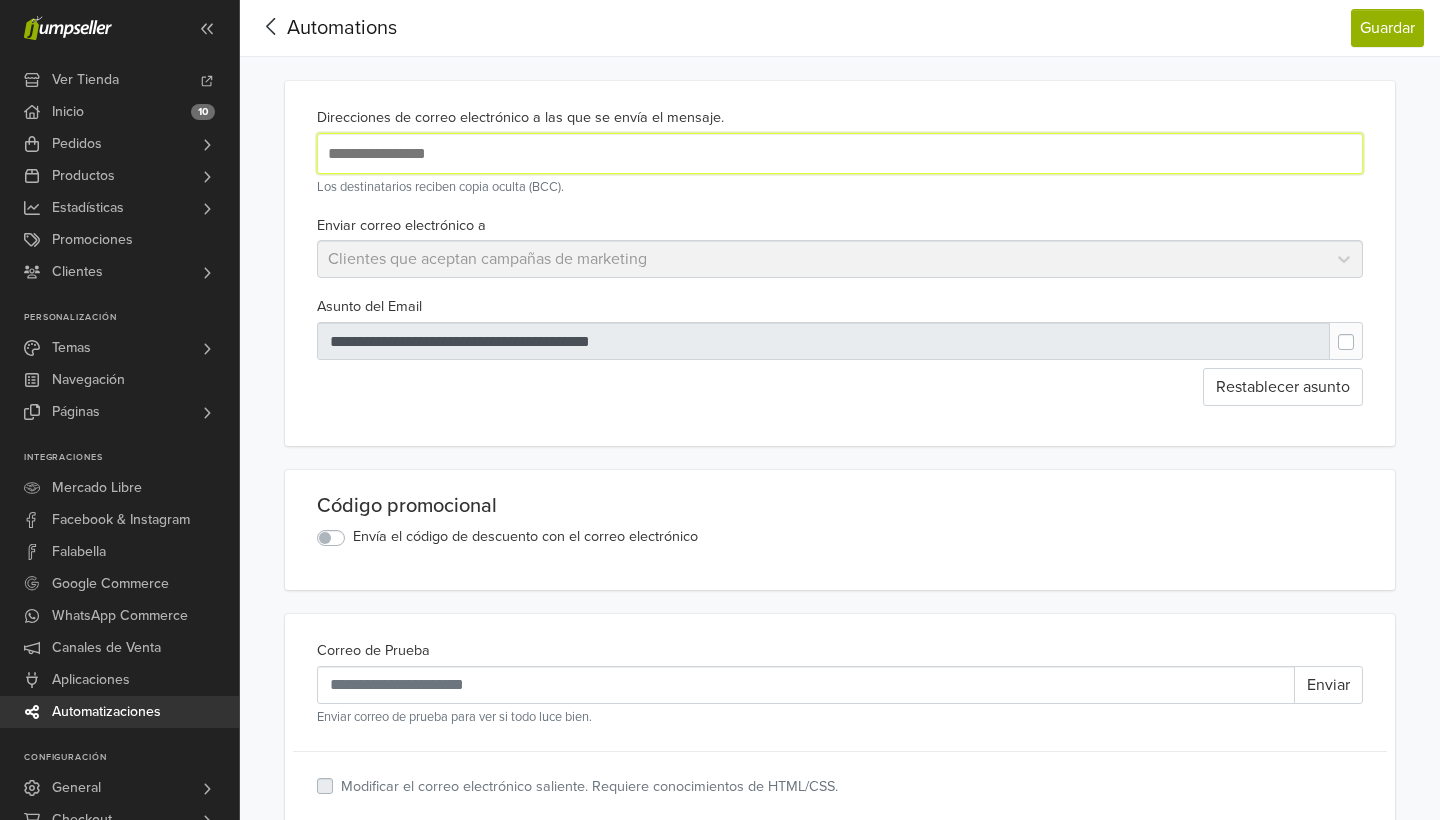 click on "**********" at bounding box center (648, 153) 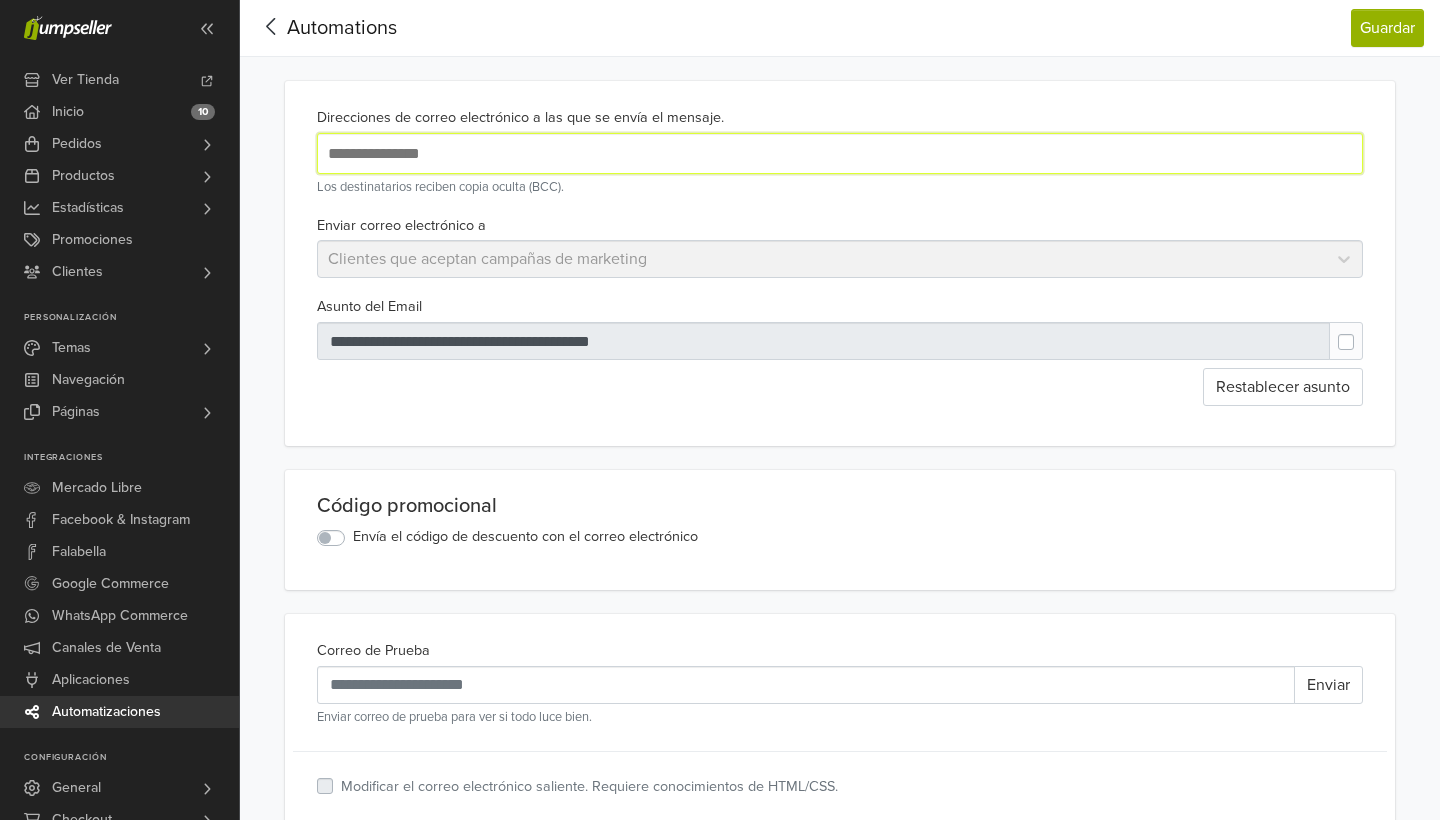 type on "**********" 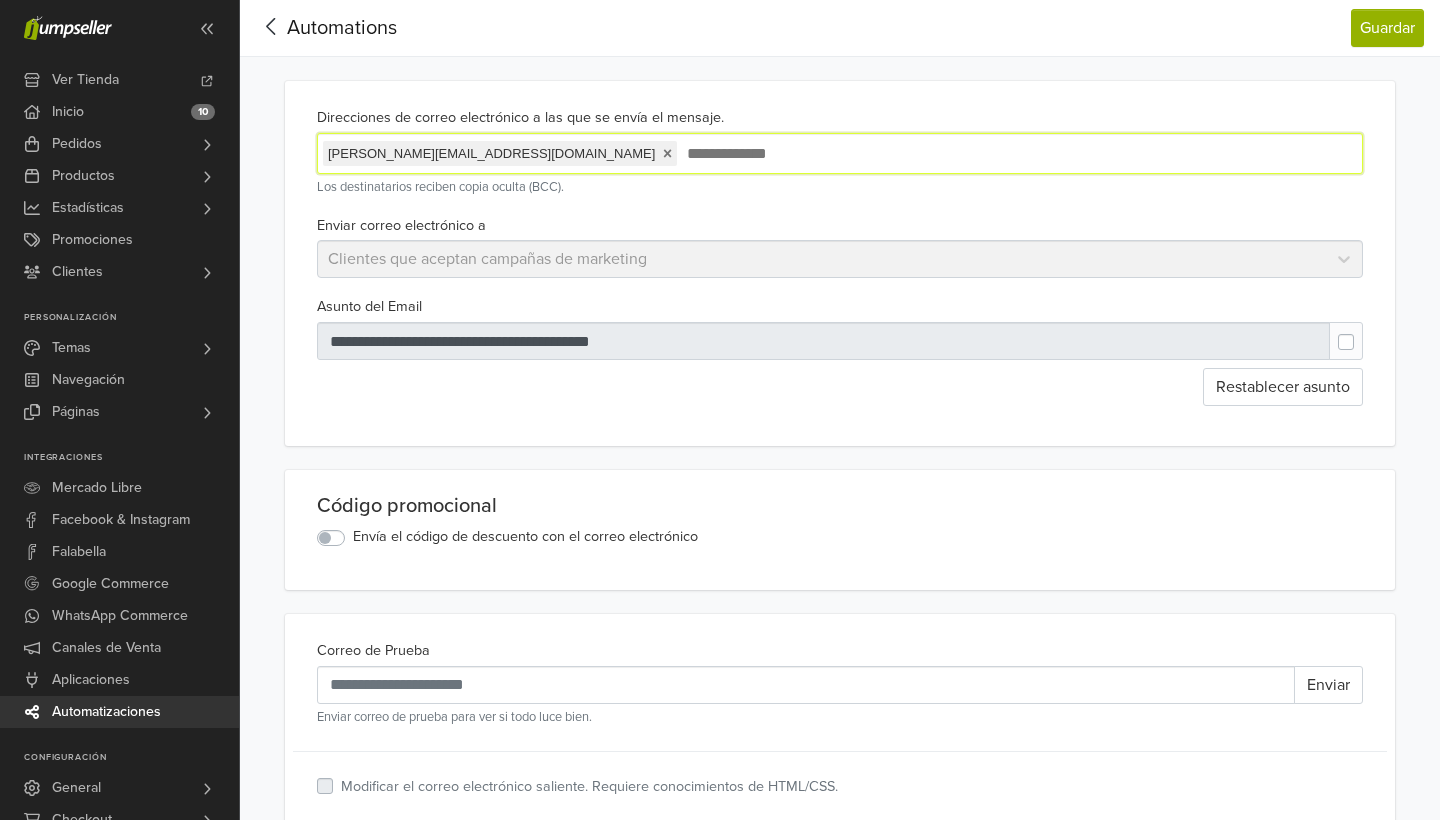 scroll, scrollTop: 0, scrollLeft: 0, axis: both 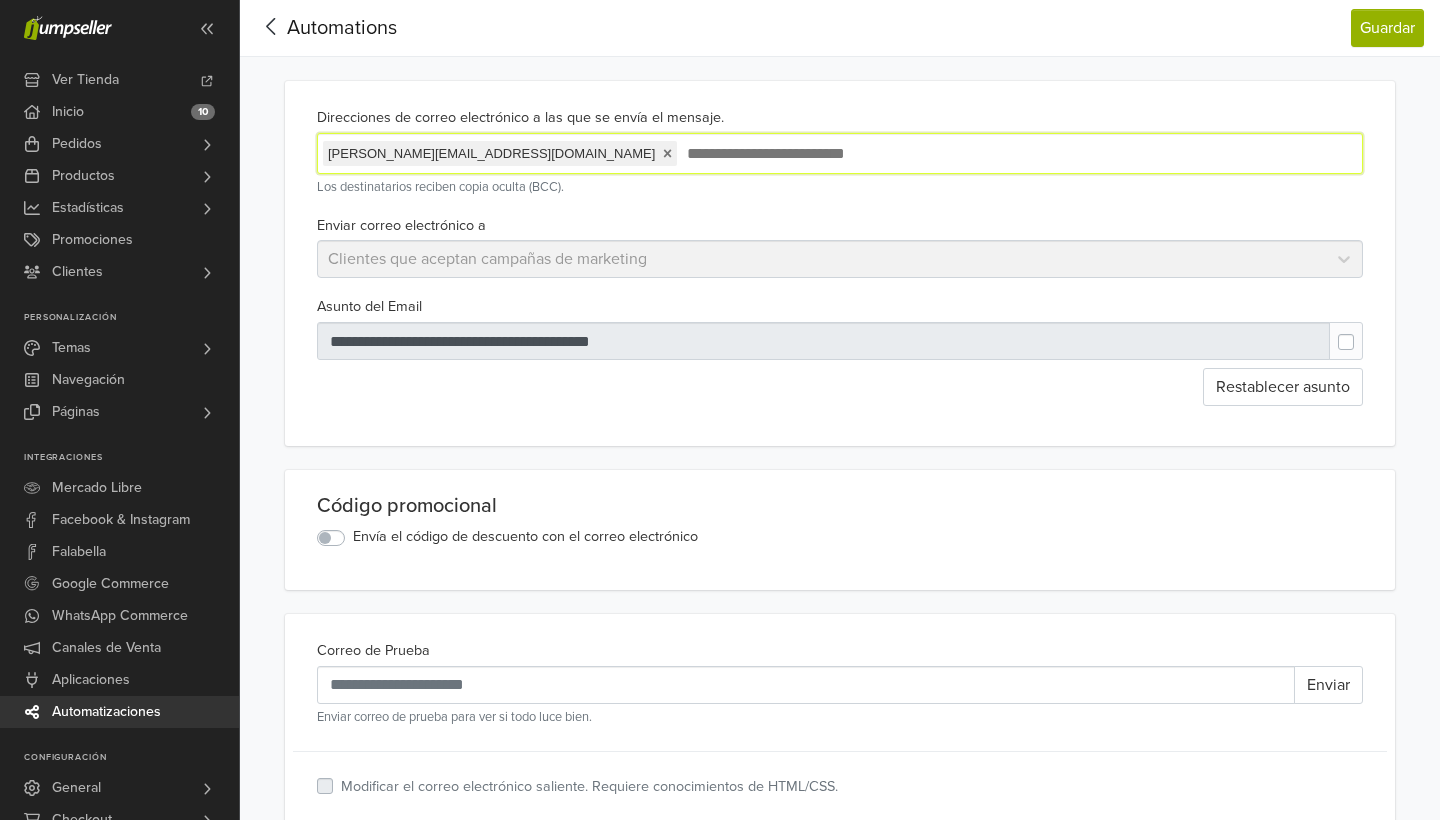 type on "**********" 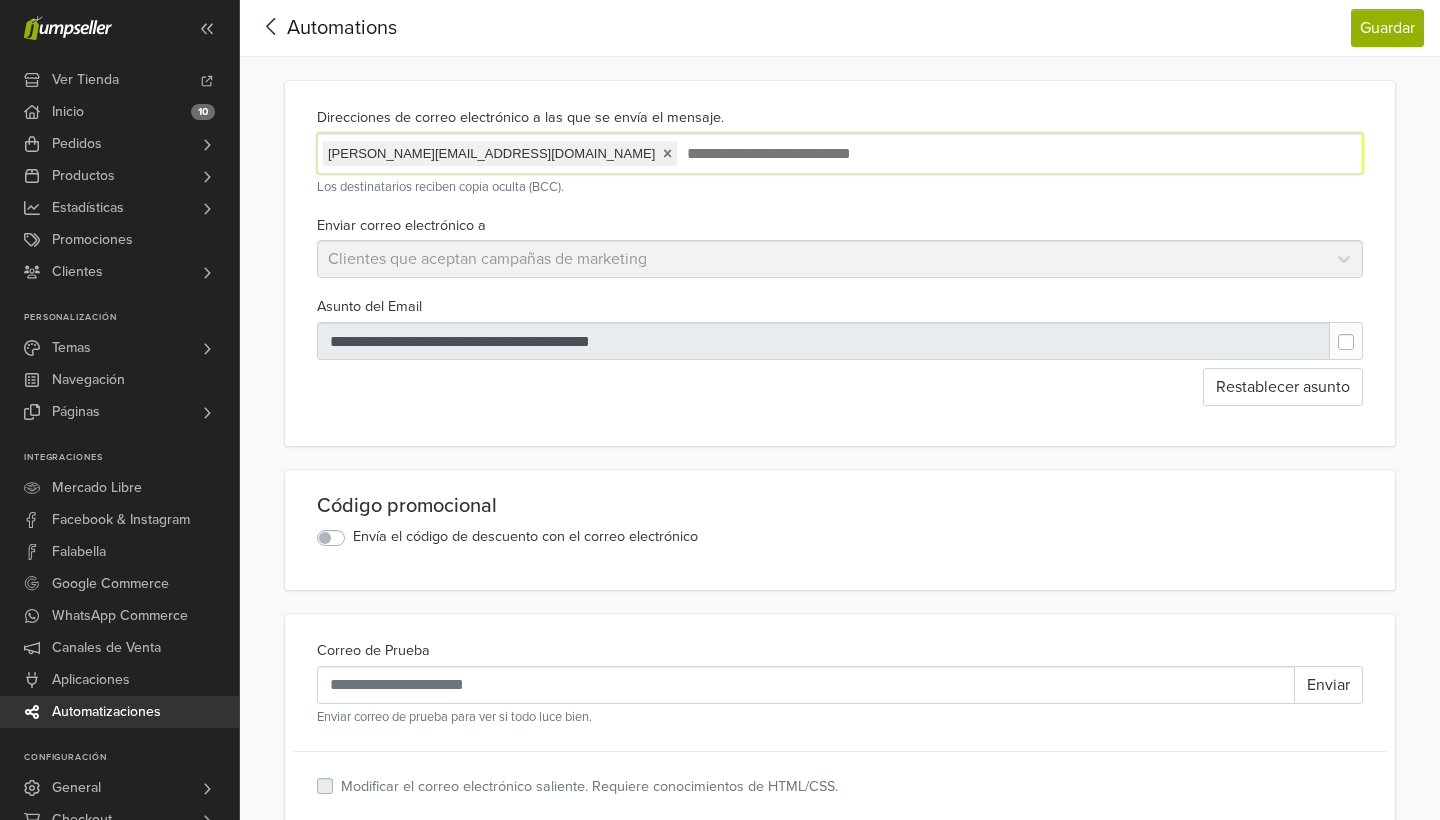type 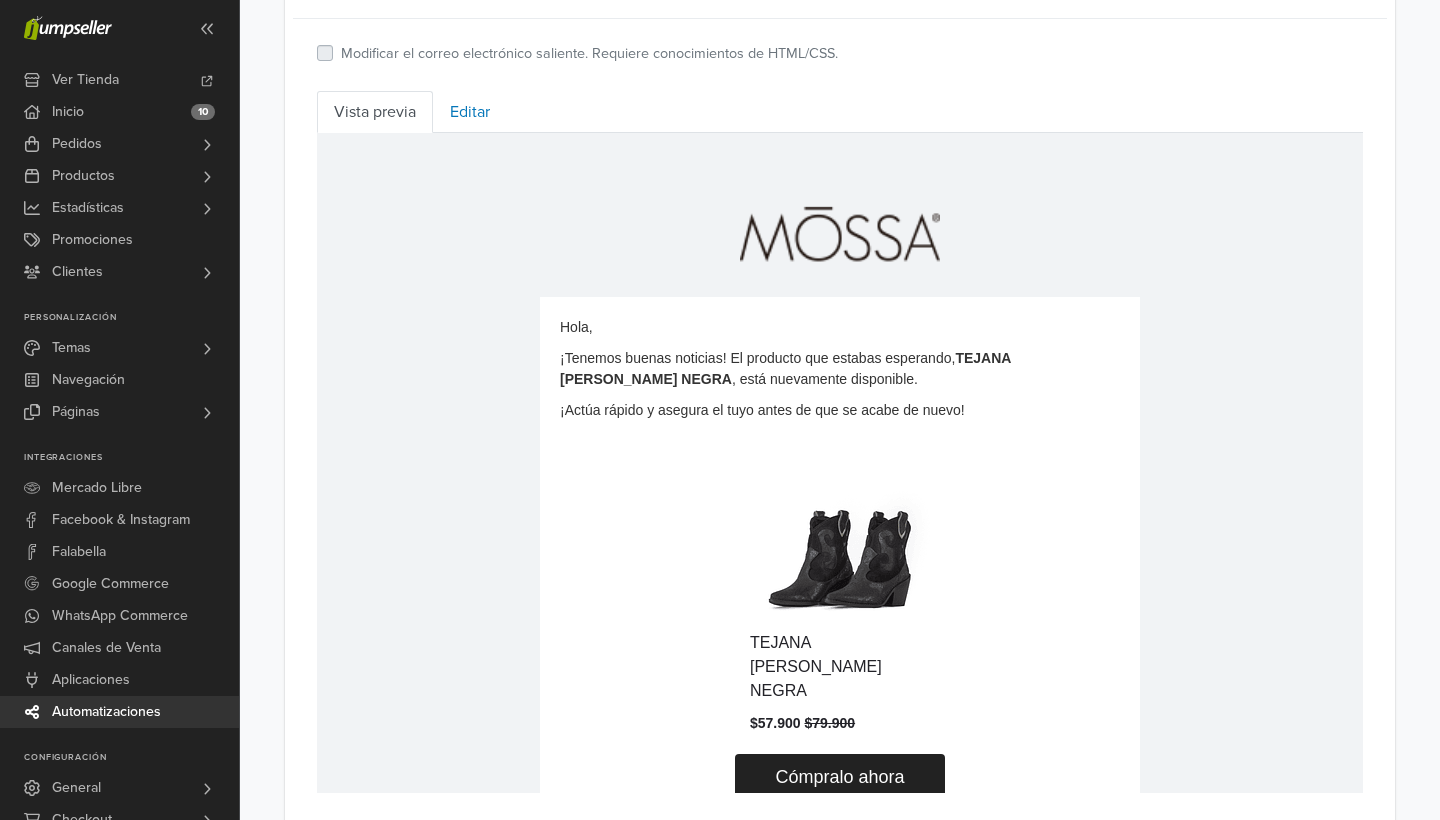 scroll, scrollTop: 732, scrollLeft: 0, axis: vertical 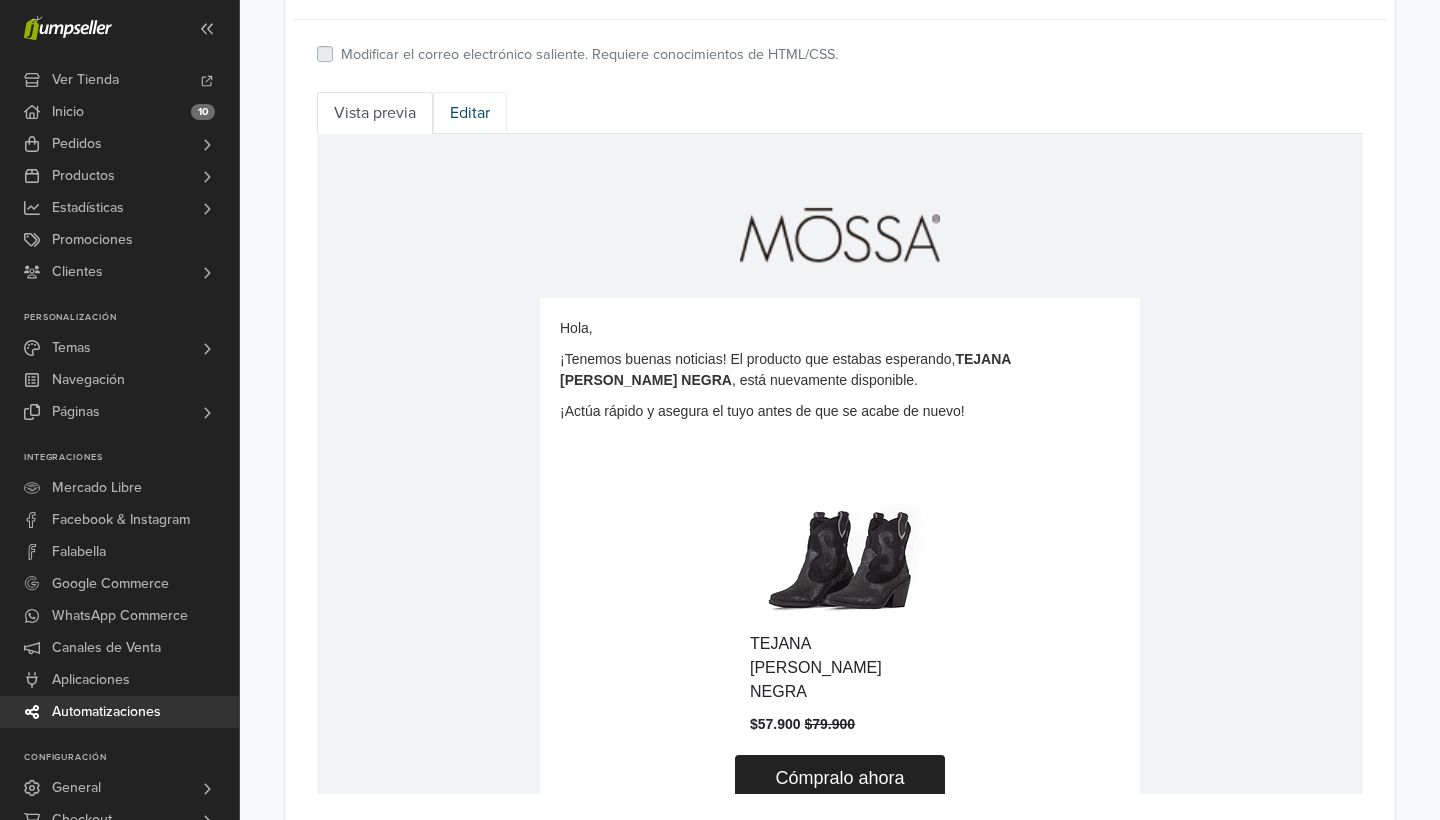 click on "Editar" at bounding box center [470, 113] 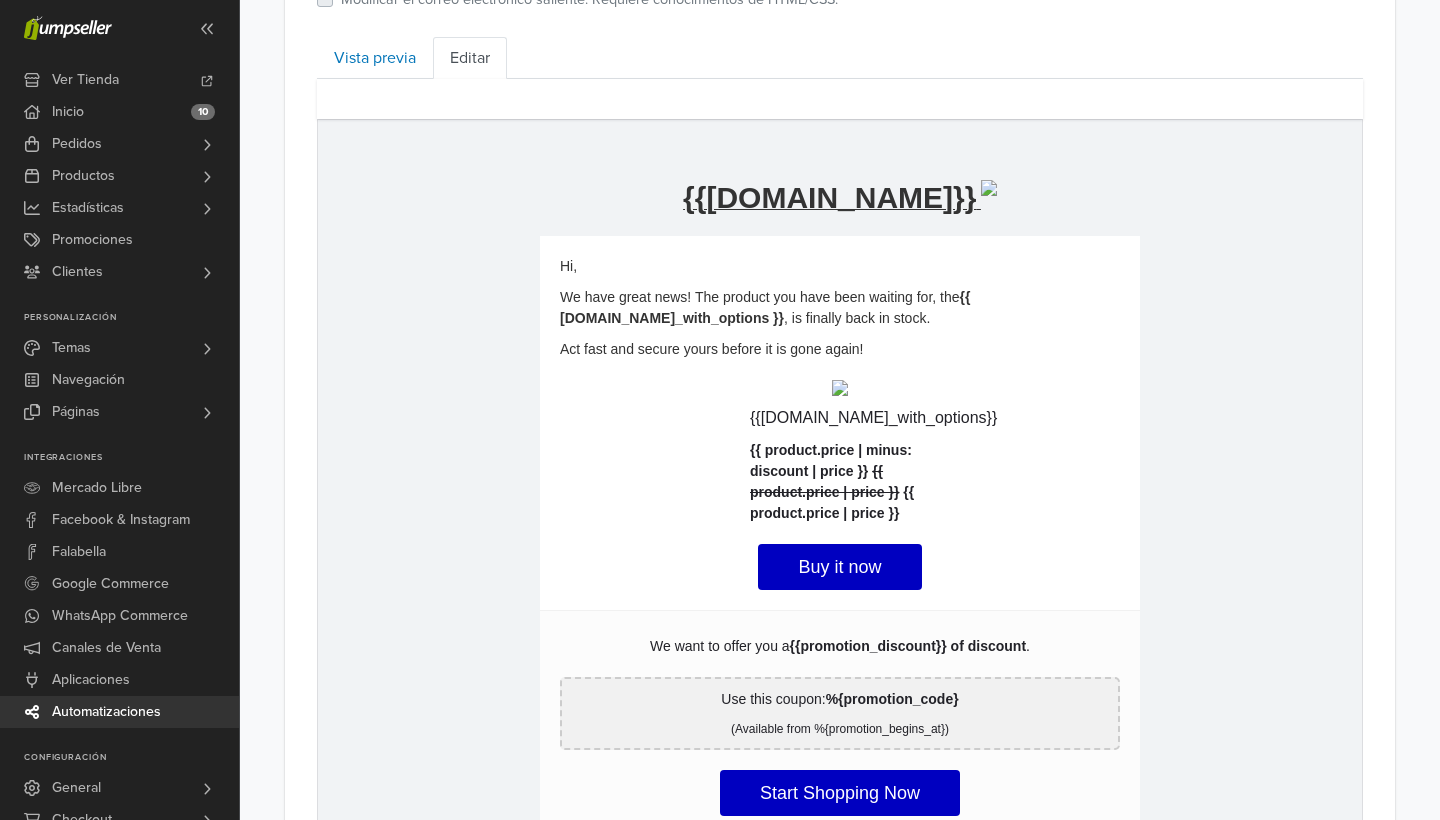 scroll, scrollTop: 790, scrollLeft: 0, axis: vertical 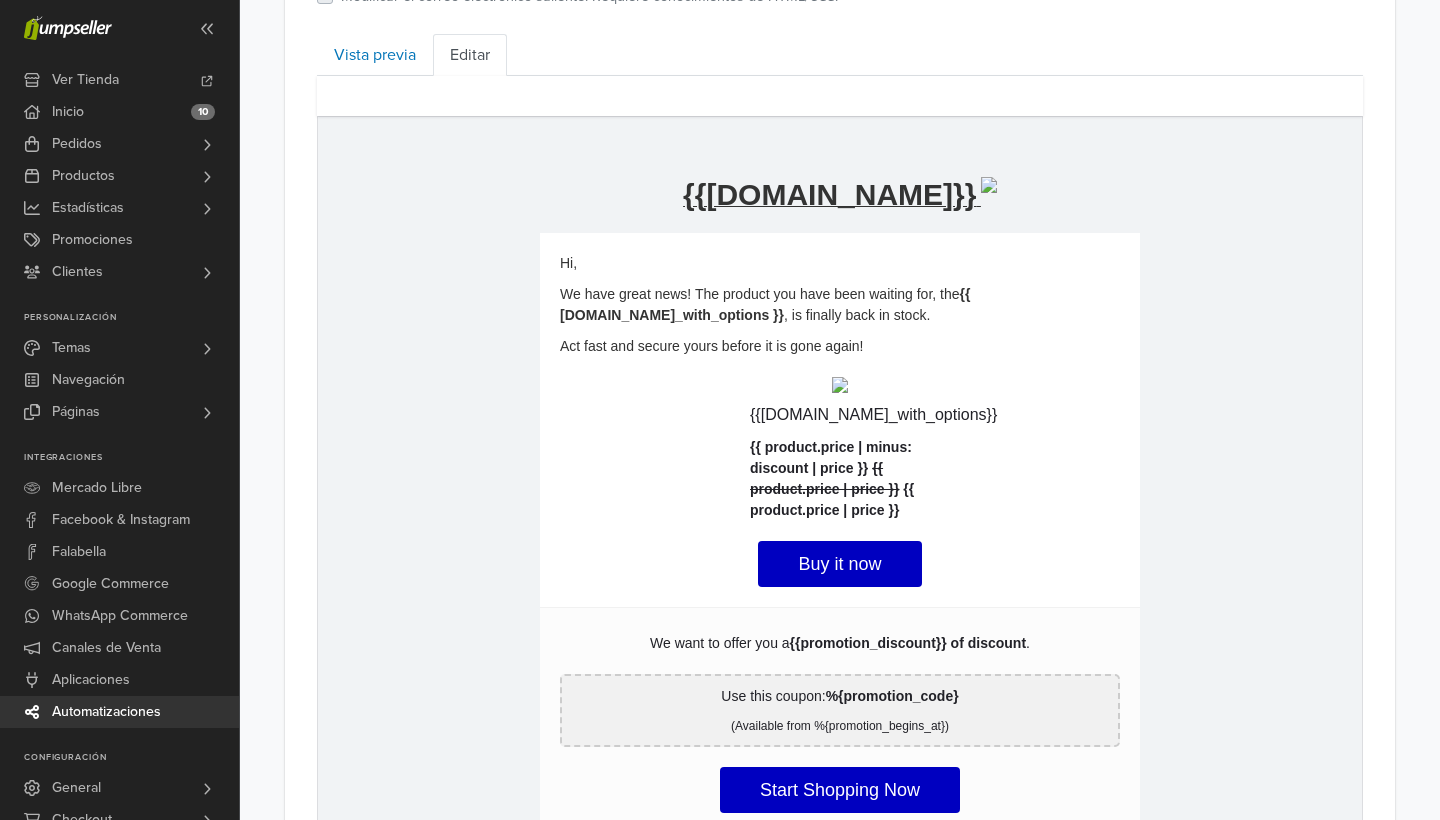 click on "hidden text
Hi,
We have great news! The product you have been waiting for, the  {{ [DOMAIN_NAME]_with_options }} , is finally back in stock.
Act fast and secure yours before it is gone again!" at bounding box center (840, 304) 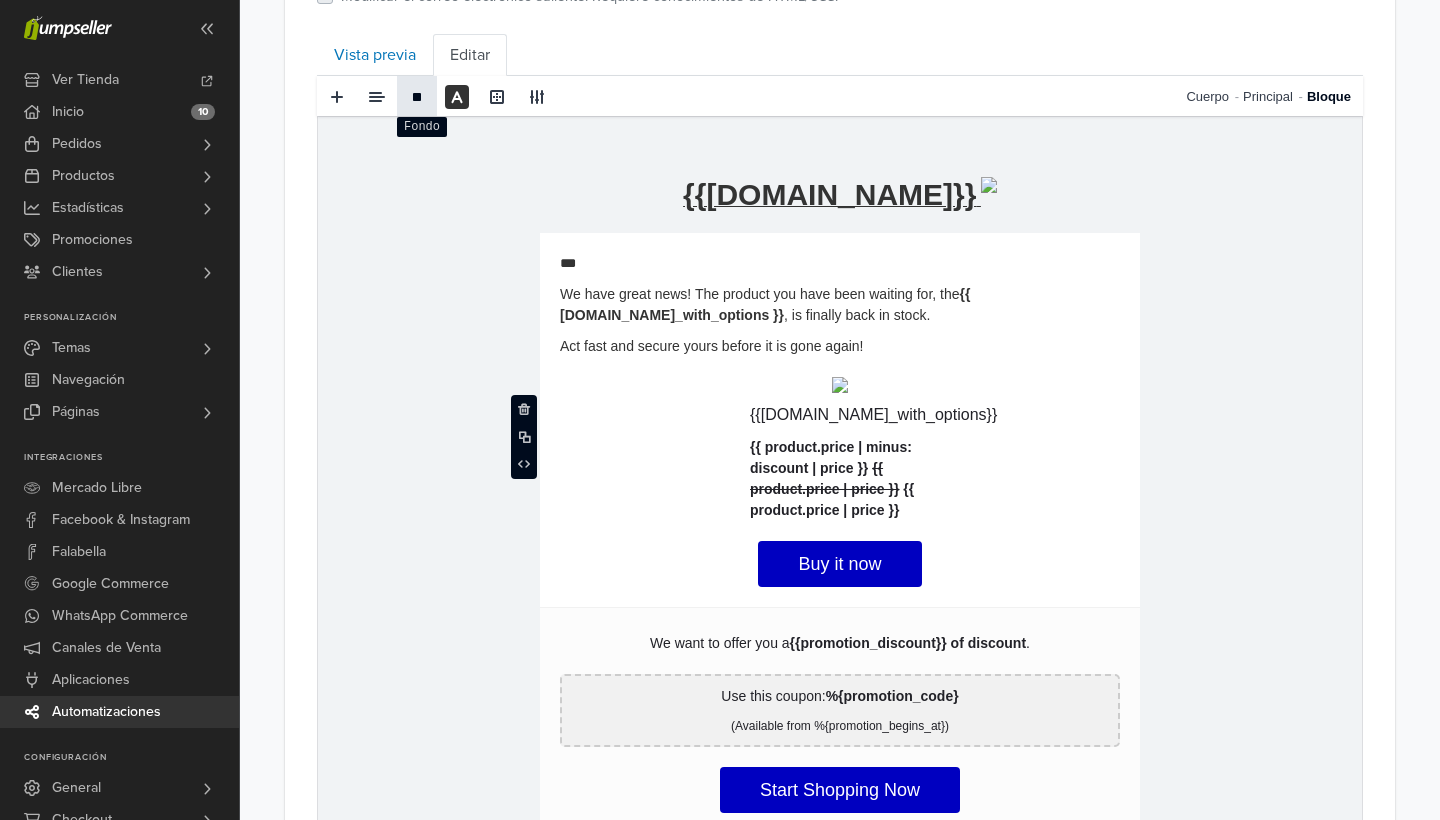 click at bounding box center [417, 96] 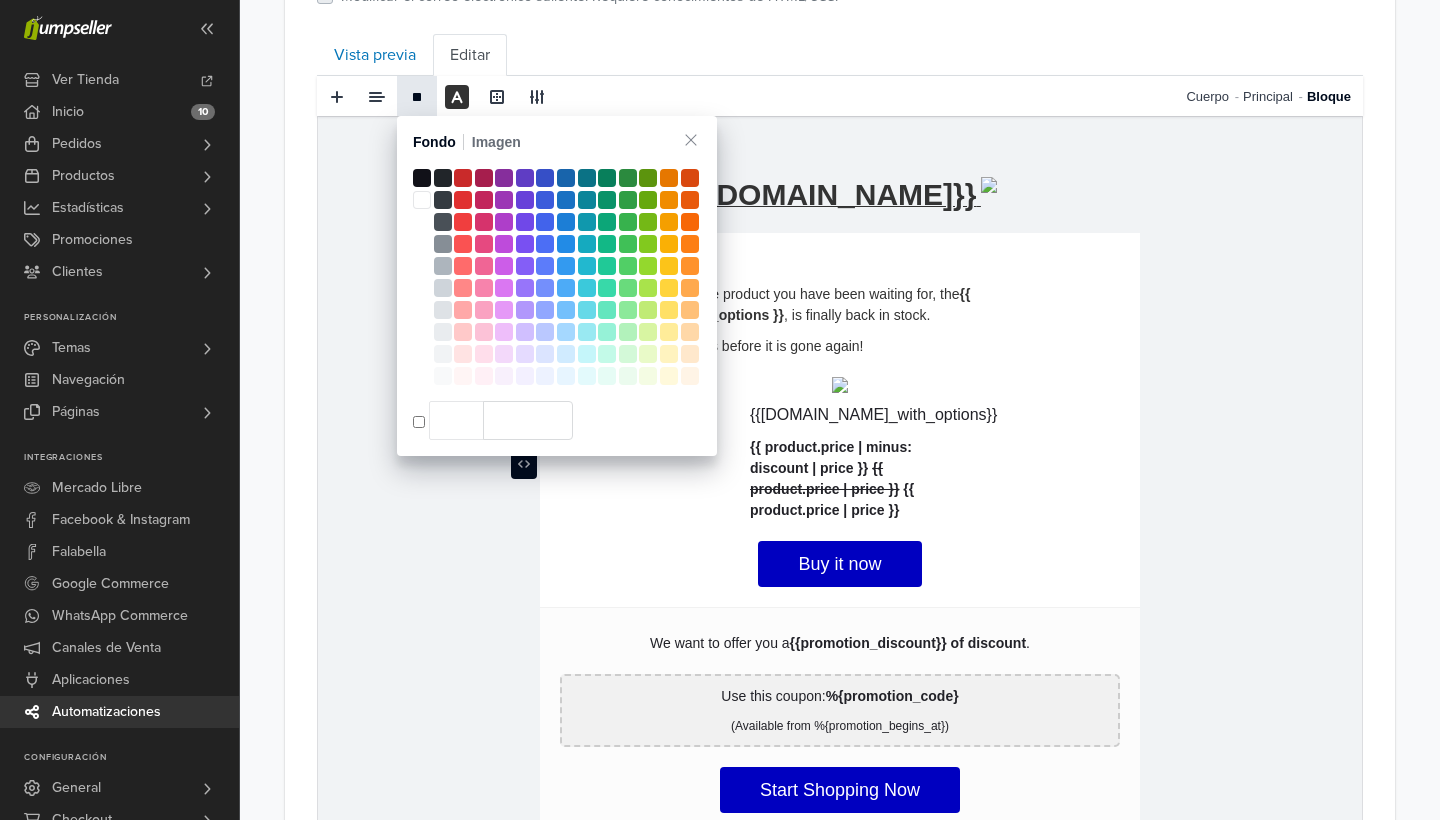 click at bounding box center (417, 96) 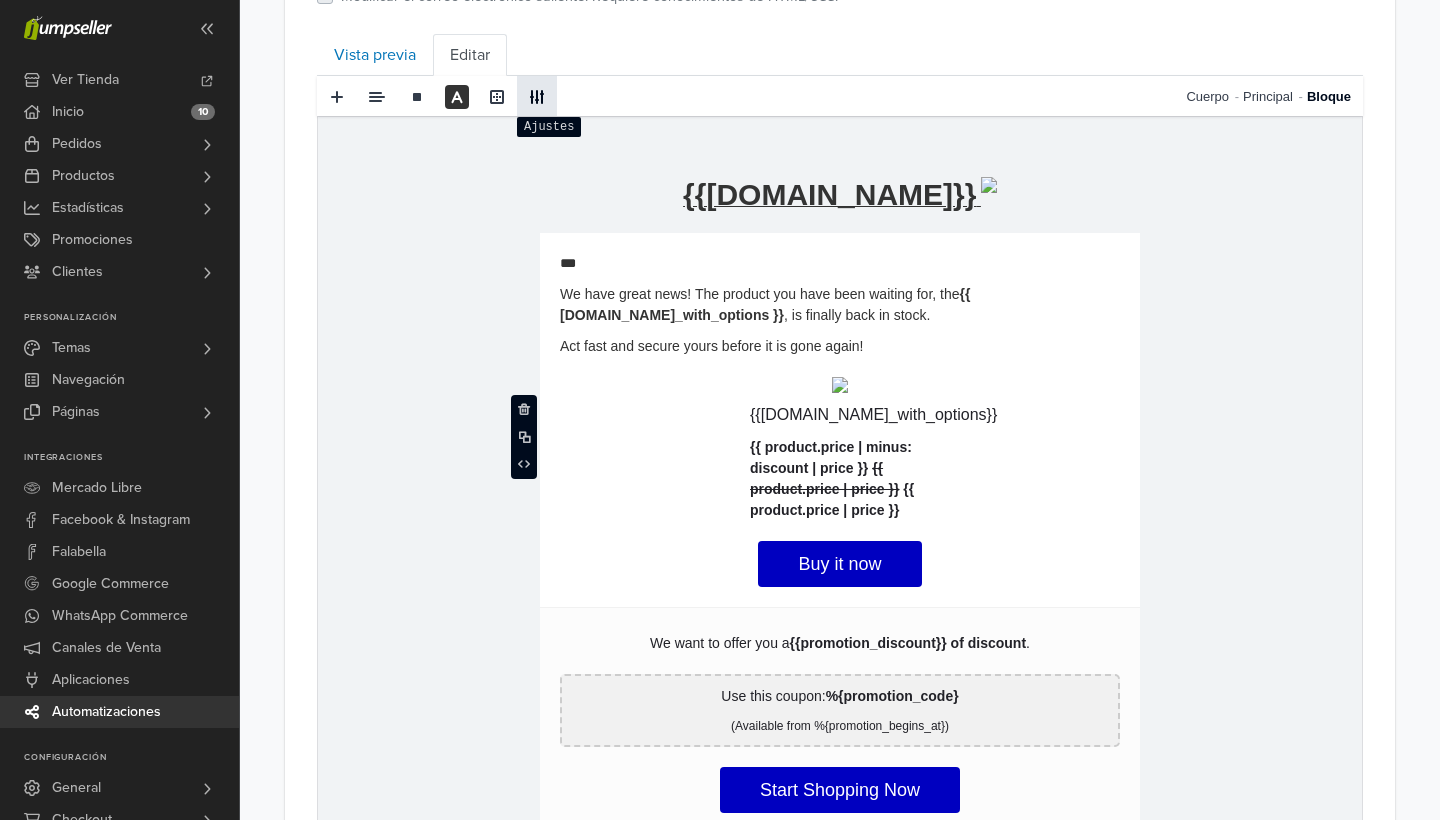 click at bounding box center [537, 97] 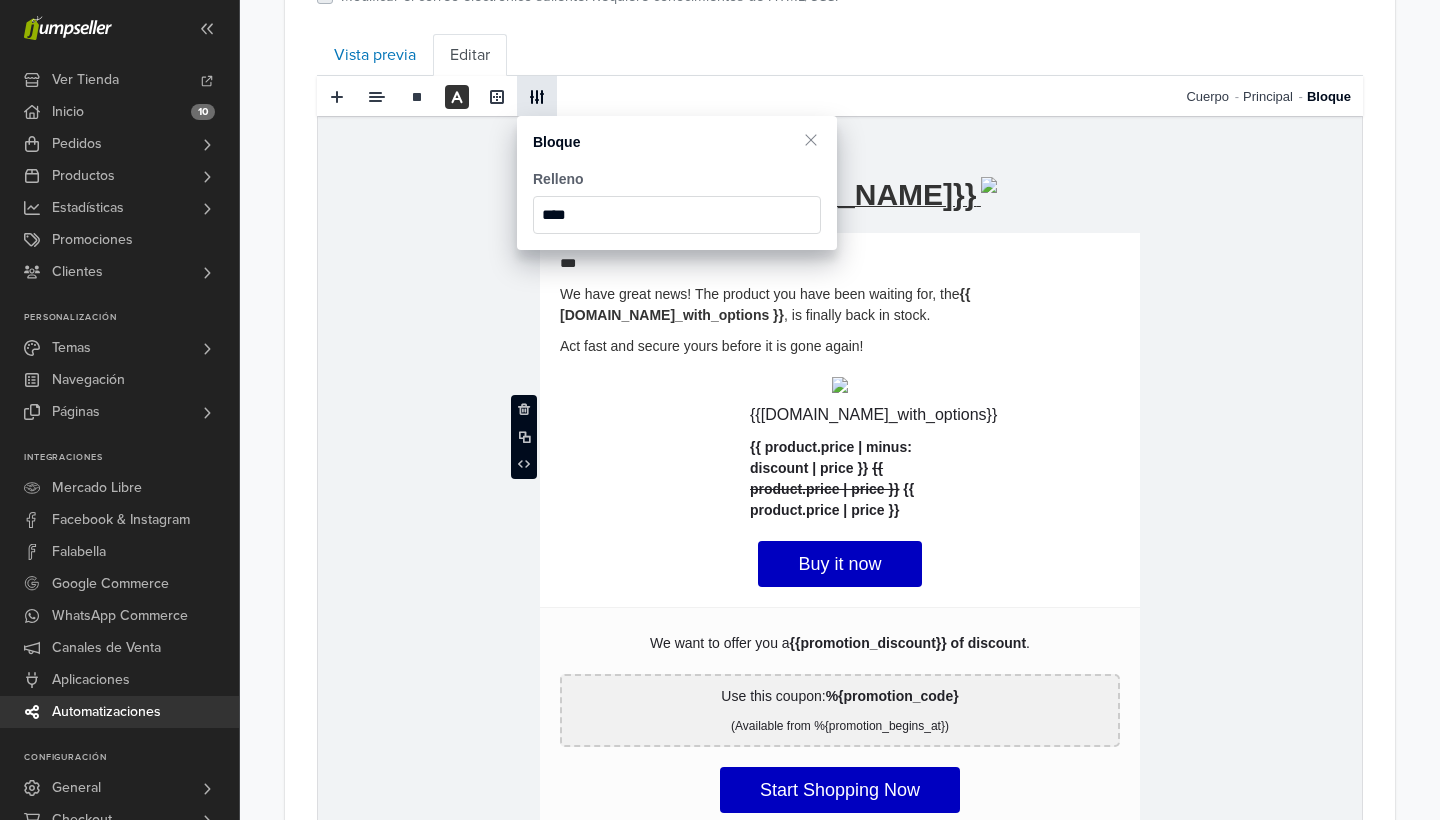 click on "{% if store.logo == empty %}
{{[DOMAIN_NAME]}}
{% else %}
{% endif %}" at bounding box center (840, 174) 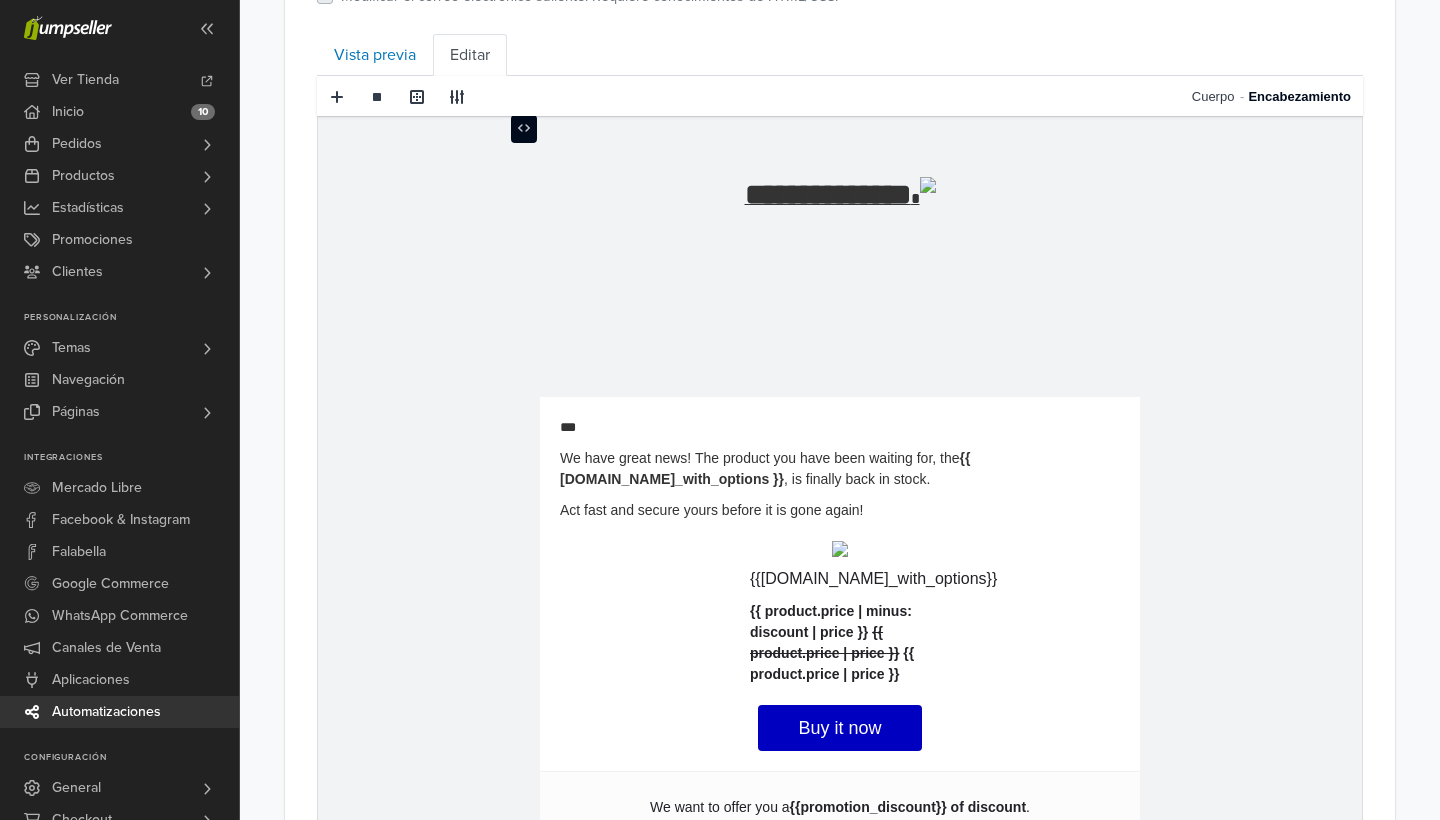click on "***" at bounding box center [840, 426] 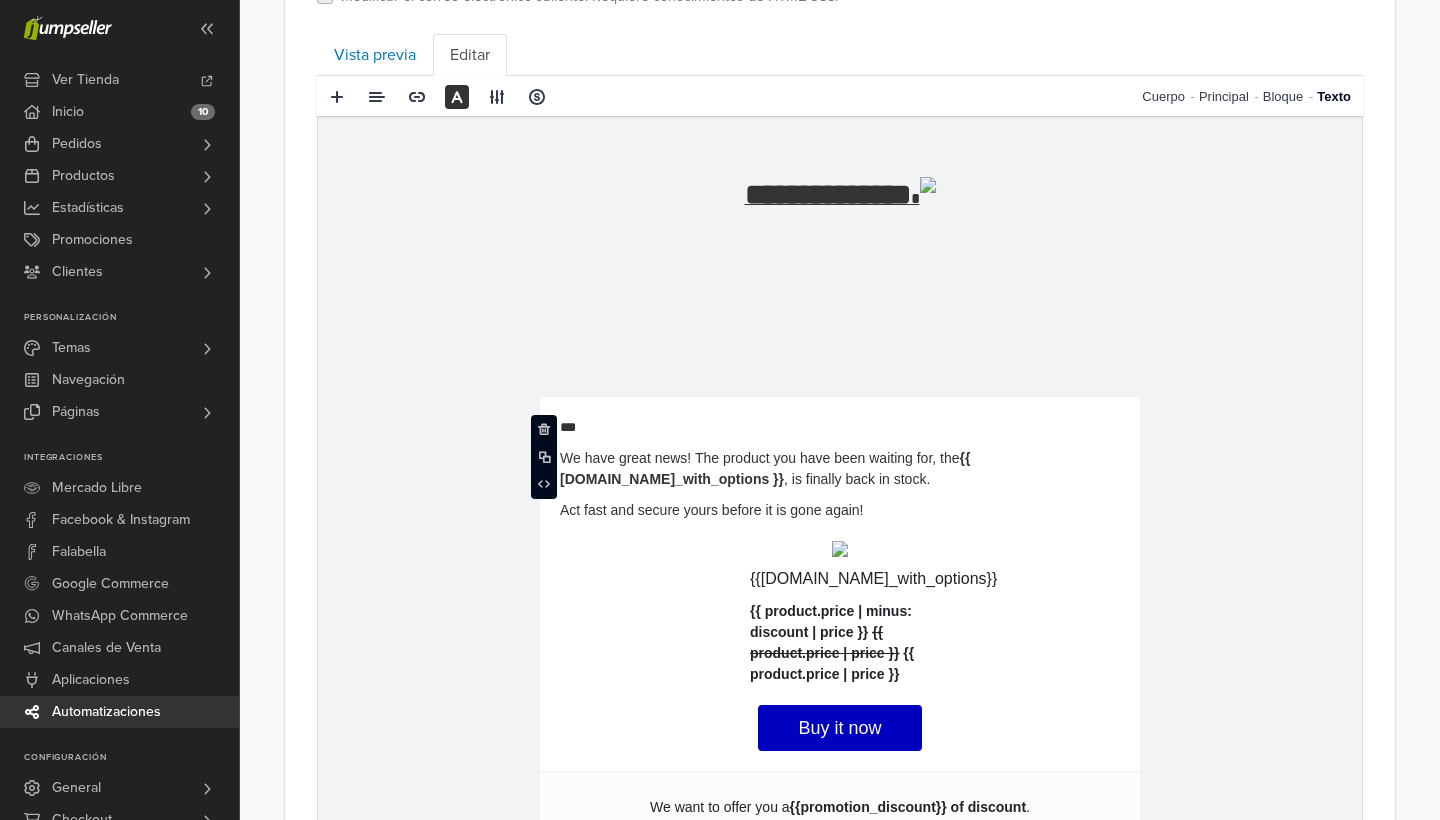 click on "Act fast and secure yours before it is gone again!" at bounding box center [840, 509] 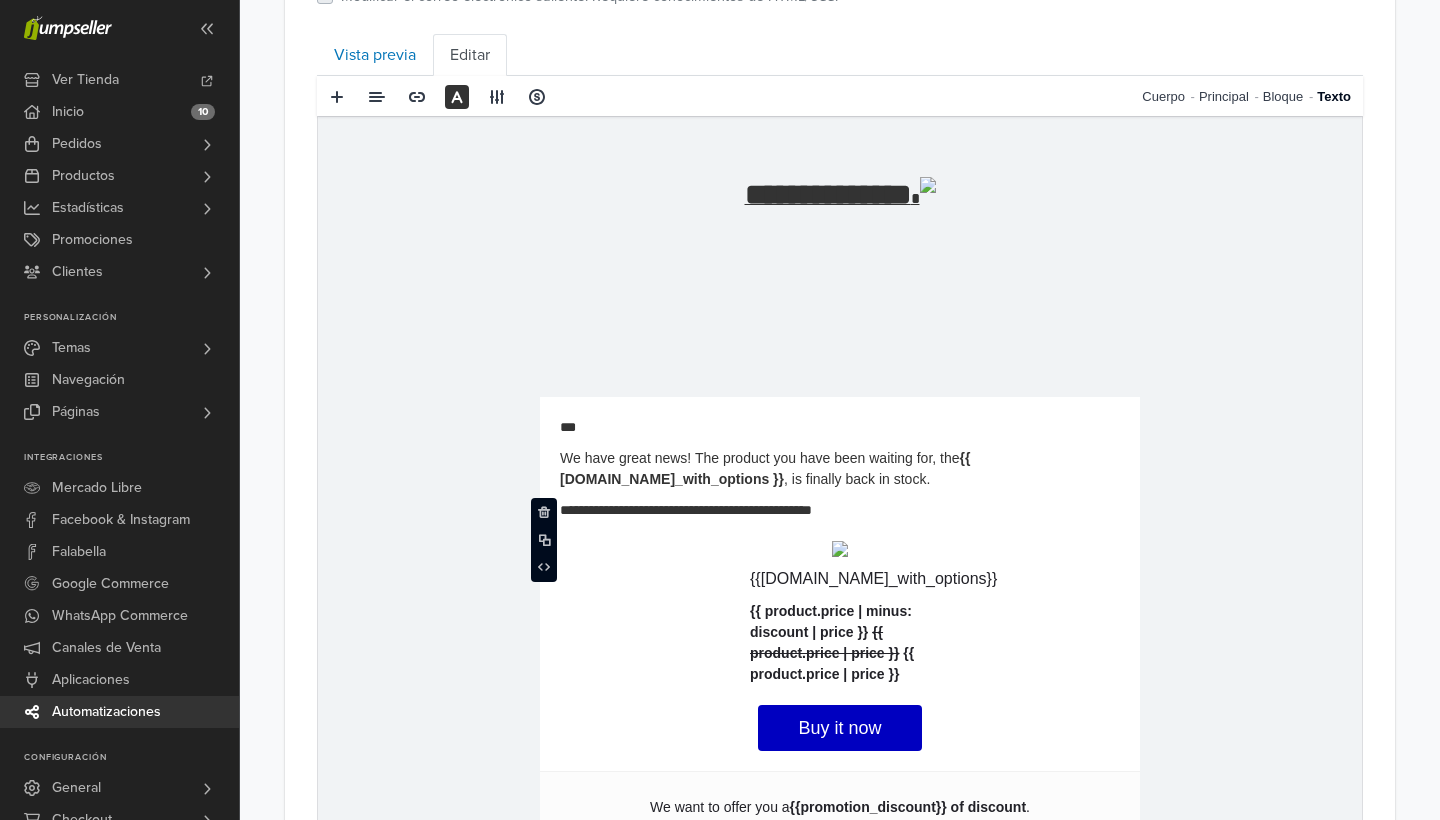 click on "**********" at bounding box center (840, 468) 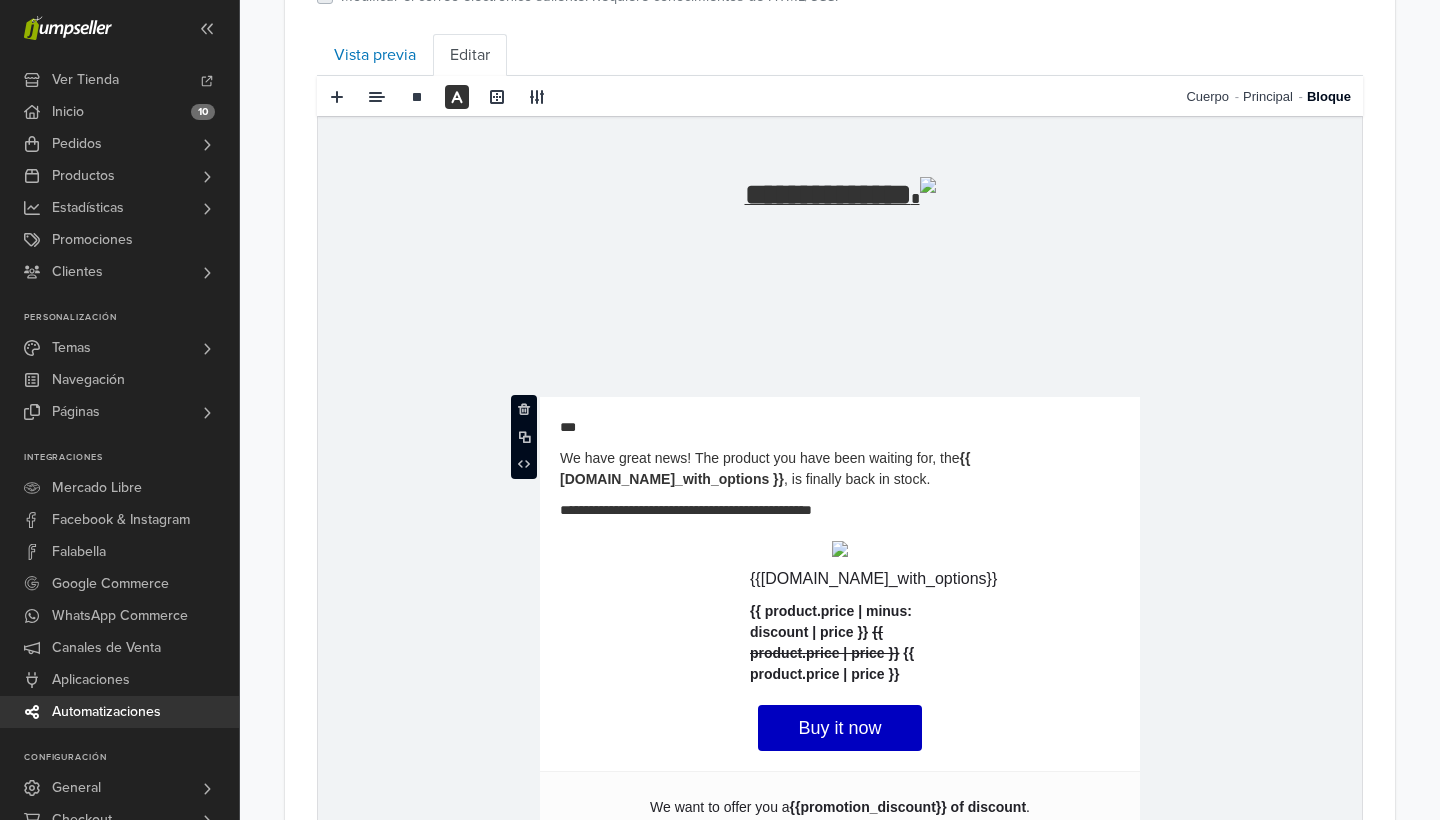 click on "**********" at bounding box center (840, 276) 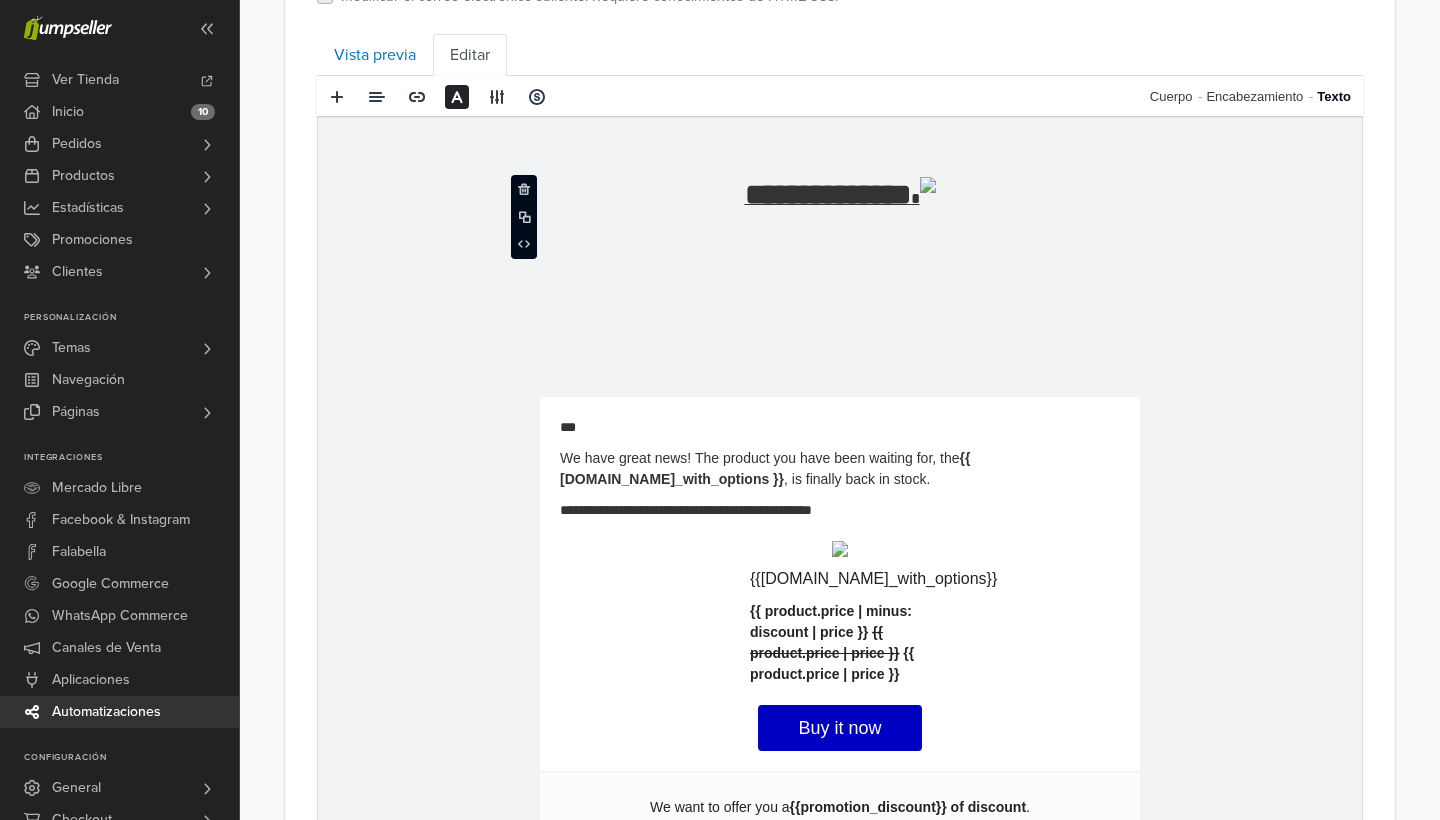 click on "**********" at bounding box center (840, 468) 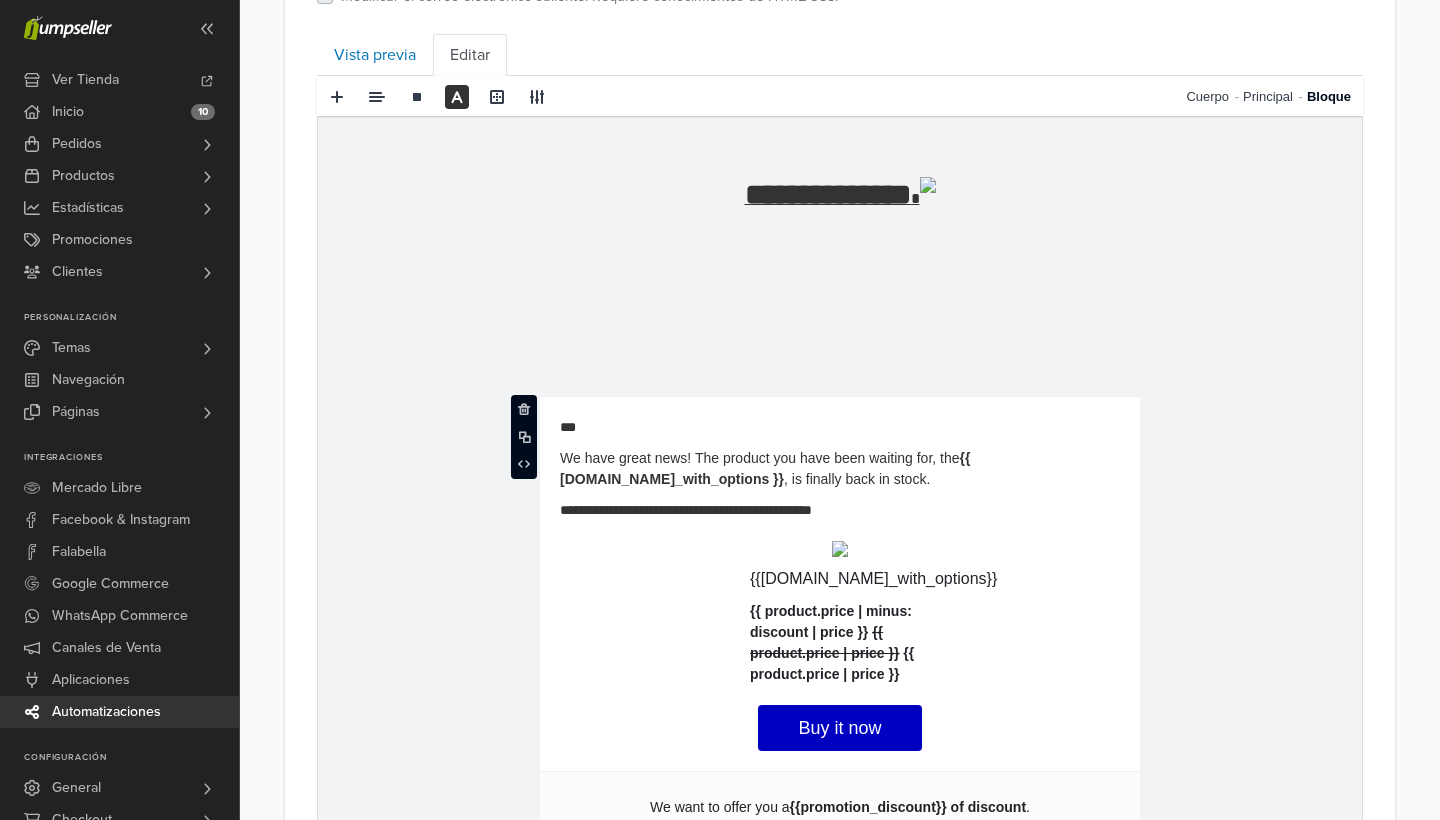 click at bounding box center (840, 548) 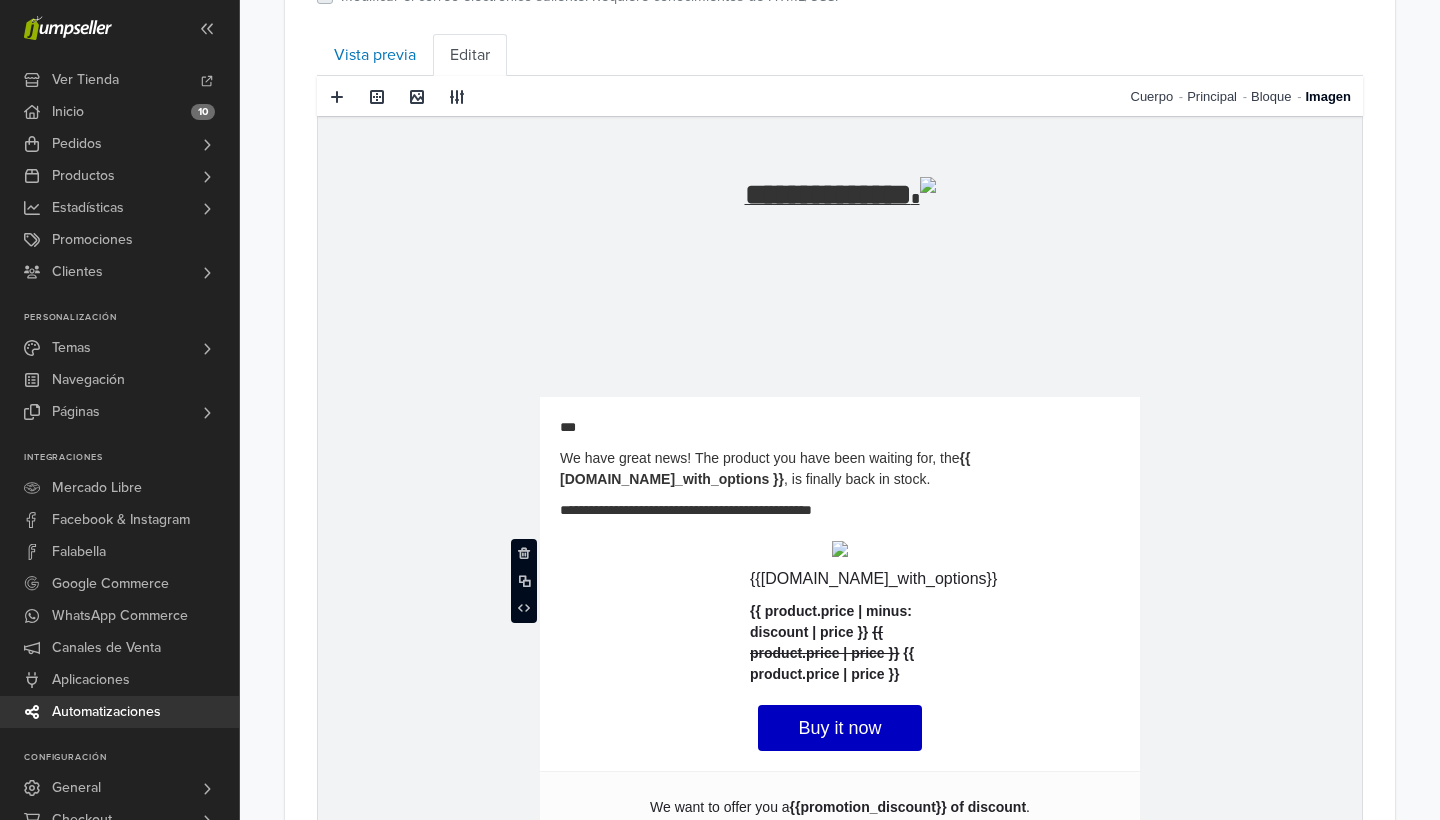 click on "**********" at bounding box center (840, 468) 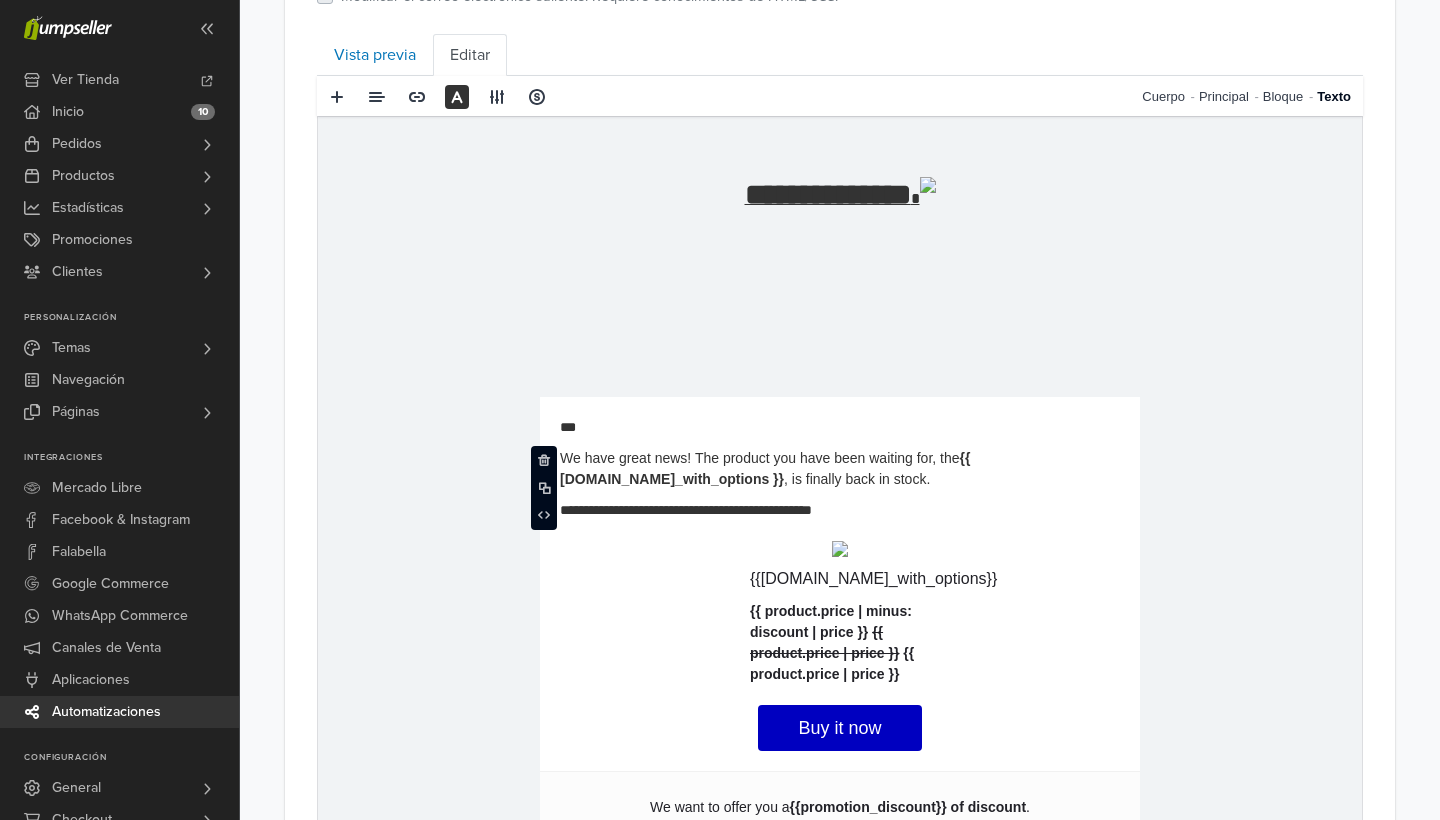 click on "We have great news! The product you have been waiting for, the  {{ [DOMAIN_NAME]_with_options }} , is finally back in stock." at bounding box center [840, 468] 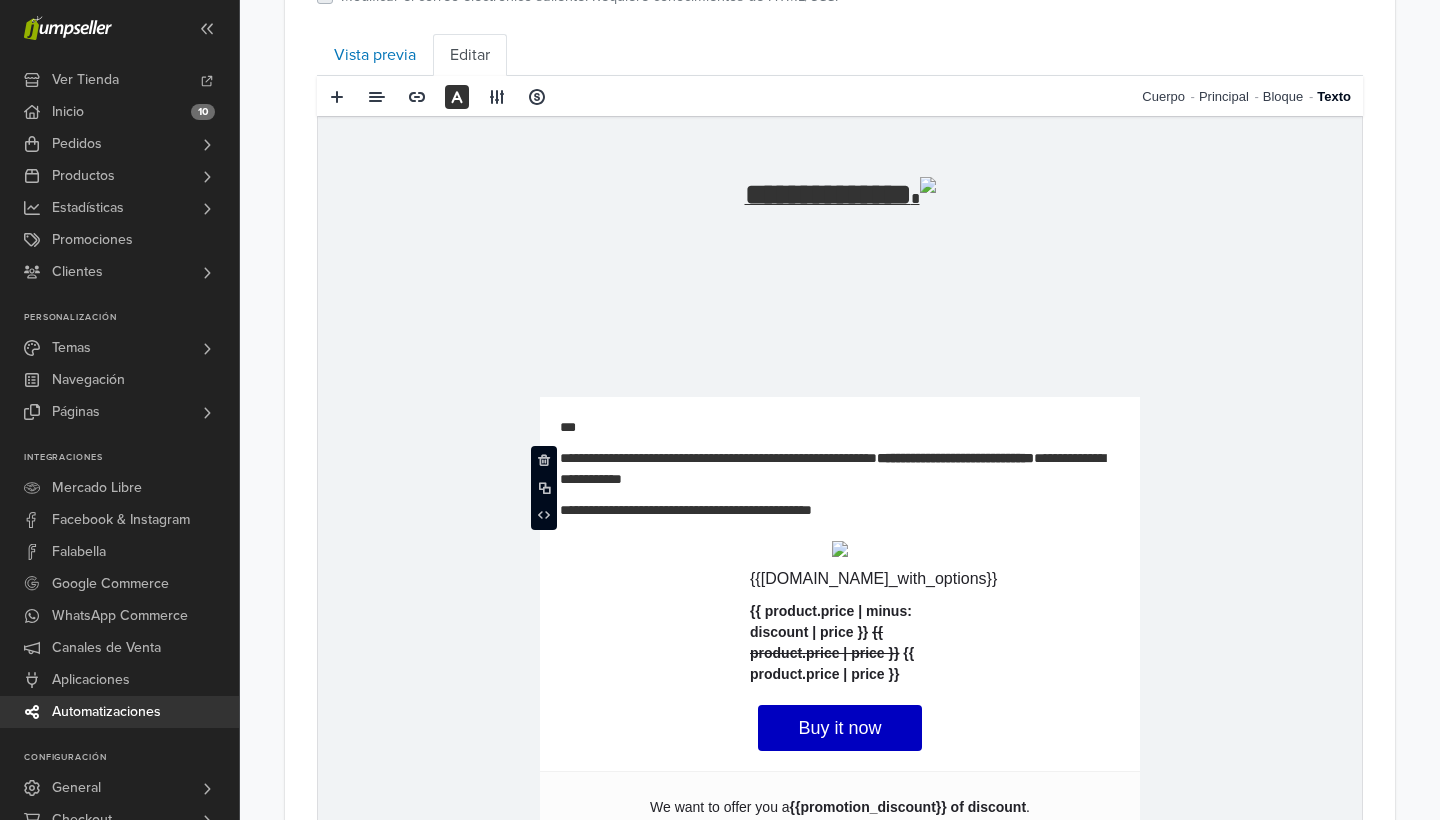 click on "**********" at bounding box center (840, 468) 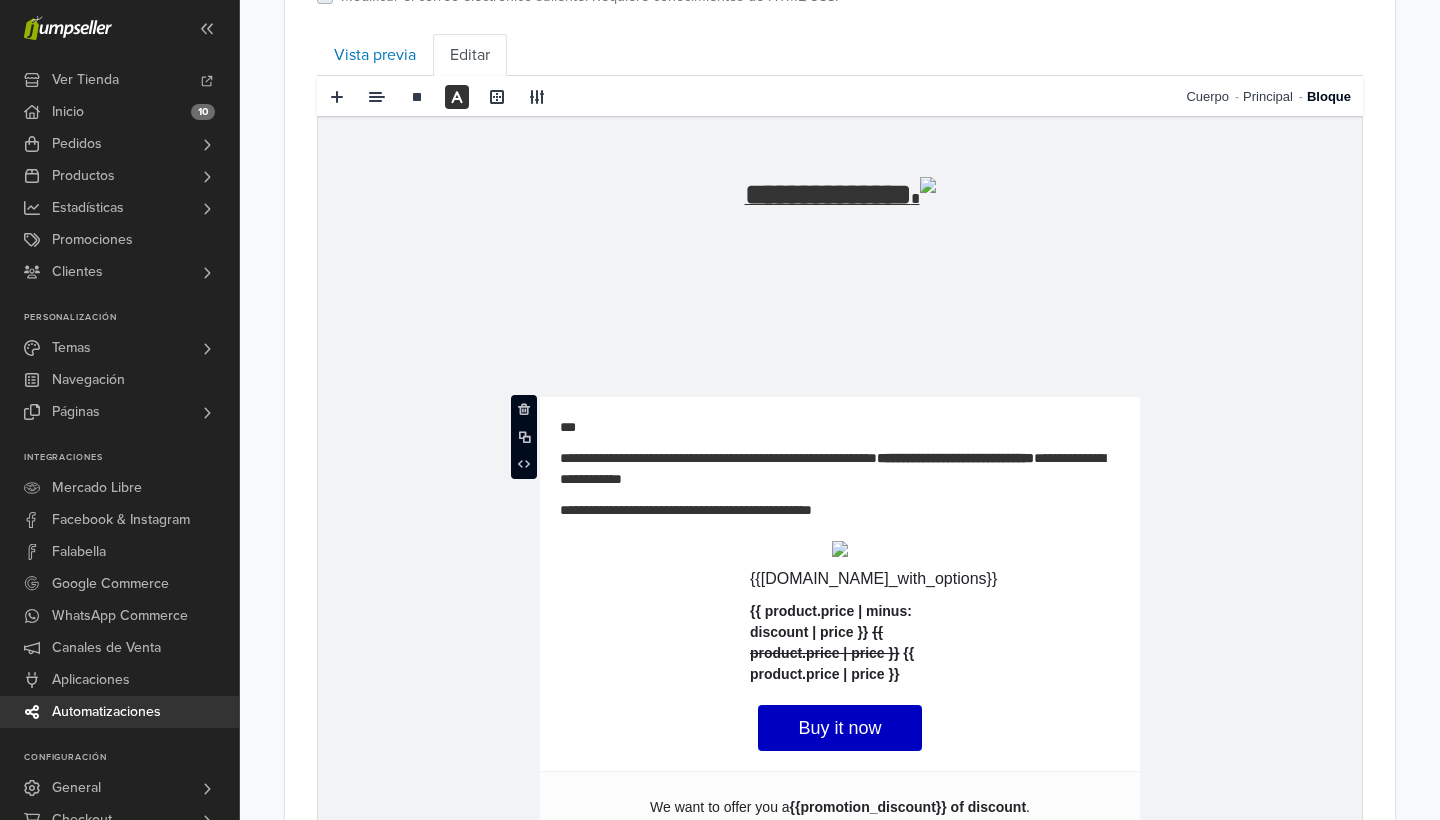 click on "**********" at bounding box center (840, 468) 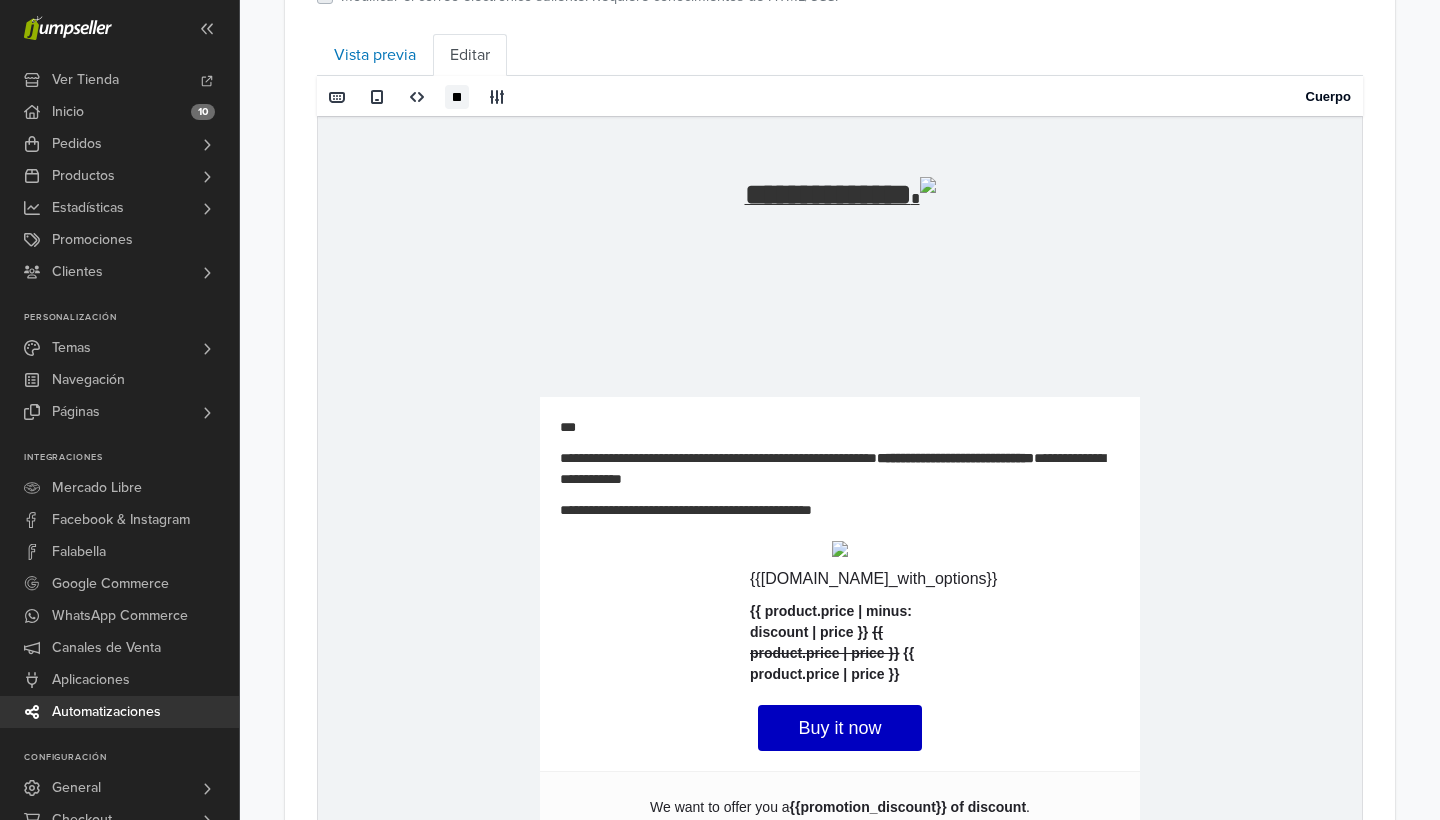 click on "***" at bounding box center (840, 426) 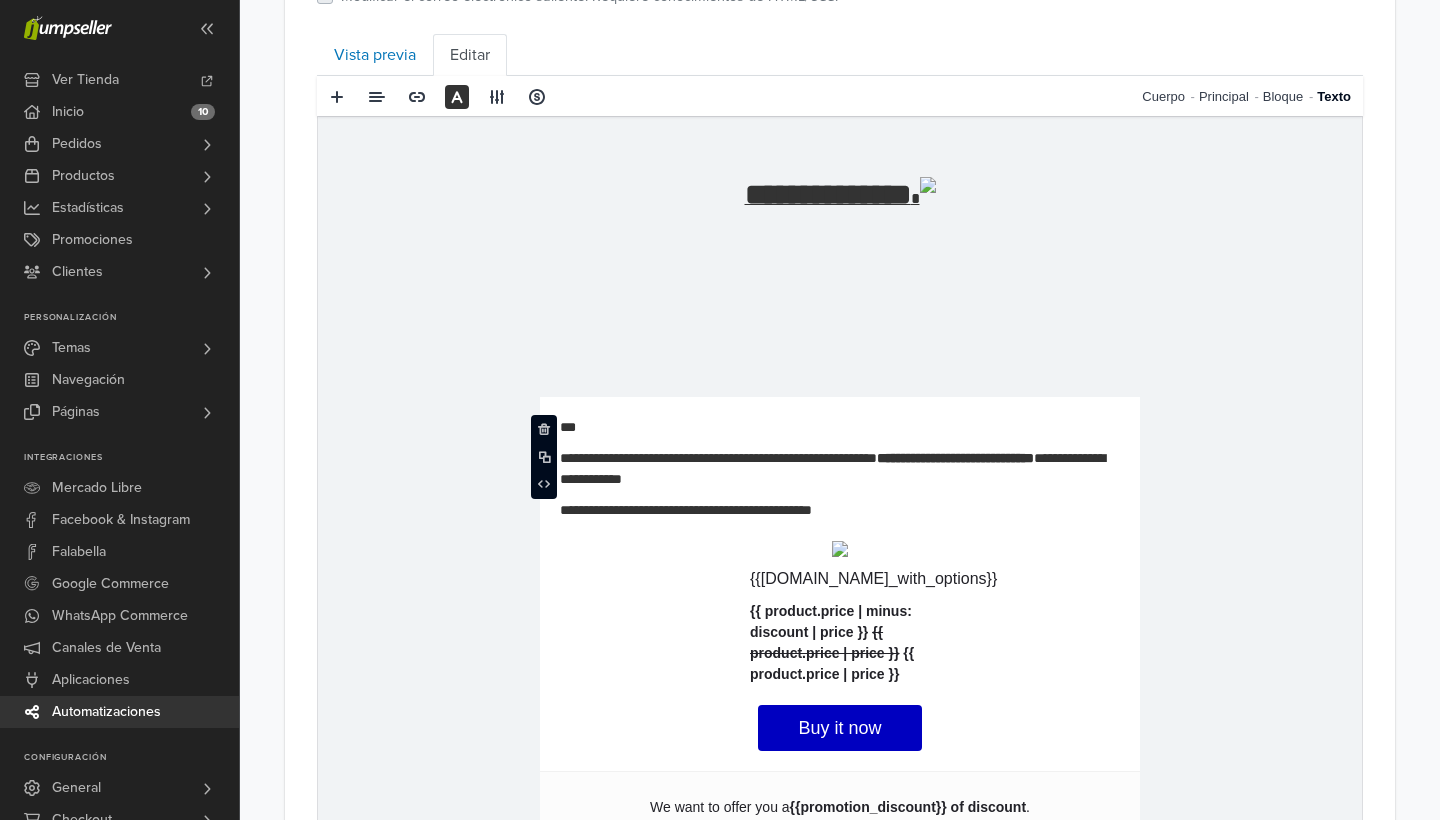 click on "**********" at bounding box center (840, 468) 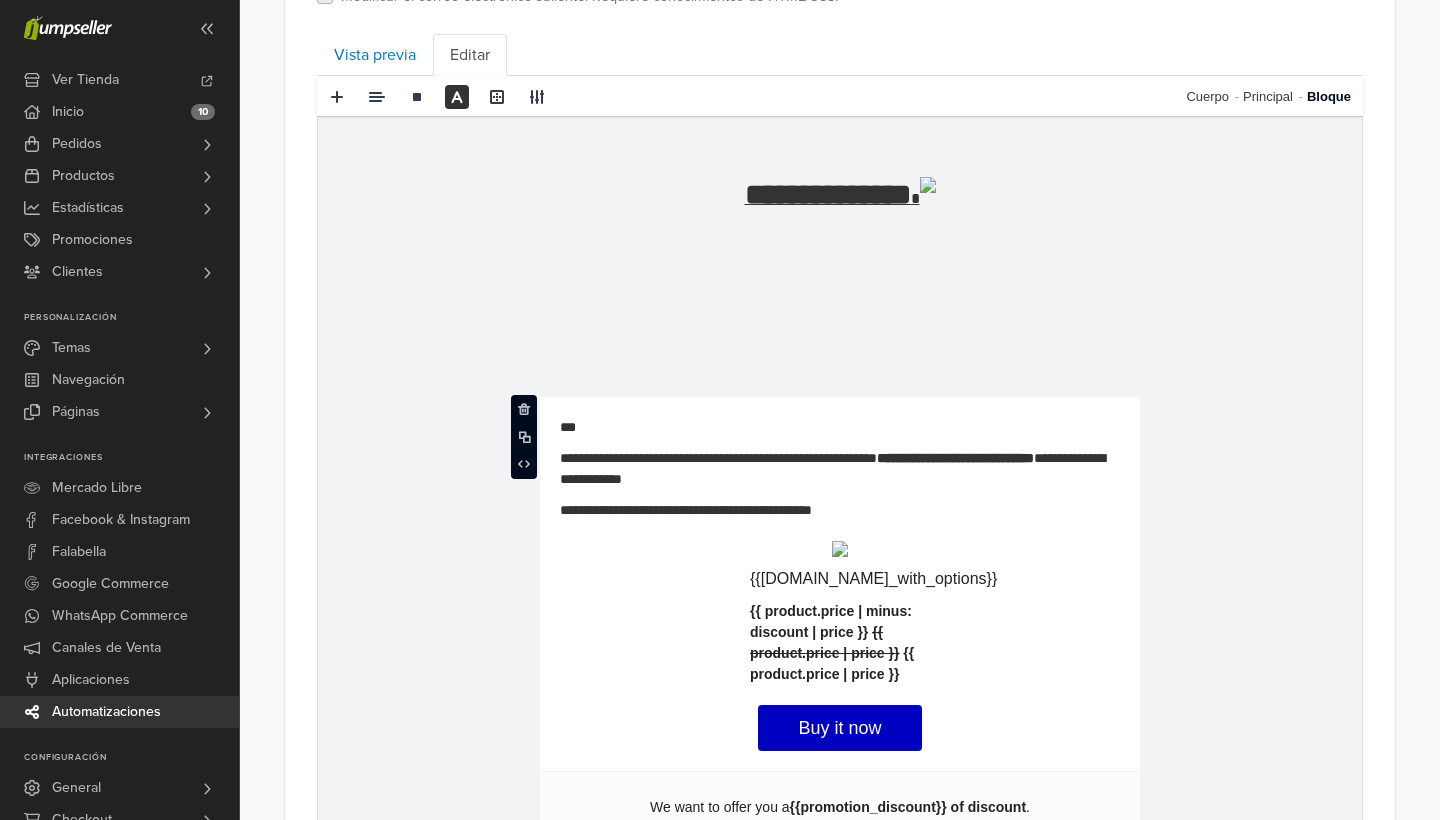 click at bounding box center [840, 548] 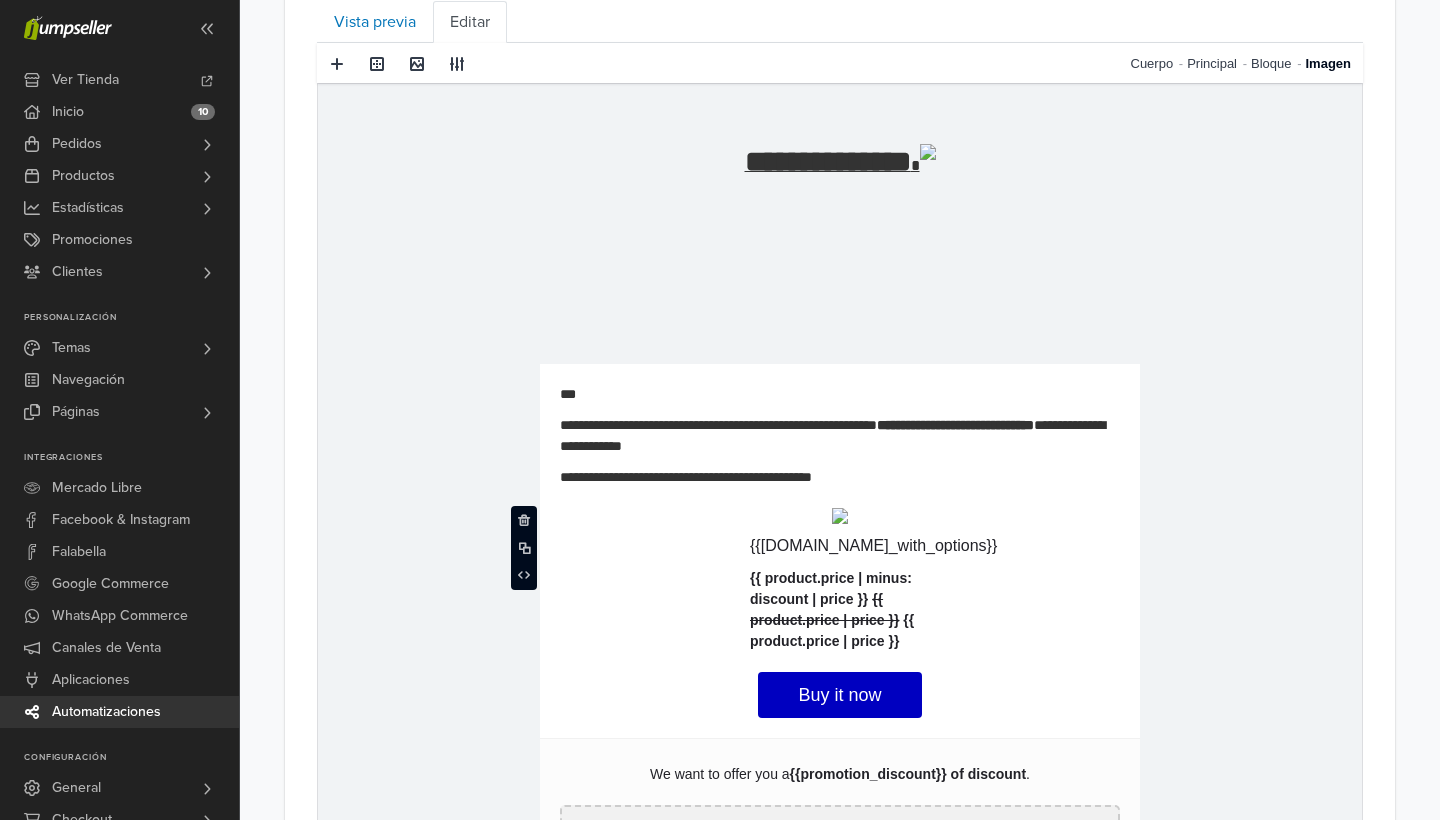 scroll, scrollTop: 816, scrollLeft: 0, axis: vertical 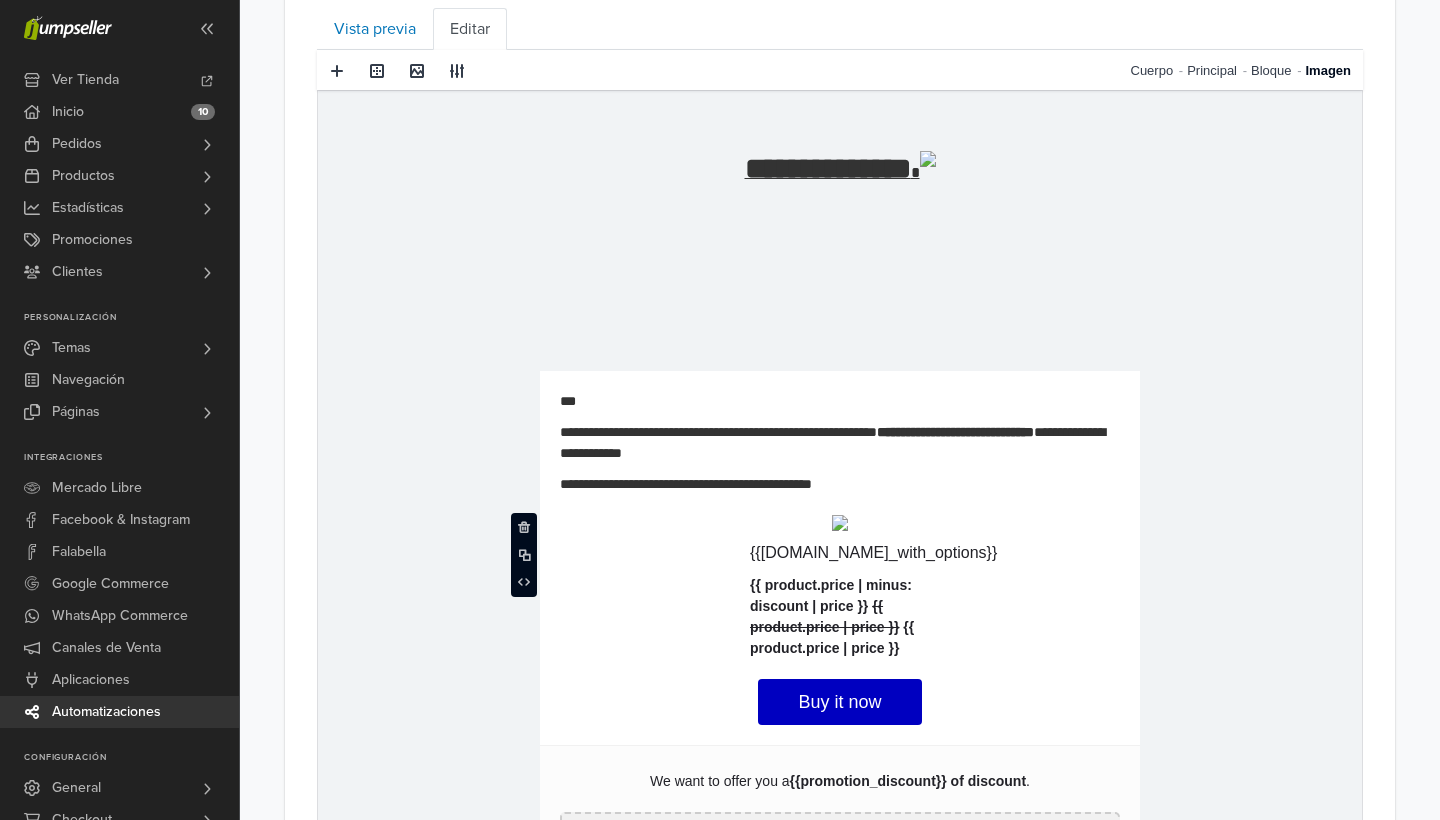 click at bounding box center [840, 522] 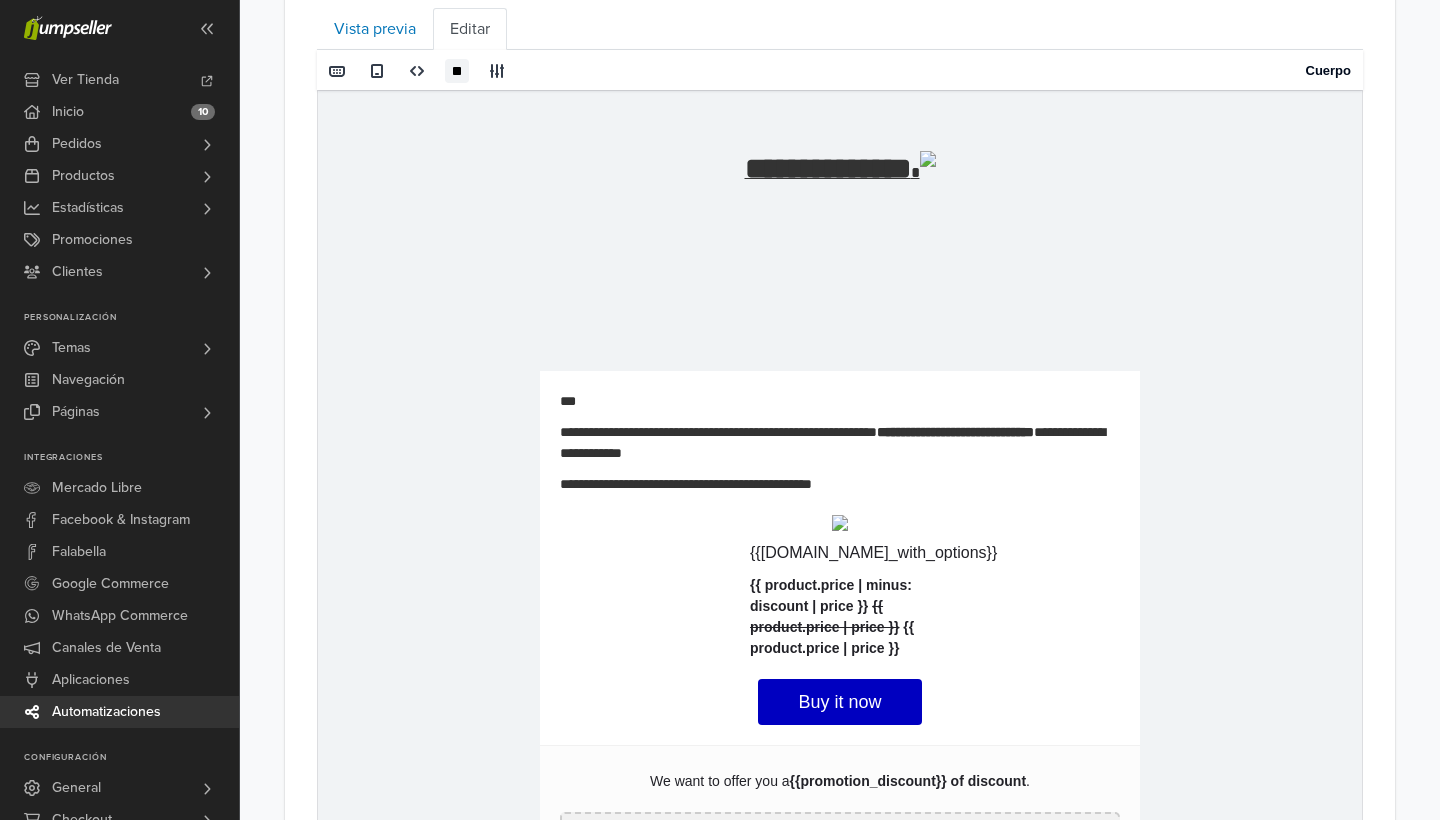 click at bounding box center (840, 522) 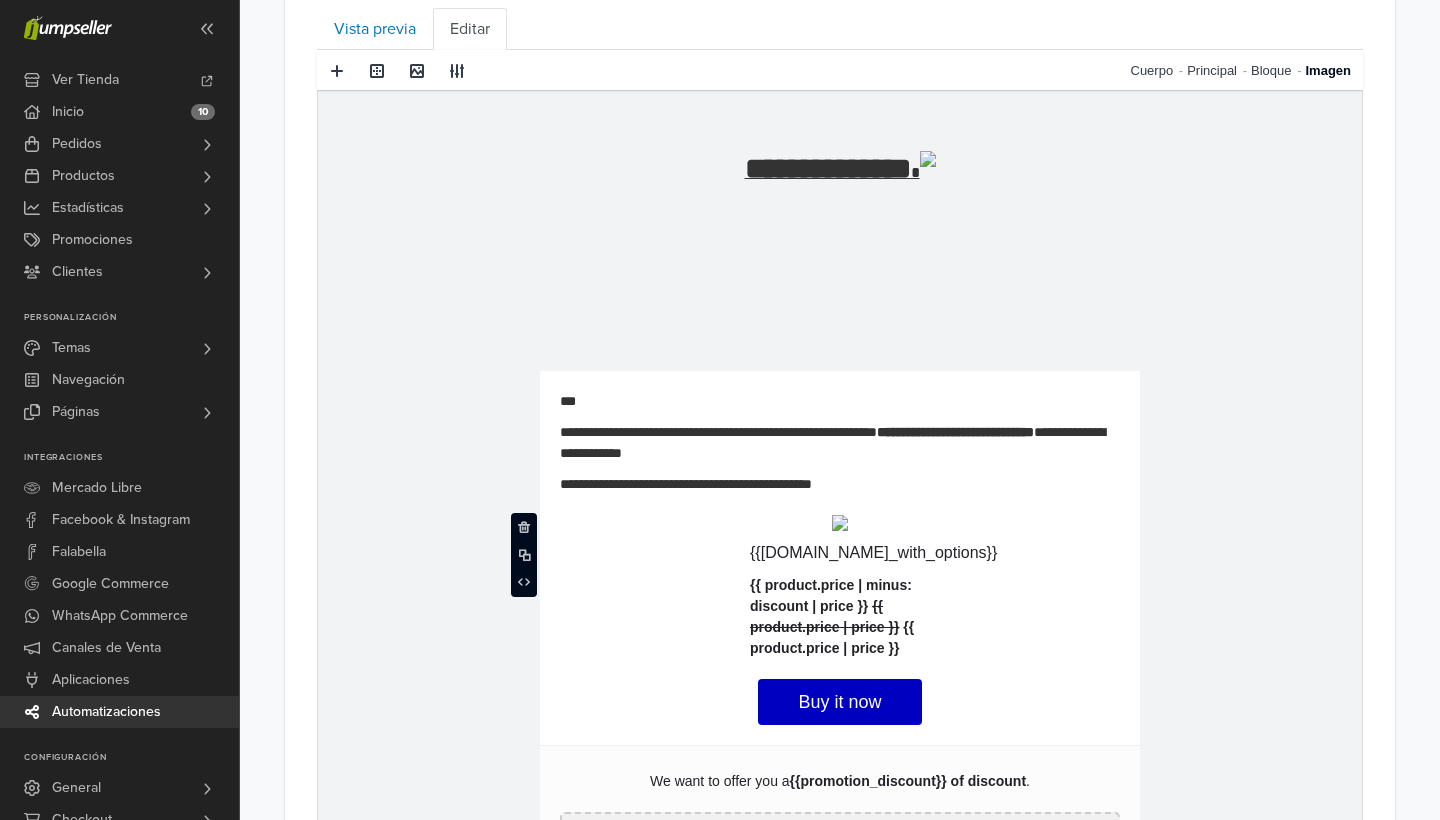 click at bounding box center [840, 522] 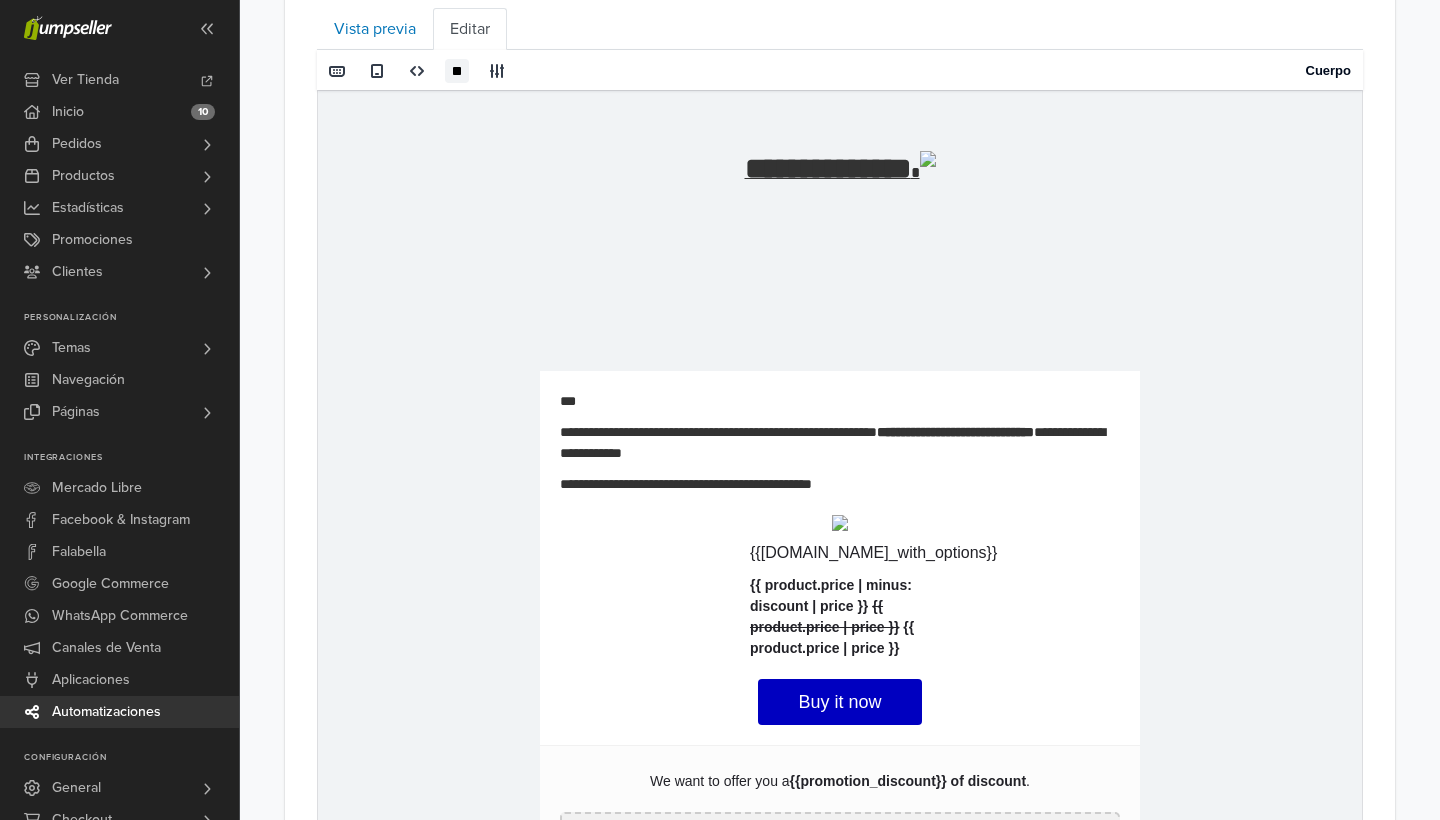 click on "**********" at bounding box center [840, 442] 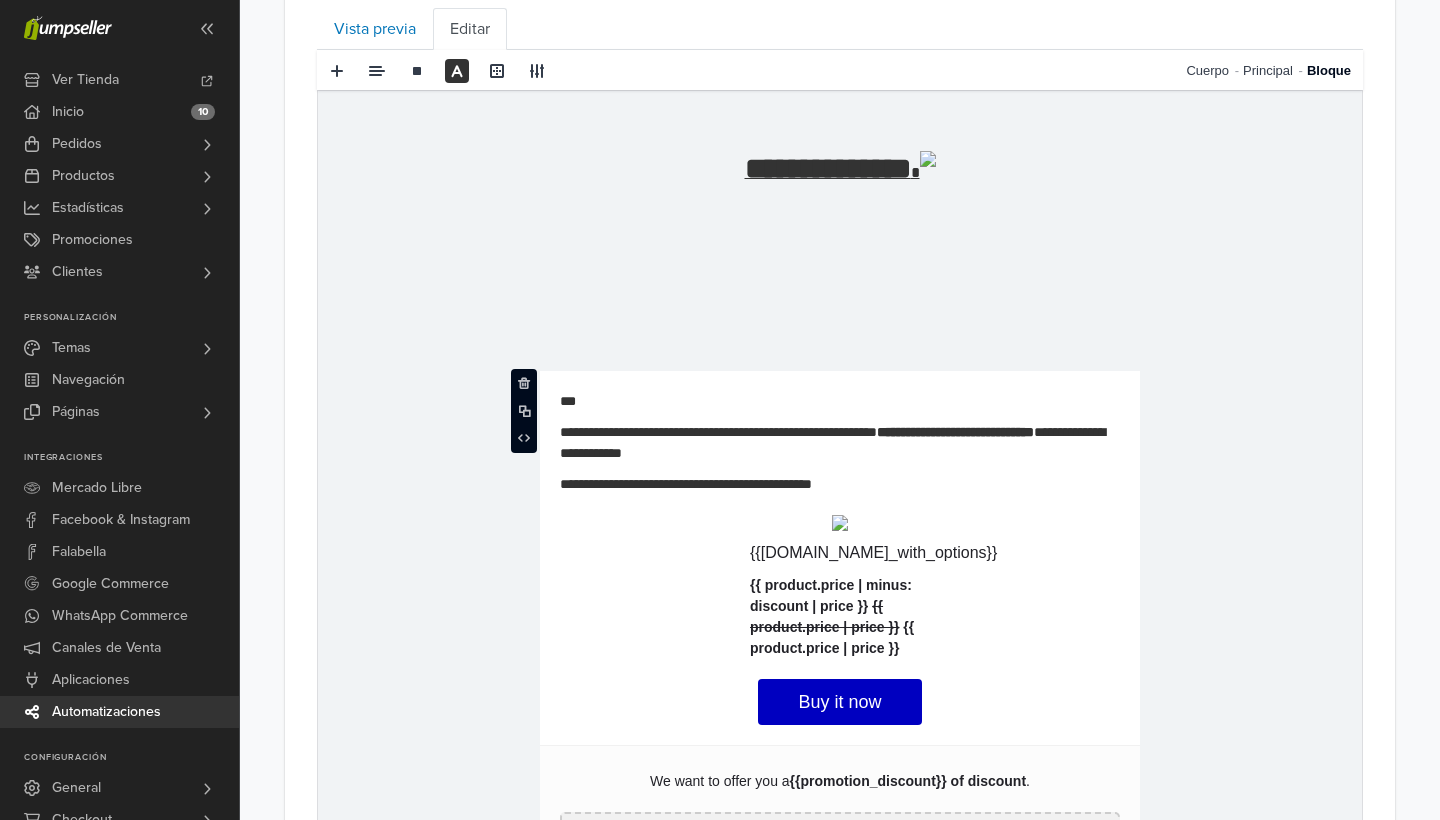 click on "**********" at bounding box center (840, 442) 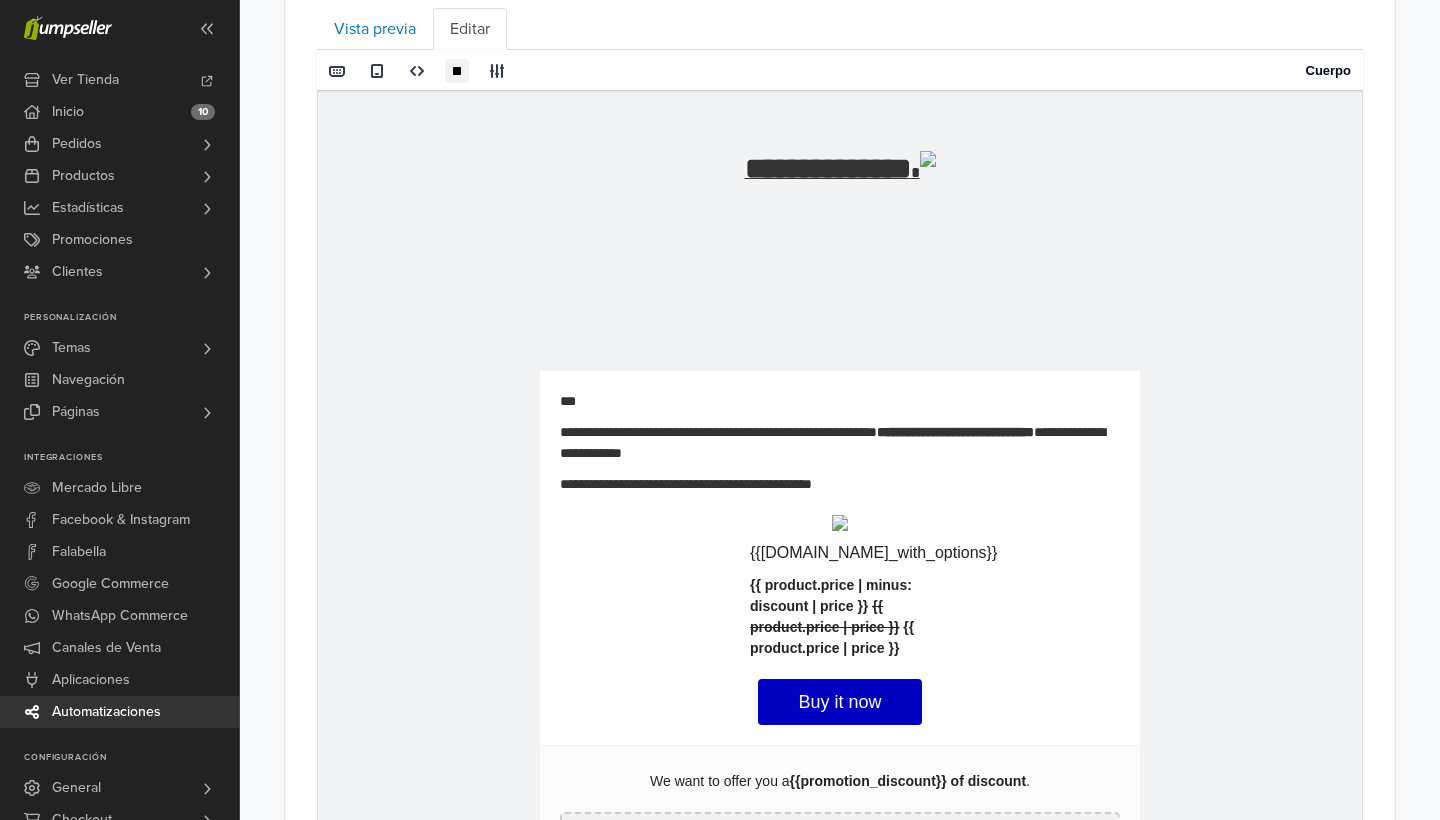 click on "**********" at bounding box center [955, 431] 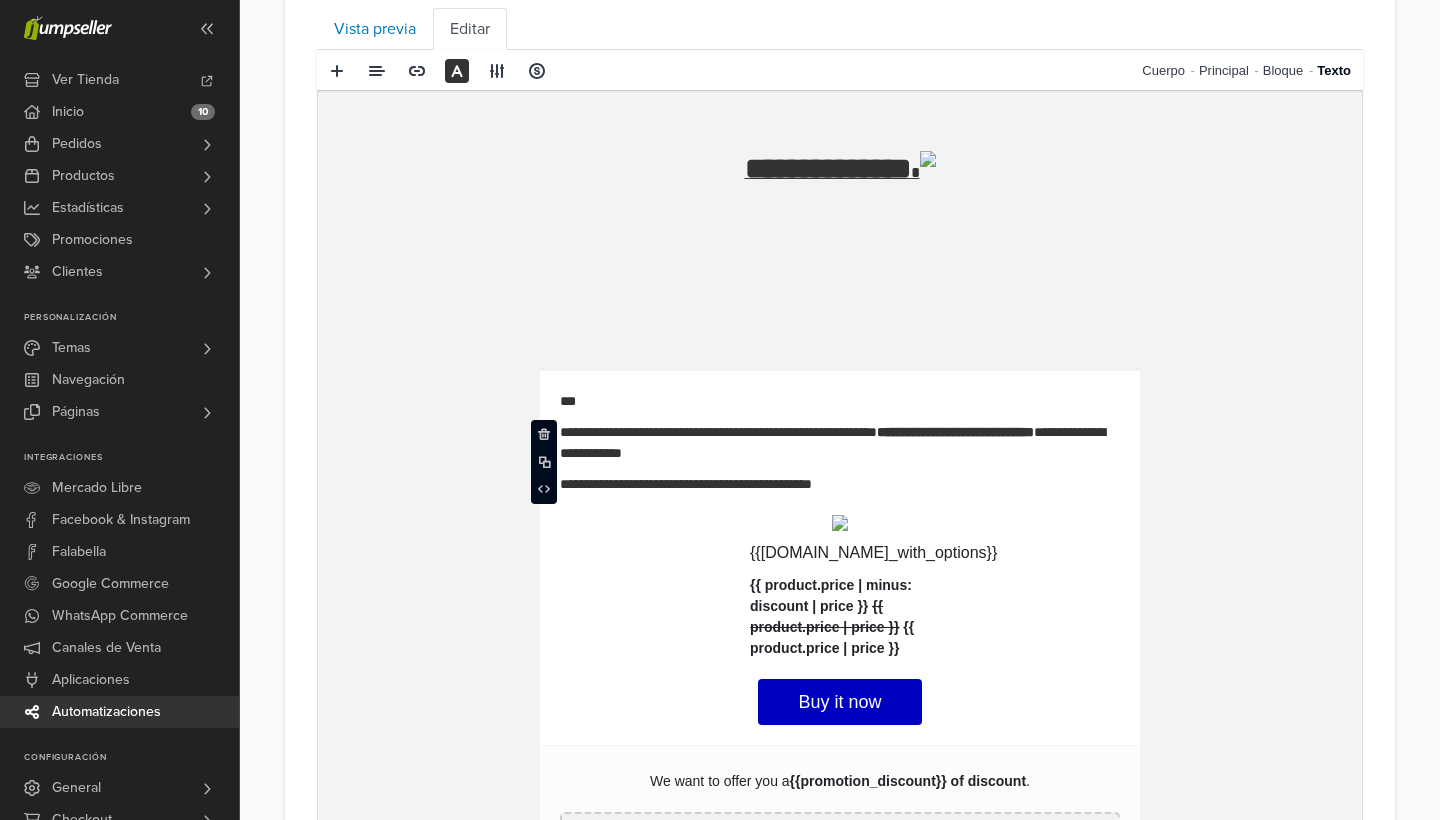 click on "**********" at bounding box center [840, 483] 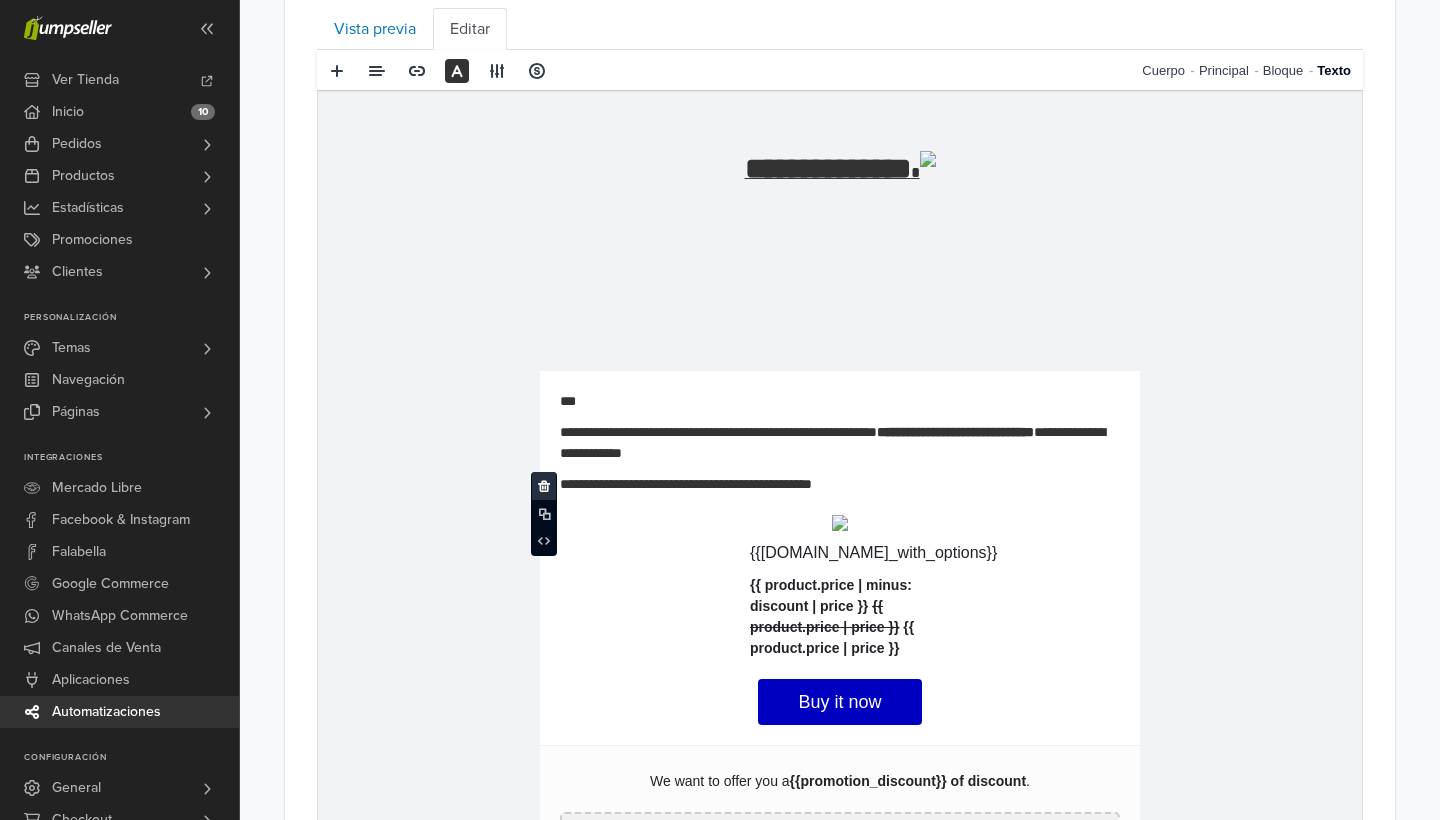 click at bounding box center [544, 486] 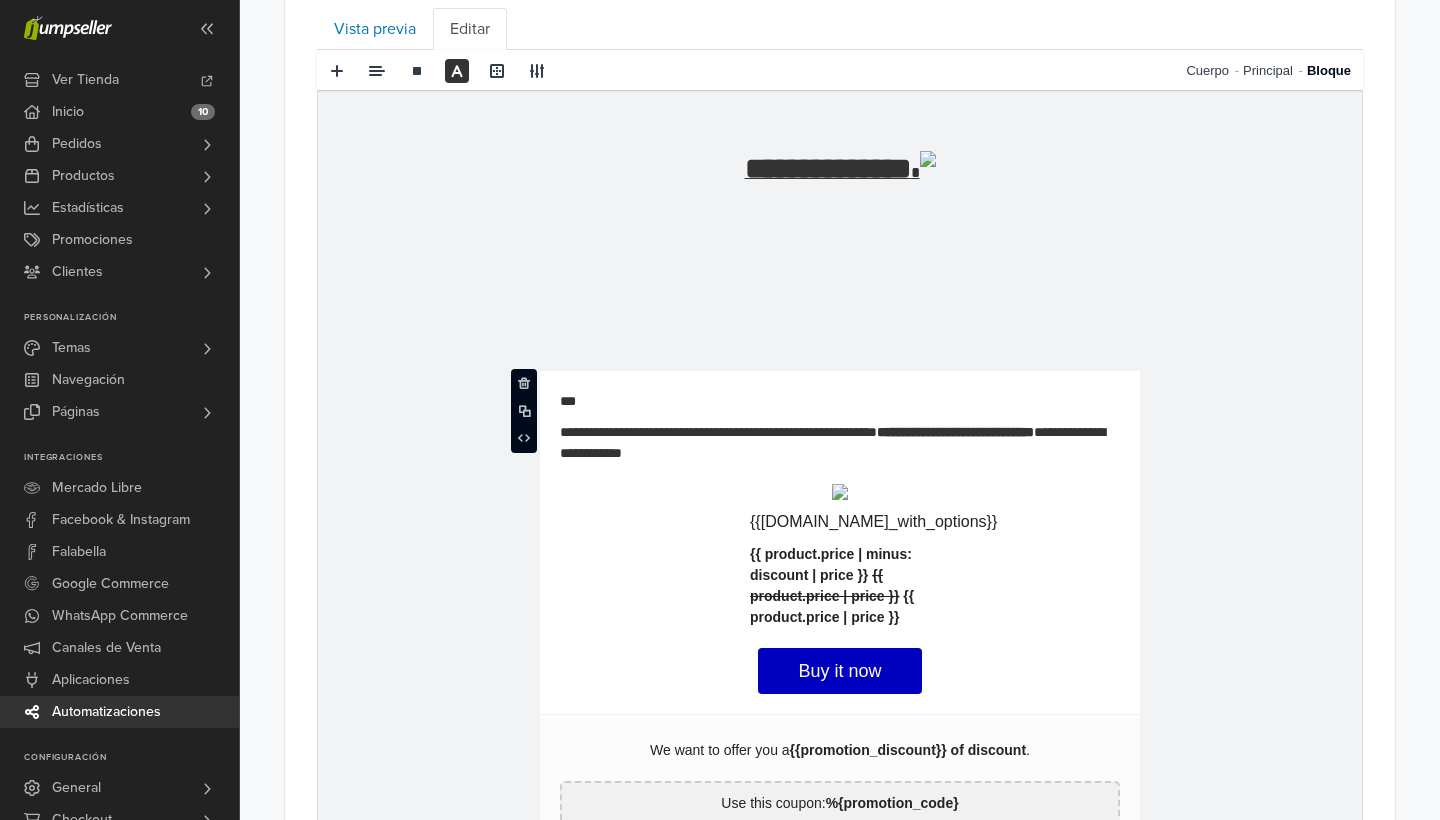 click on "**********" at bounding box center [840, 426] 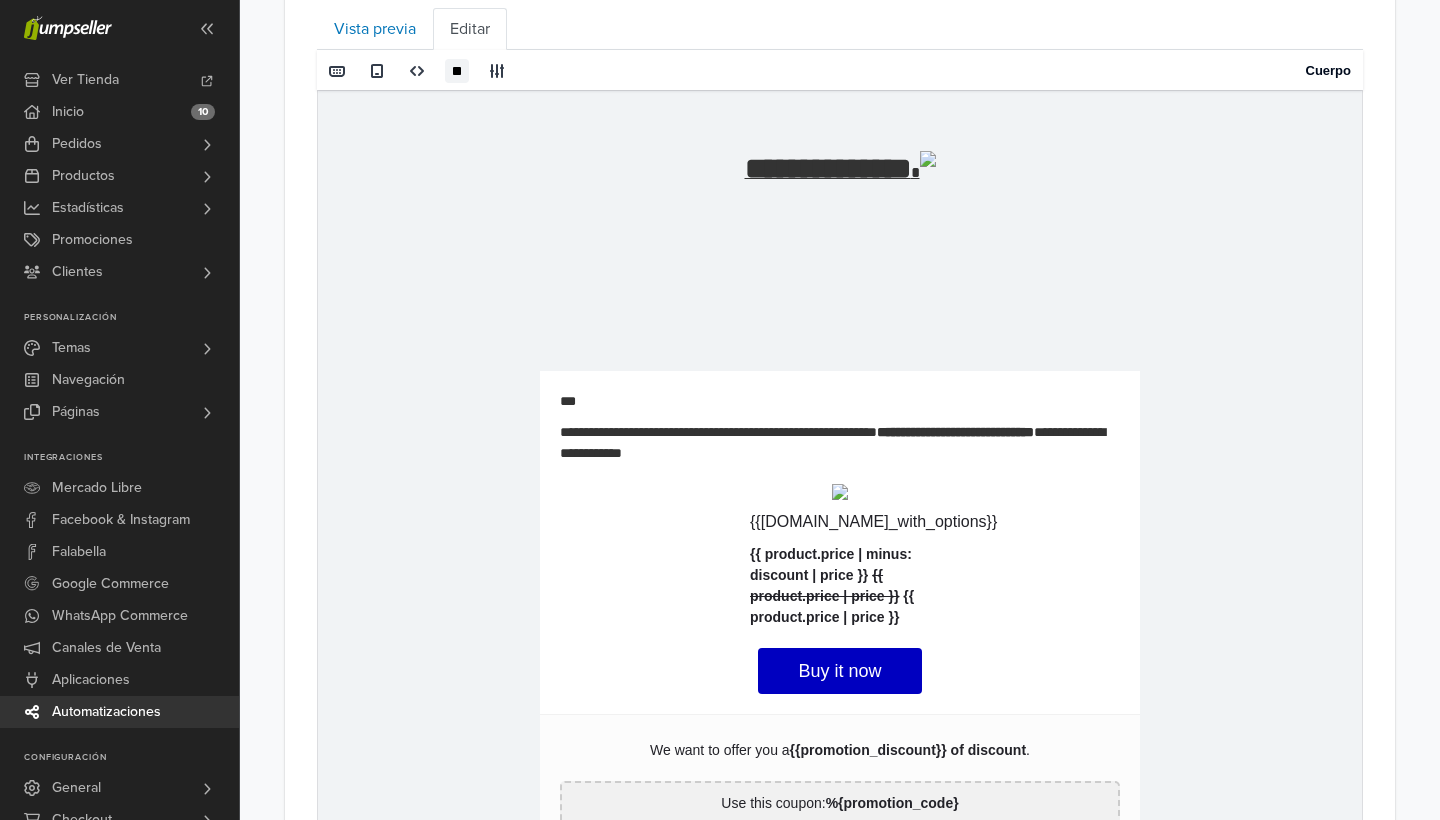 click on "**********" at bounding box center [840, 442] 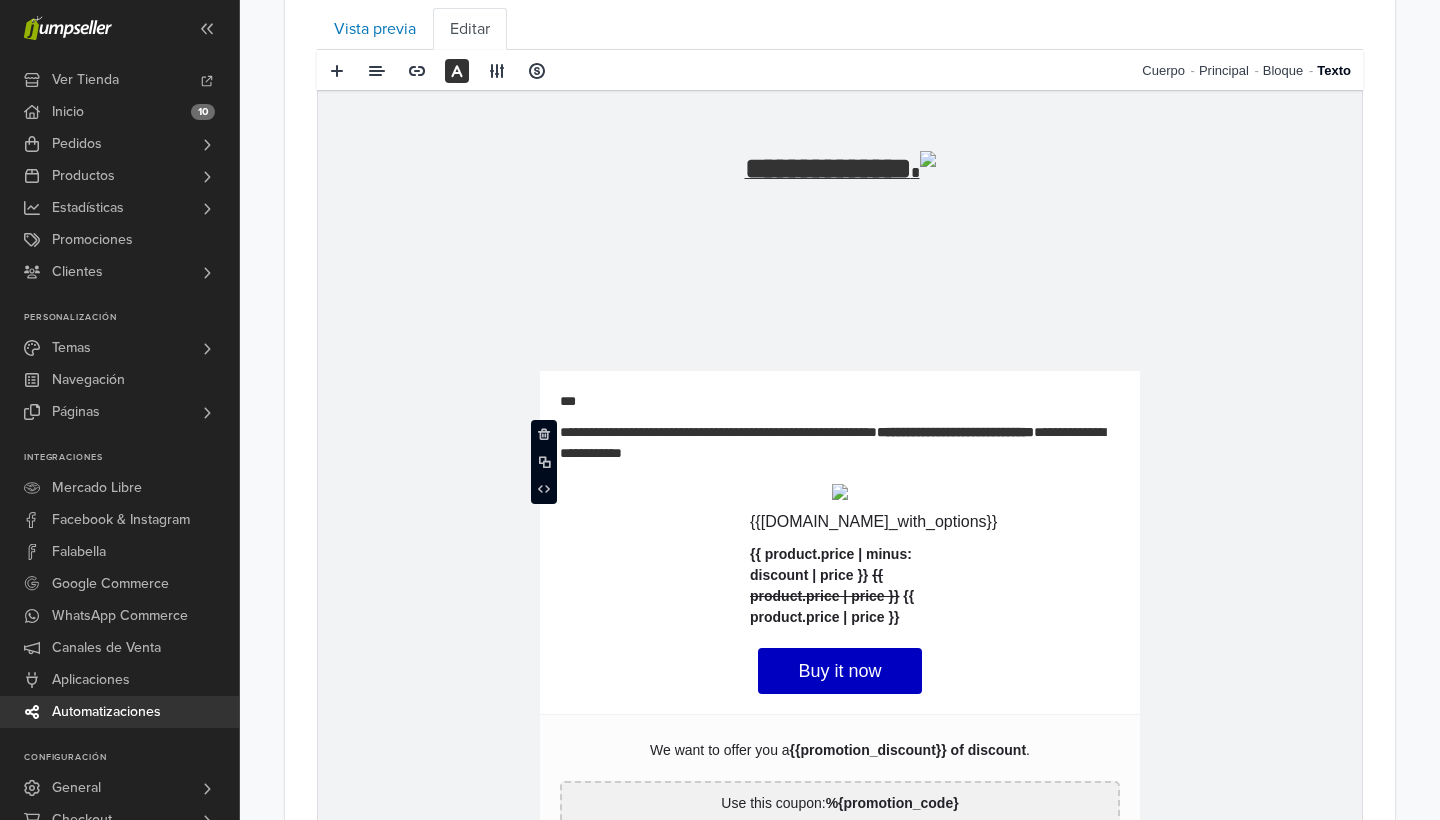 click on "**********" at bounding box center (840, 426) 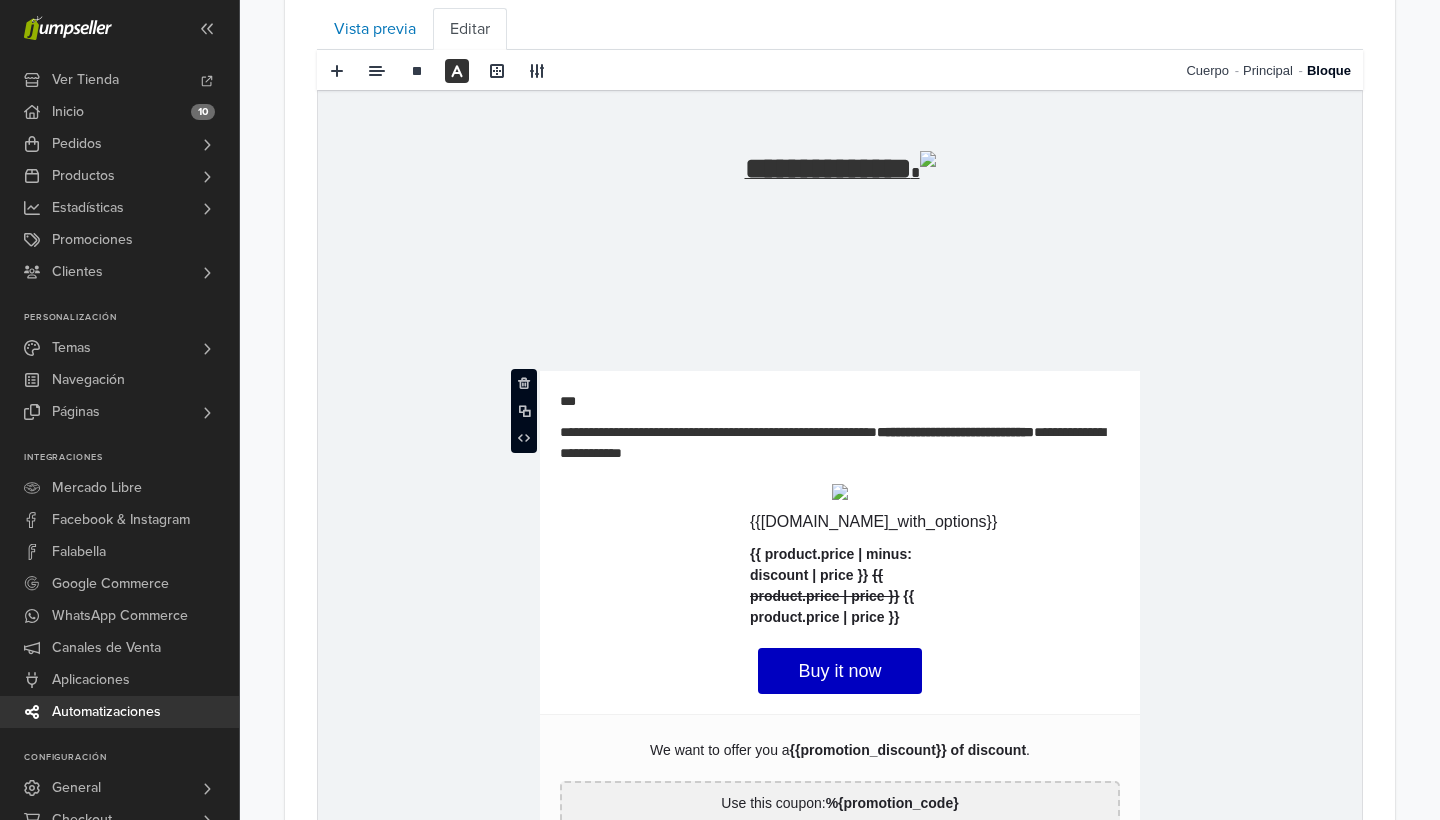 click on "**********" at bounding box center (840, 426) 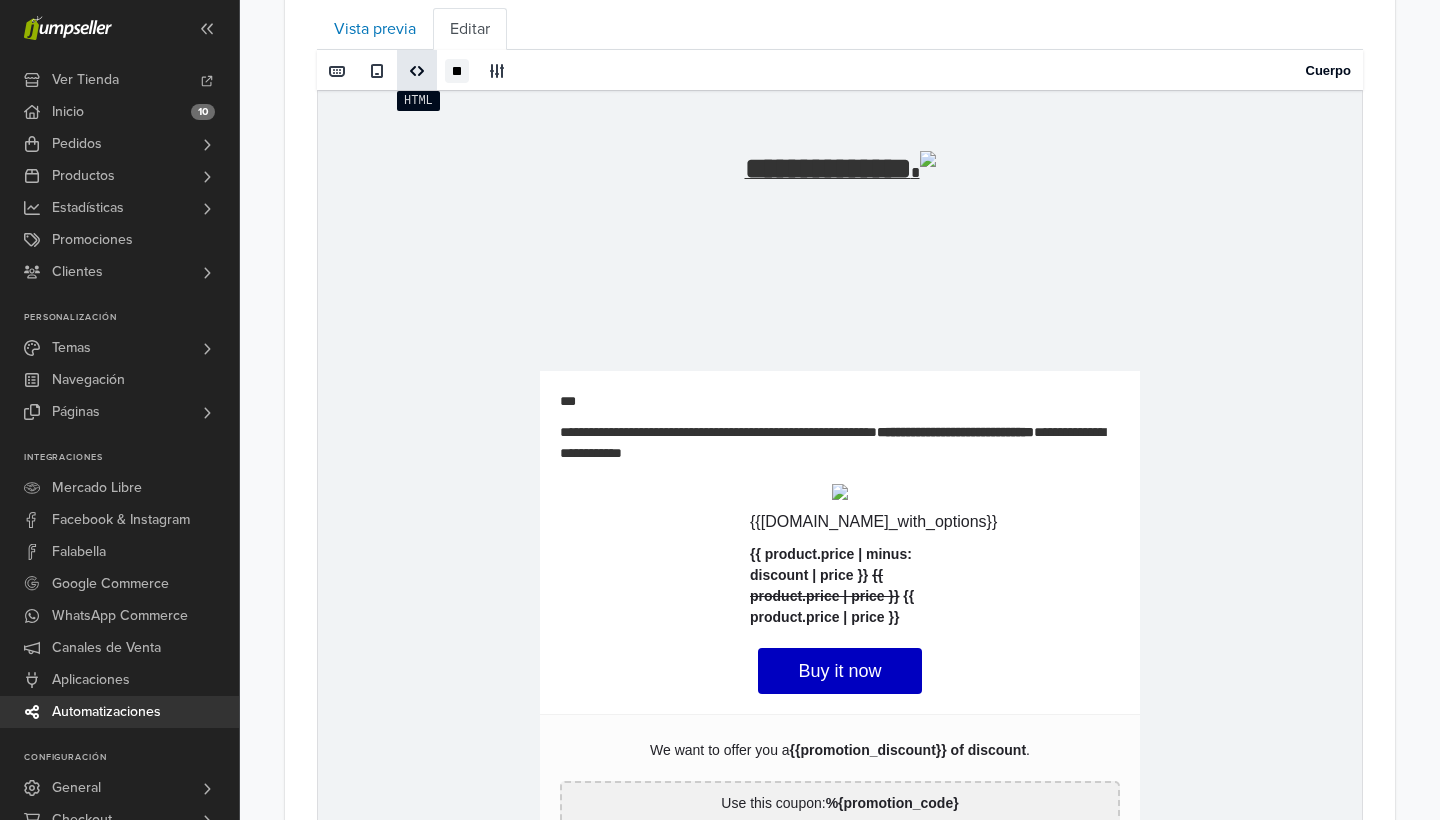 click at bounding box center [417, 71] 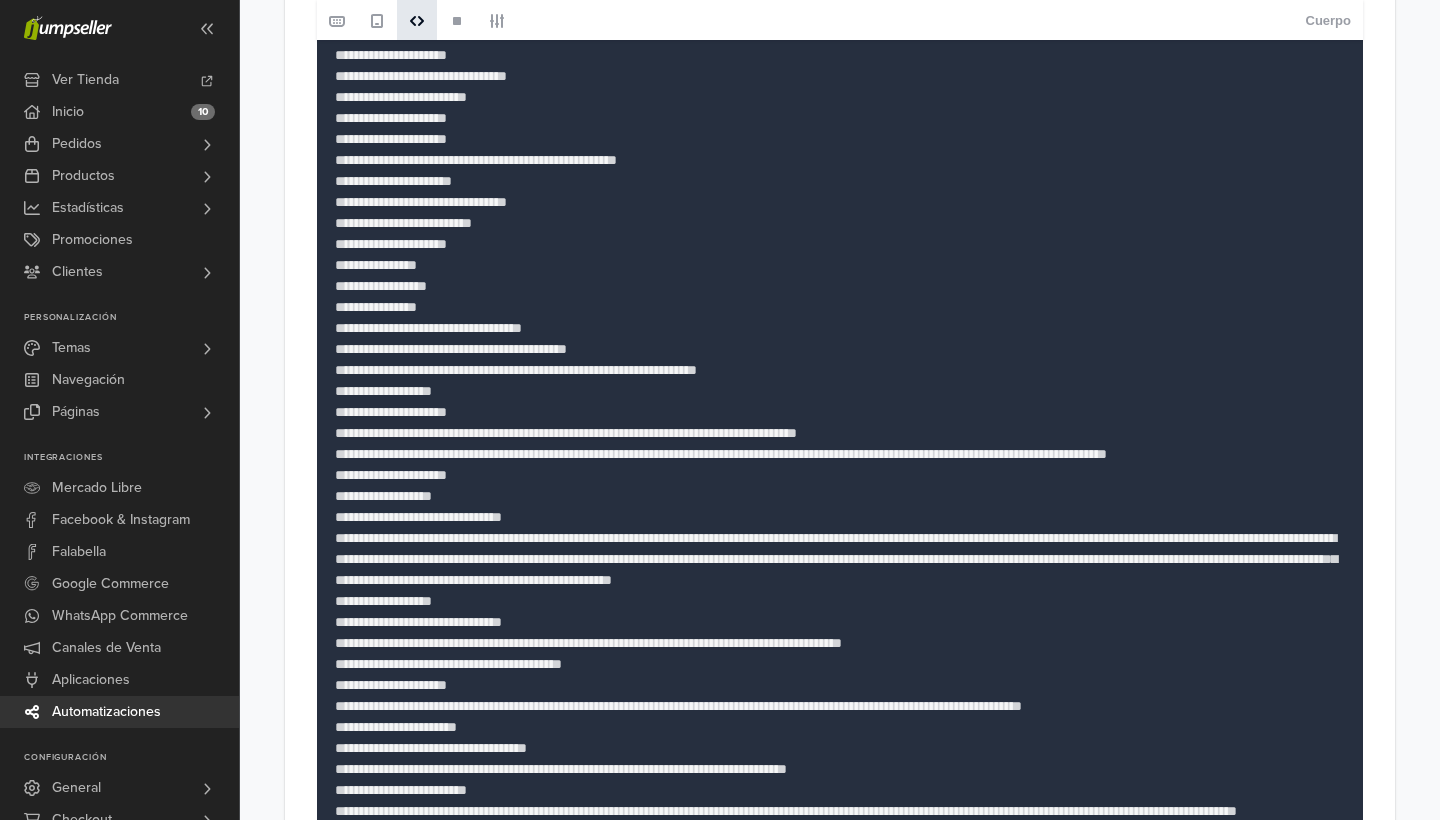 scroll, scrollTop: 1348, scrollLeft: 0, axis: vertical 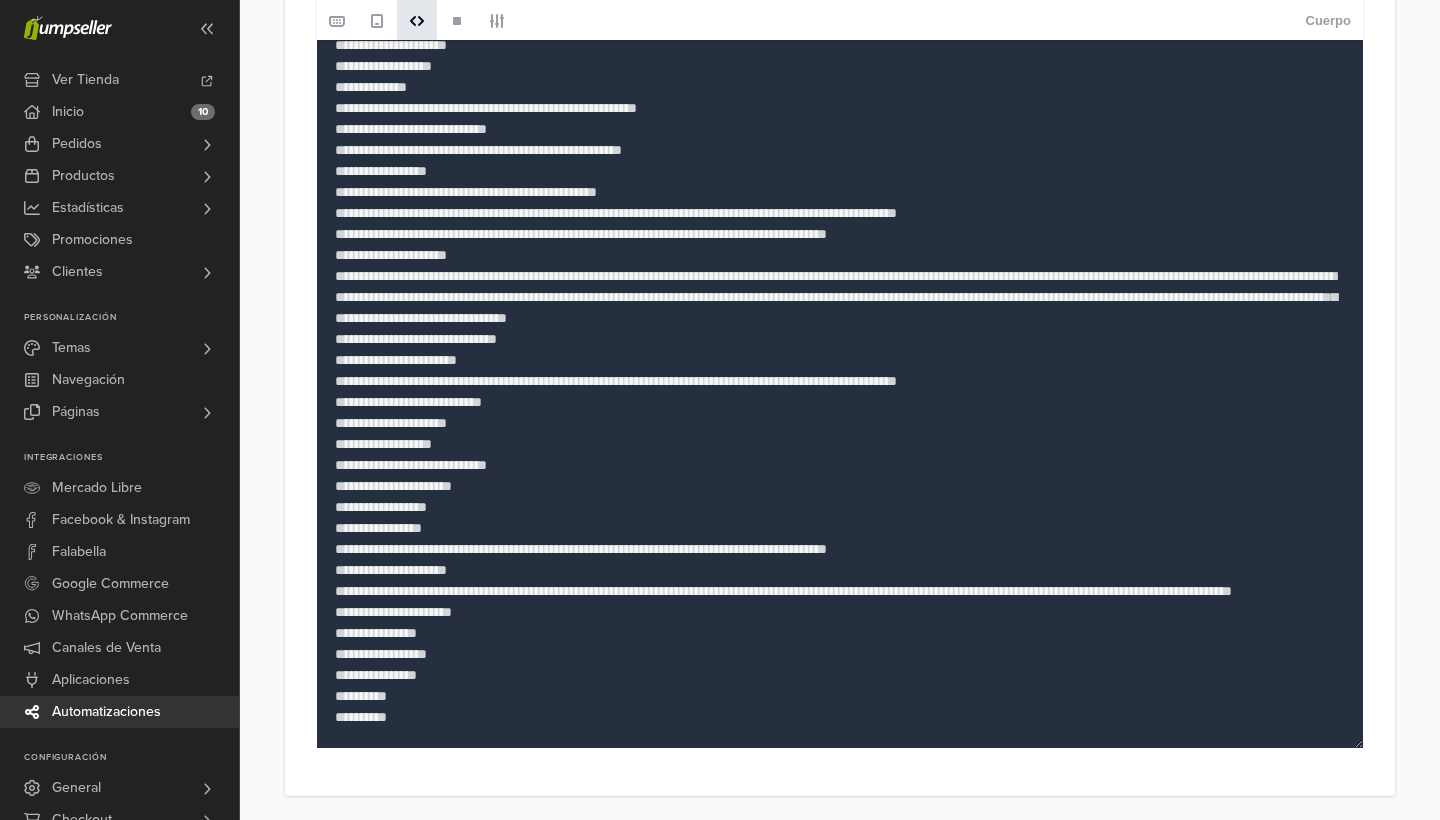 drag, startPoint x: 336, startPoint y: 111, endPoint x: 735, endPoint y: 800, distance: 796.1922 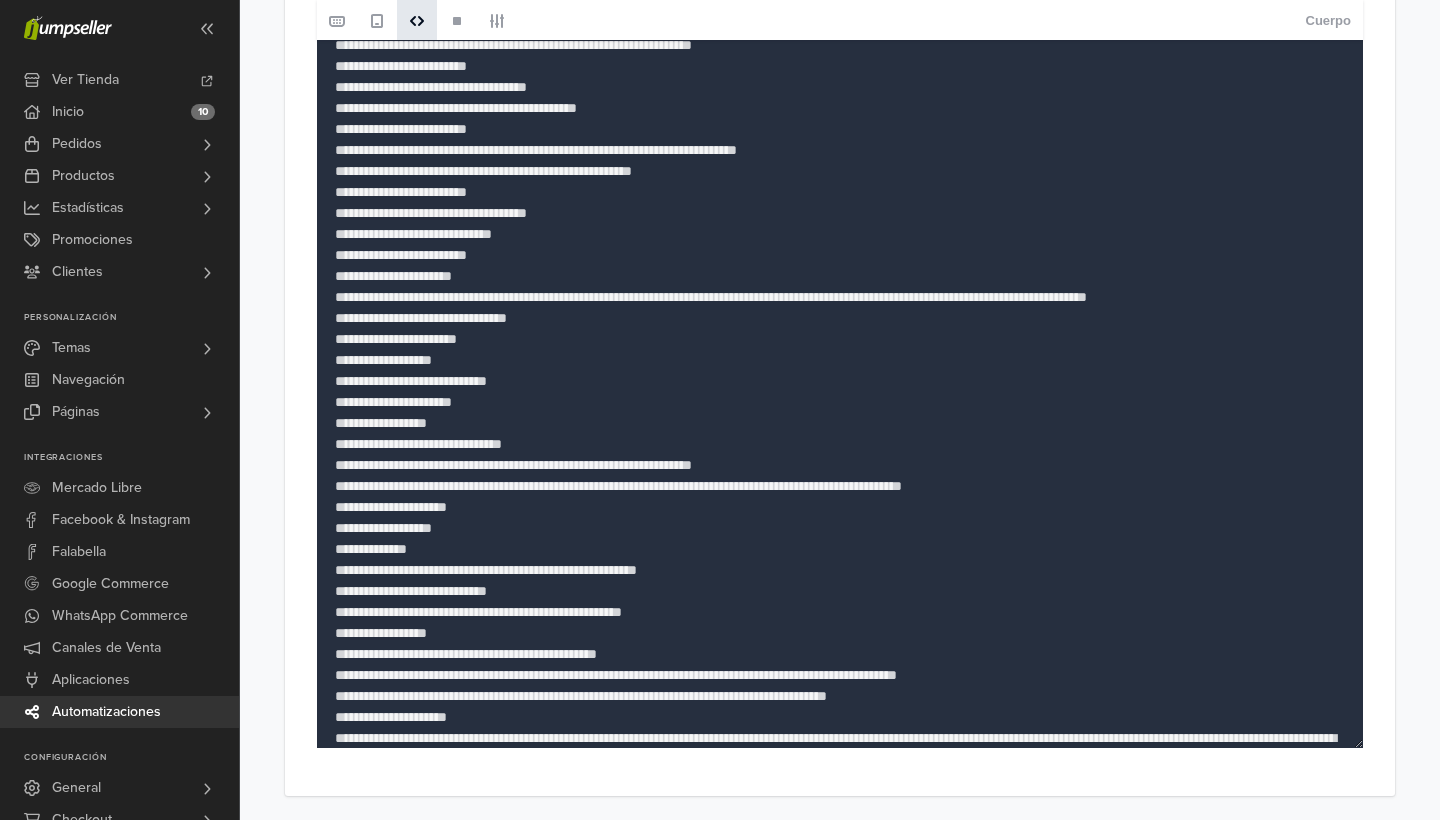 scroll, scrollTop: 1039, scrollLeft: 0, axis: vertical 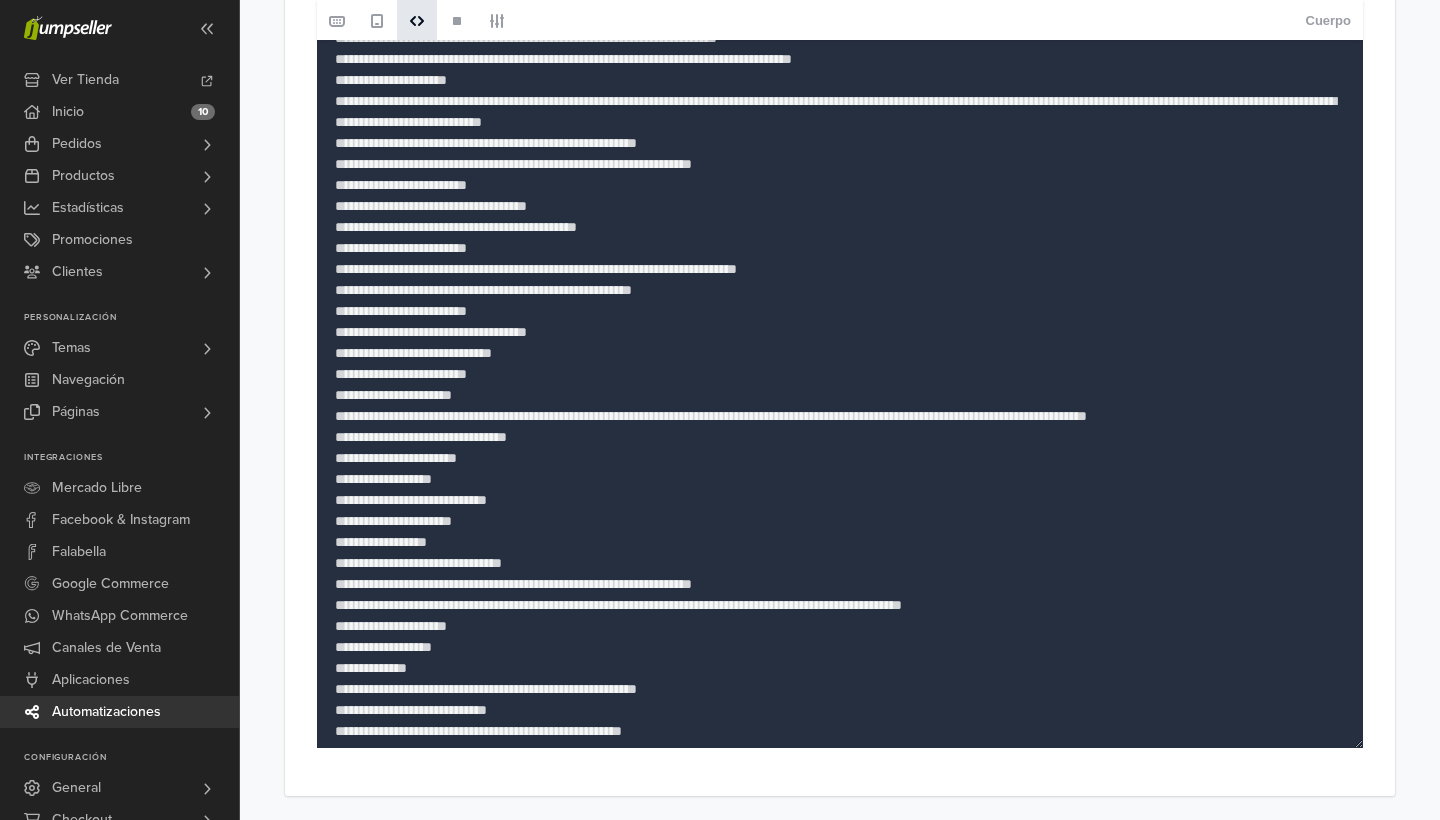 paste on "**********" 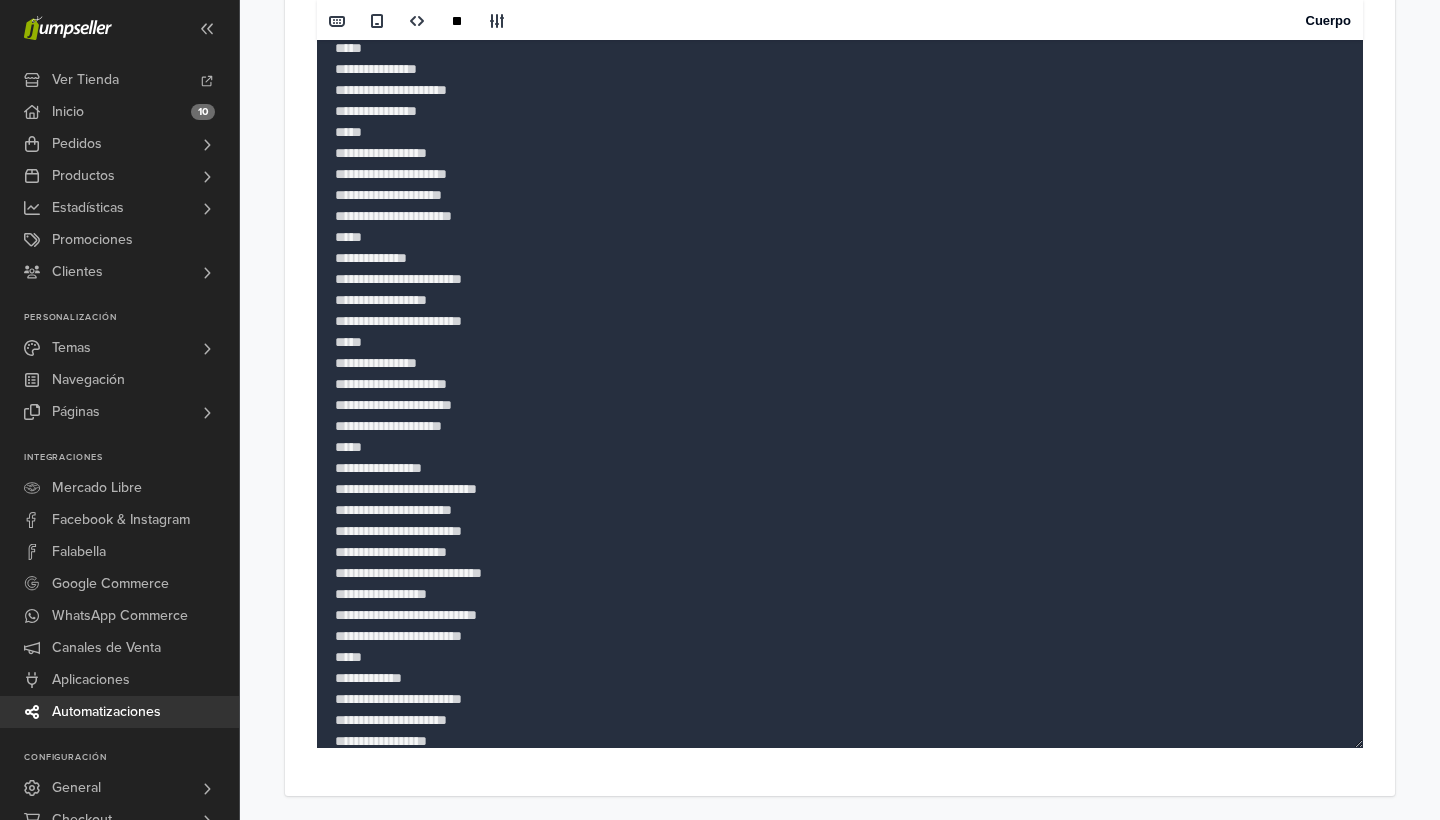 scroll, scrollTop: 0, scrollLeft: 0, axis: both 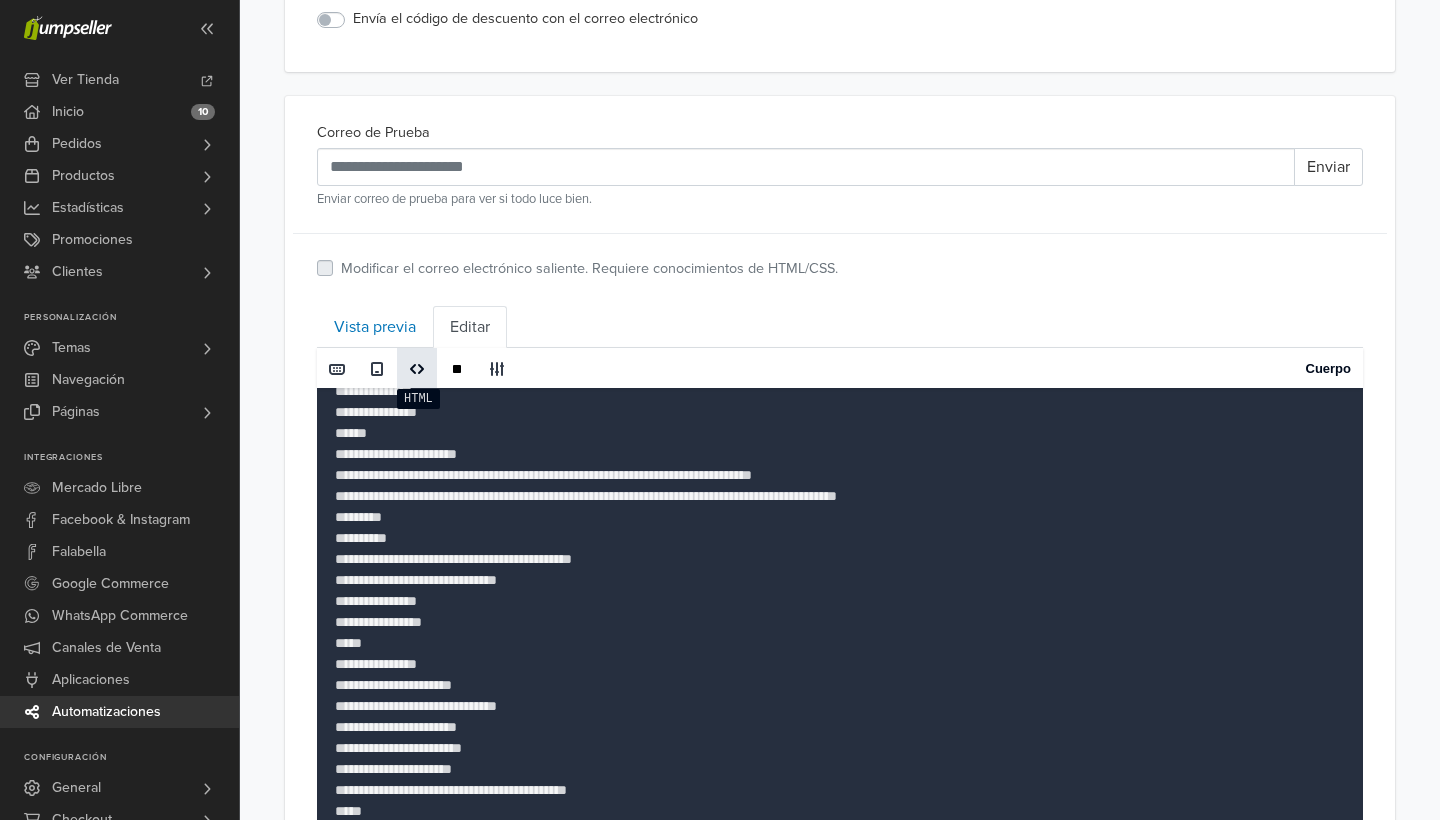 click at bounding box center (417, 369) 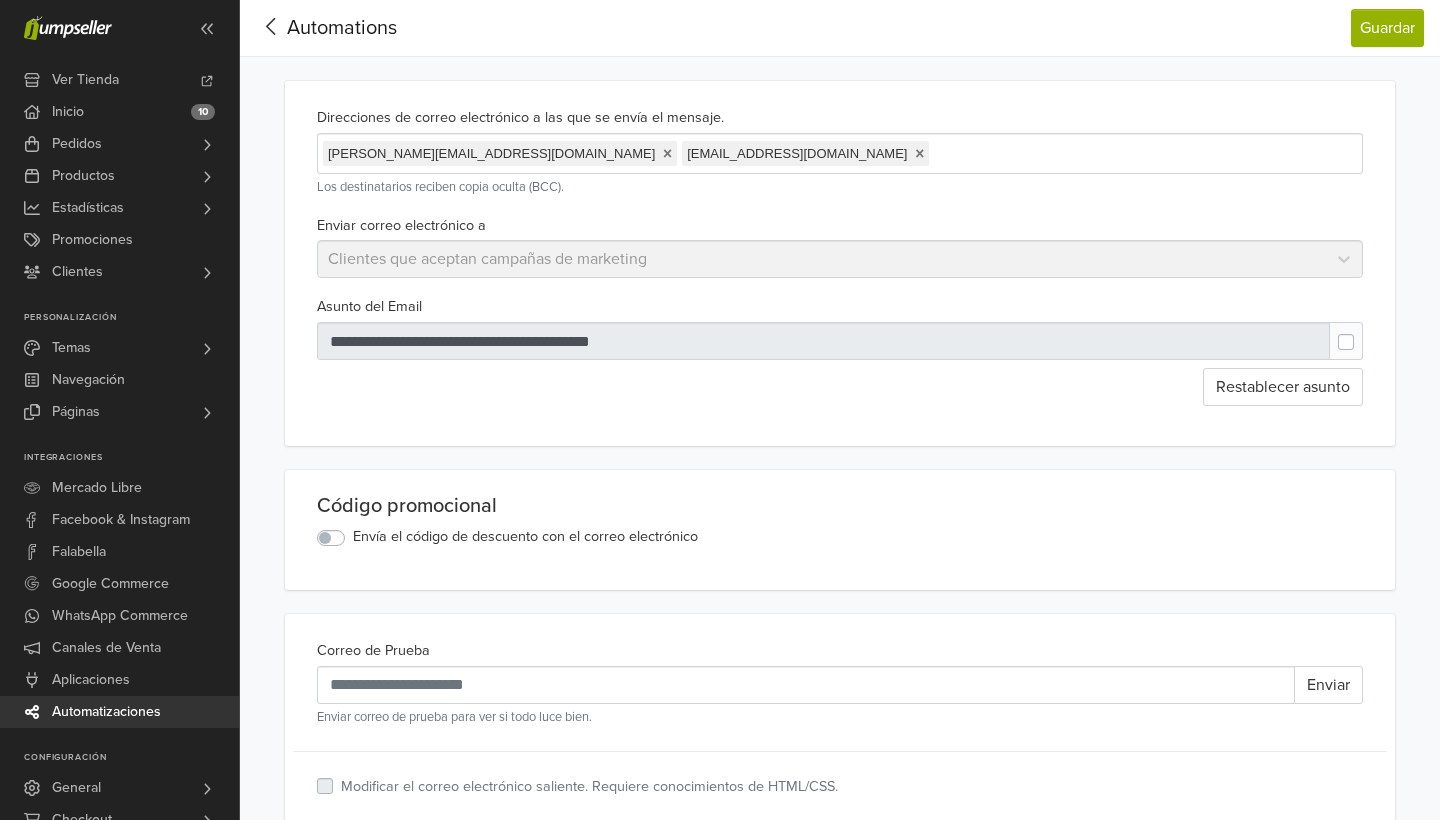 scroll, scrollTop: 0, scrollLeft: 0, axis: both 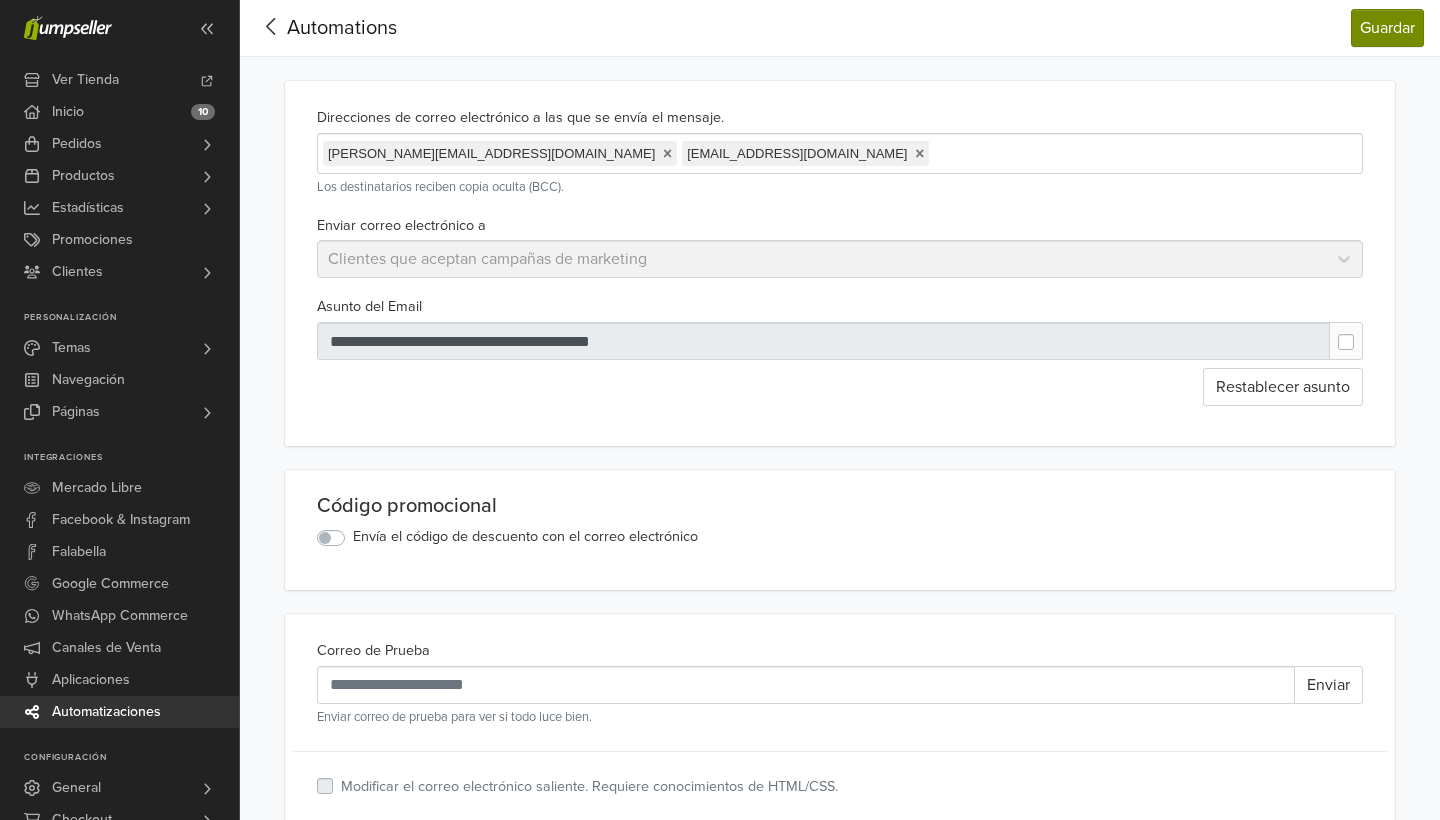 click on "Guardar" at bounding box center [1387, 28] 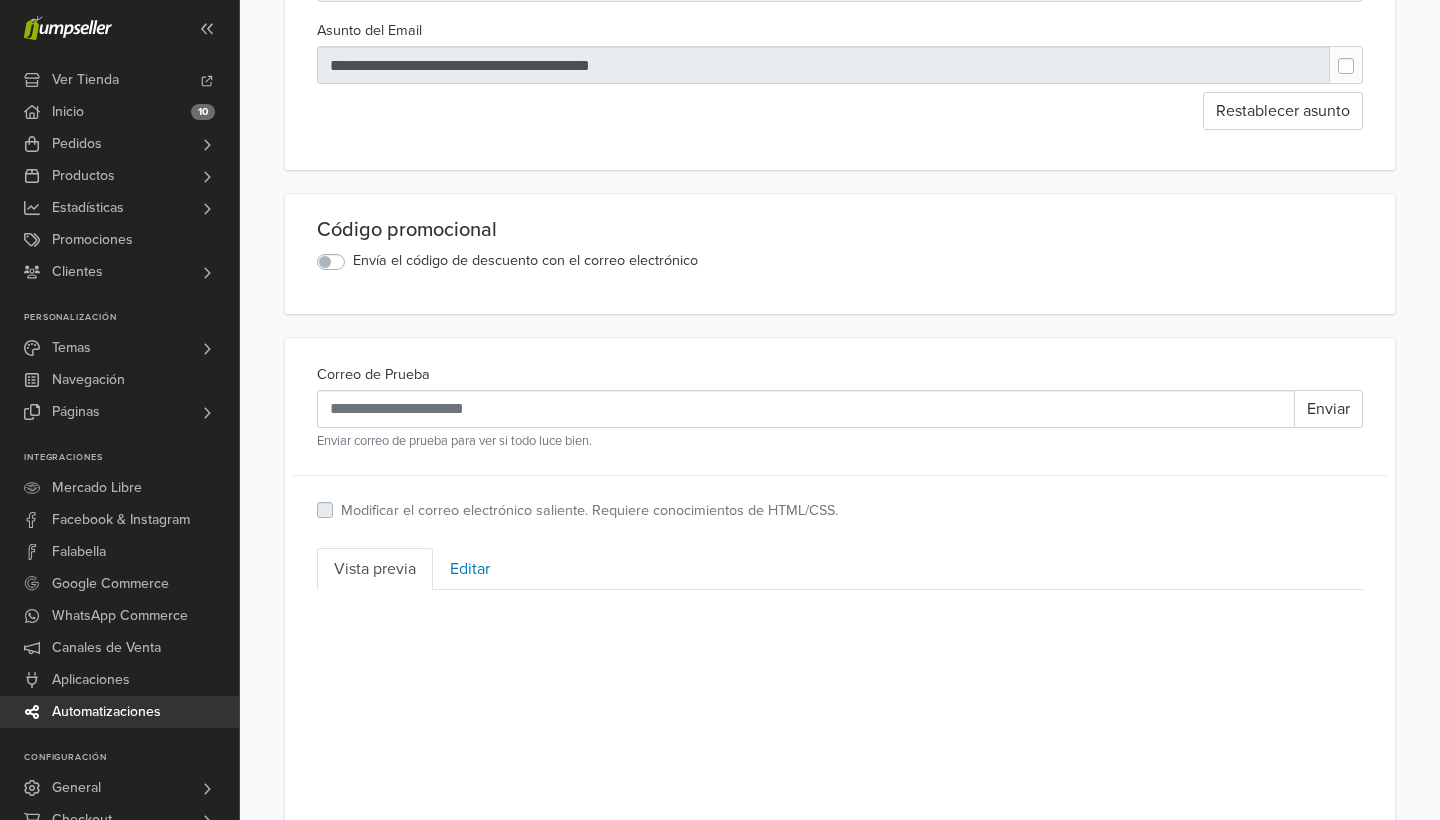 scroll, scrollTop: 275, scrollLeft: 0, axis: vertical 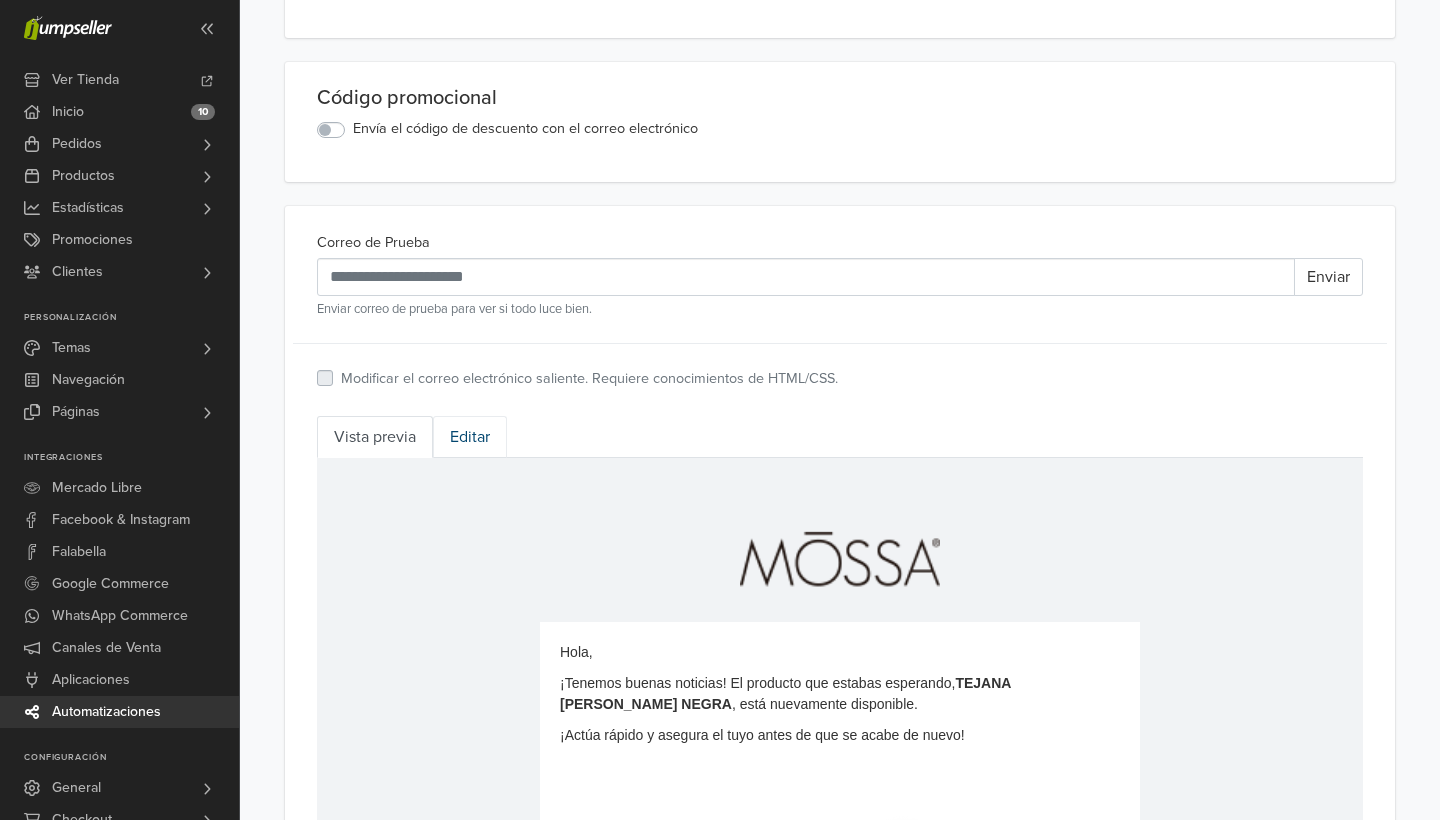 click on "Editar" at bounding box center [470, 437] 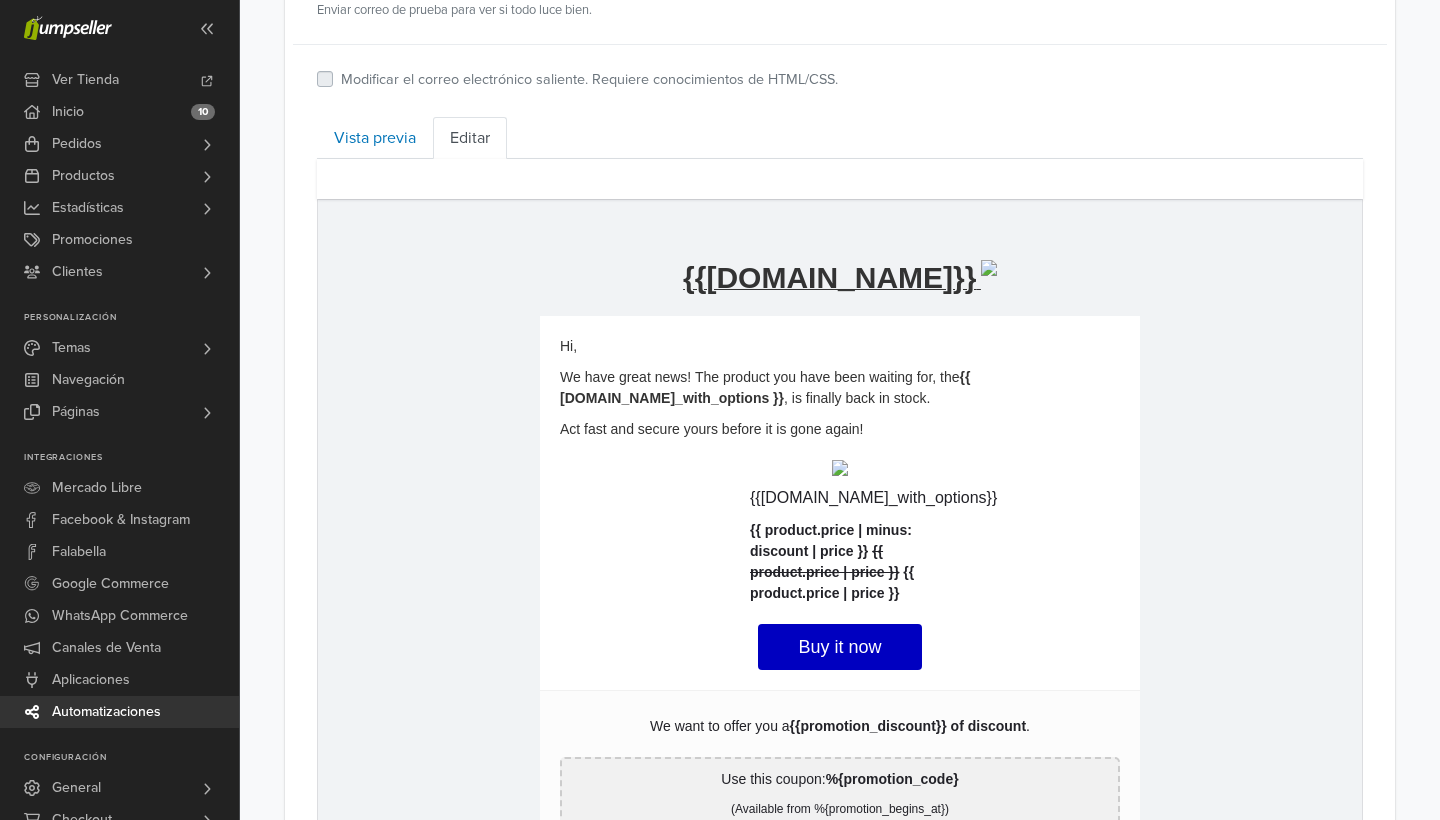 scroll, scrollTop: 699, scrollLeft: 0, axis: vertical 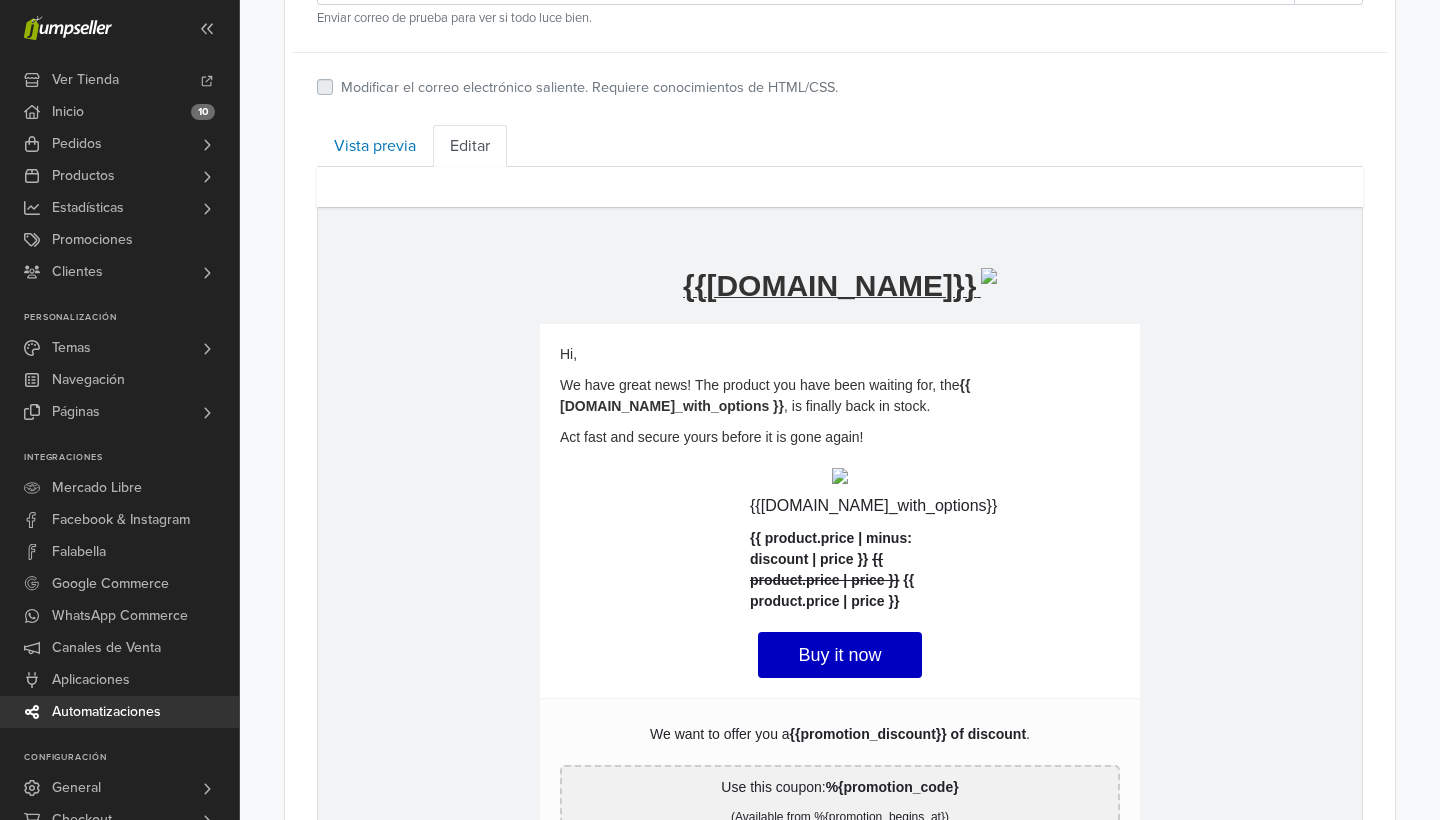 click on "Act fast and secure yours before it is gone again!" at bounding box center (840, 436) 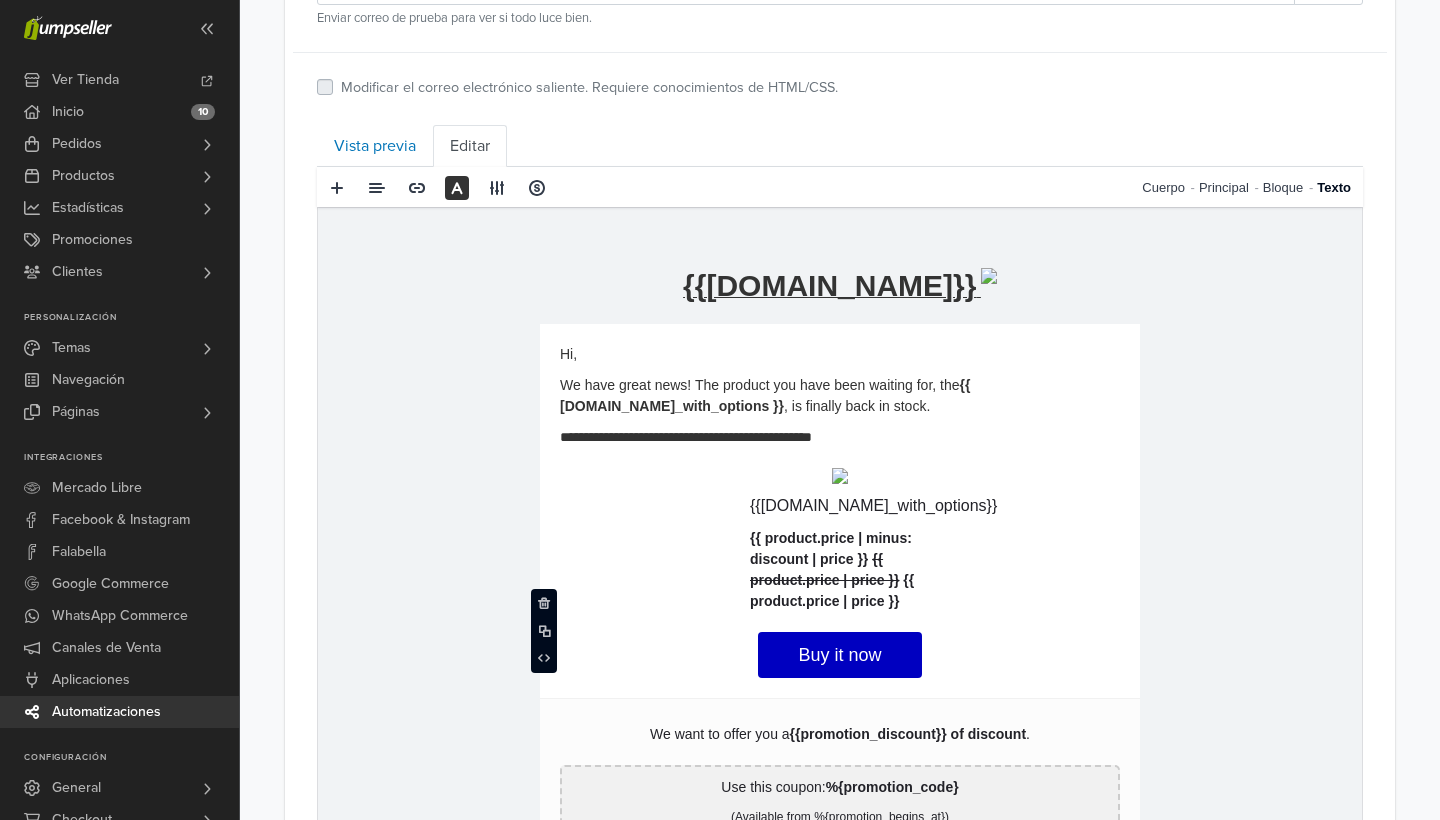 click on "**********" at bounding box center [840, 395] 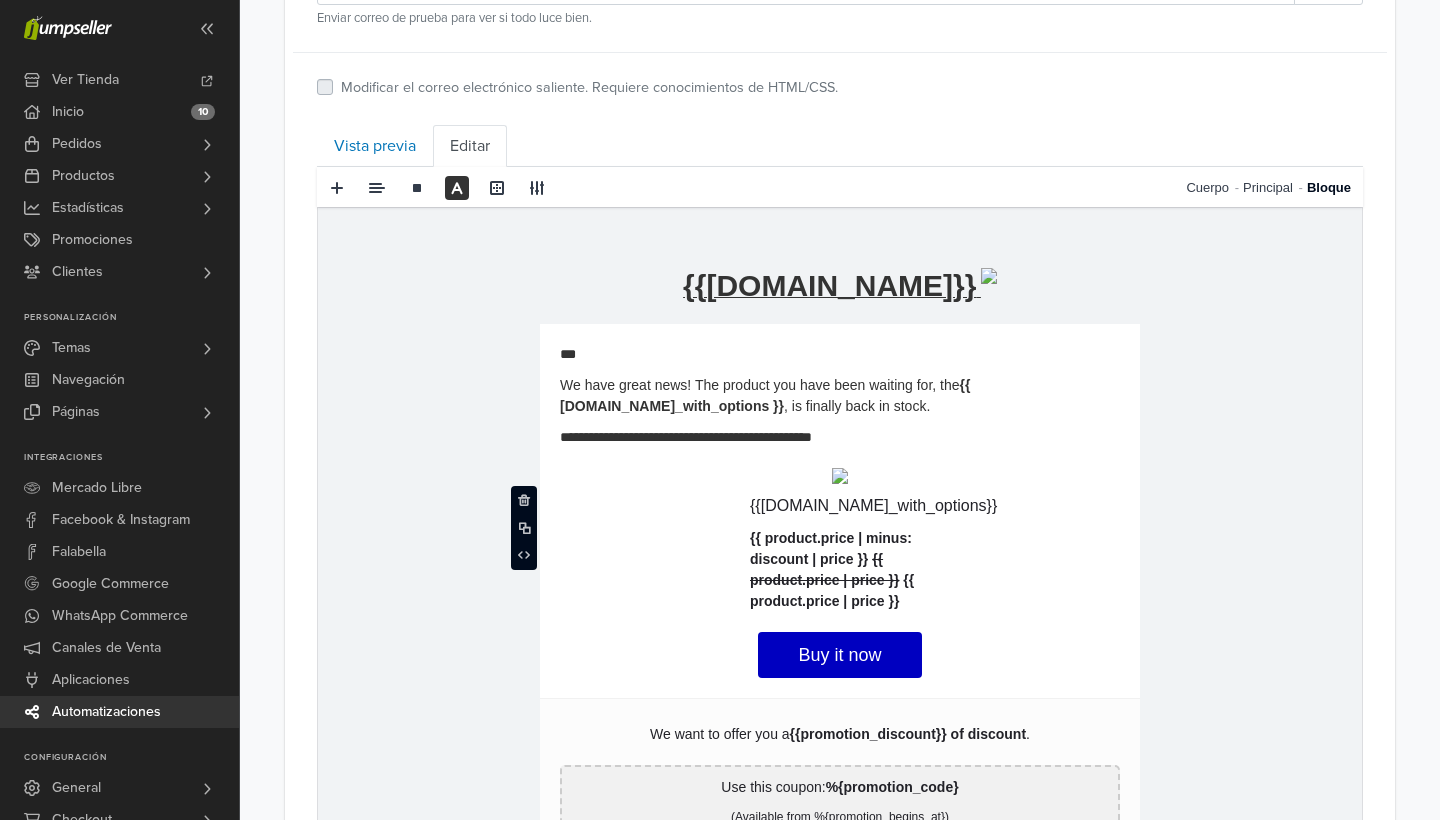 click on "**********" at bounding box center [840, 395] 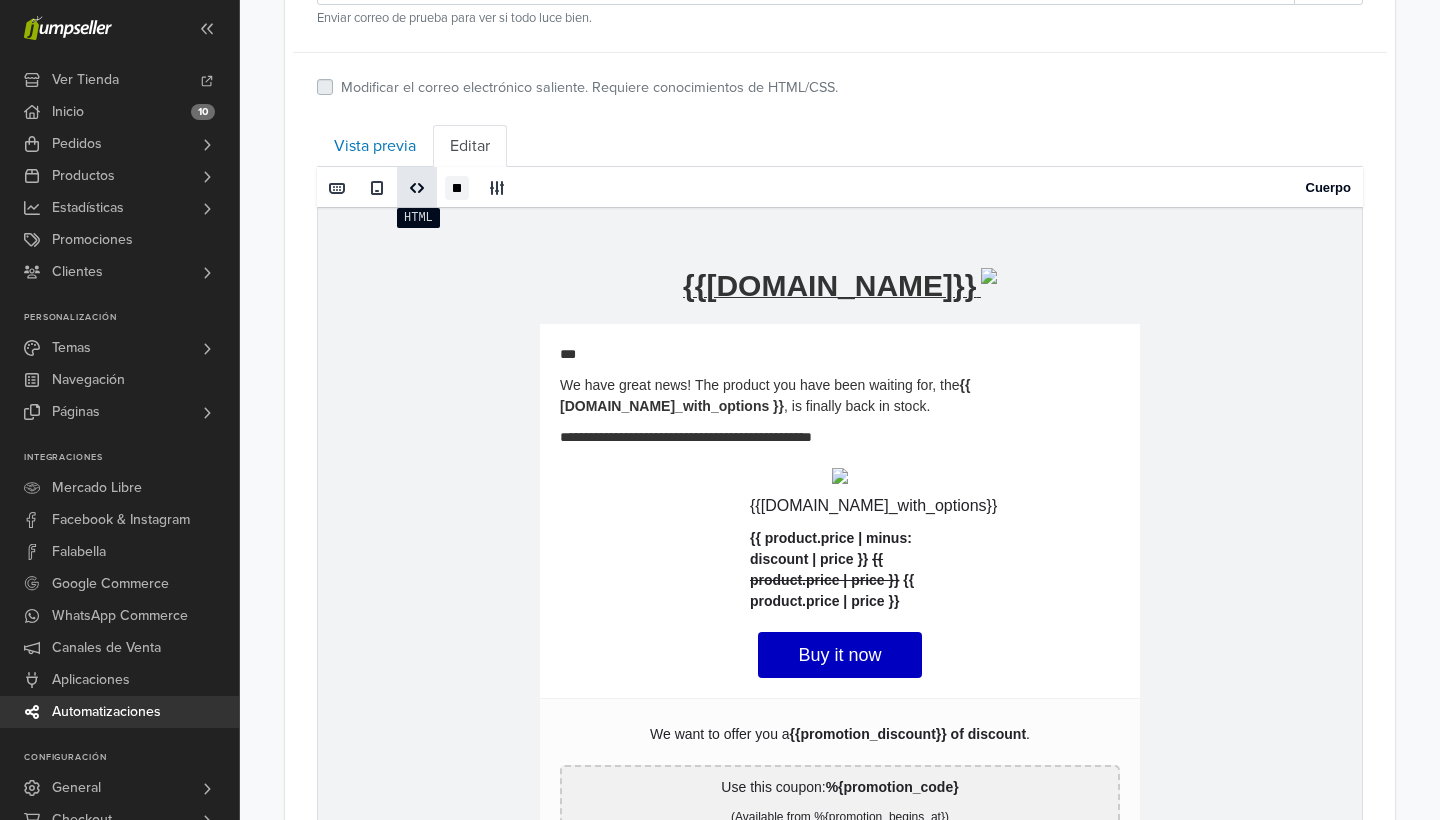click at bounding box center (417, 188) 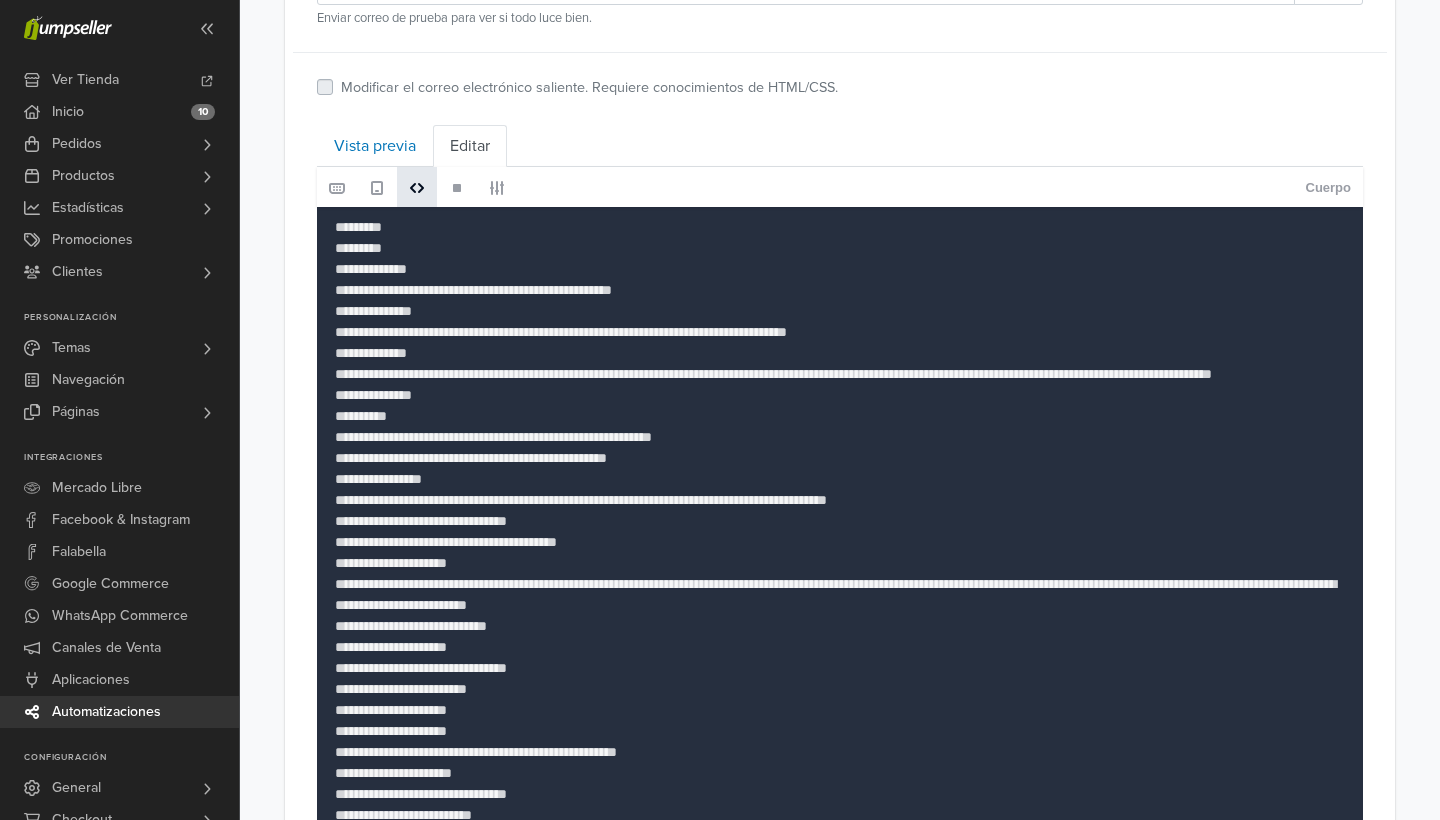scroll, scrollTop: 6, scrollLeft: 0, axis: vertical 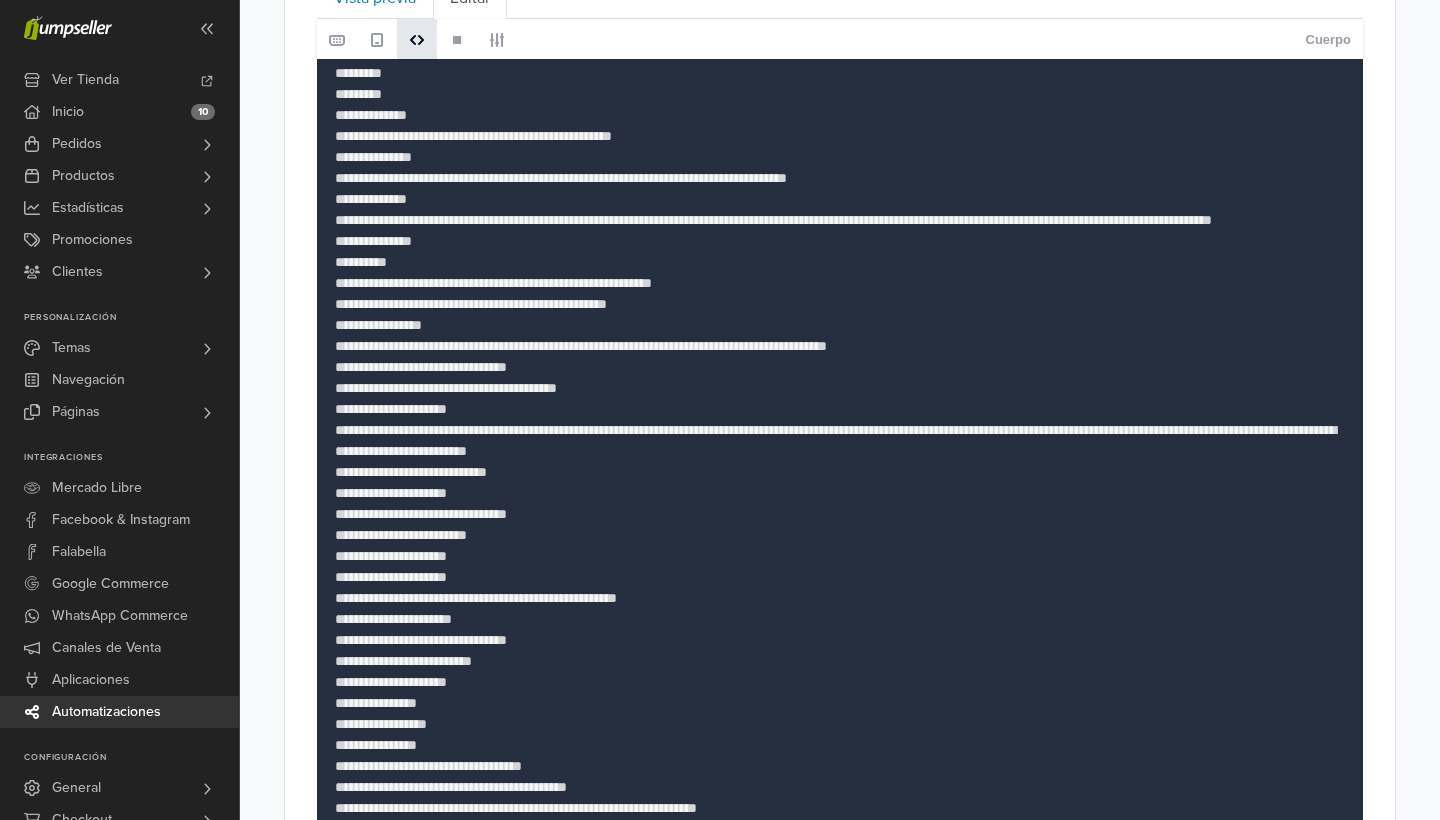 drag, startPoint x: 329, startPoint y: 230, endPoint x: 771, endPoint y: 771, distance: 698.6022 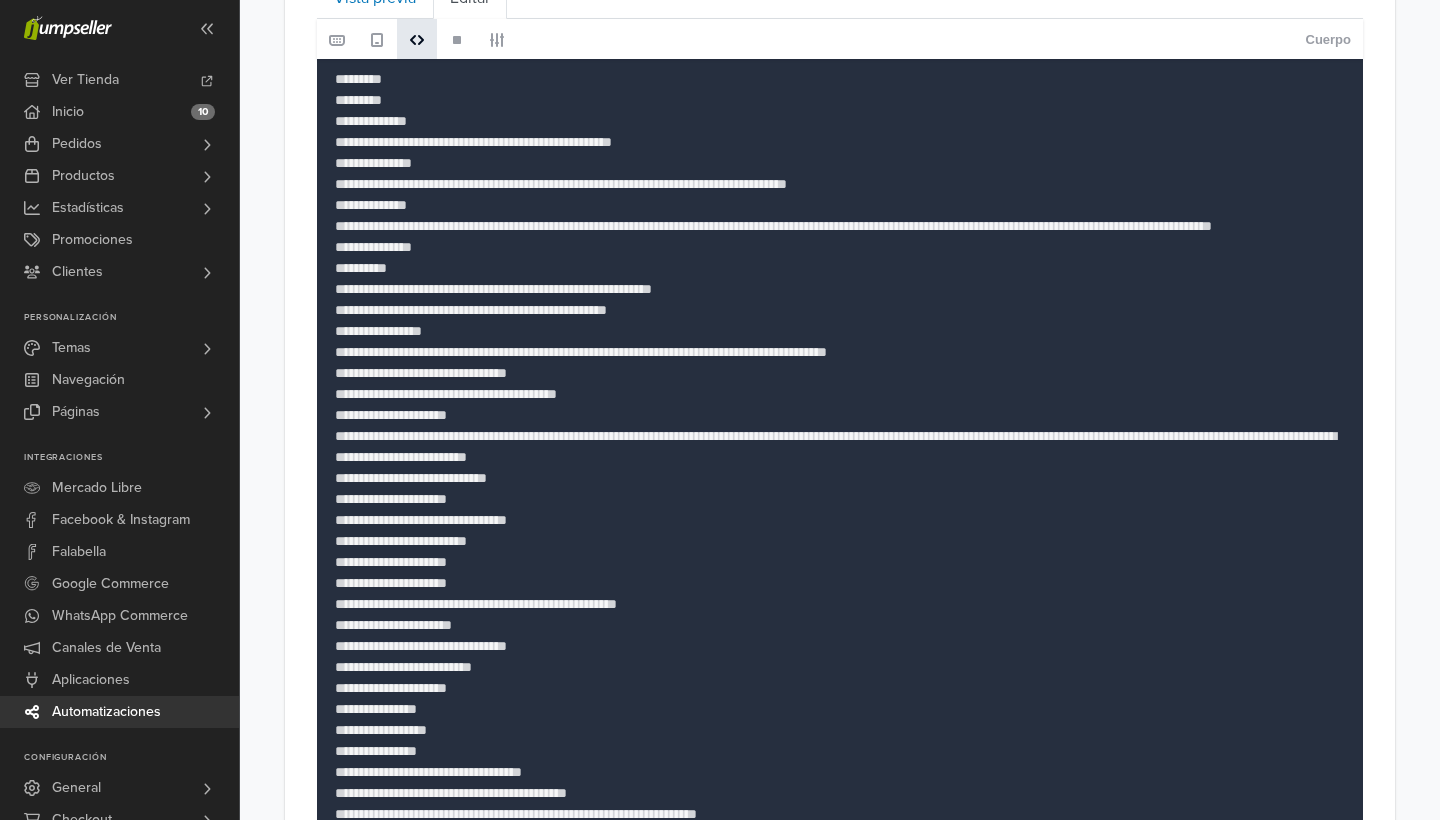scroll, scrollTop: 0, scrollLeft: 0, axis: both 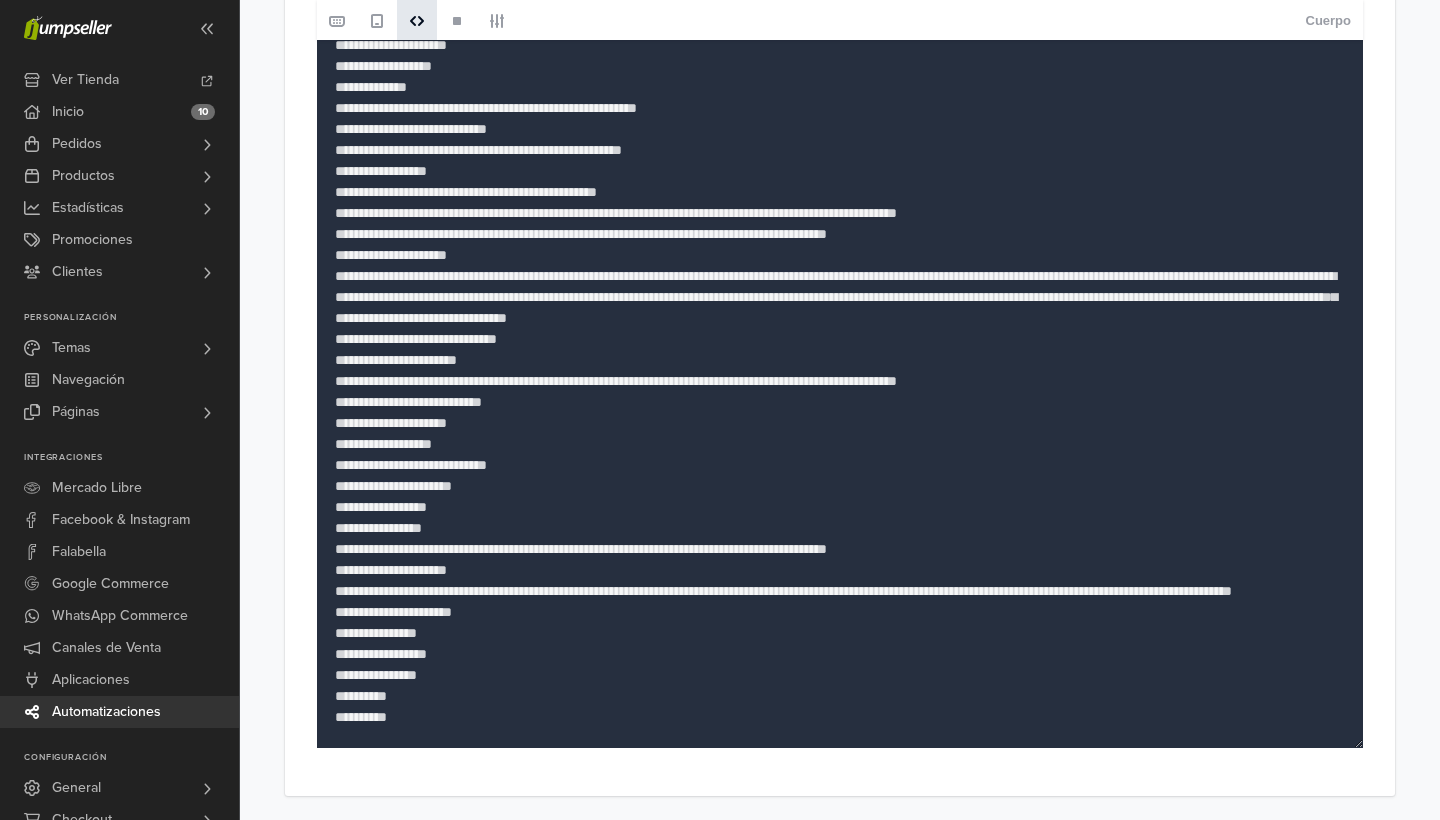 drag, startPoint x: 331, startPoint y: 76, endPoint x: 835, endPoint y: 819, distance: 897.8112 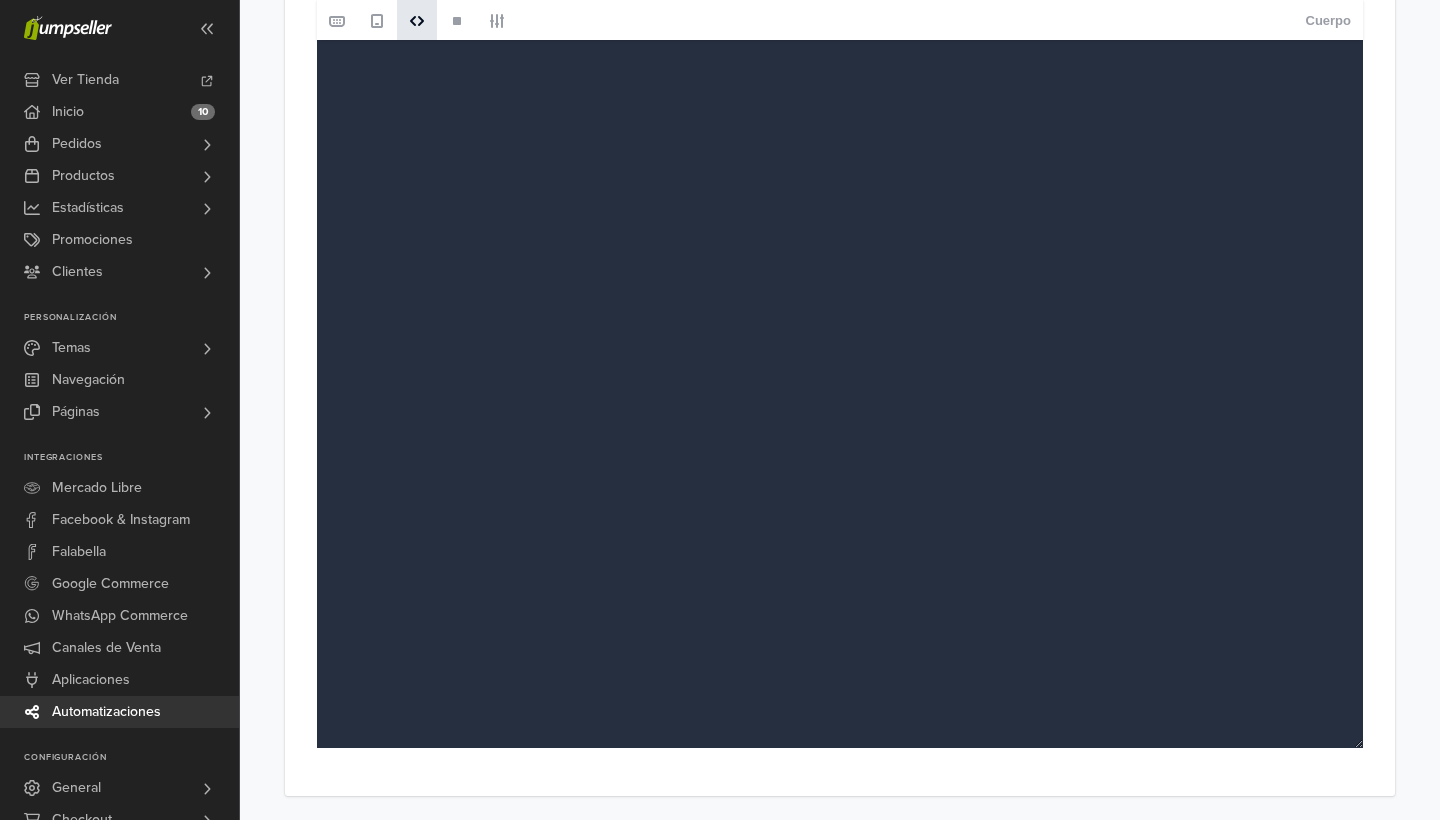 scroll, scrollTop: 0, scrollLeft: 0, axis: both 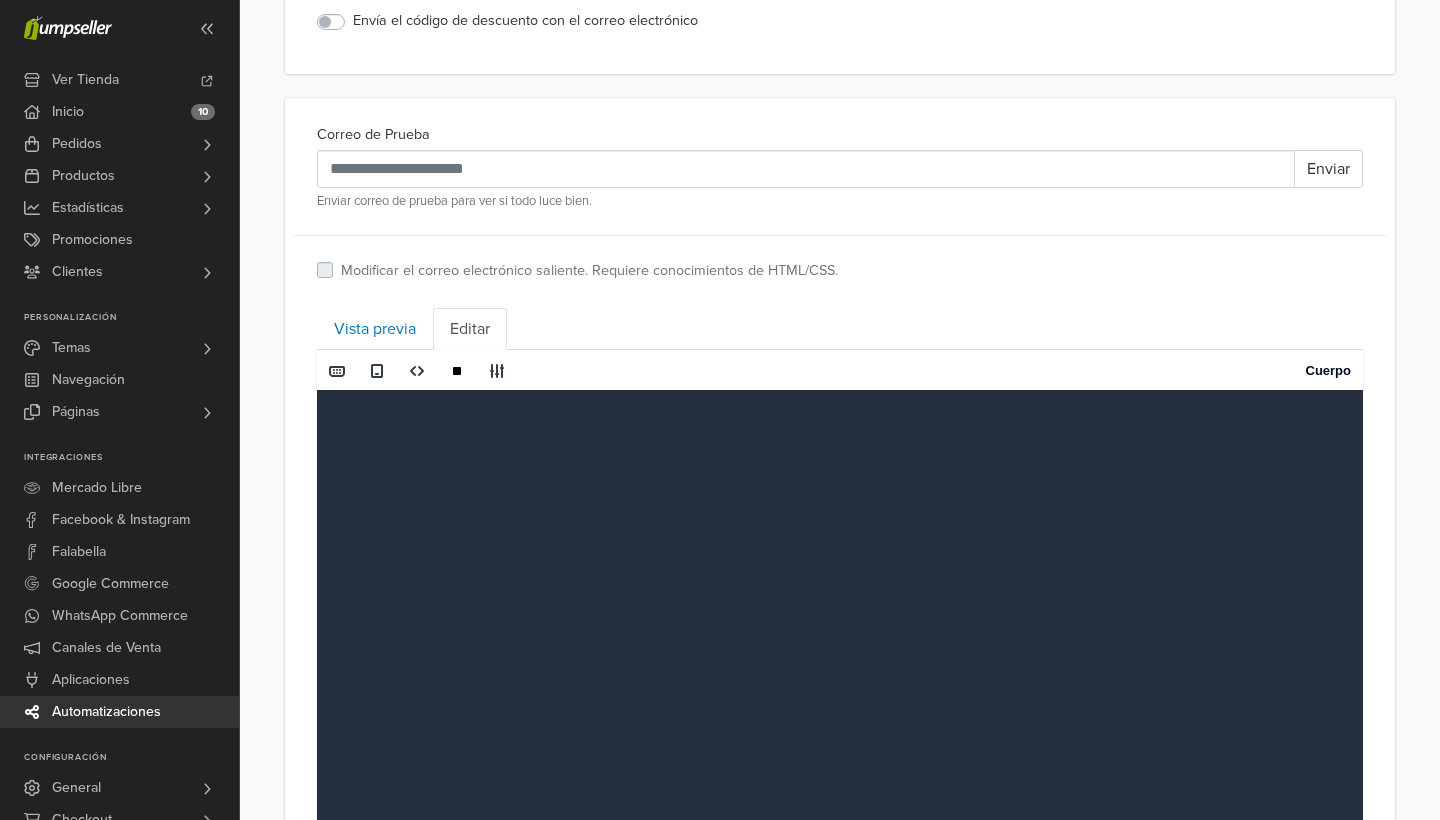 paste on "**********" 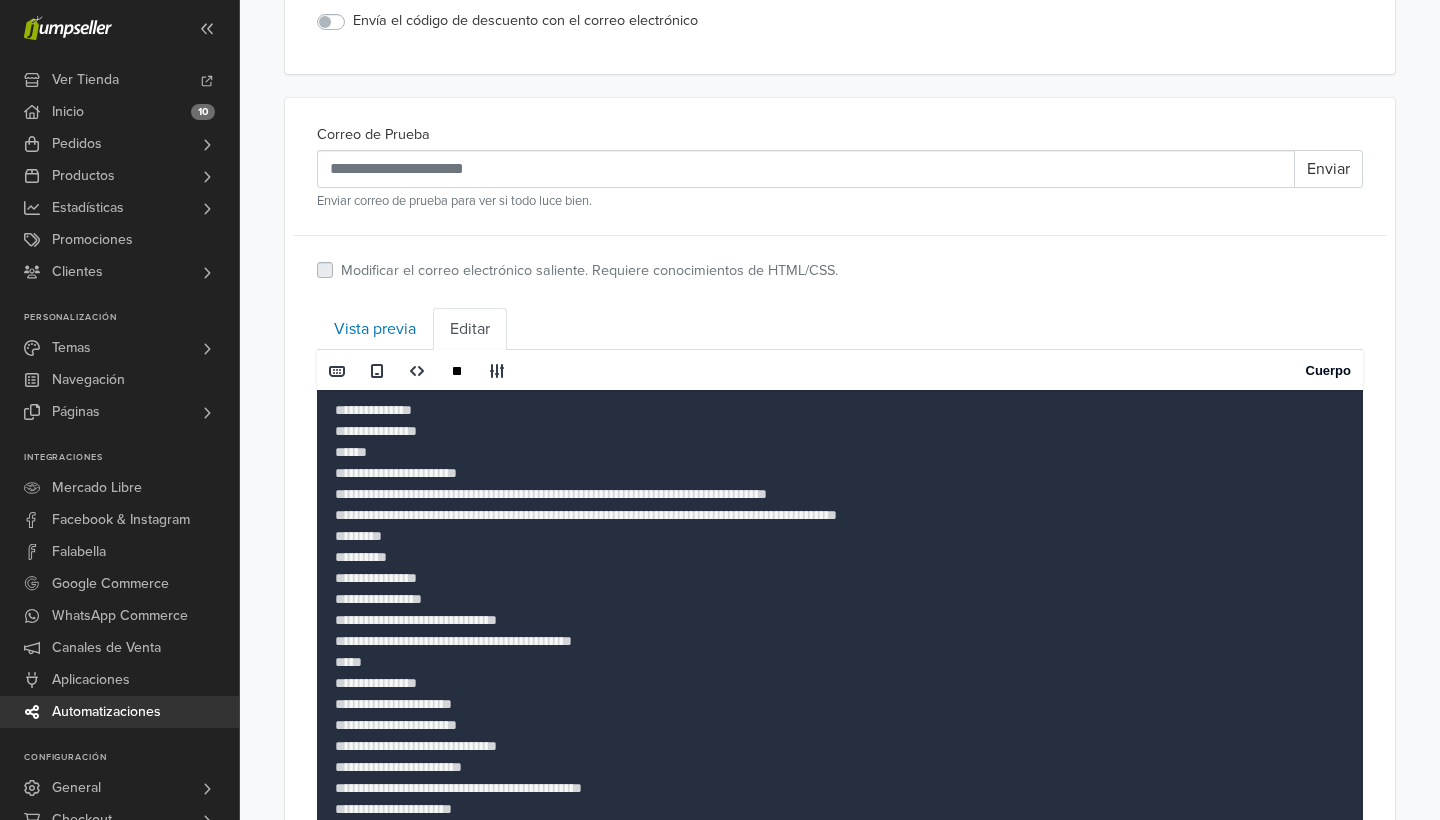 scroll, scrollTop: 728, scrollLeft: 0, axis: vertical 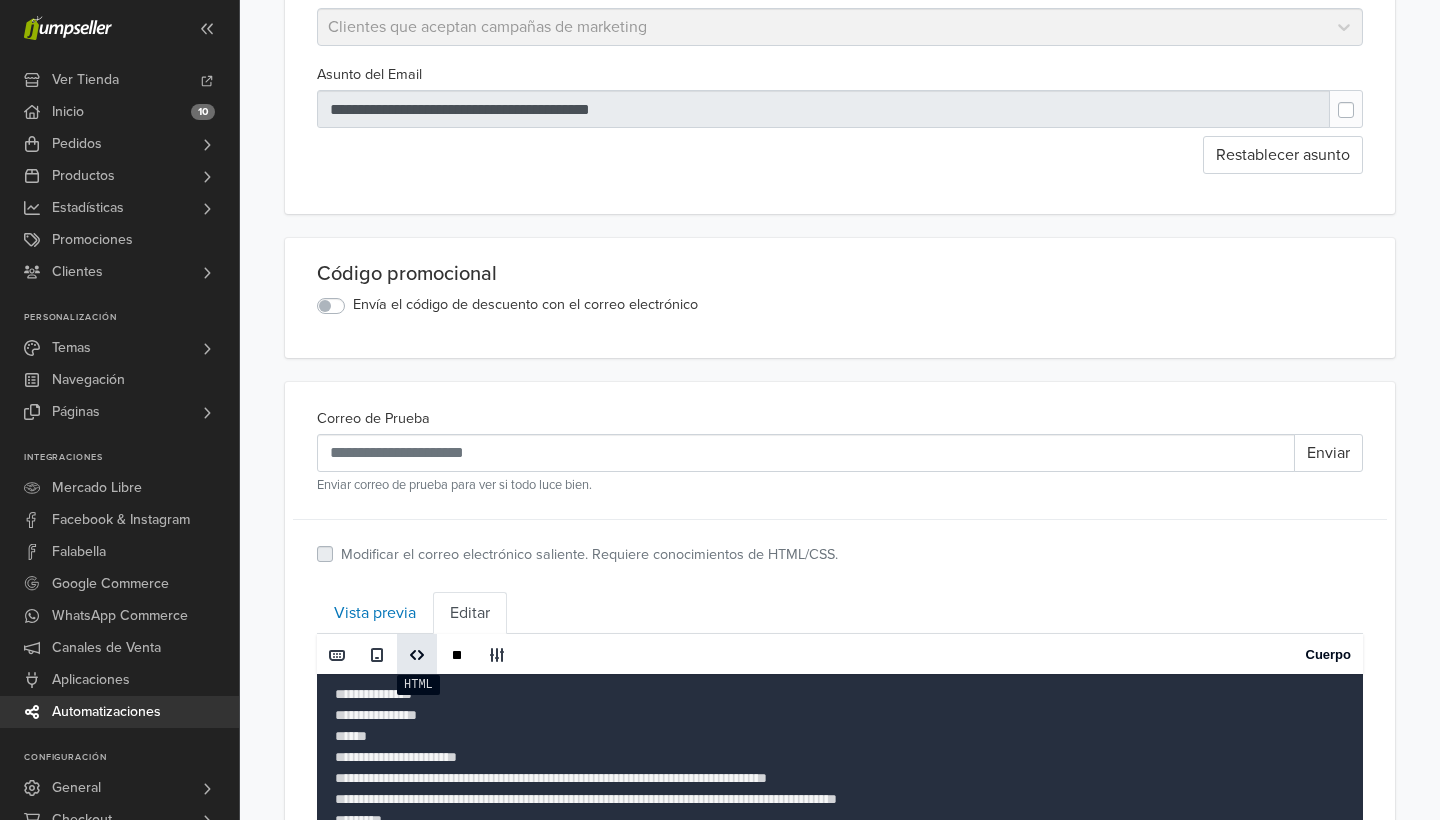 click at bounding box center [417, 654] 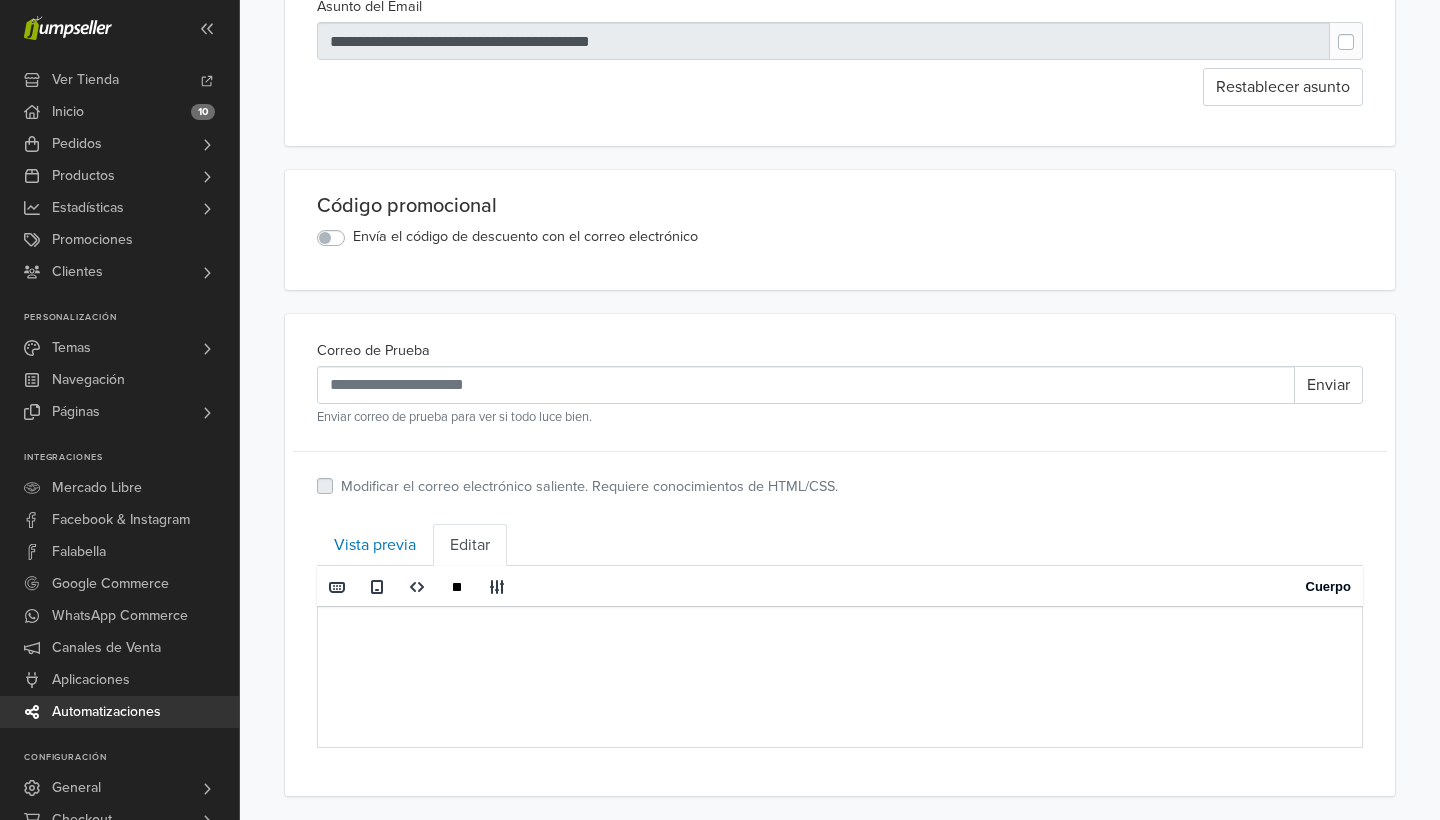 scroll, scrollTop: 300, scrollLeft: 0, axis: vertical 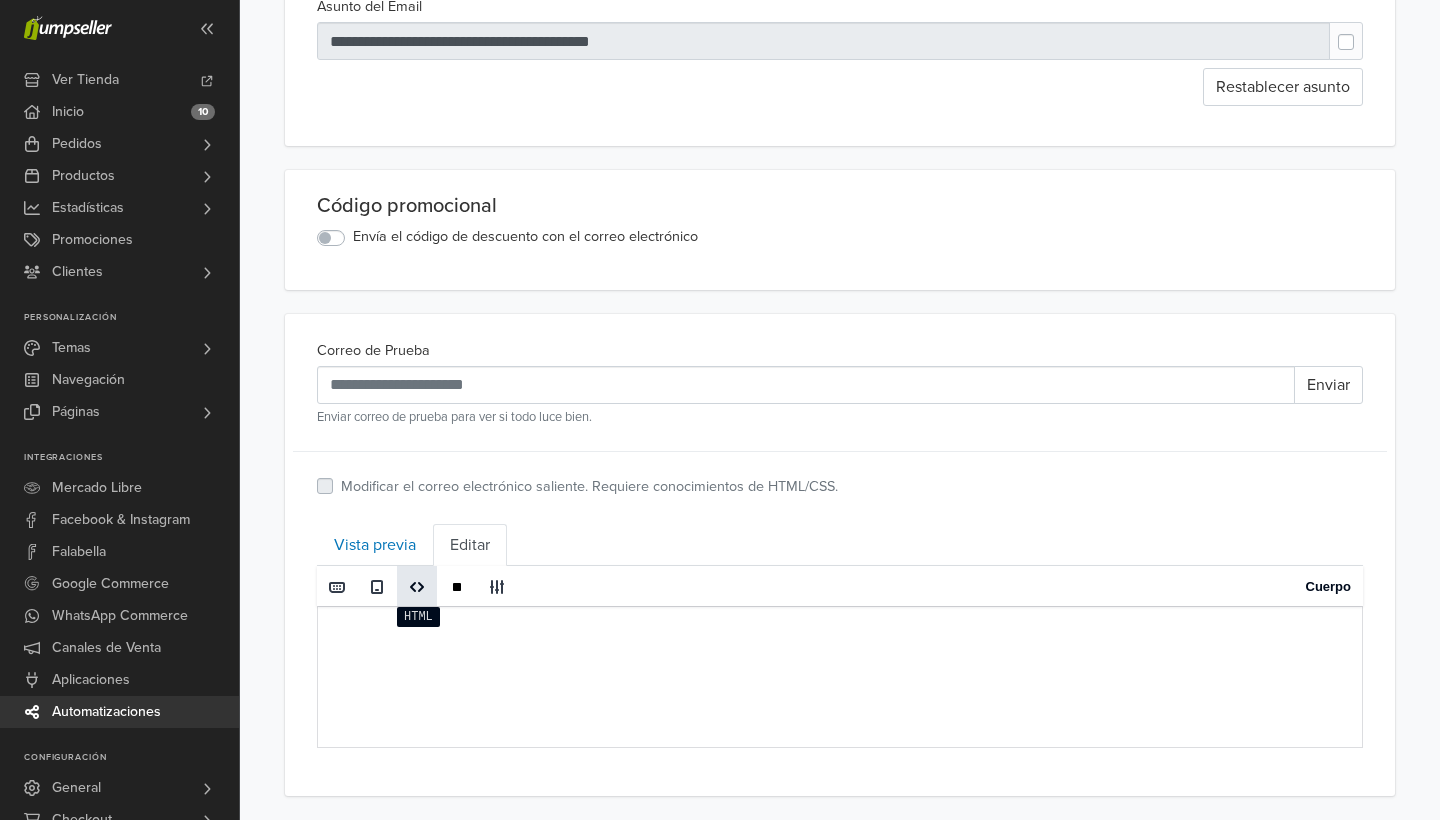 click at bounding box center (417, 587) 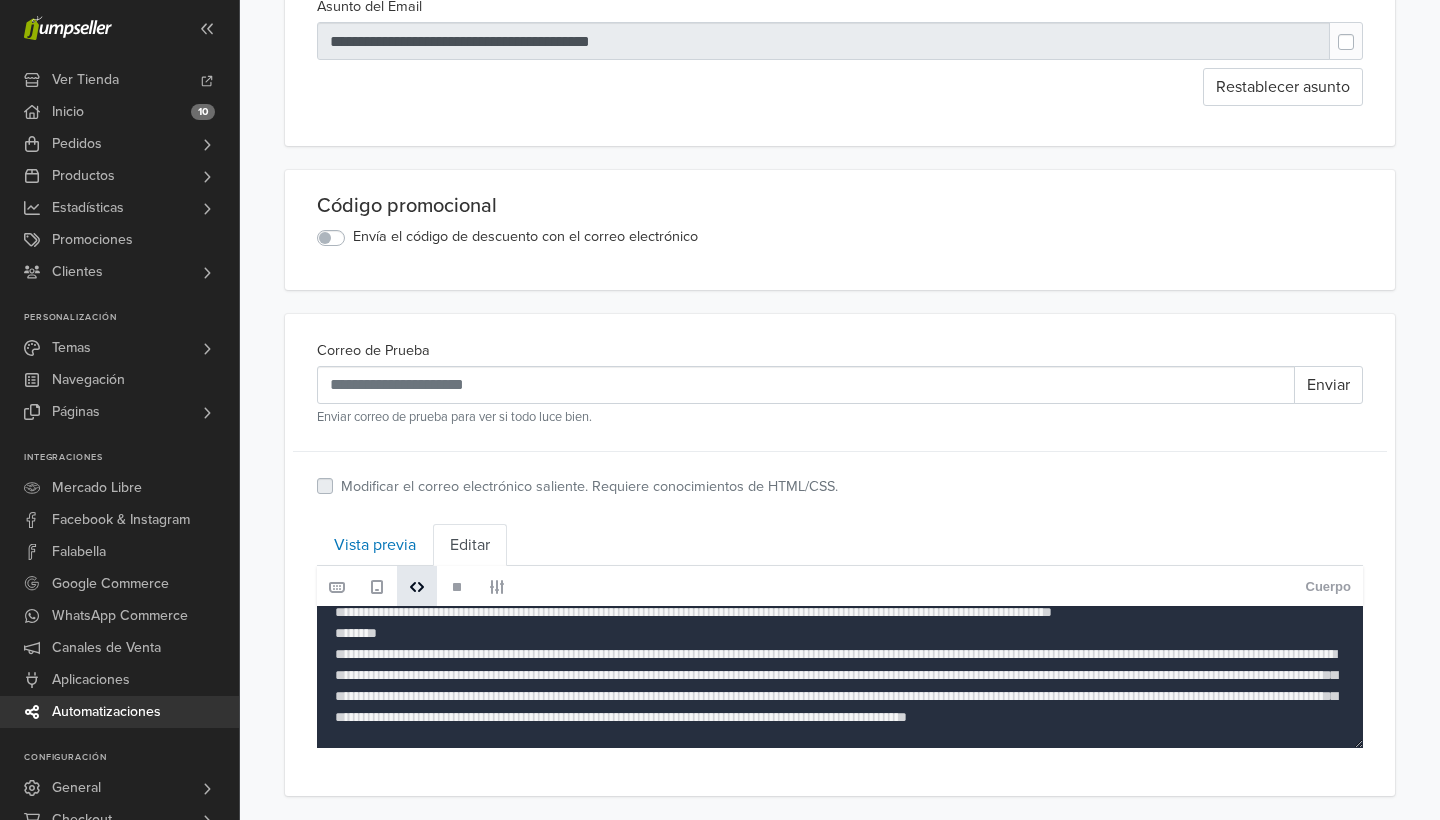 scroll, scrollTop: 329, scrollLeft: 0, axis: vertical 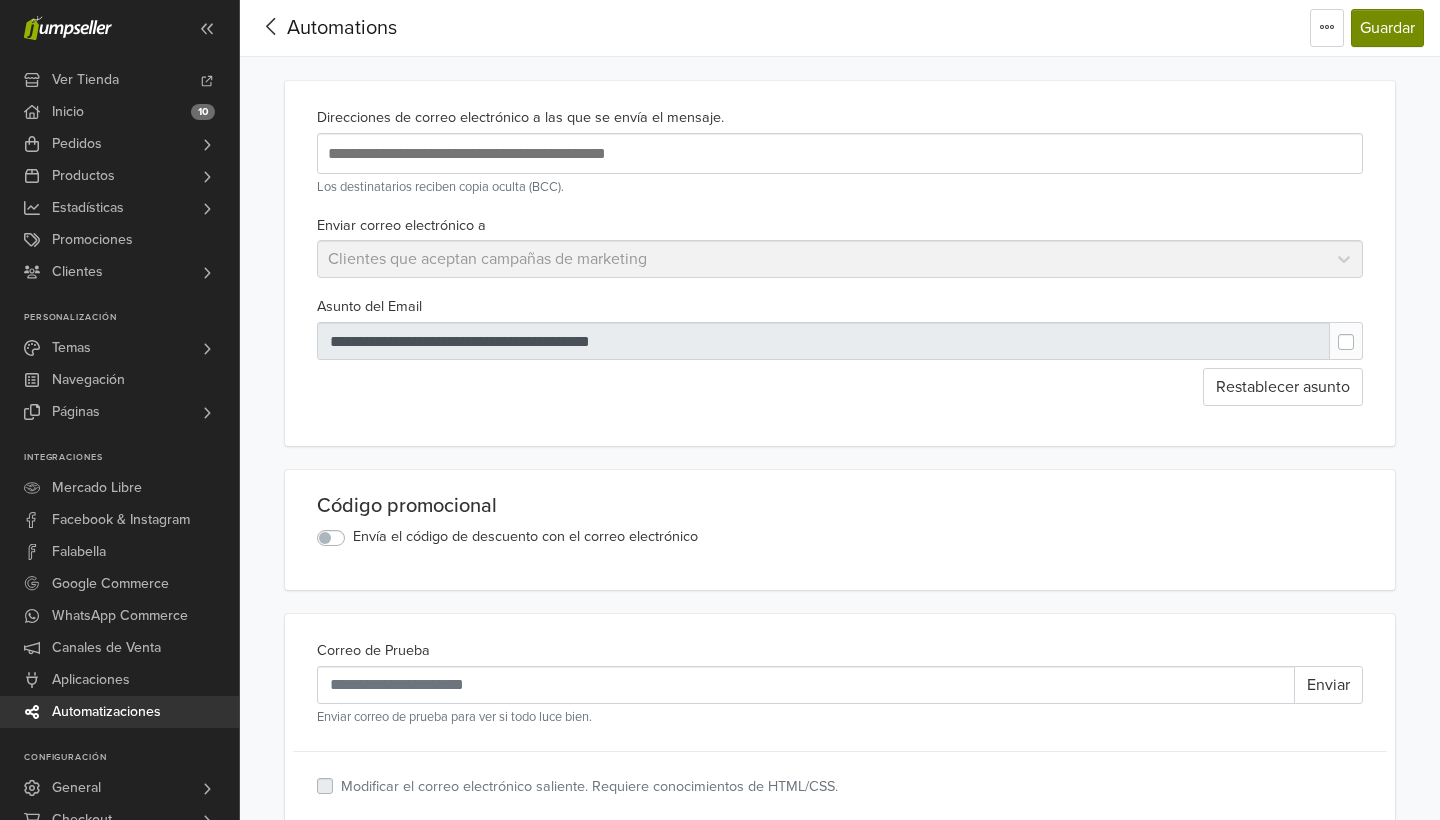 click on "Guardar" at bounding box center [1387, 28] 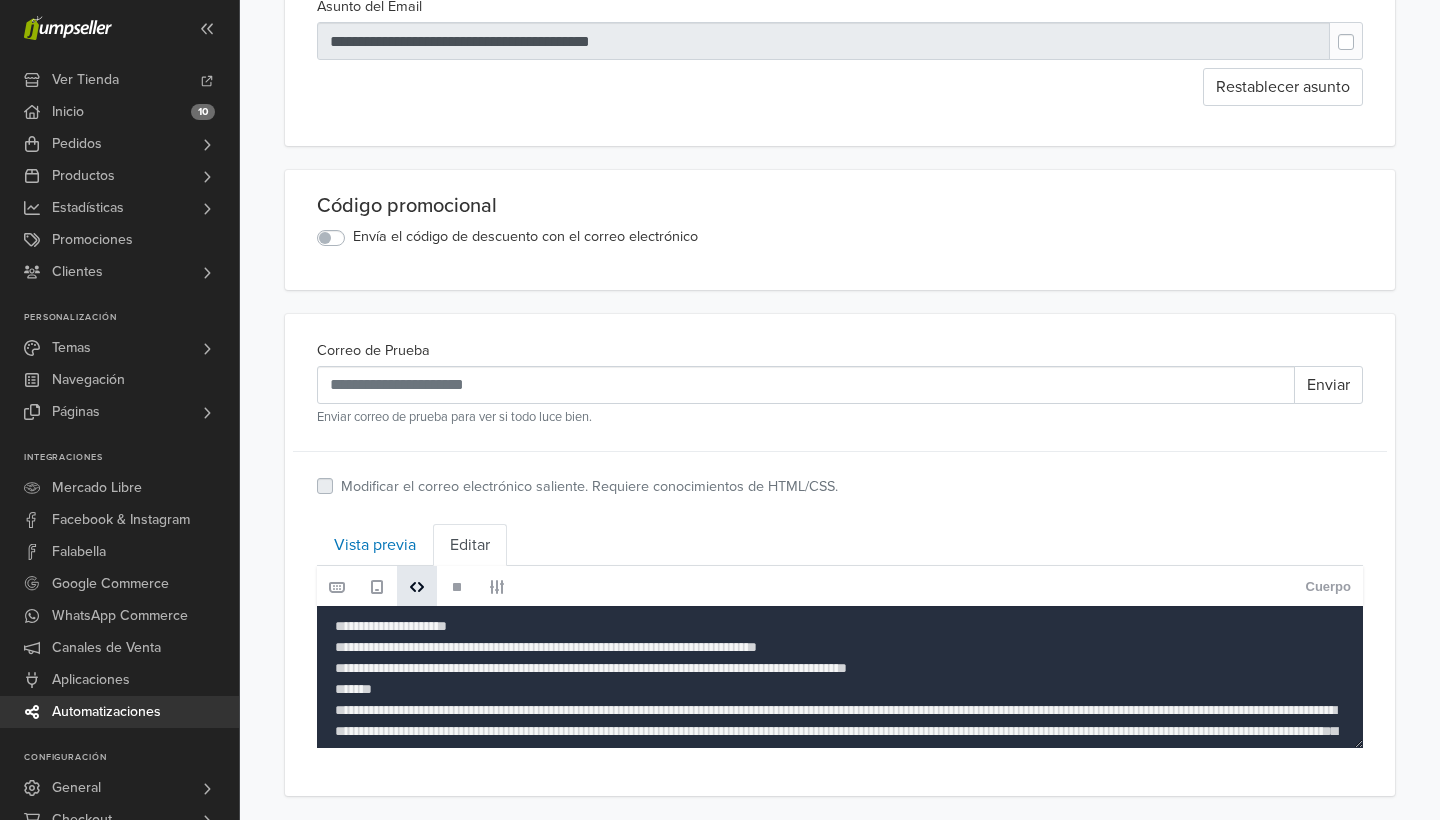 scroll, scrollTop: 374, scrollLeft: 0, axis: vertical 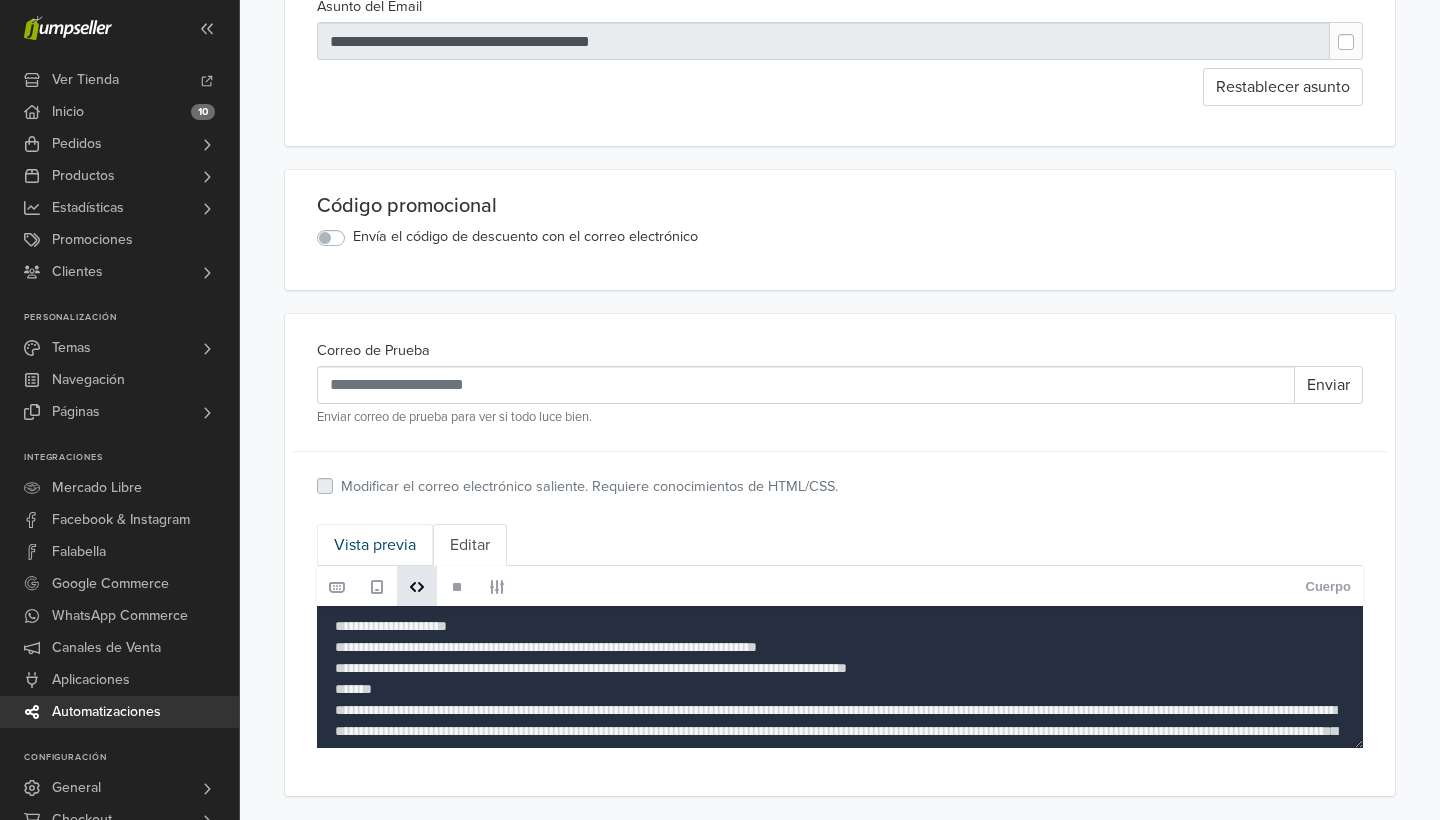 click on "Vista previa" at bounding box center [375, 545] 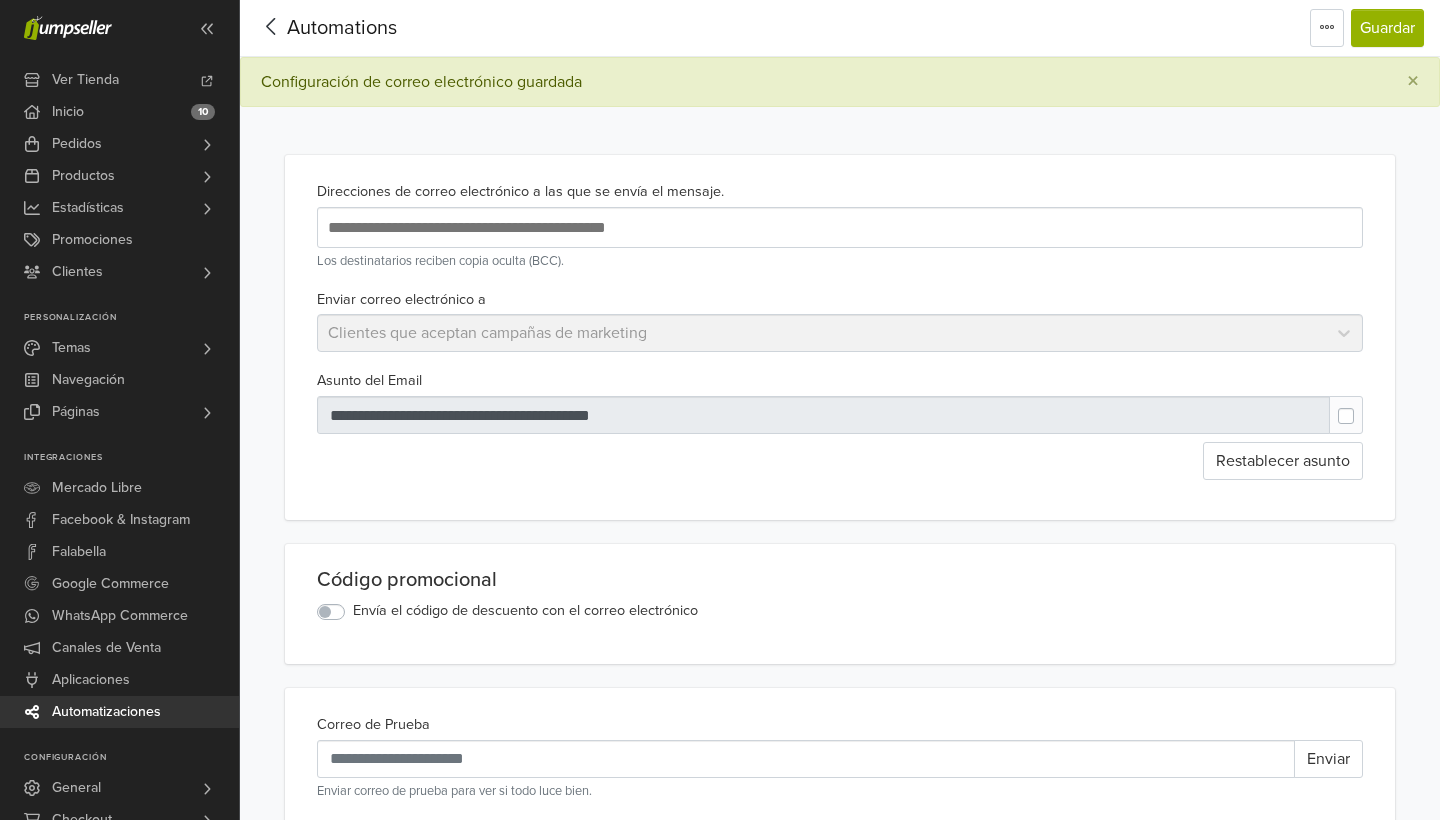 scroll, scrollTop: 0, scrollLeft: 0, axis: both 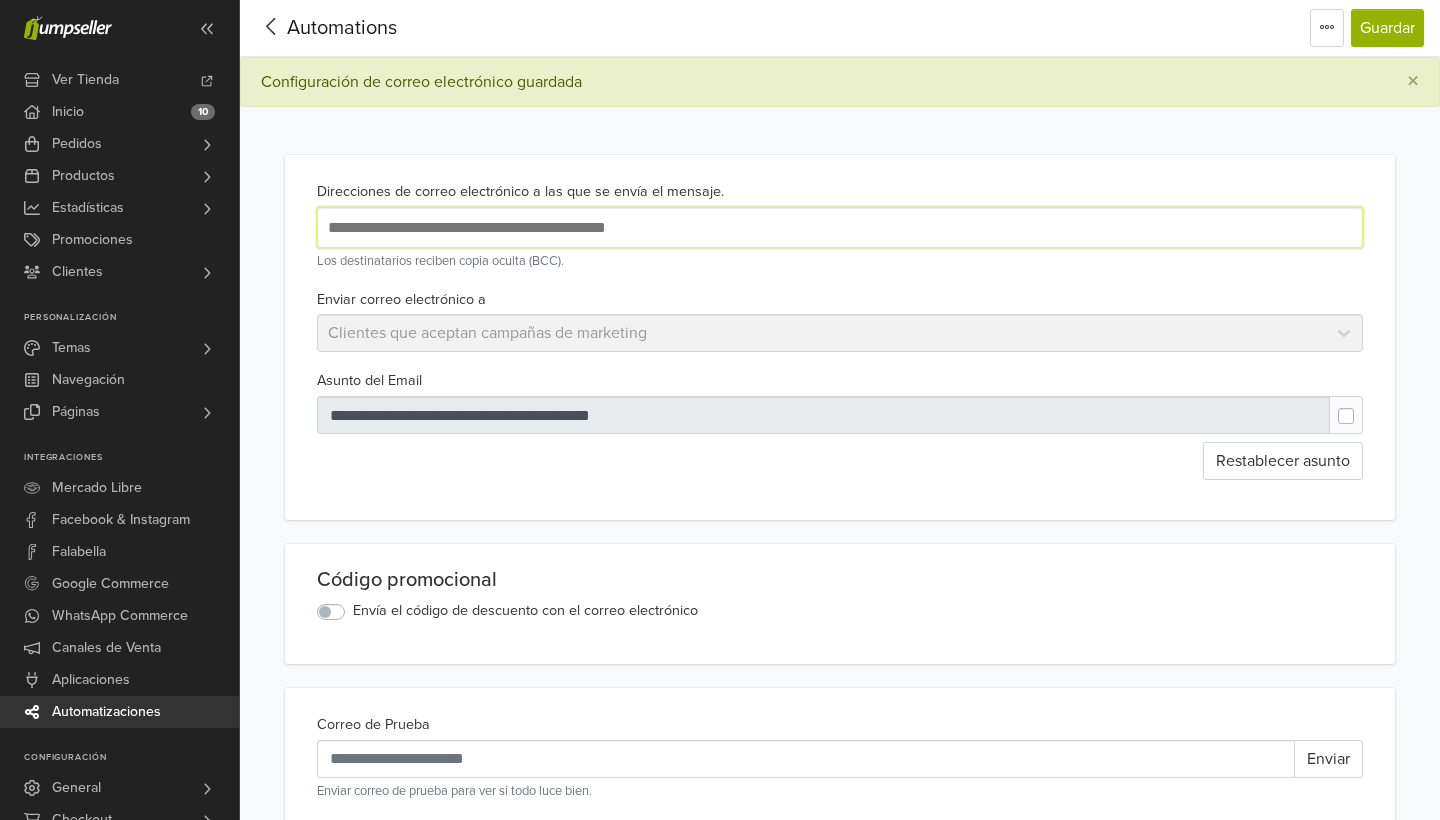type on "**********" 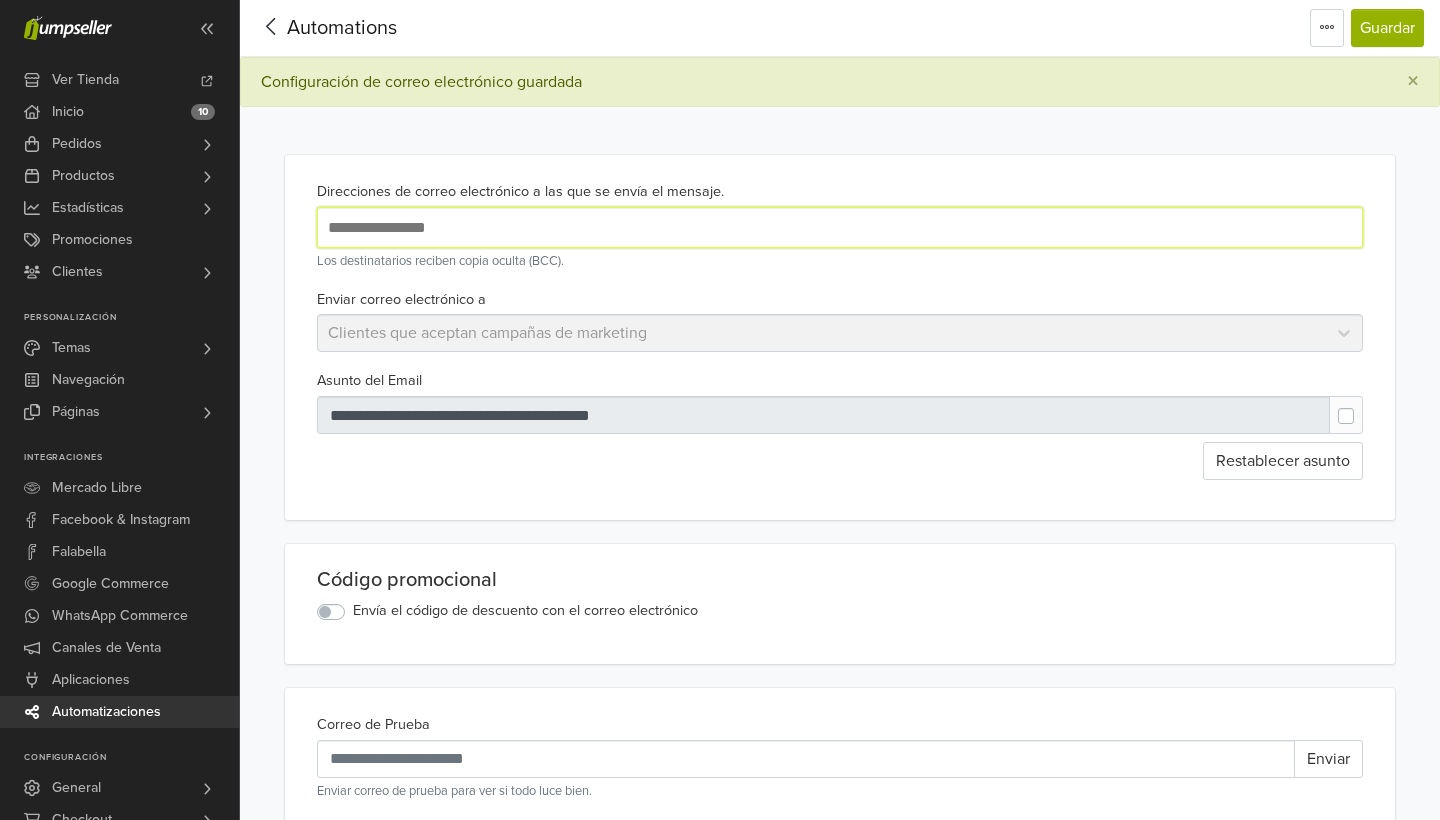 click on "**********" at bounding box center (648, 227) 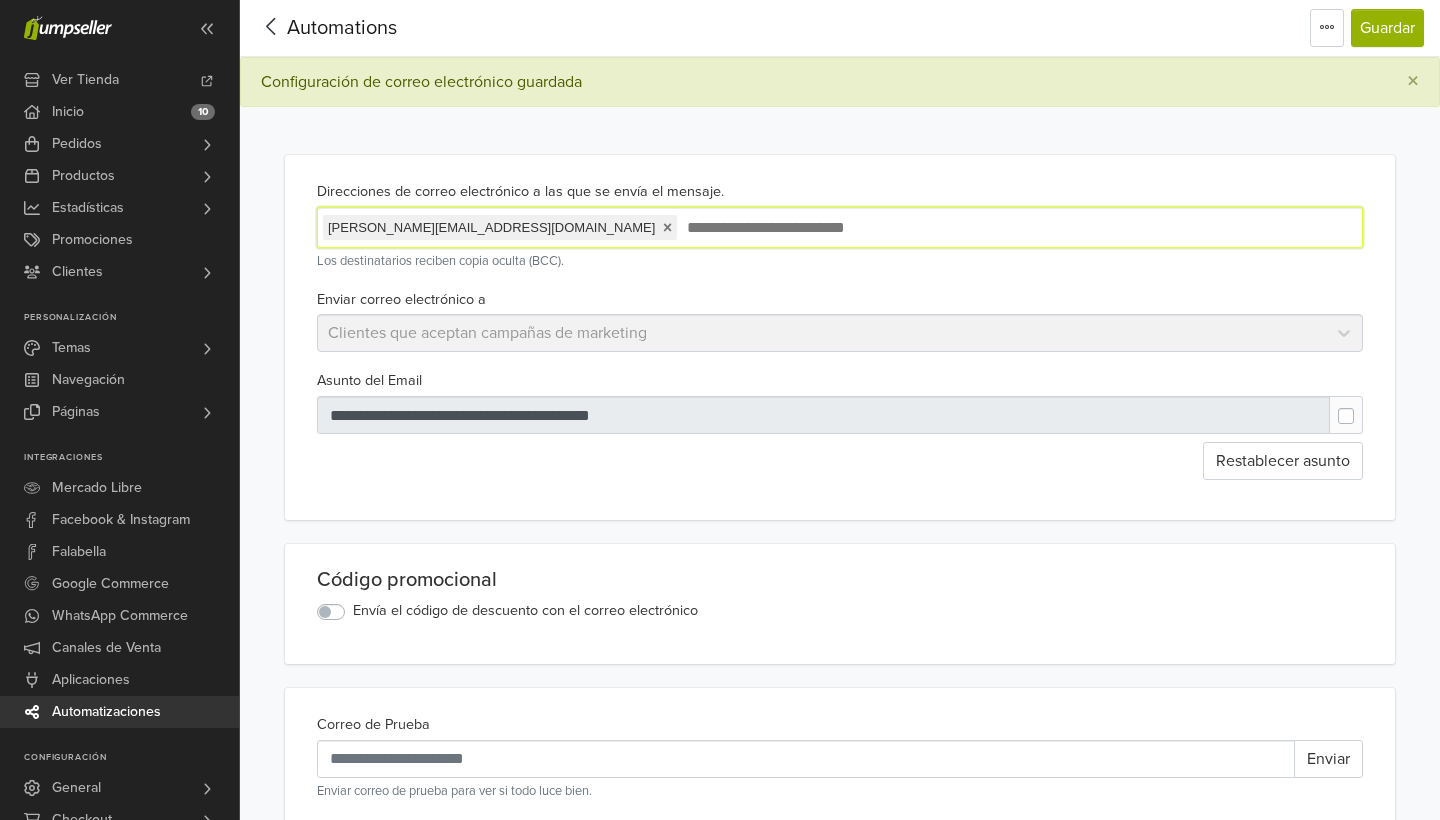 type on "**********" 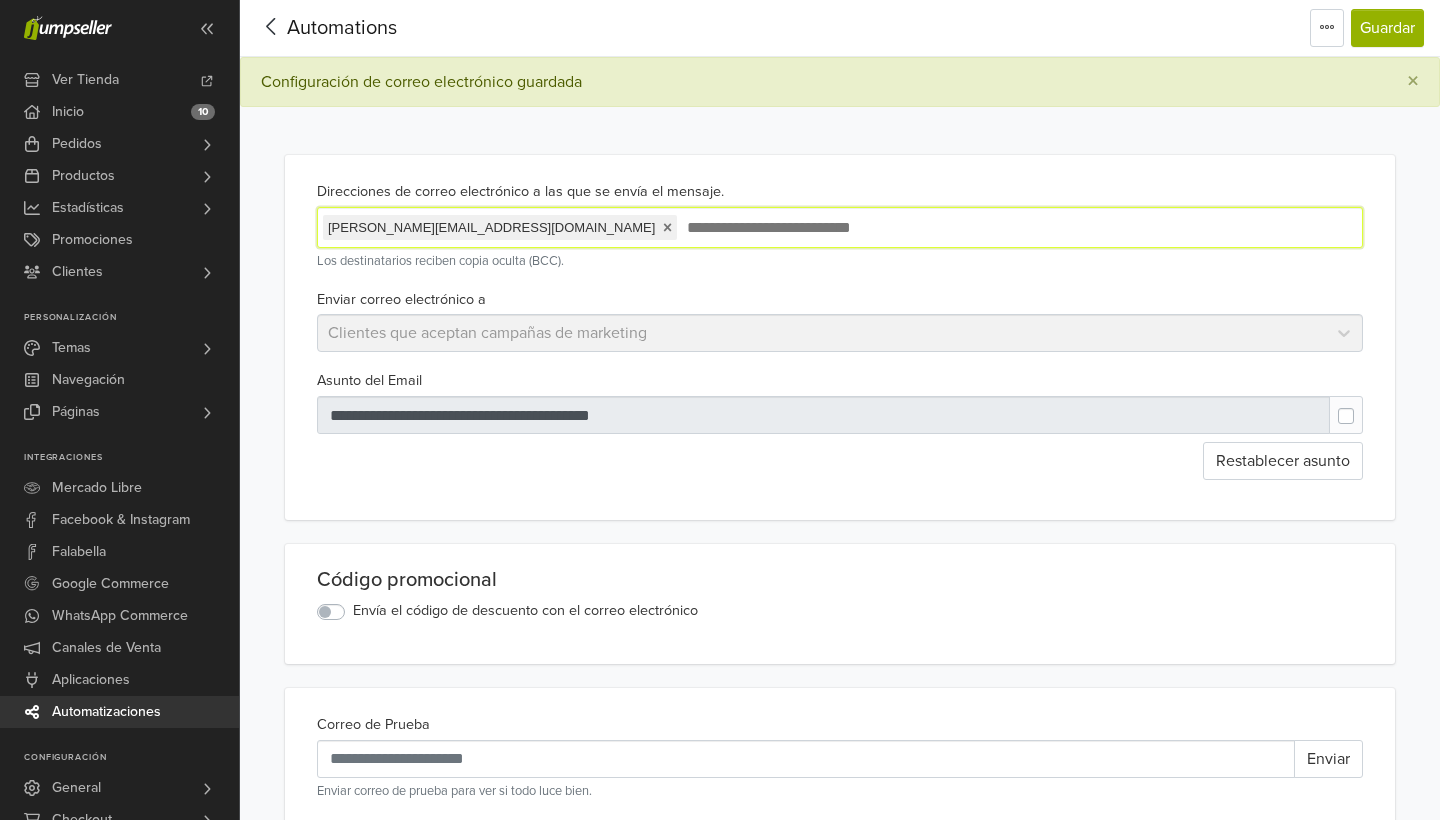 type 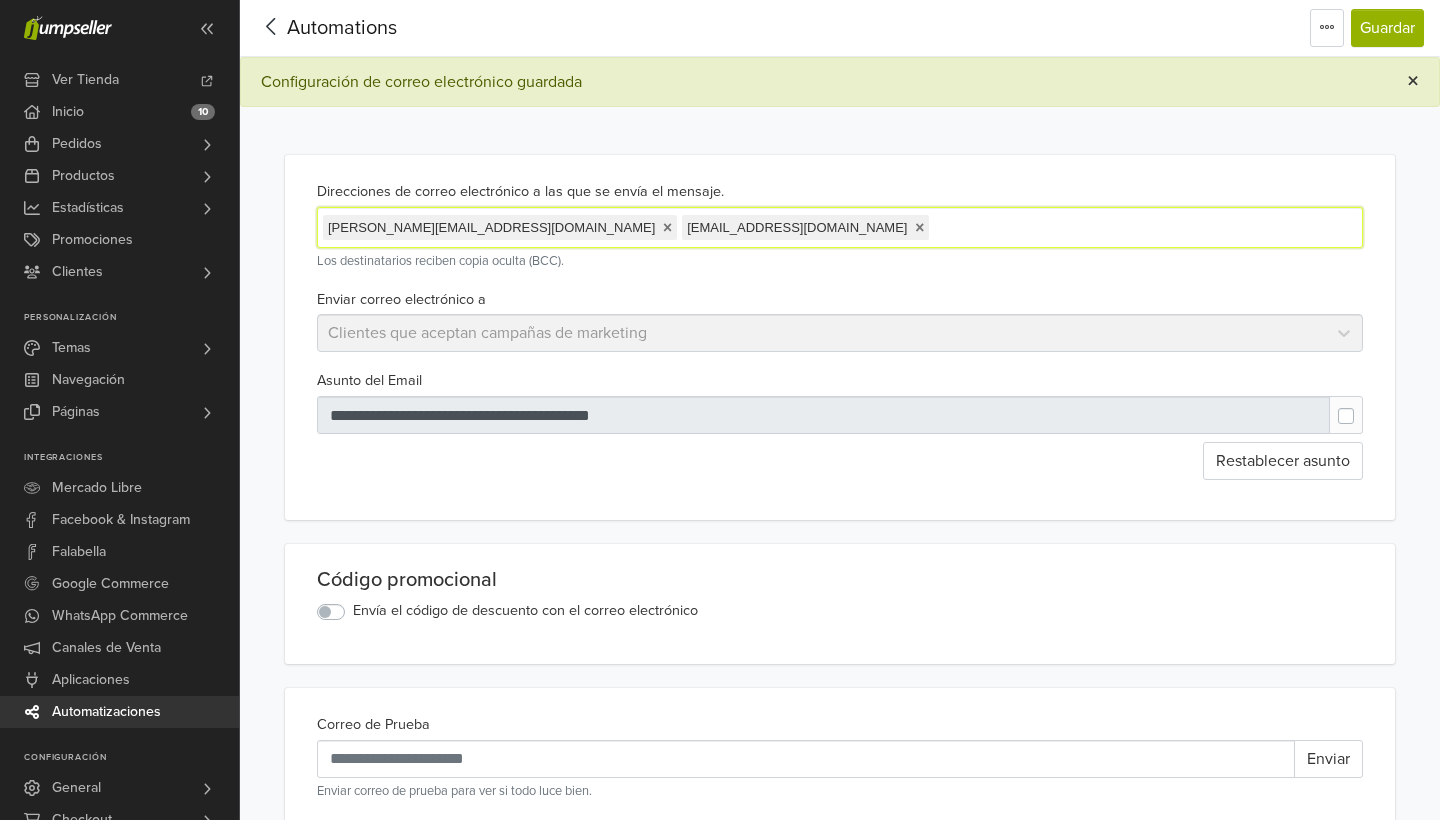 click on "×" at bounding box center (1413, 81) 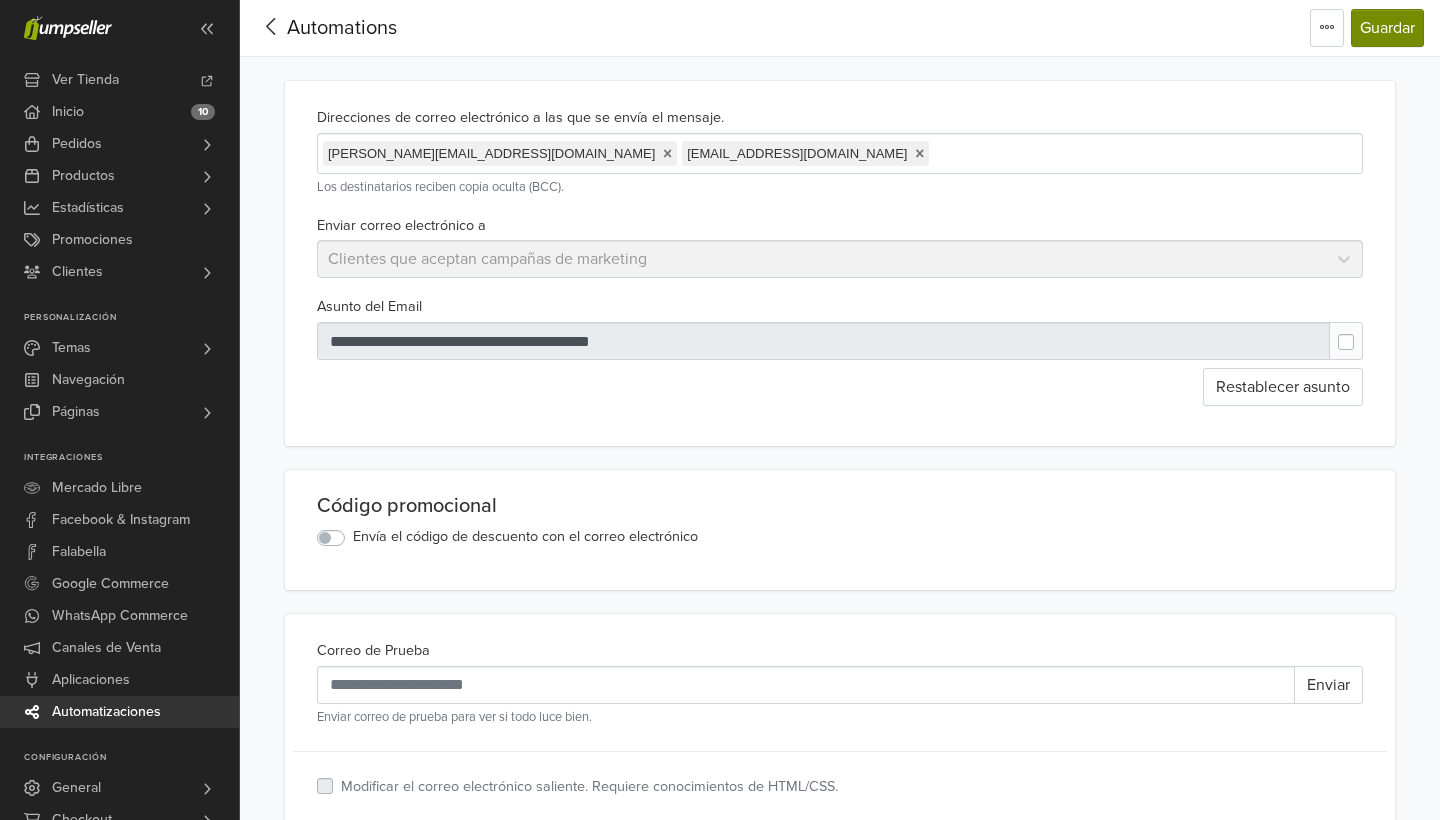 click on "Guardar" at bounding box center (1387, 28) 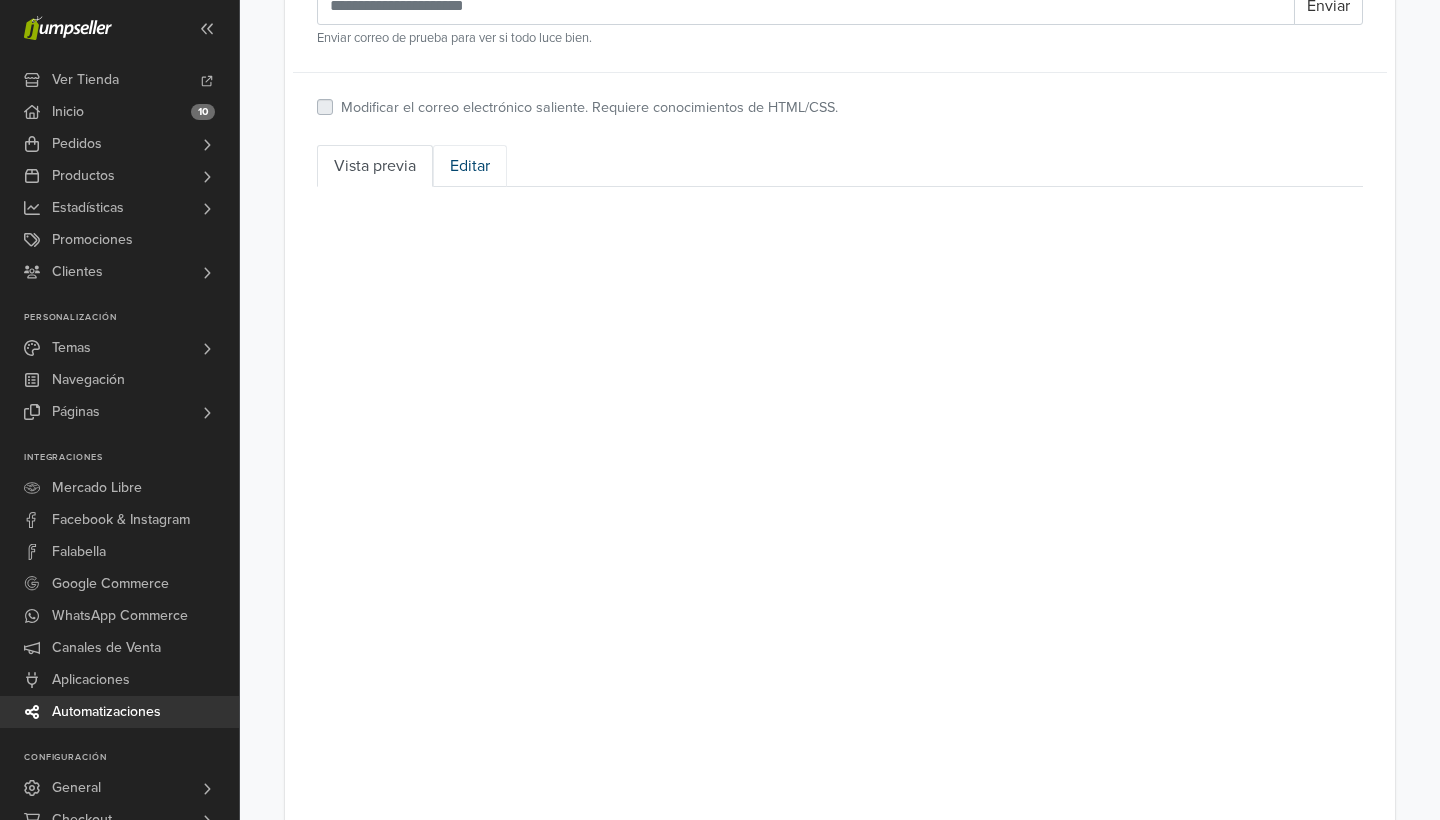 click on "Editar" at bounding box center (470, 166) 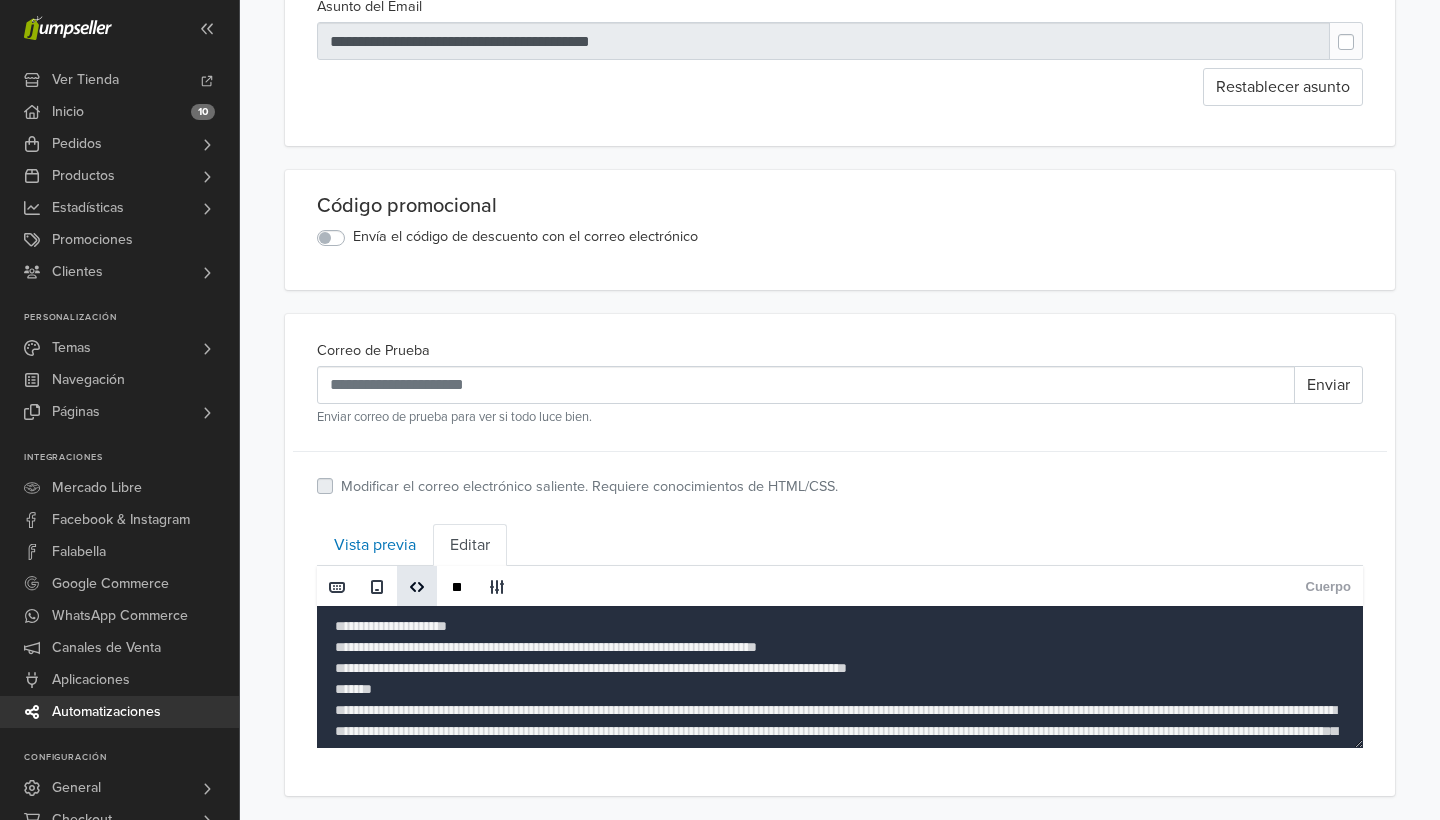 scroll, scrollTop: 374, scrollLeft: 0, axis: vertical 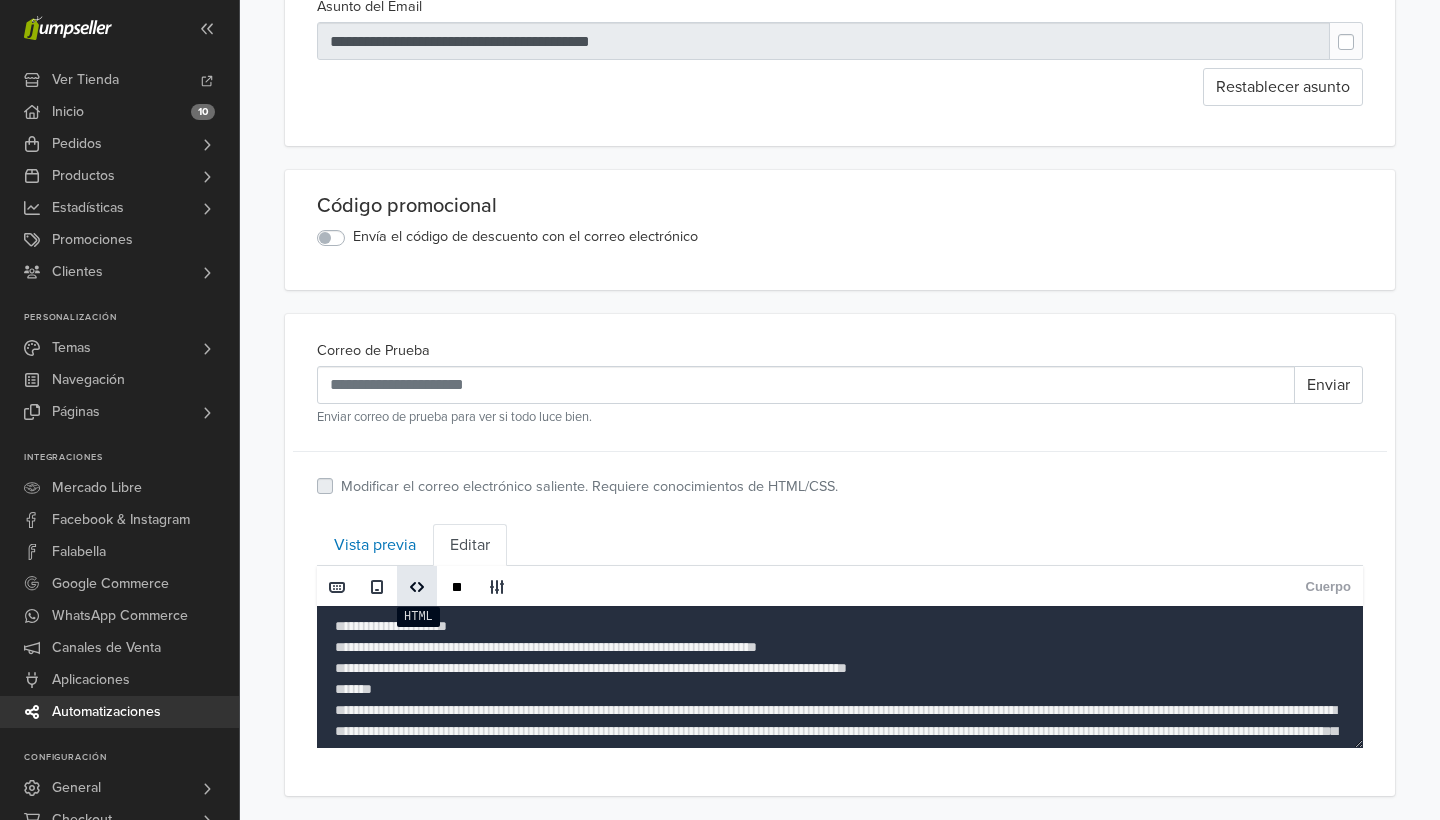 click at bounding box center [417, 587] 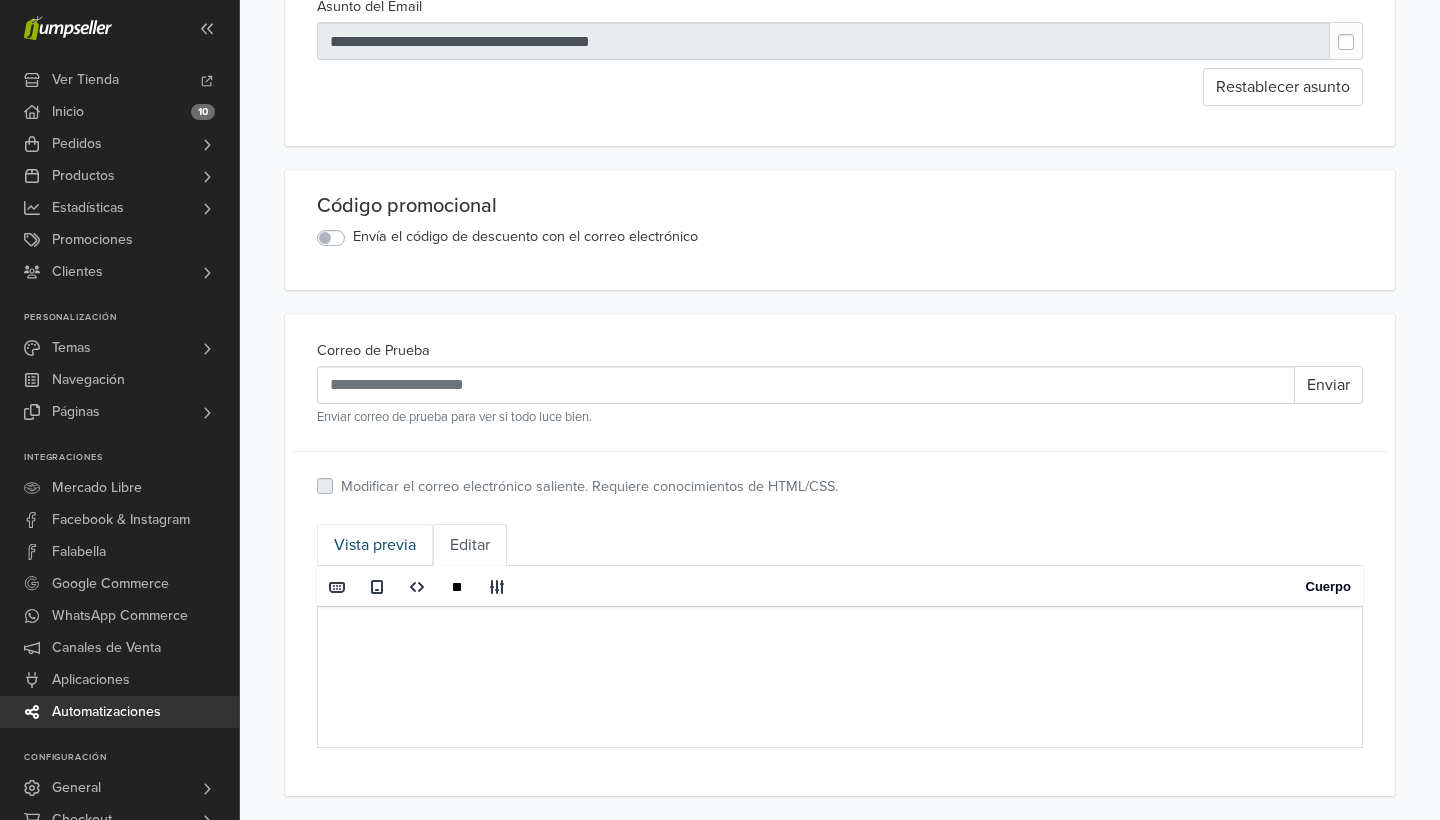 click on "Vista previa" at bounding box center (375, 545) 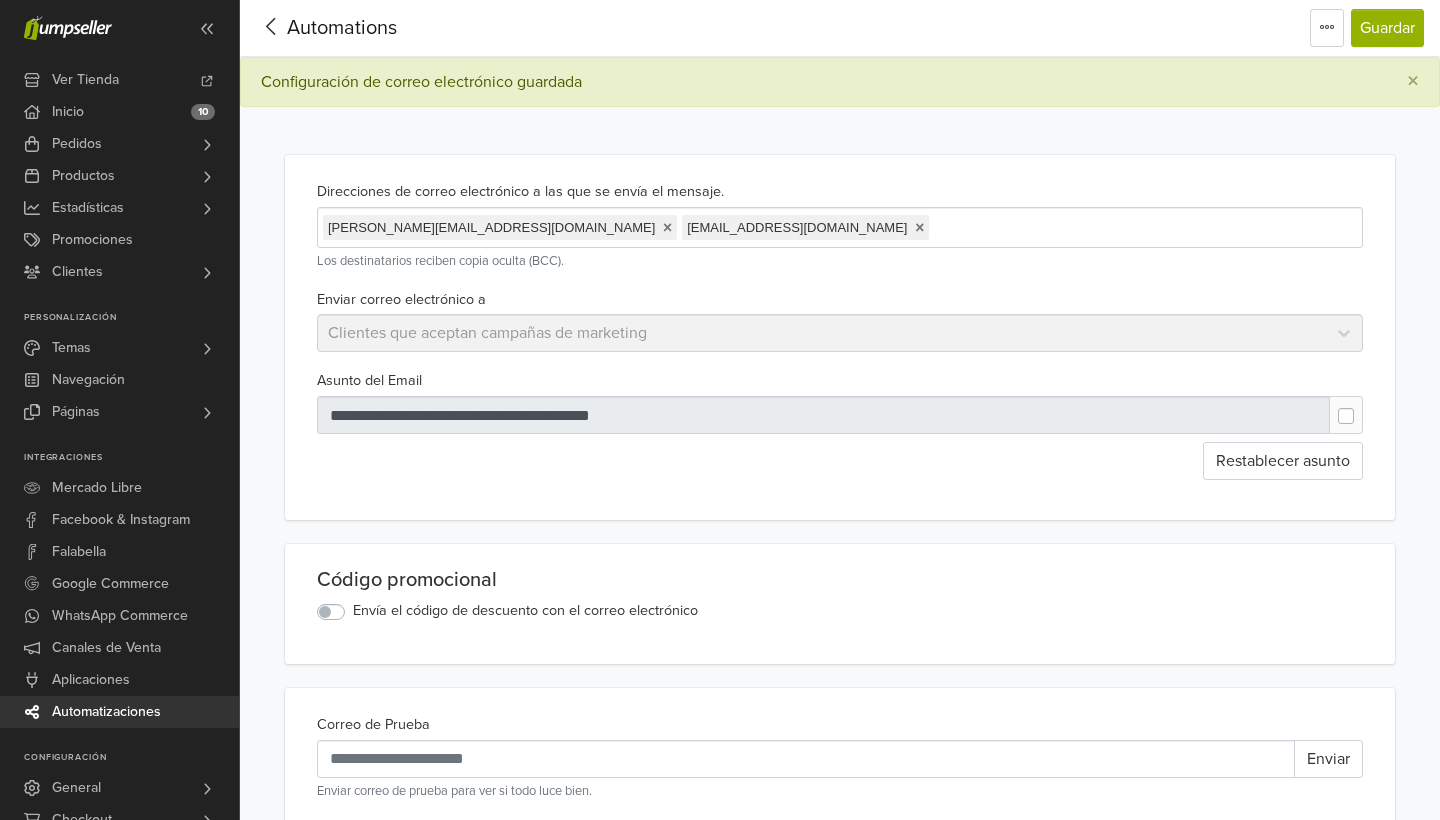 scroll, scrollTop: 0, scrollLeft: 0, axis: both 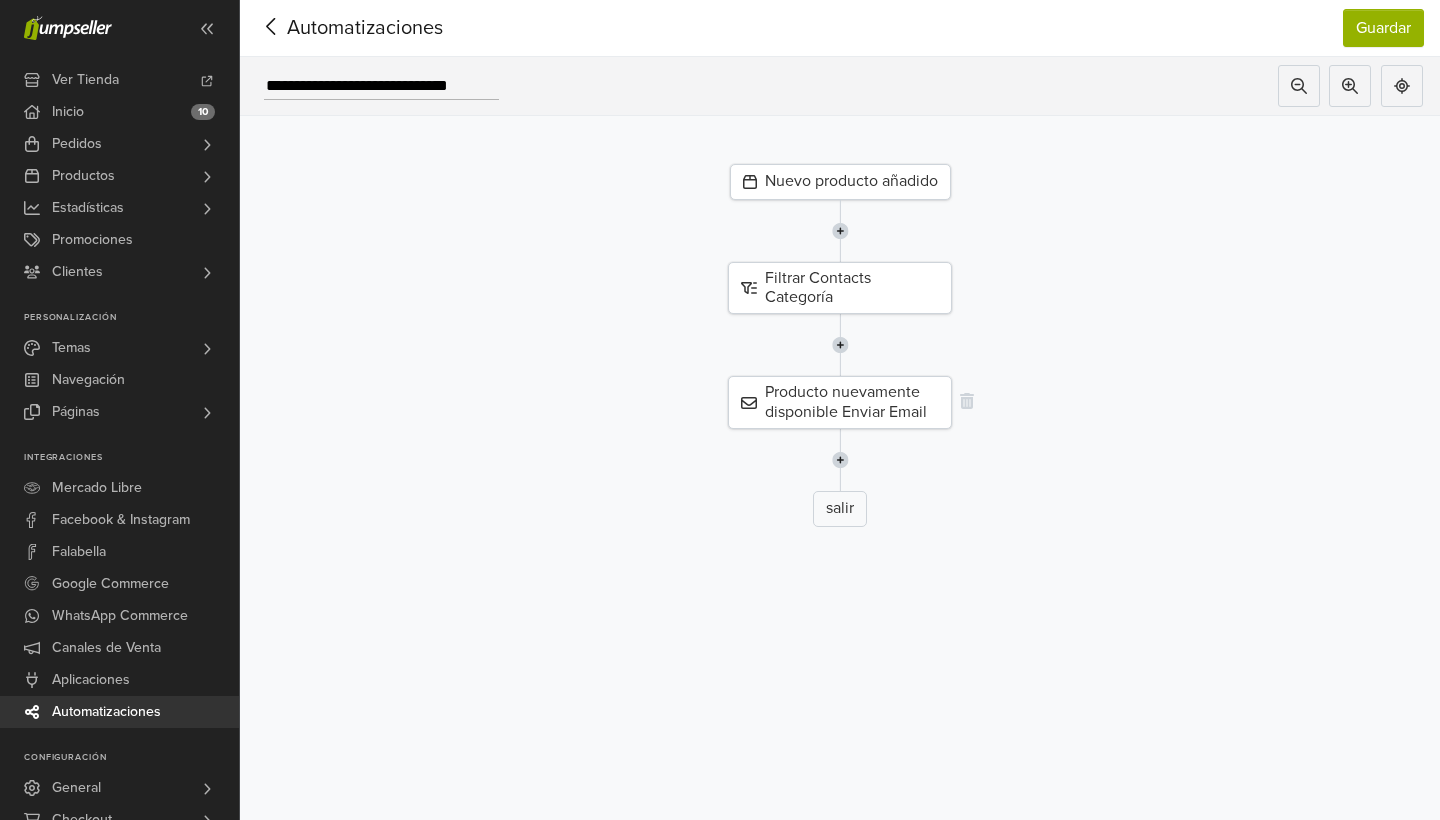 click on "Producto nuevamente disponible Enviar Email" at bounding box center (840, 402) 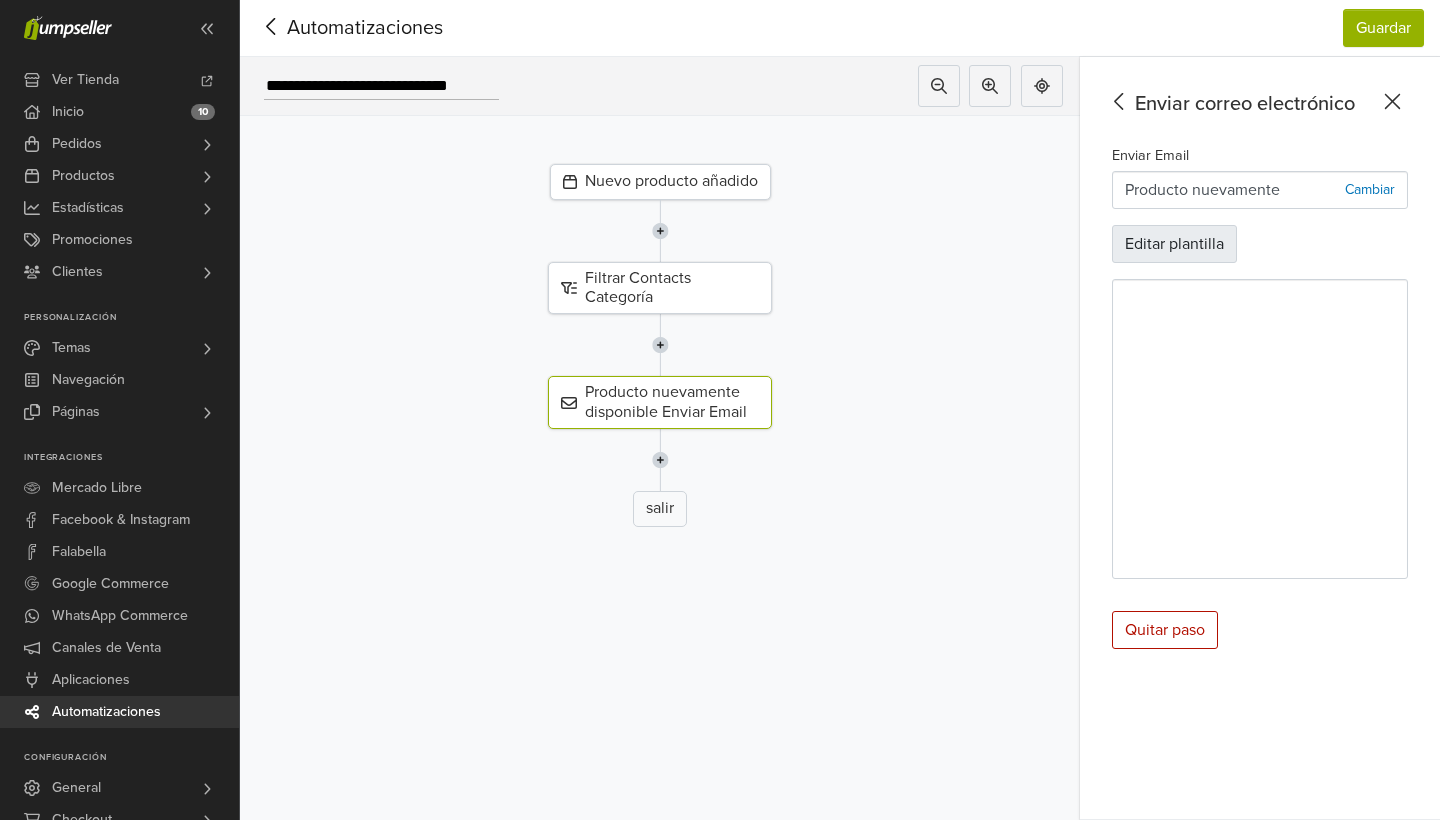 click on "Editar plantilla" at bounding box center [1174, 244] 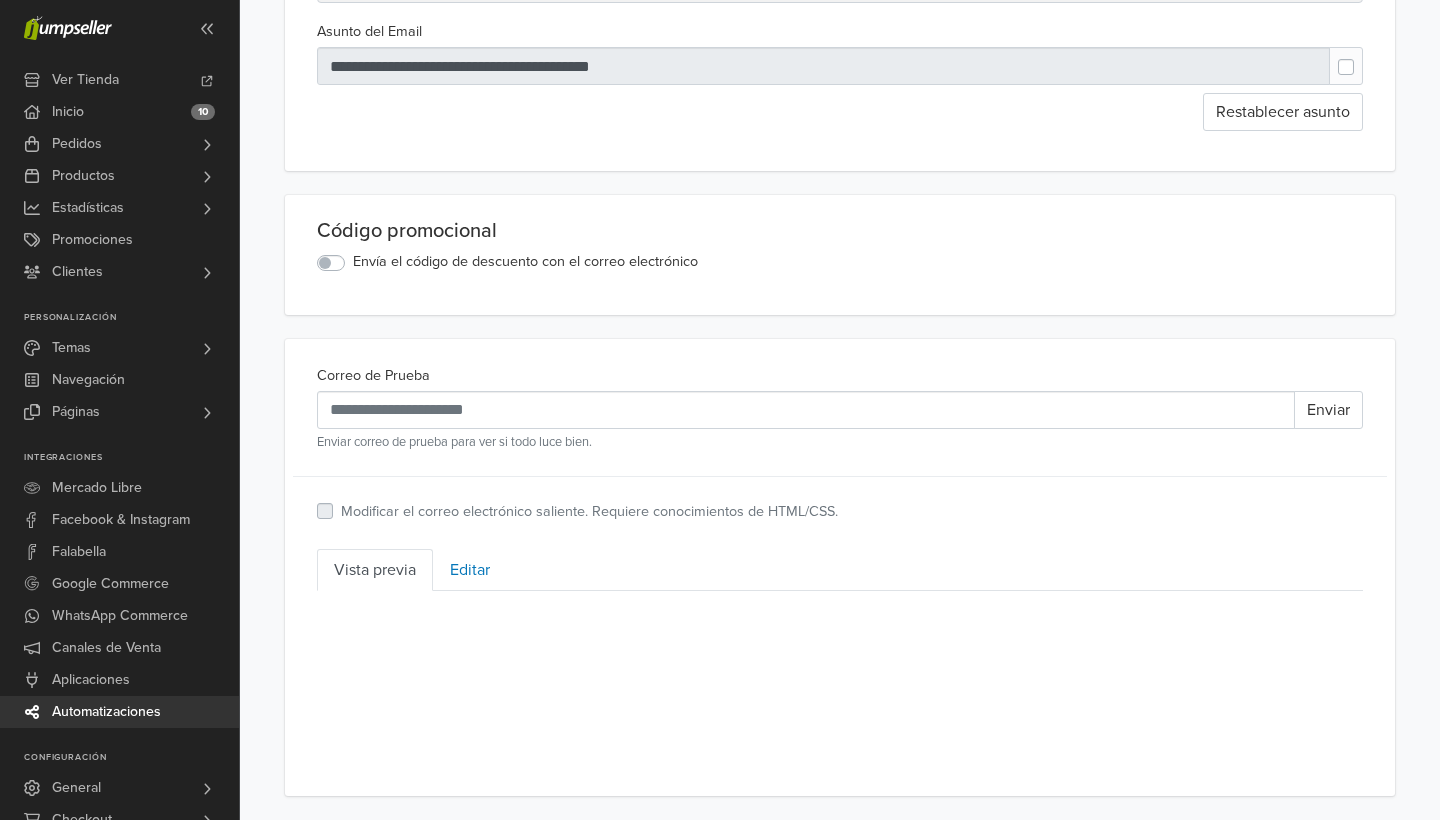 scroll, scrollTop: 275, scrollLeft: 0, axis: vertical 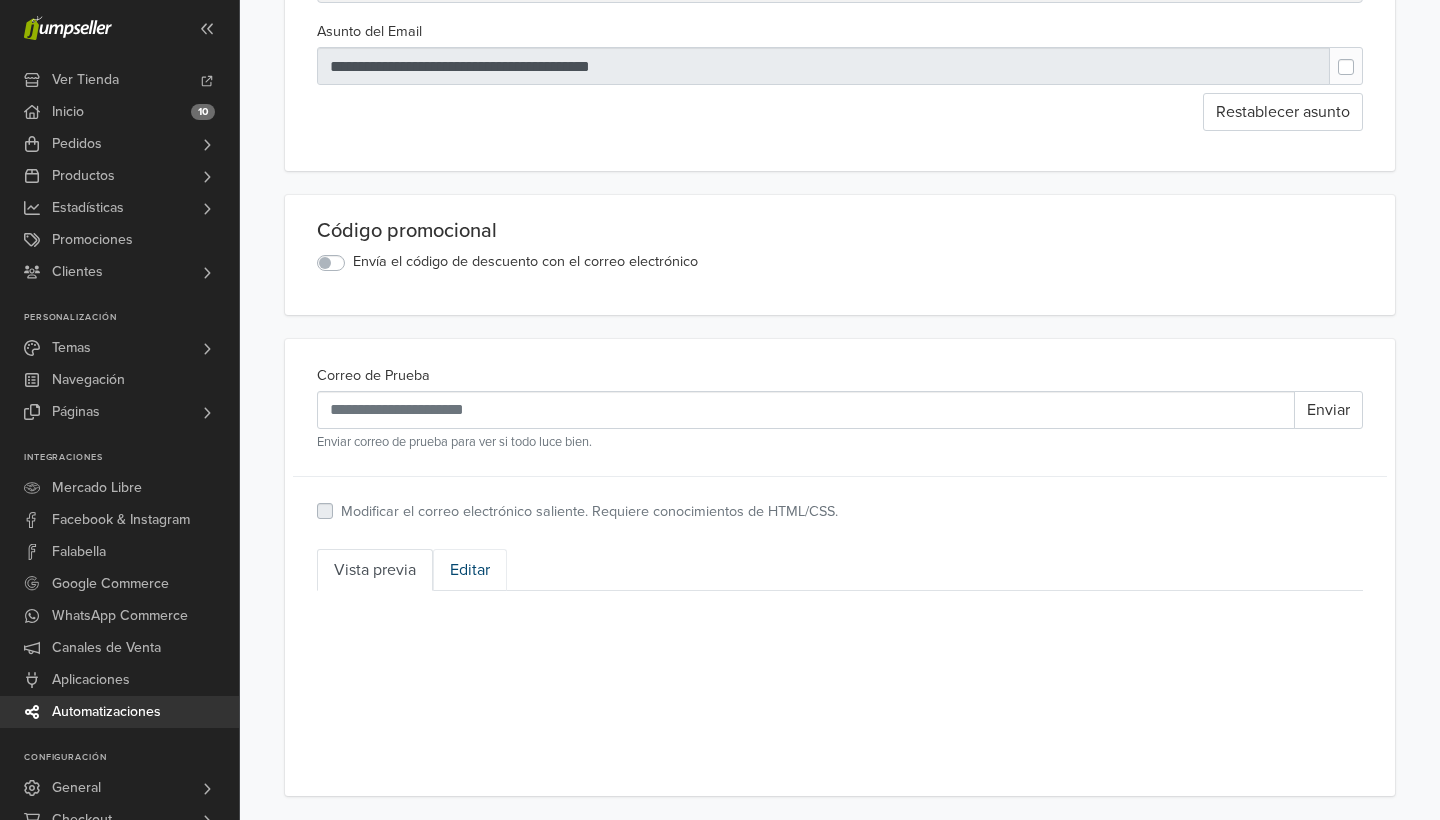 click on "Editar" at bounding box center (470, 570) 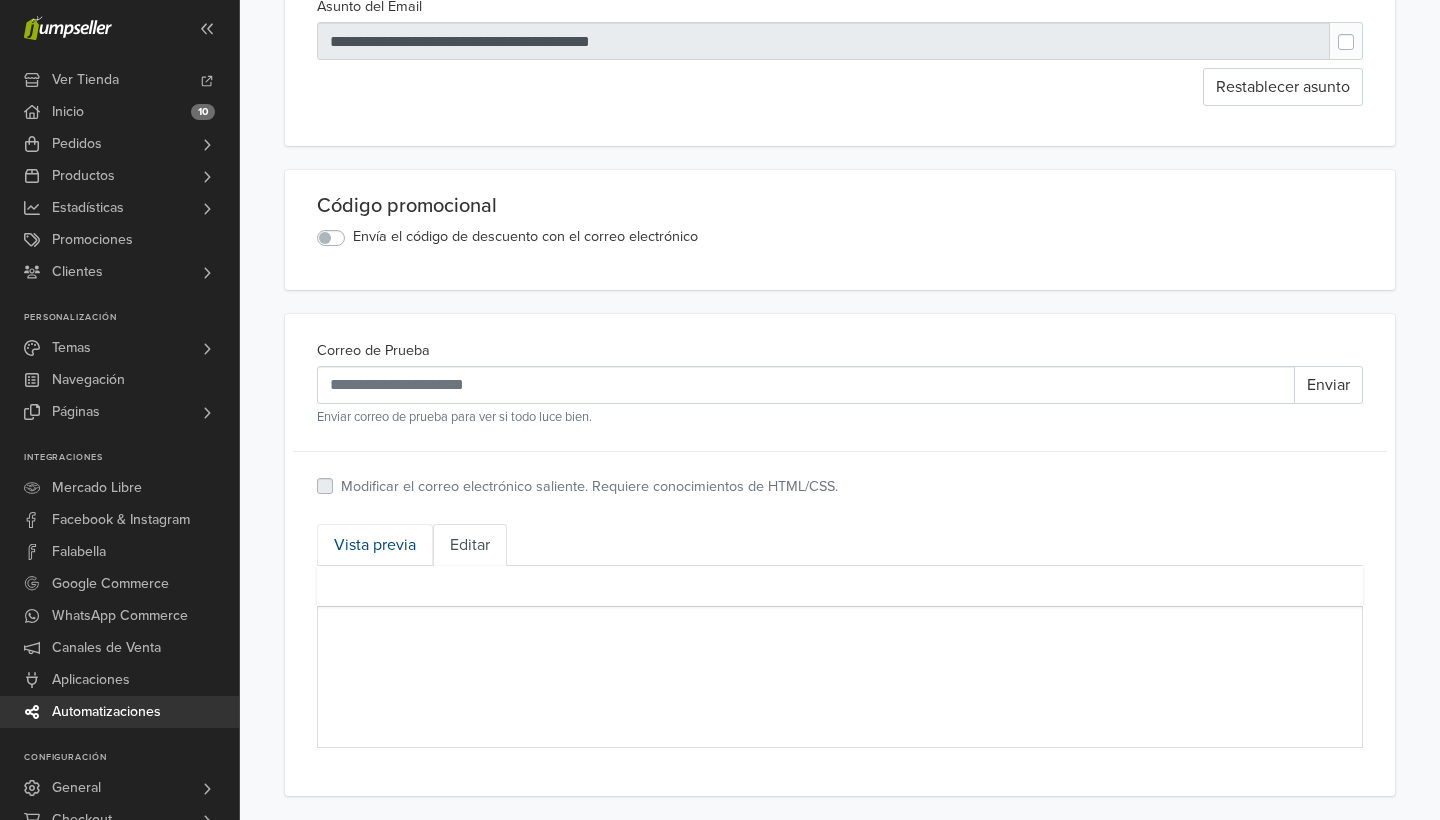 click on "Vista previa" at bounding box center (375, 545) 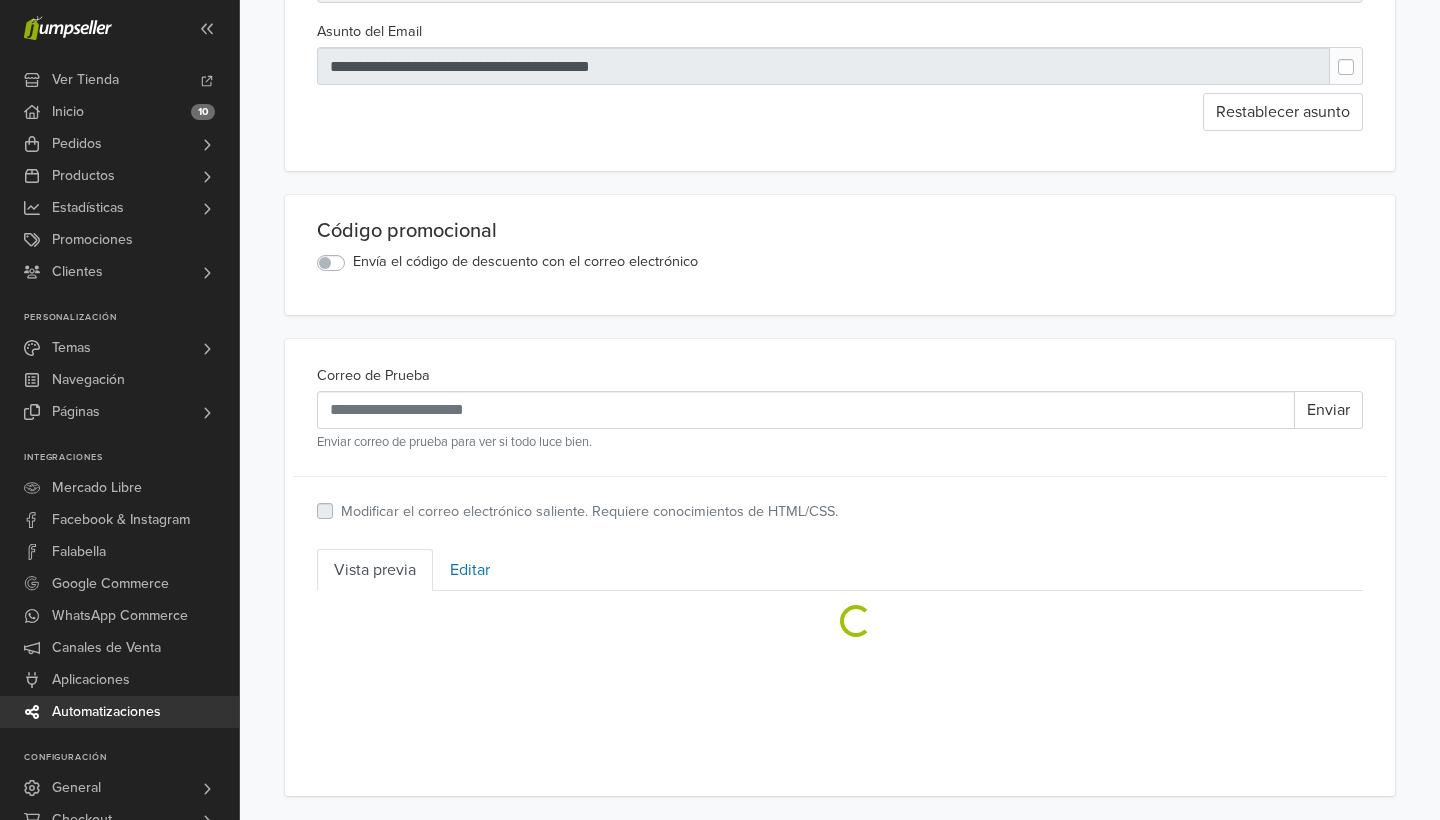 scroll, scrollTop: 275, scrollLeft: 0, axis: vertical 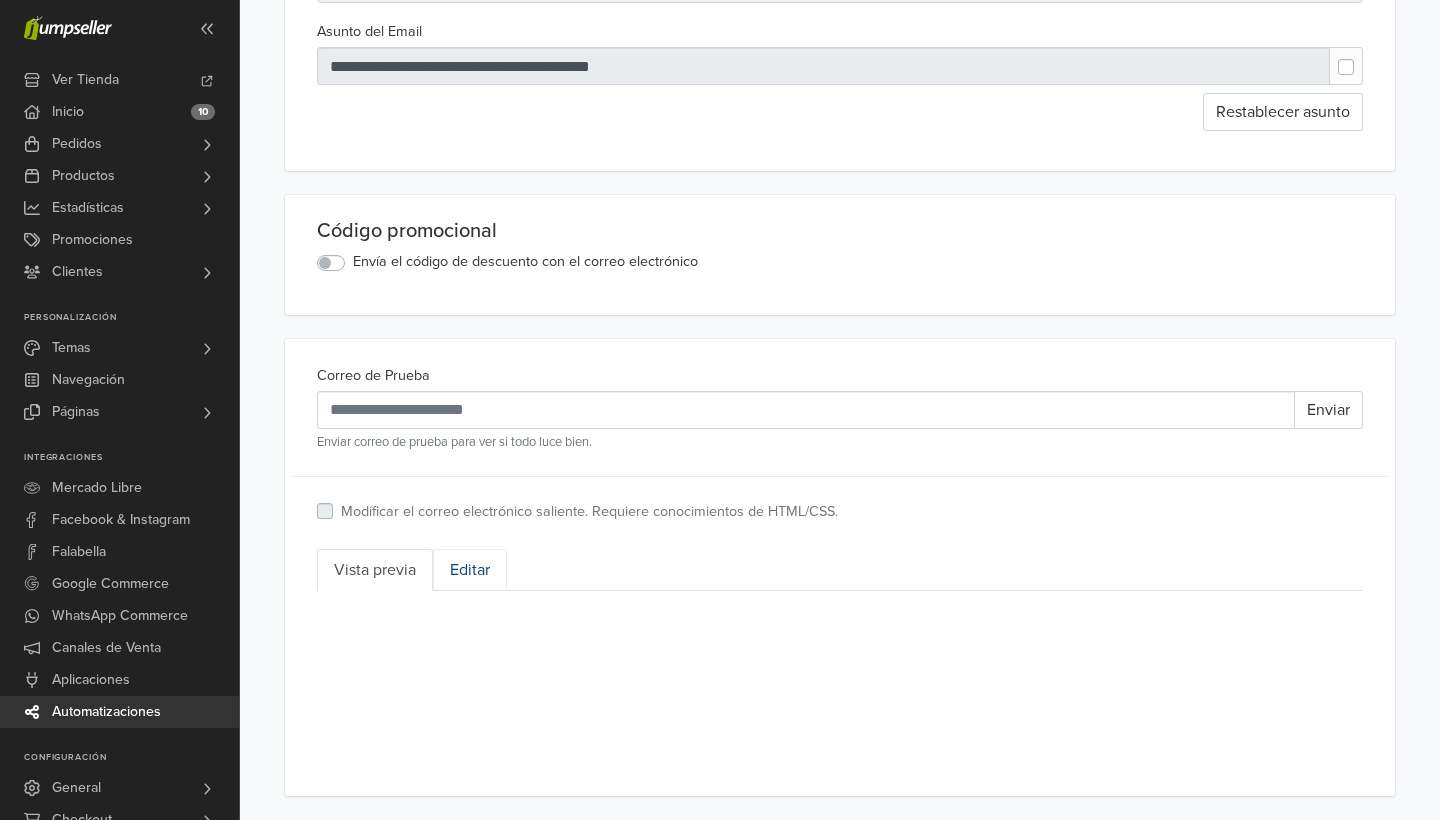 click on "Editar" at bounding box center [470, 570] 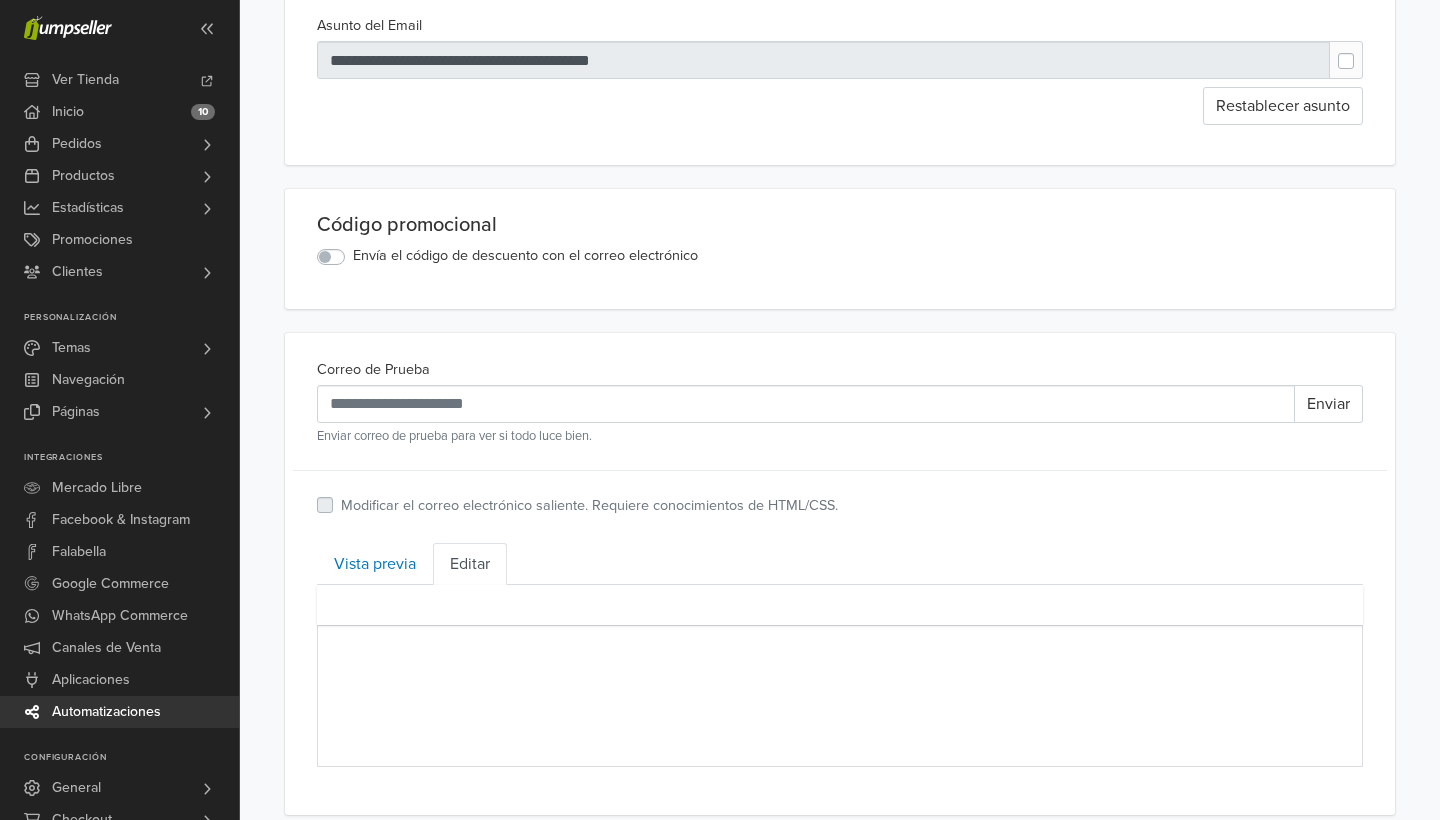 scroll, scrollTop: 280, scrollLeft: 0, axis: vertical 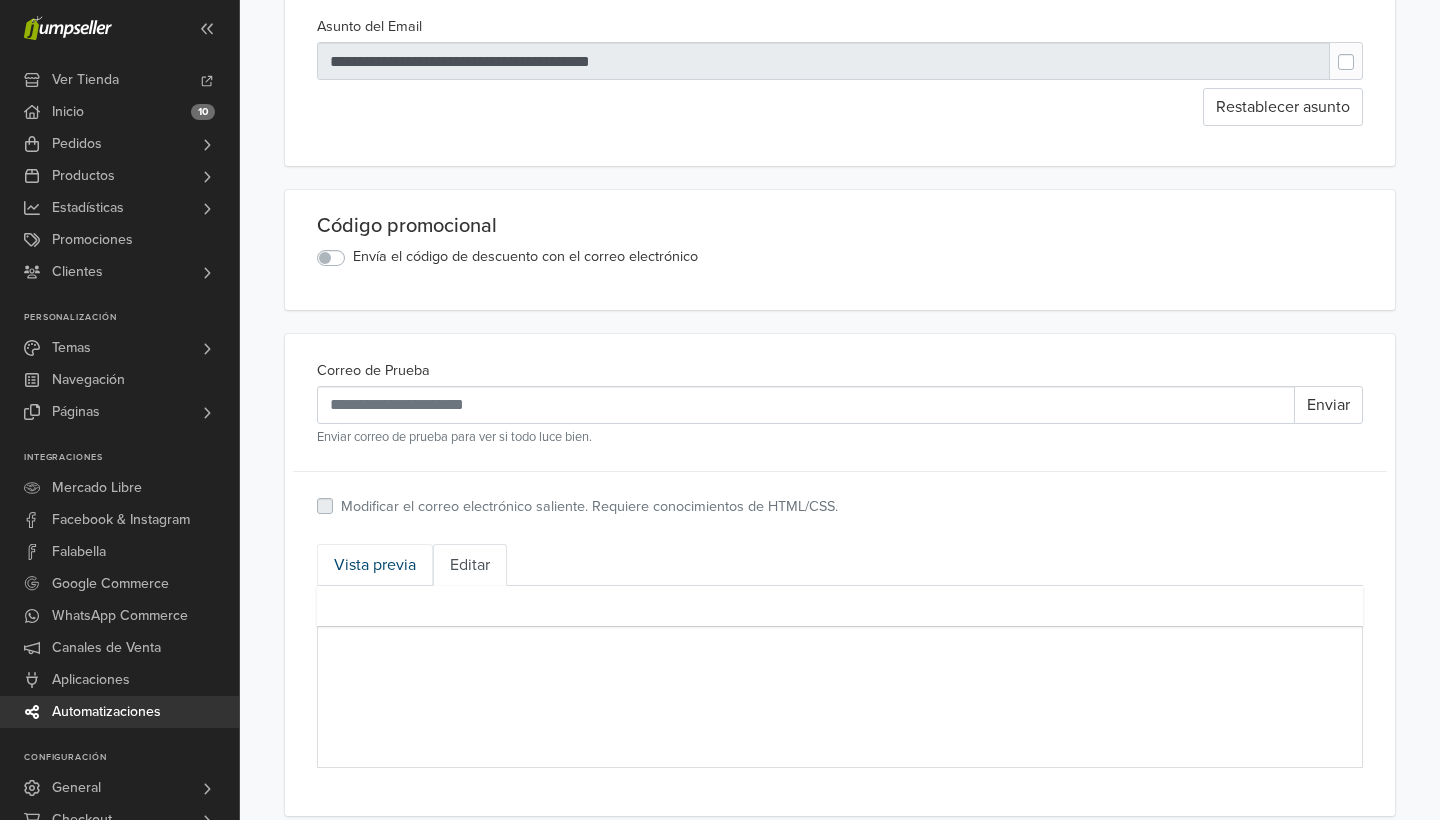 click on "Vista previa" at bounding box center (375, 565) 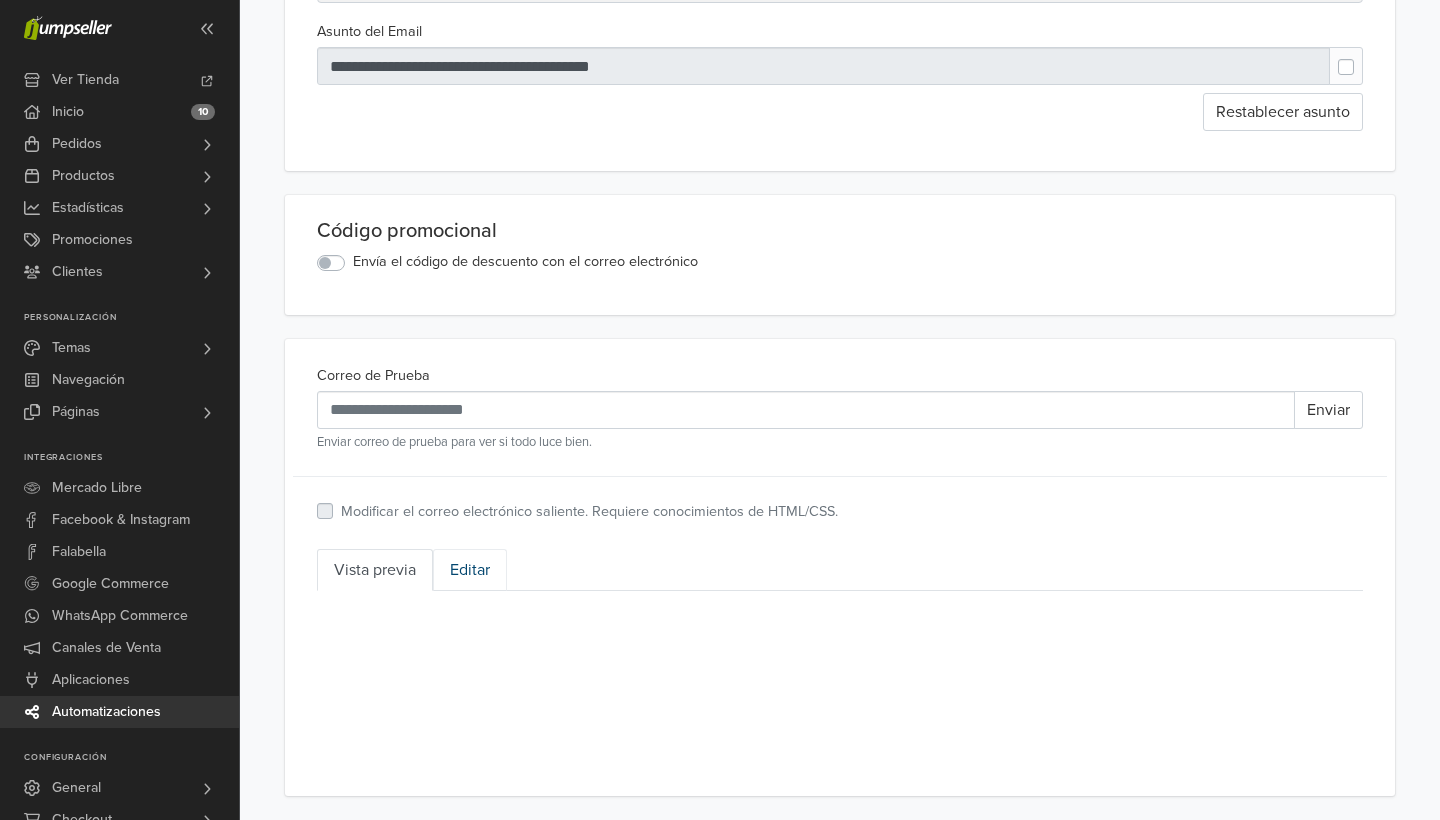 click on "Editar" at bounding box center (470, 570) 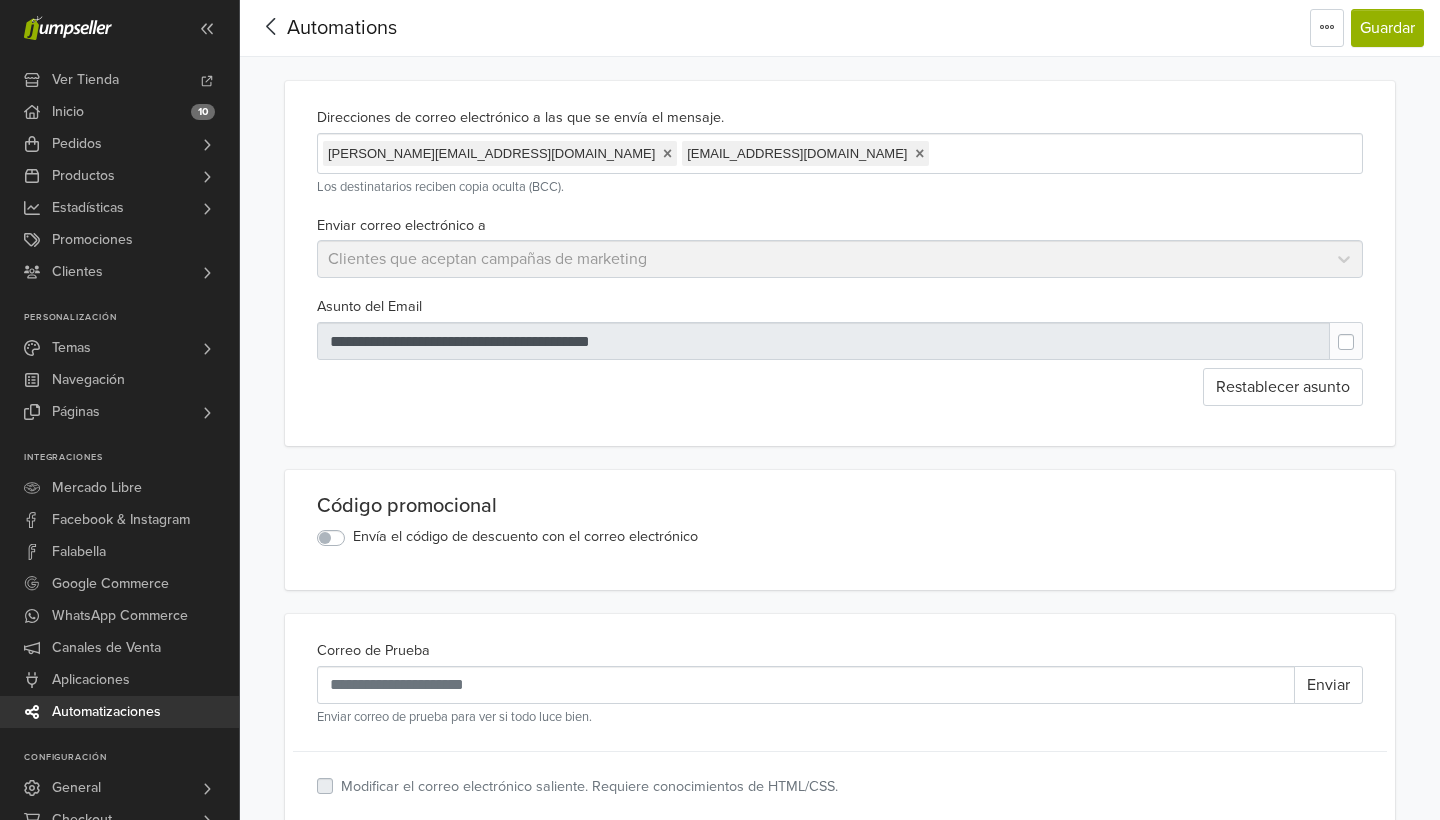 scroll, scrollTop: 0, scrollLeft: 0, axis: both 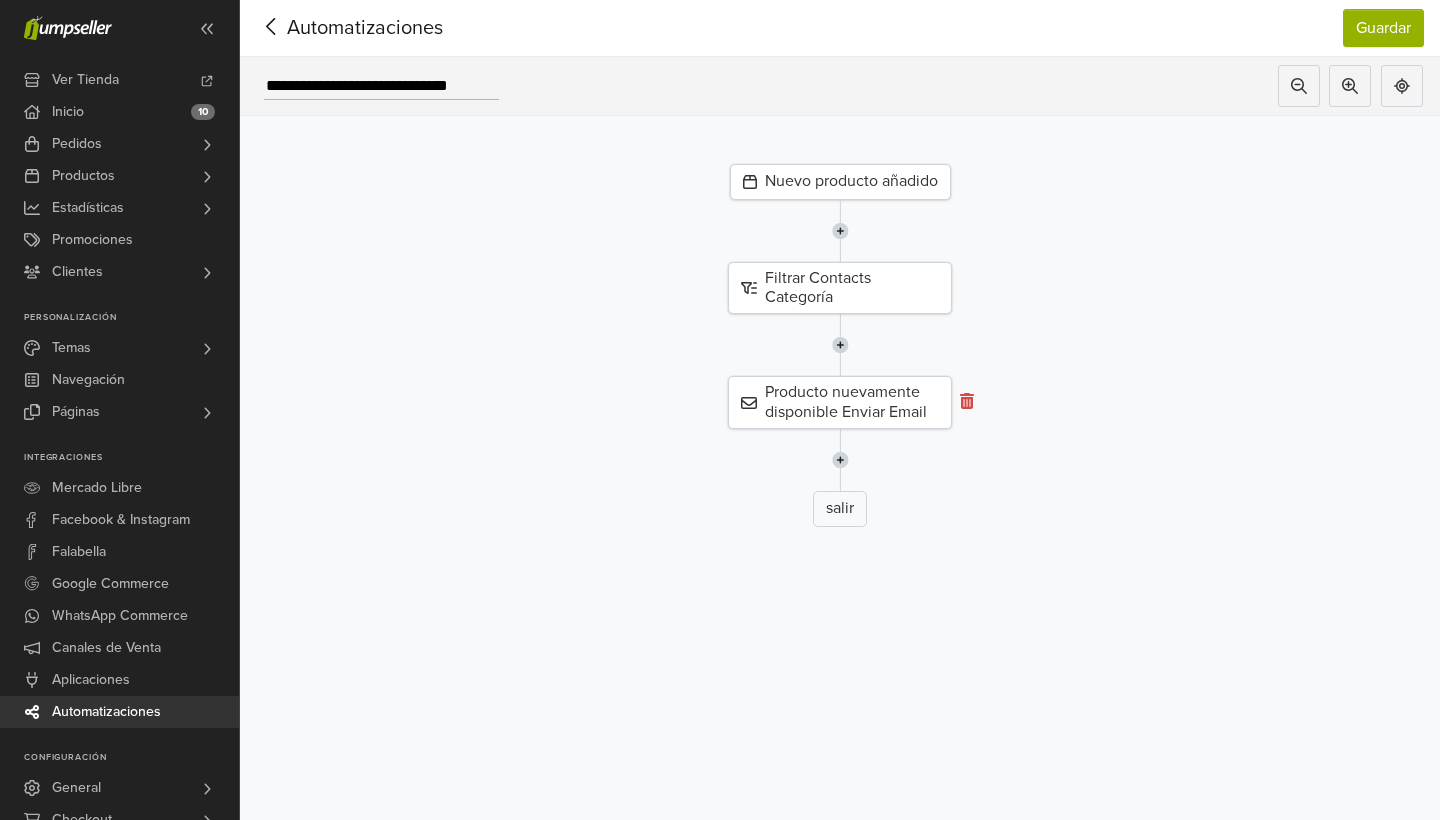 click 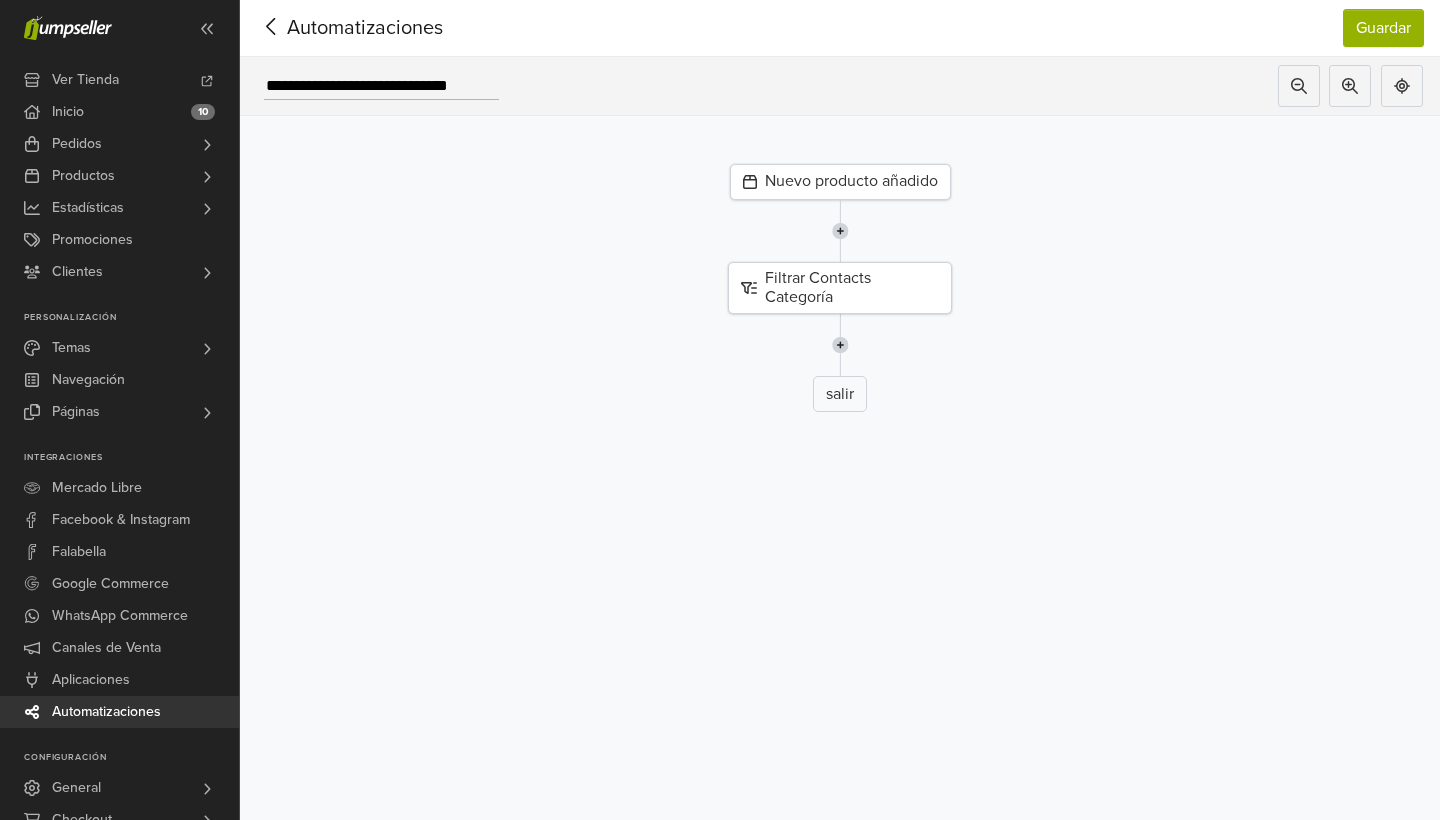 click at bounding box center (840, 345) 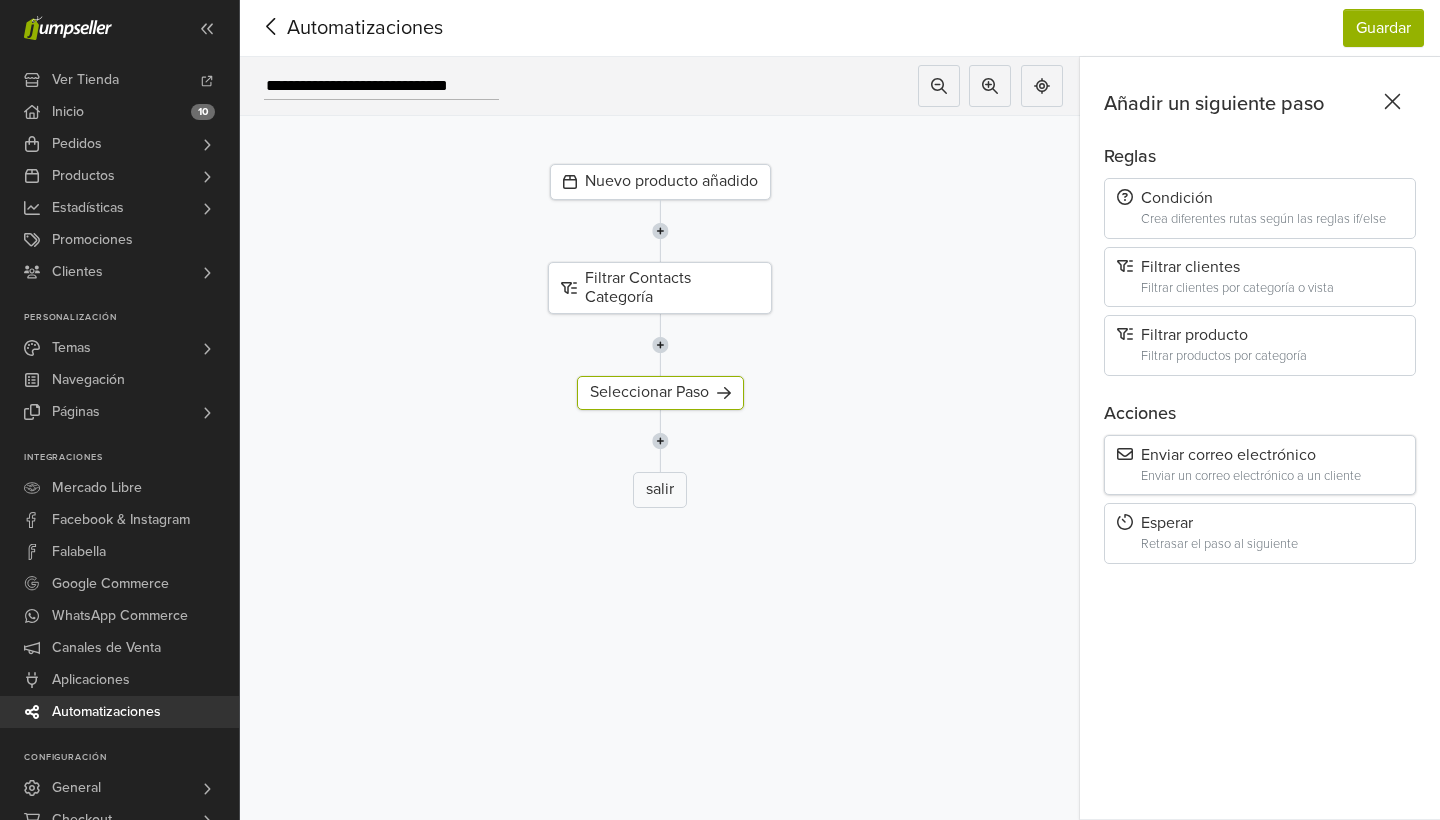 click on "Enviar correo electrónico Enviar un correo electrónico a un cliente" at bounding box center (1260, 465) 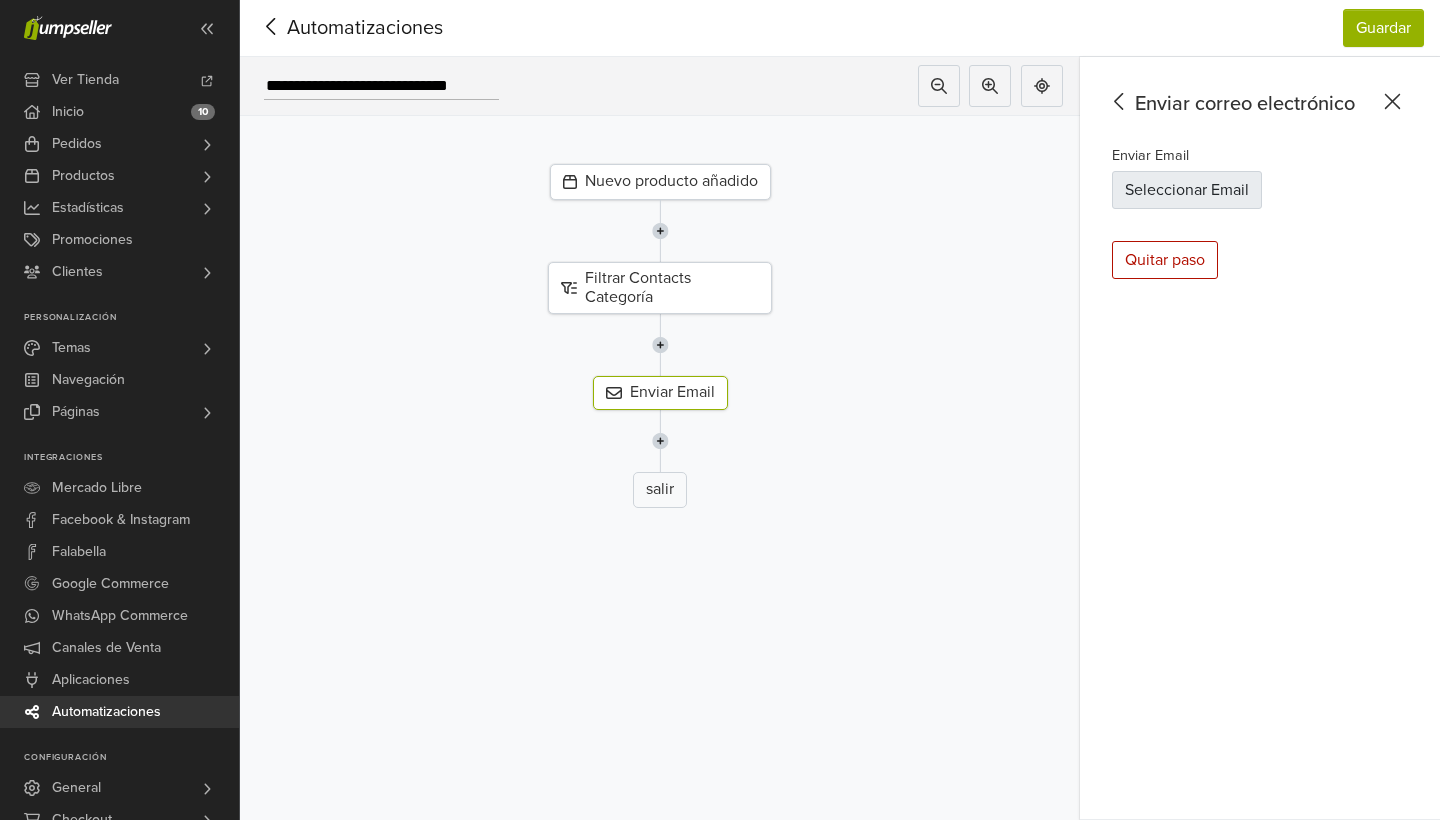 click on "Seleccionar Email" at bounding box center (1187, 190) 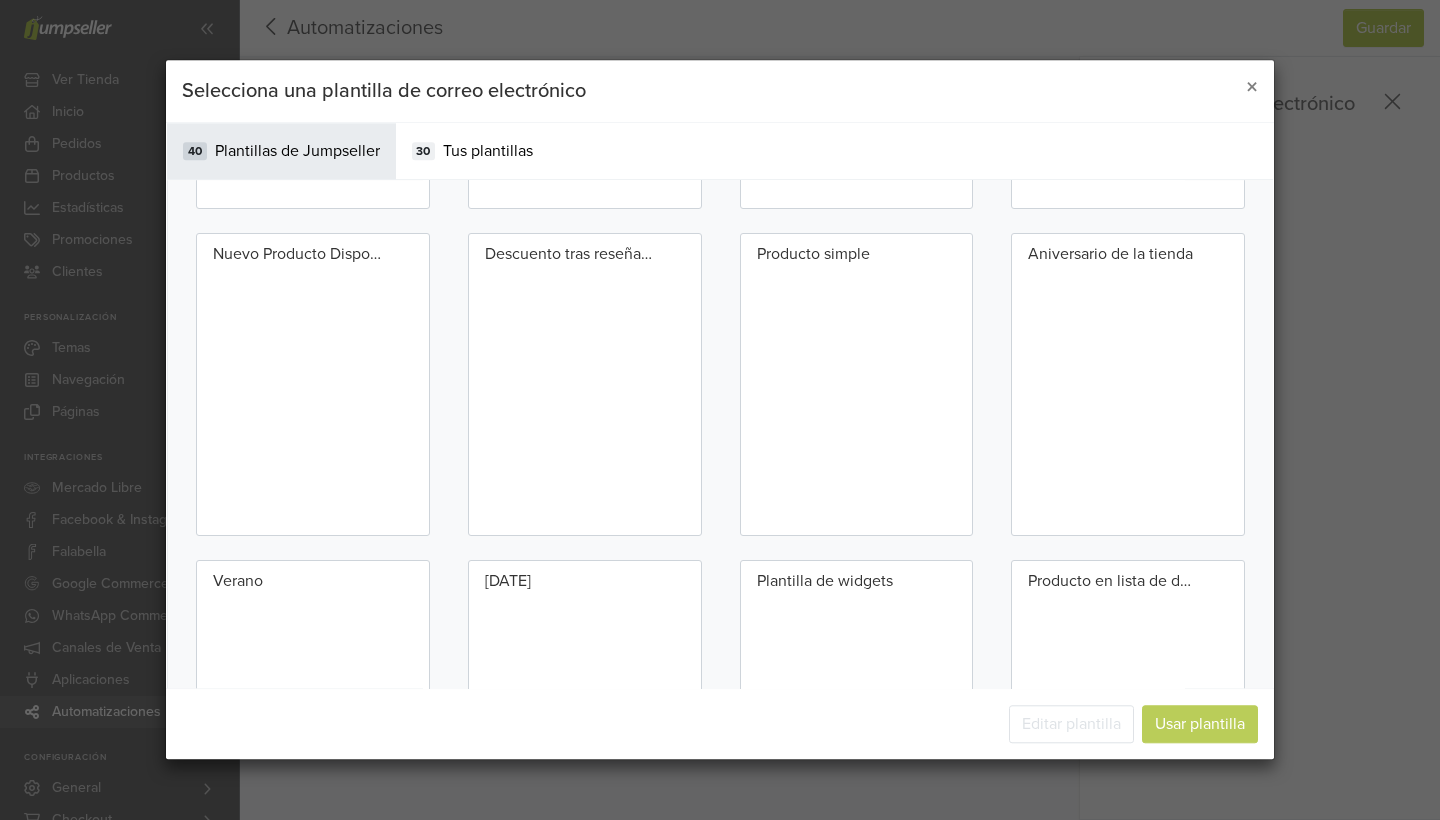 scroll, scrollTop: 968, scrollLeft: 0, axis: vertical 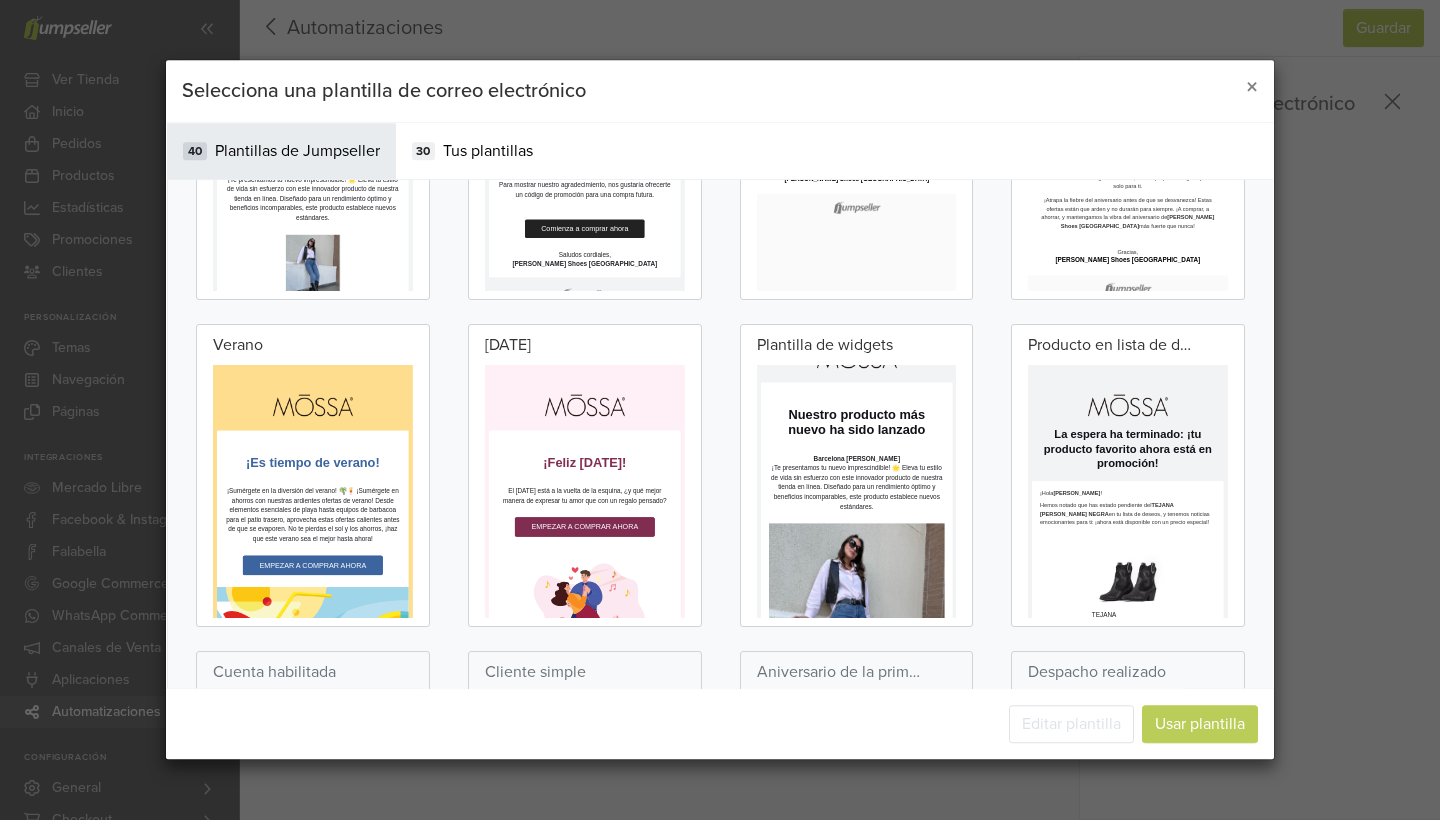 click on "Barcelona [PERSON_NAME]" at bounding box center [1005, 598] 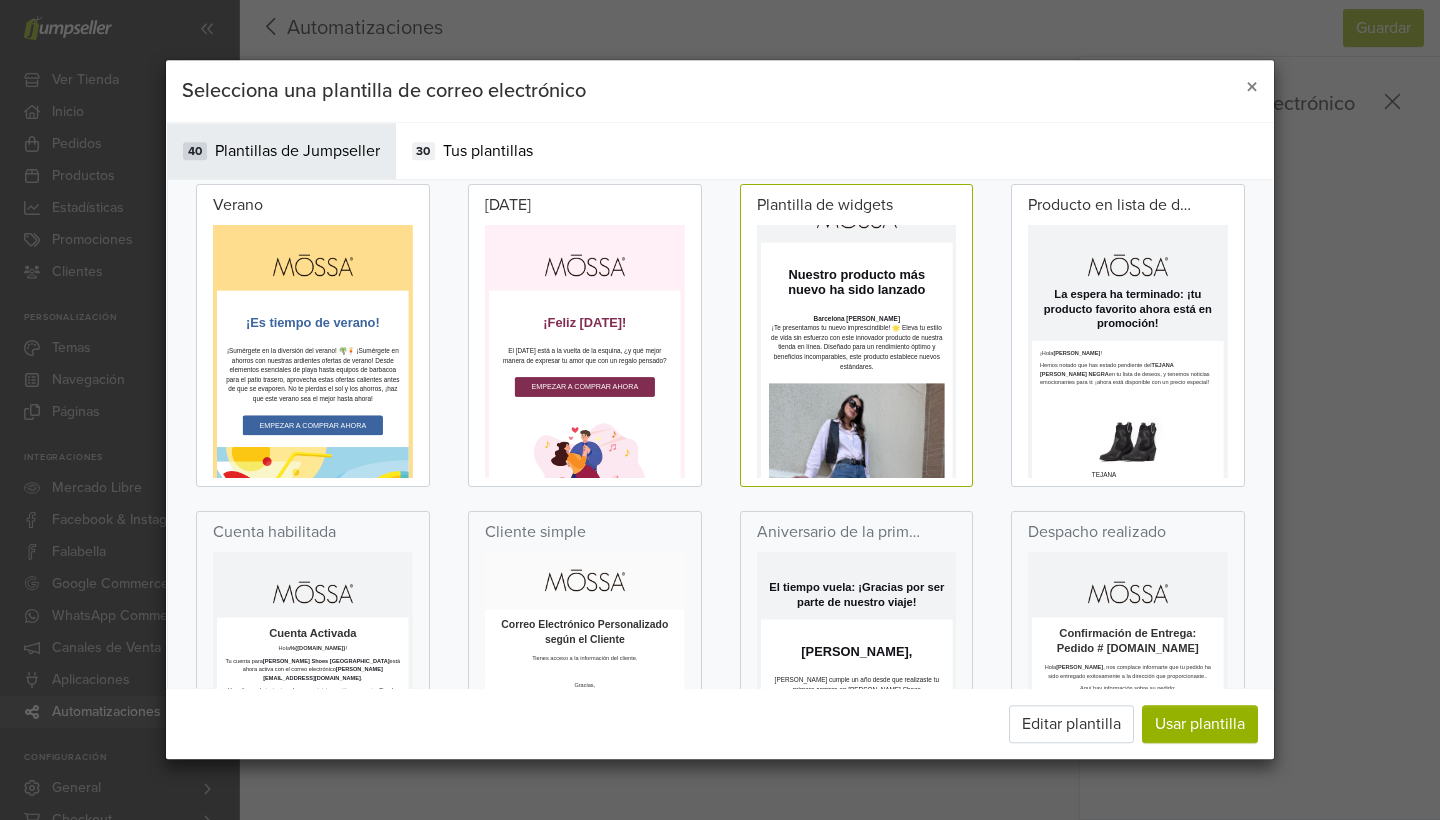 click at bounding box center [1005, 912] 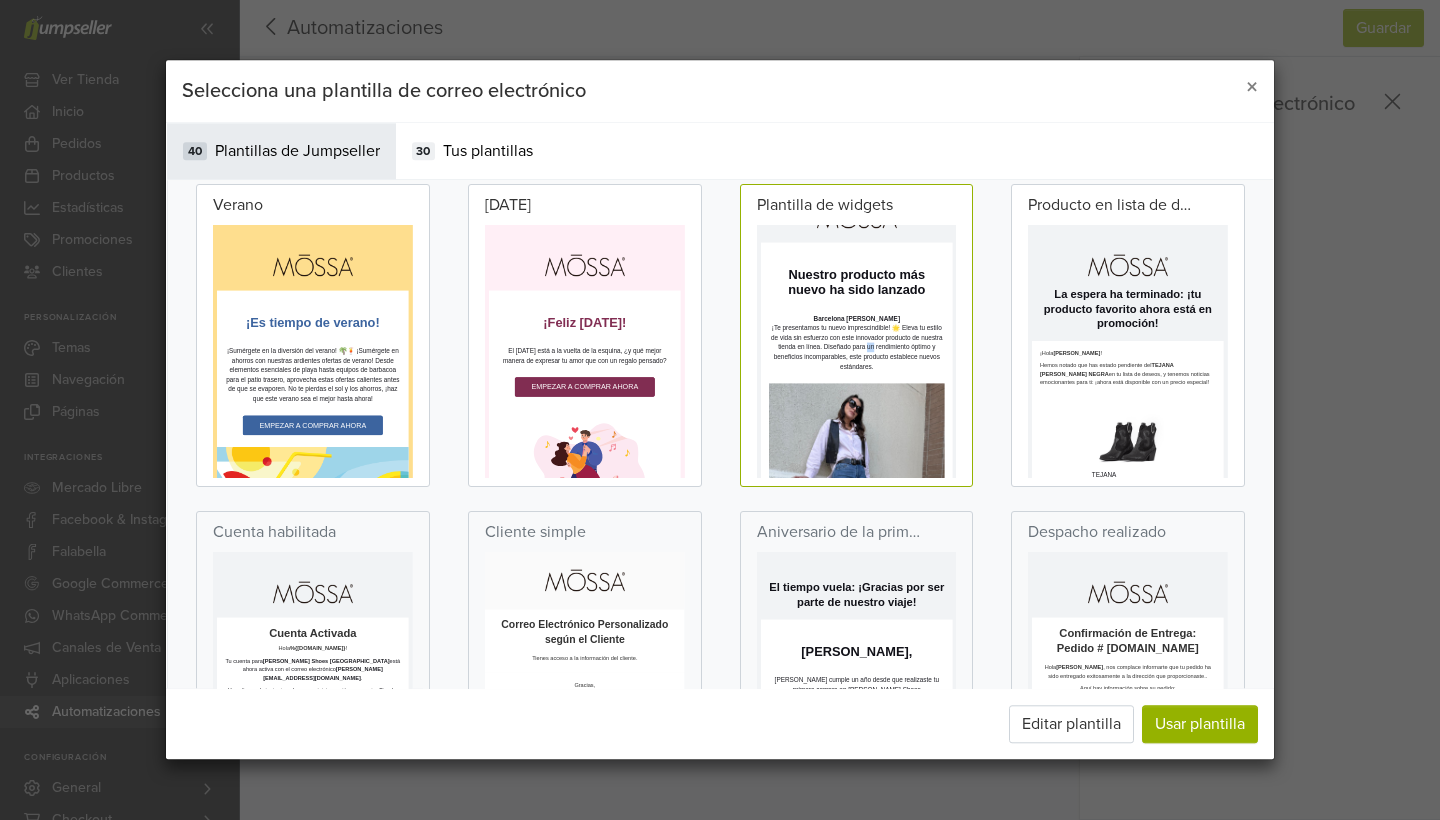 click on "¡Te presentamos tu nuevo imprescindible! 🌟 Eleva tu estilo de vida sin esfuerzo con este innovador producto de nuestra tienda en línea. Diseñado para un rendimiento óptimo y beneficios incomparables, este producto establece nuevos estándares." at bounding box center [1005, 530] 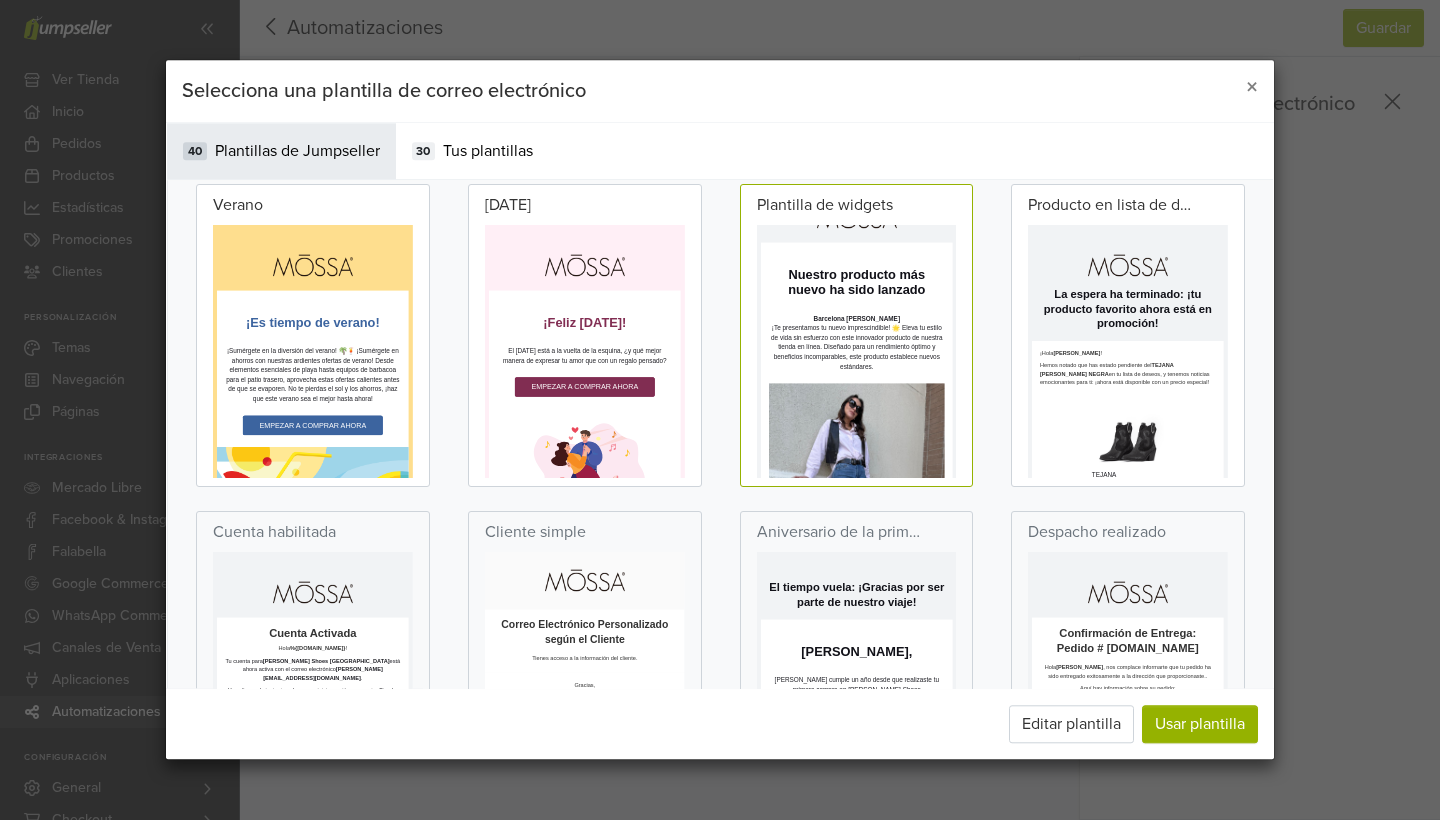 click on "Usar plantilla" at bounding box center (1200, 725) 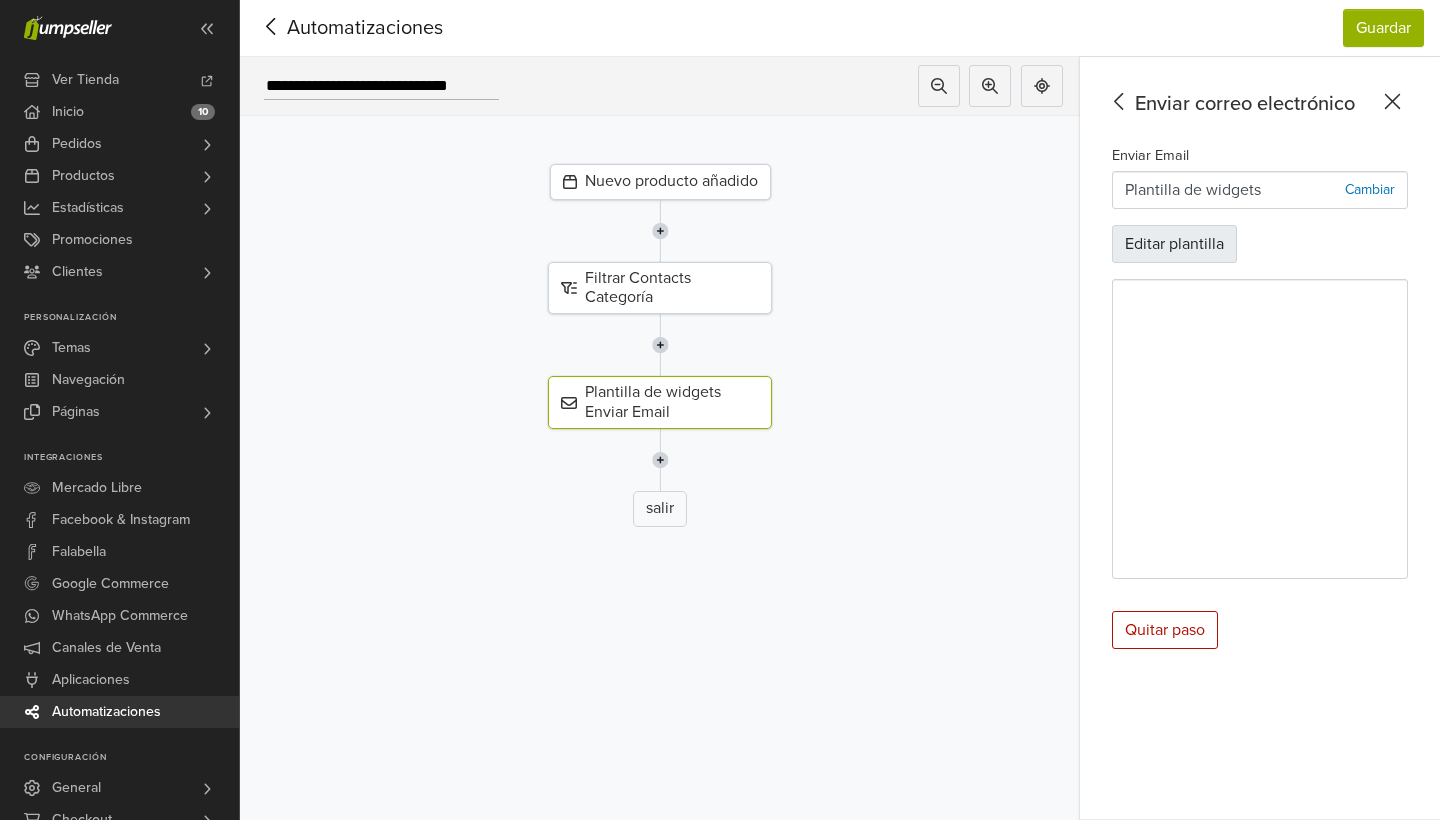 click on "Editar plantilla" at bounding box center (1174, 244) 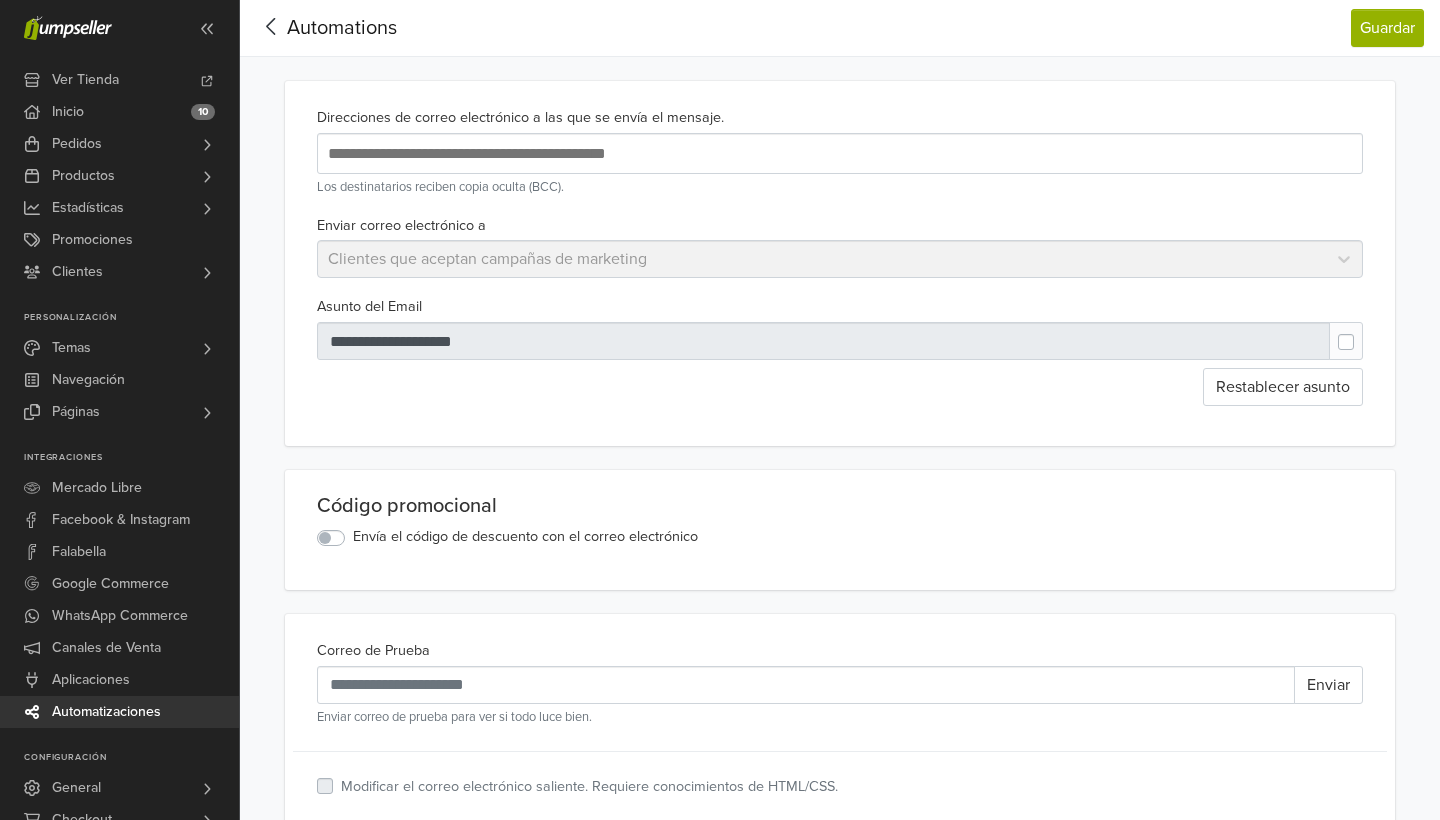 click at bounding box center (648, 153) 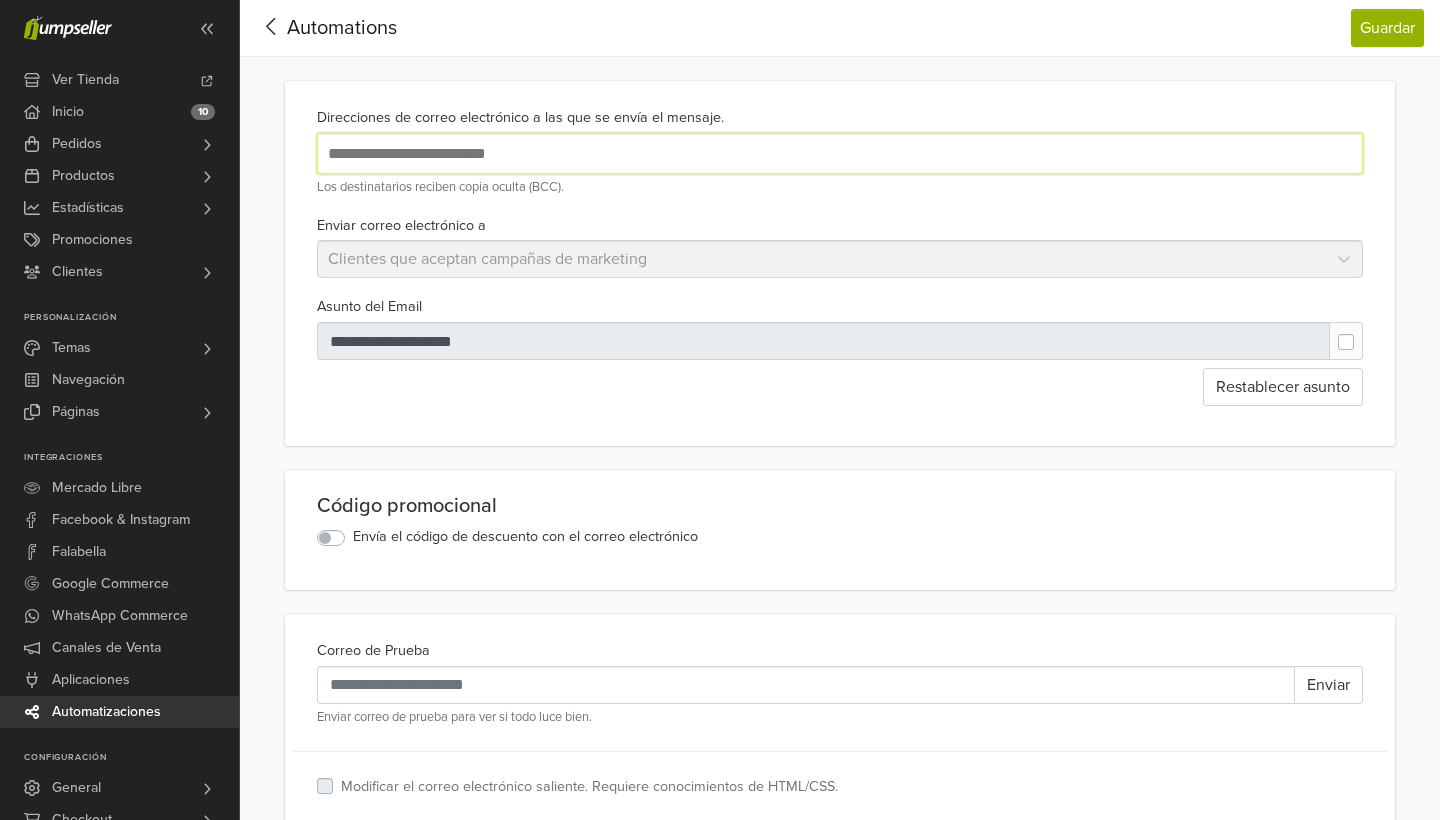 type on "**********" 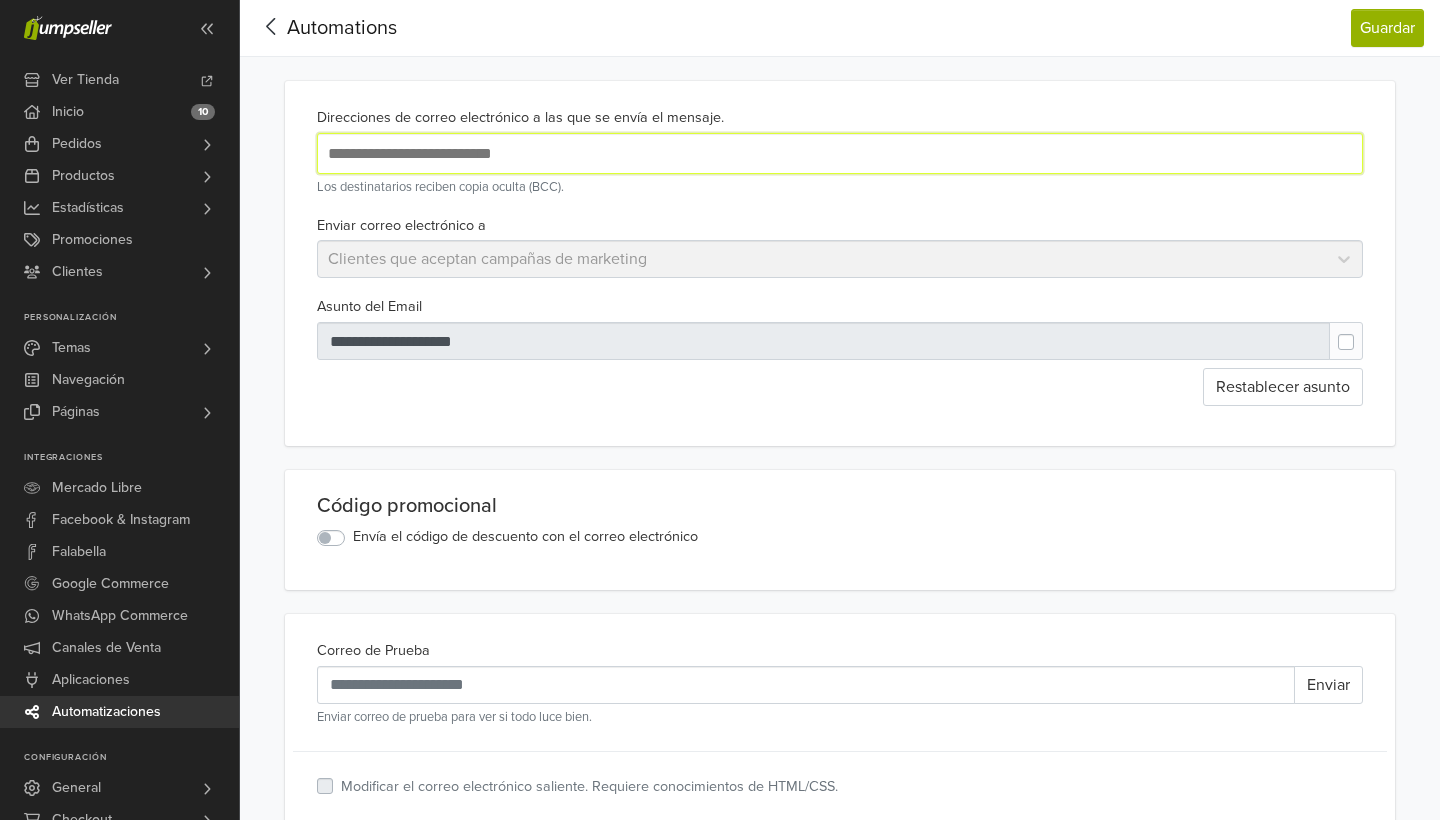 type 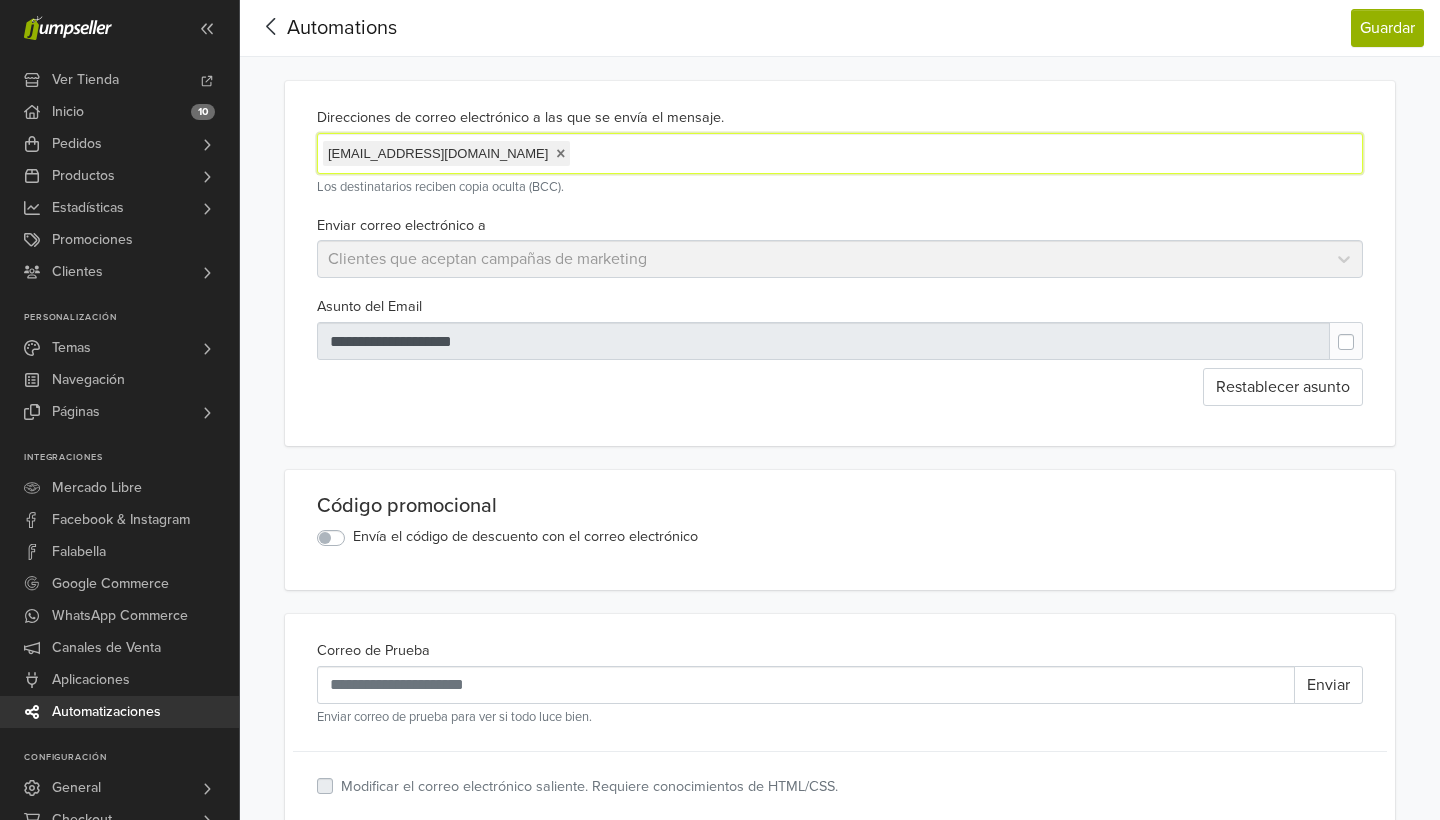 scroll, scrollTop: 71, scrollLeft: 0, axis: vertical 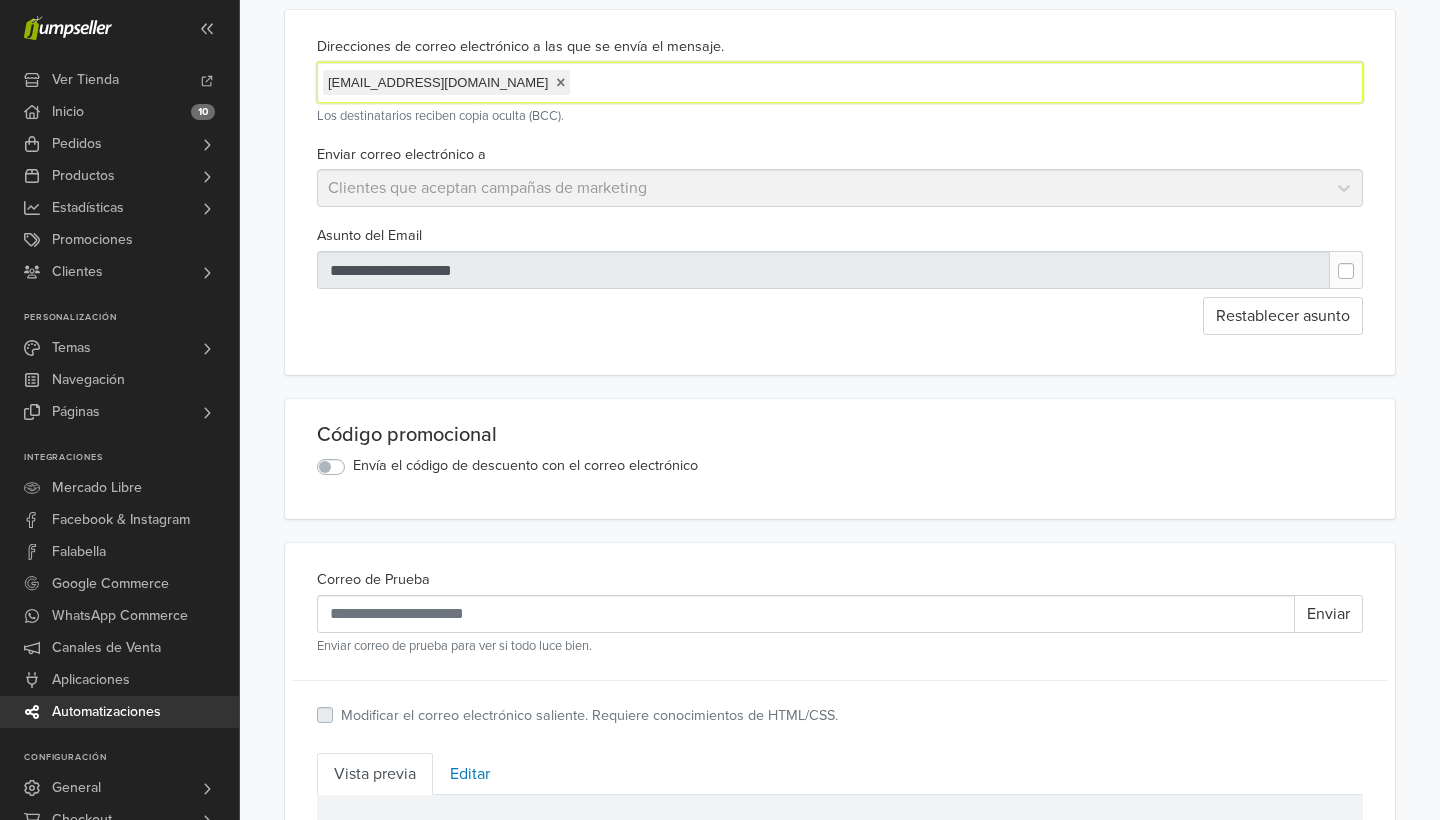 click on "**********" at bounding box center [840, 279] 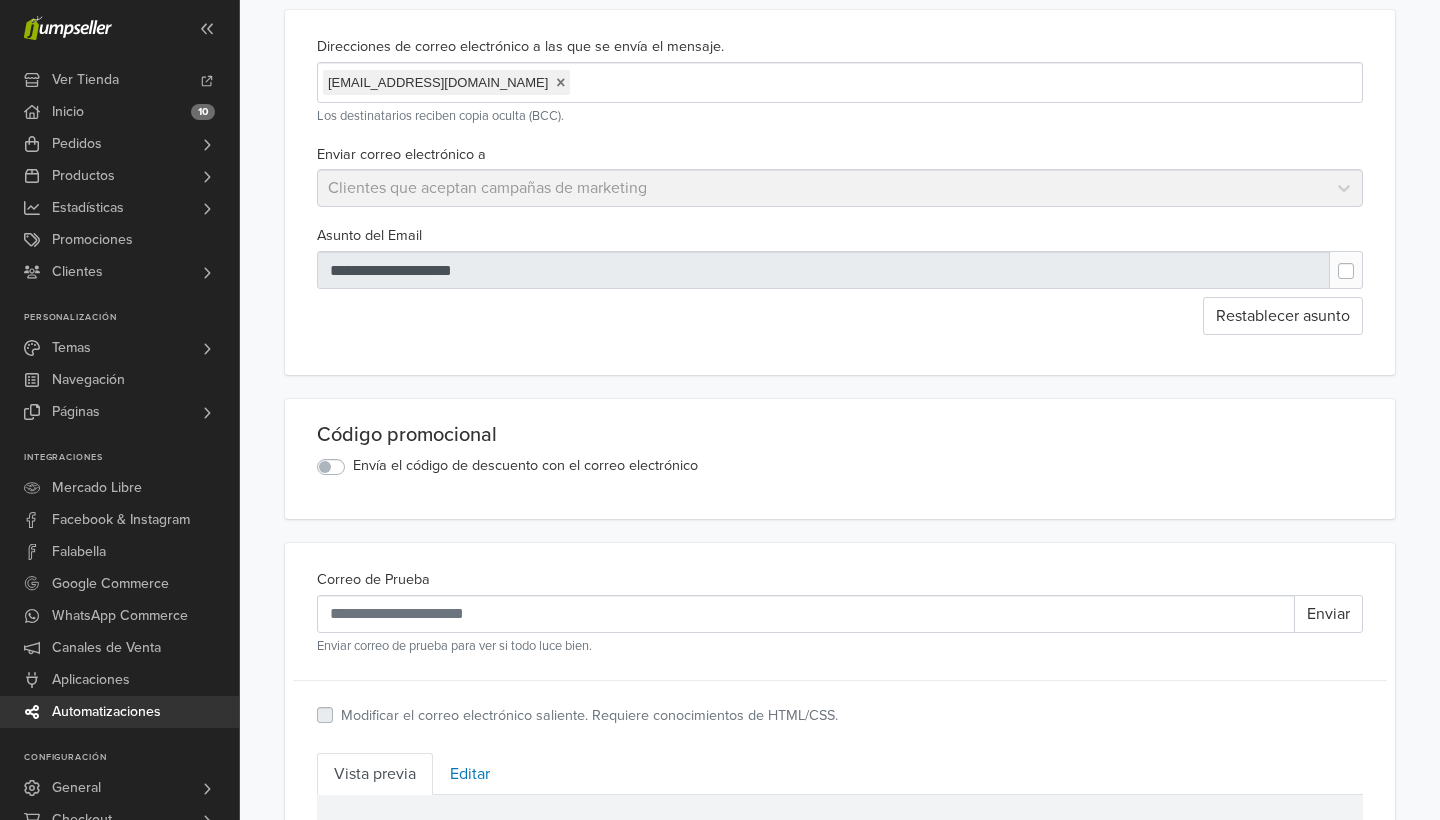 click on "Enviar correo electrónico a Clientes que aceptan campañas de marketing" at bounding box center [840, 175] 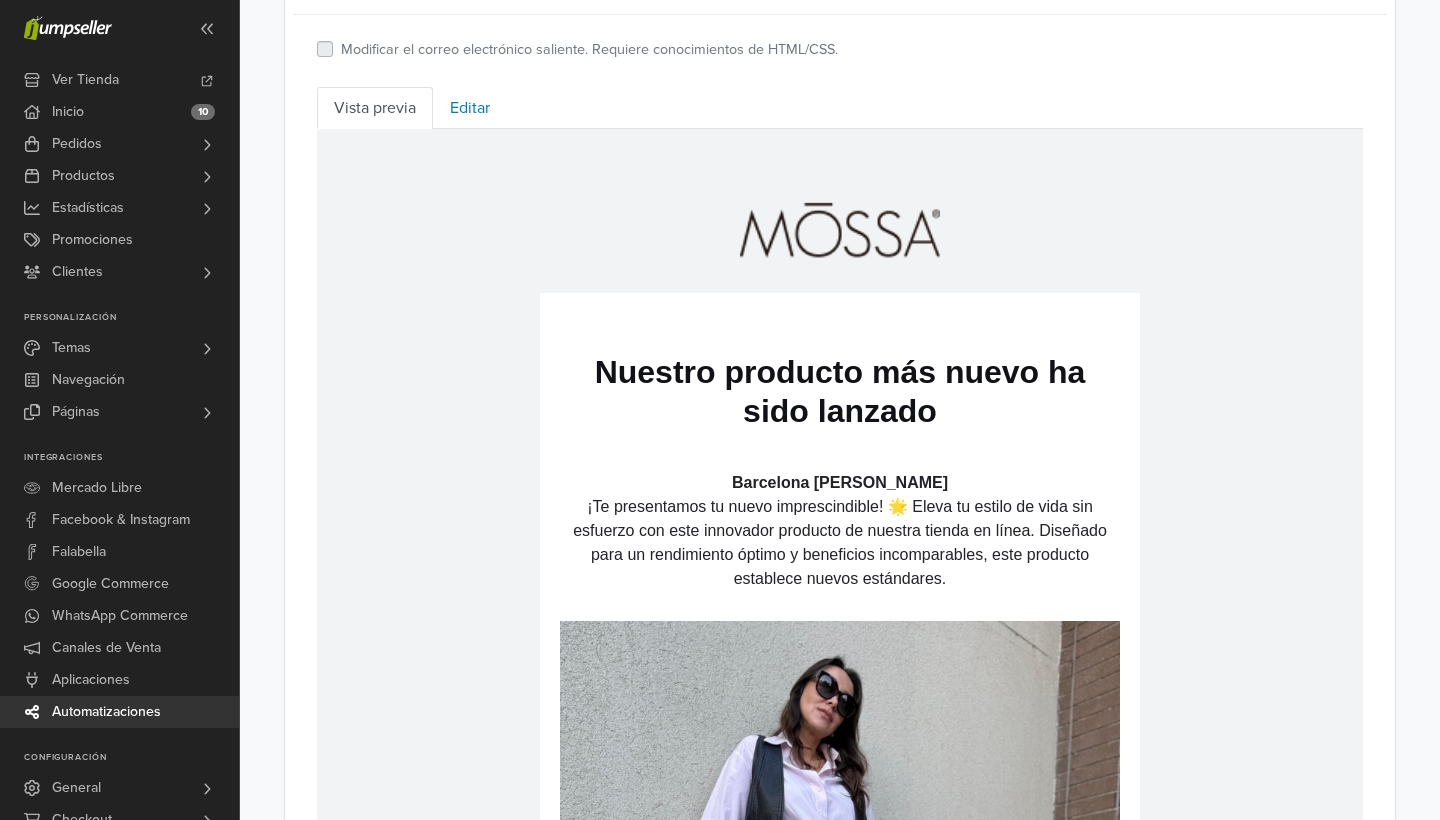 scroll, scrollTop: 736, scrollLeft: 0, axis: vertical 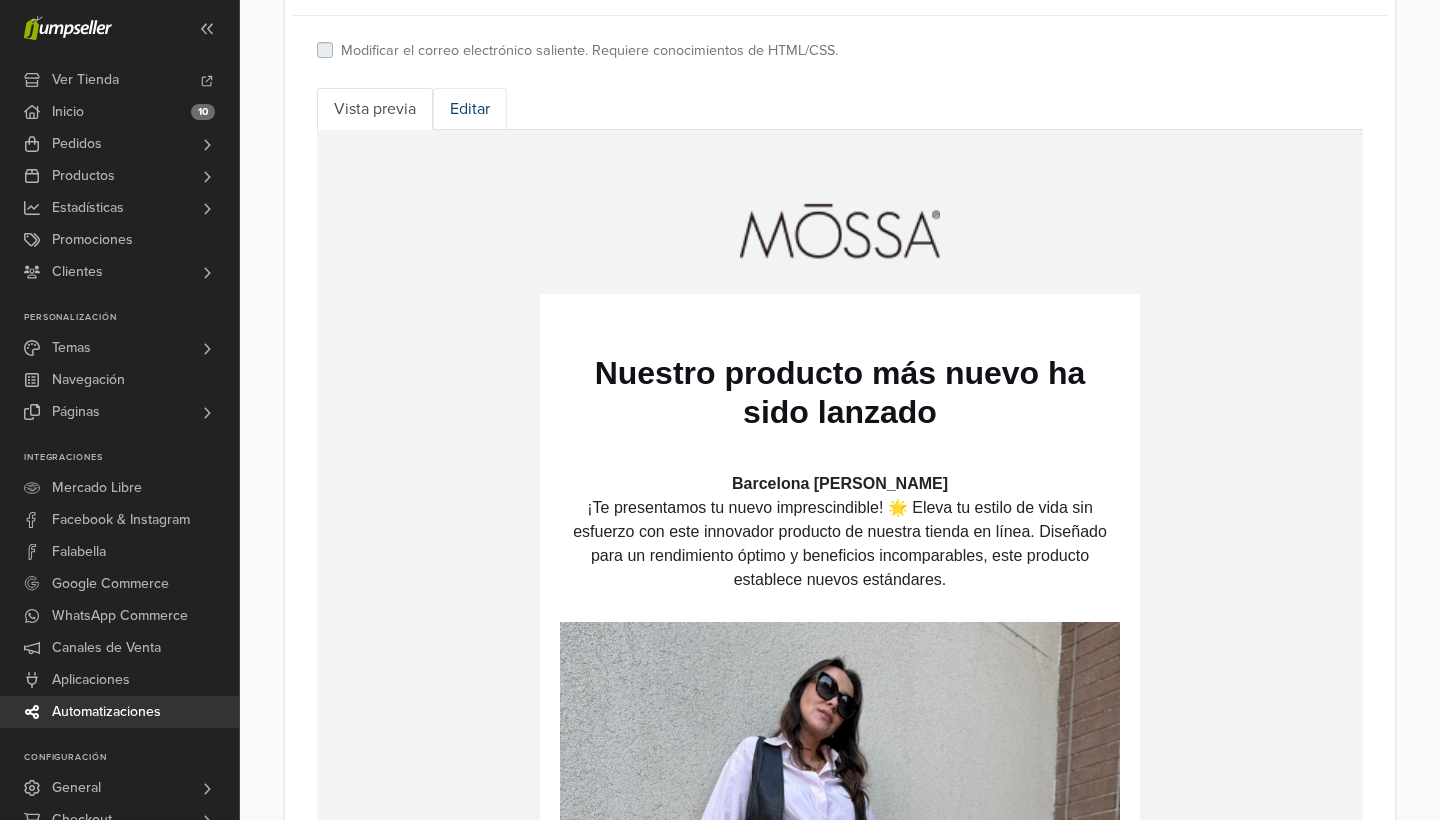 click on "Editar" at bounding box center (470, 109) 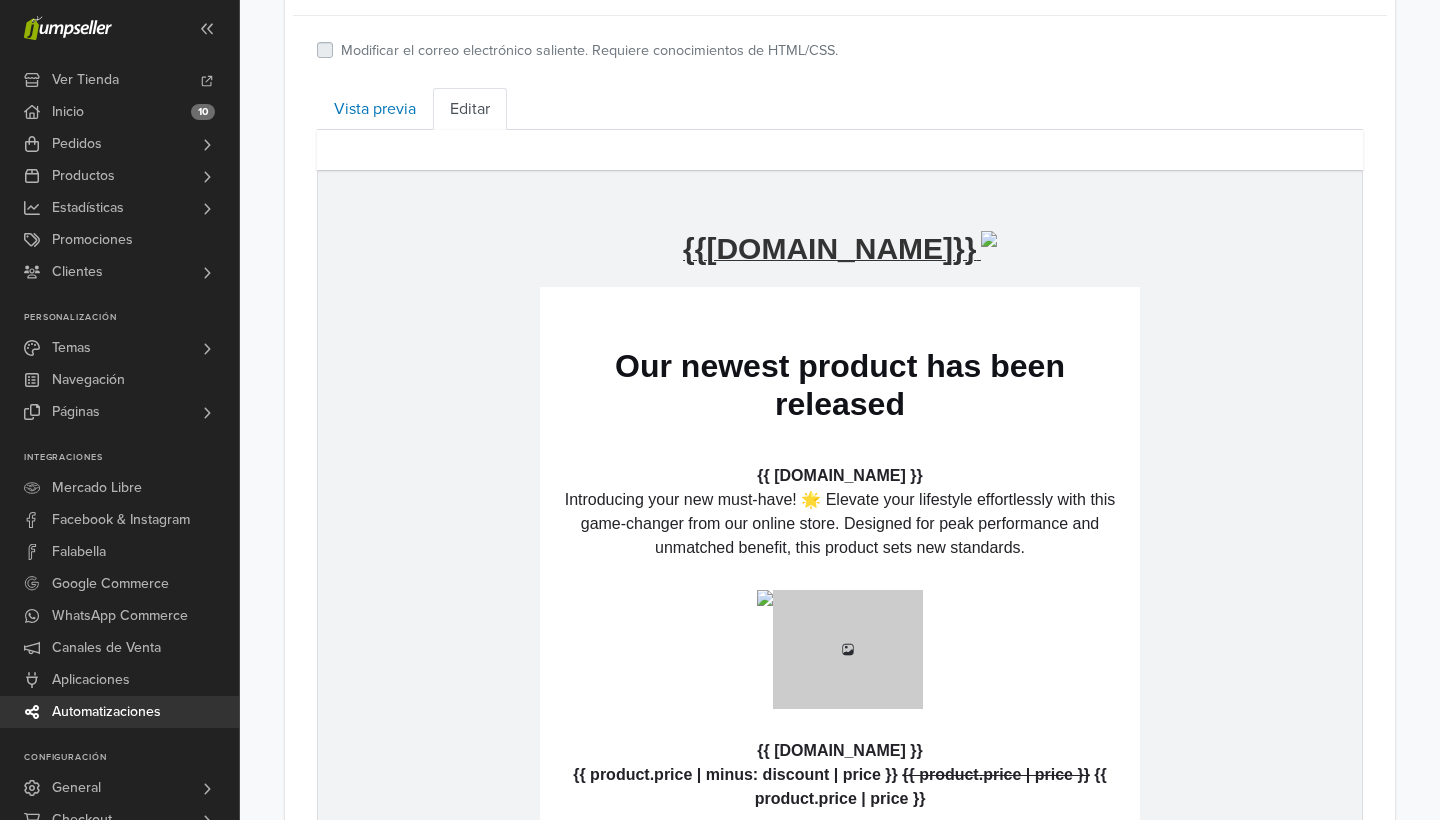 scroll, scrollTop: 731, scrollLeft: 0, axis: vertical 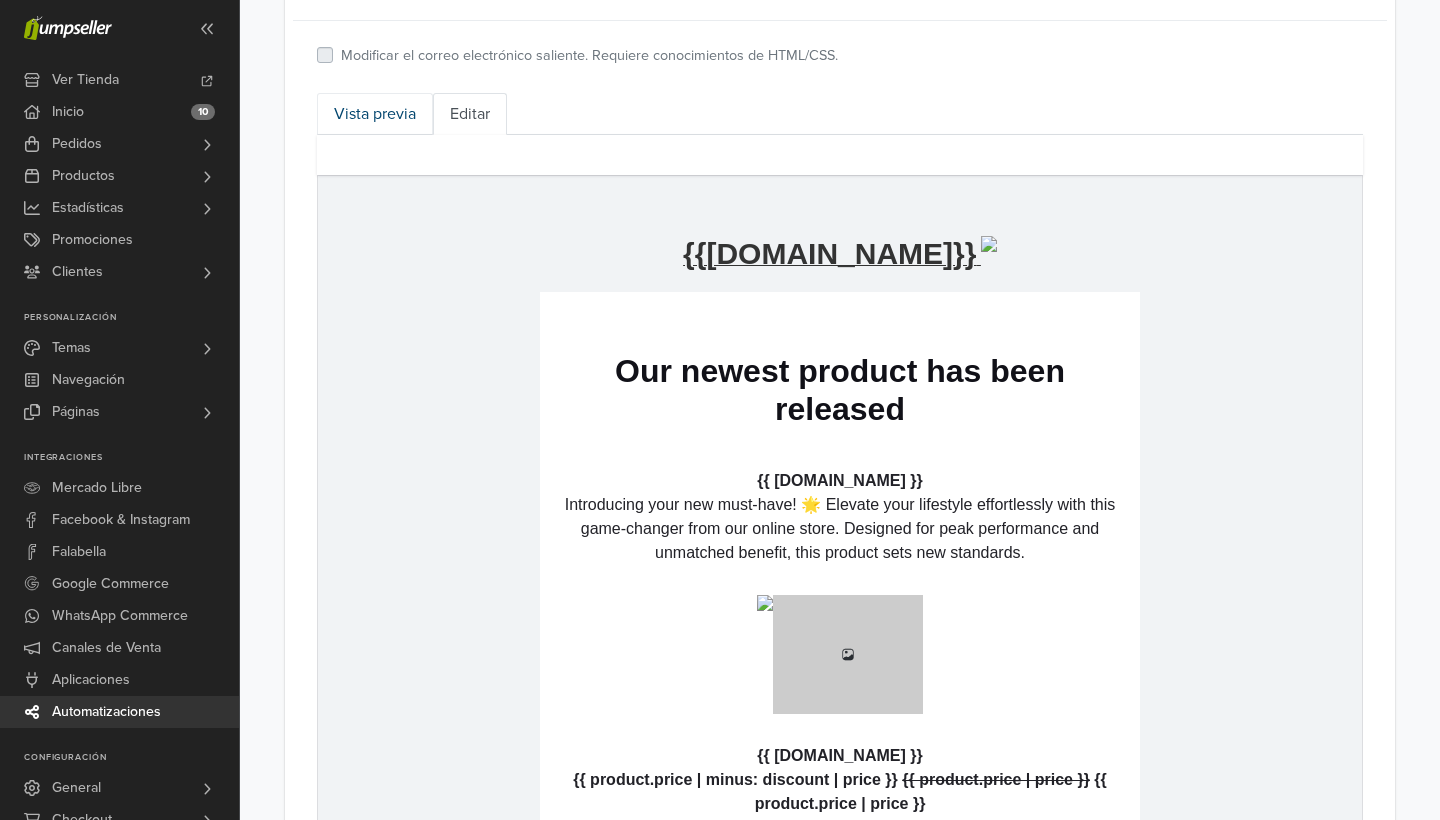click on "Vista previa" at bounding box center (375, 114) 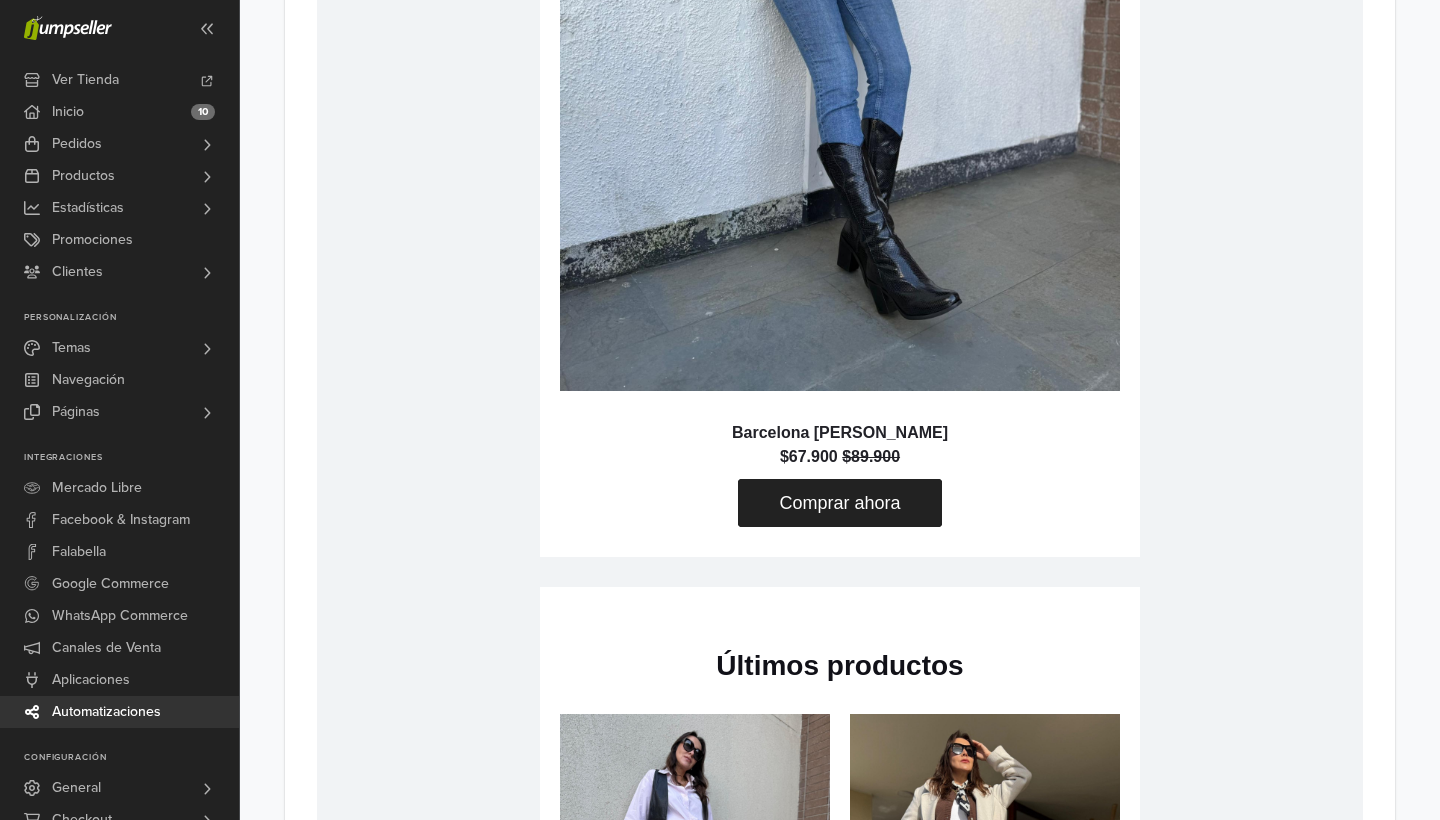 scroll, scrollTop: 1713, scrollLeft: 0, axis: vertical 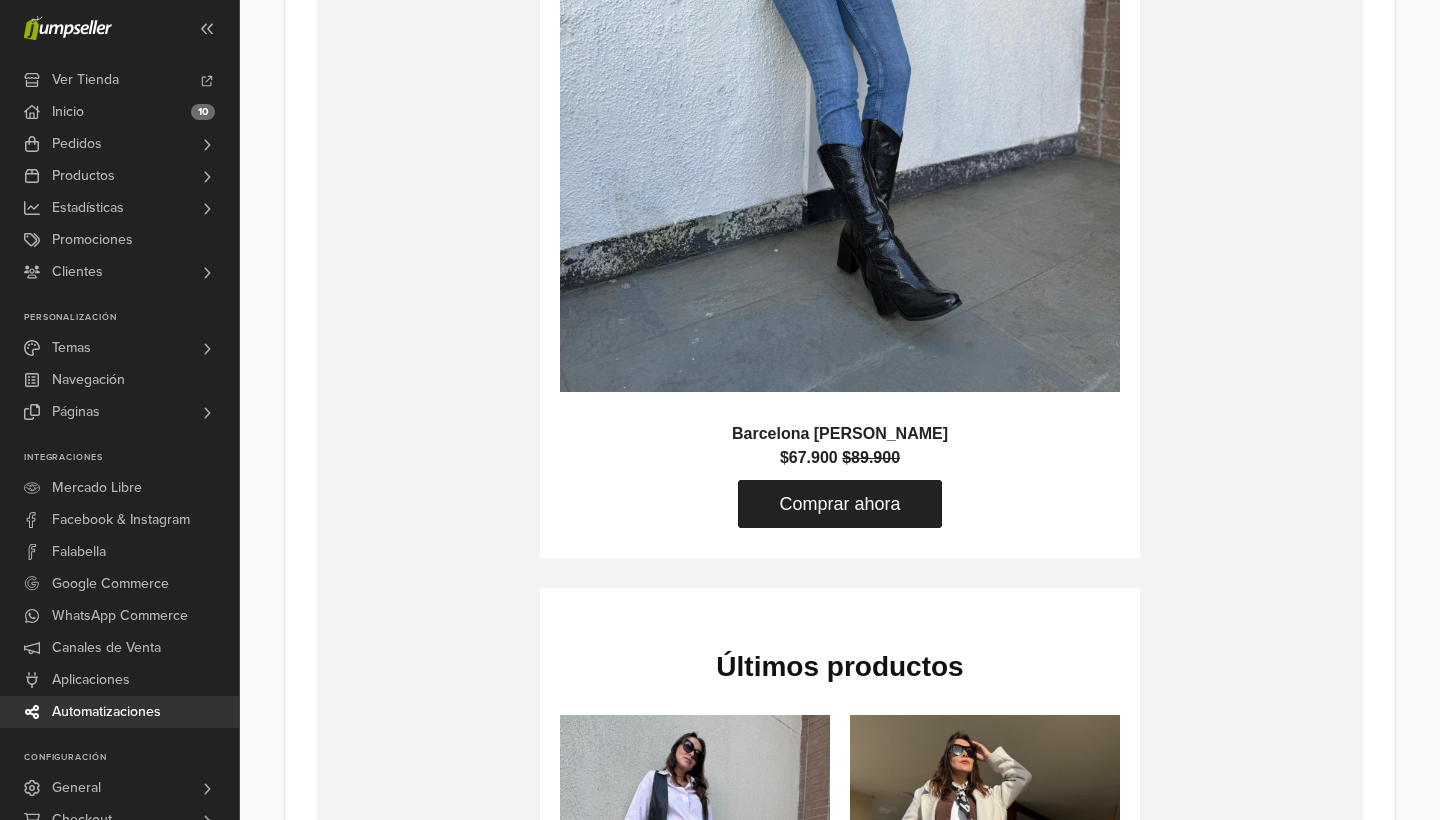 click at bounding box center [840, 18] 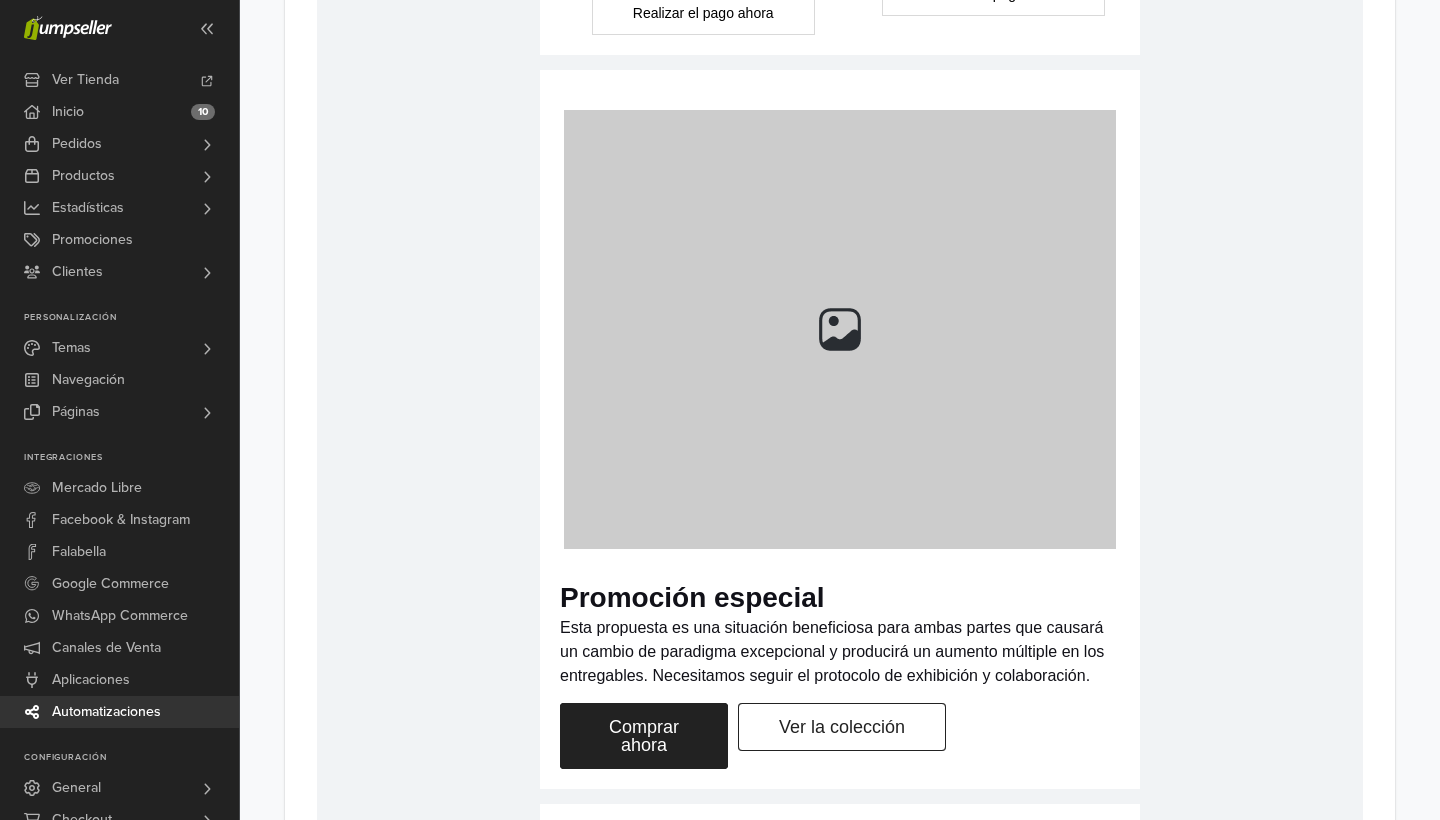 scroll, scrollTop: 3547, scrollLeft: 0, axis: vertical 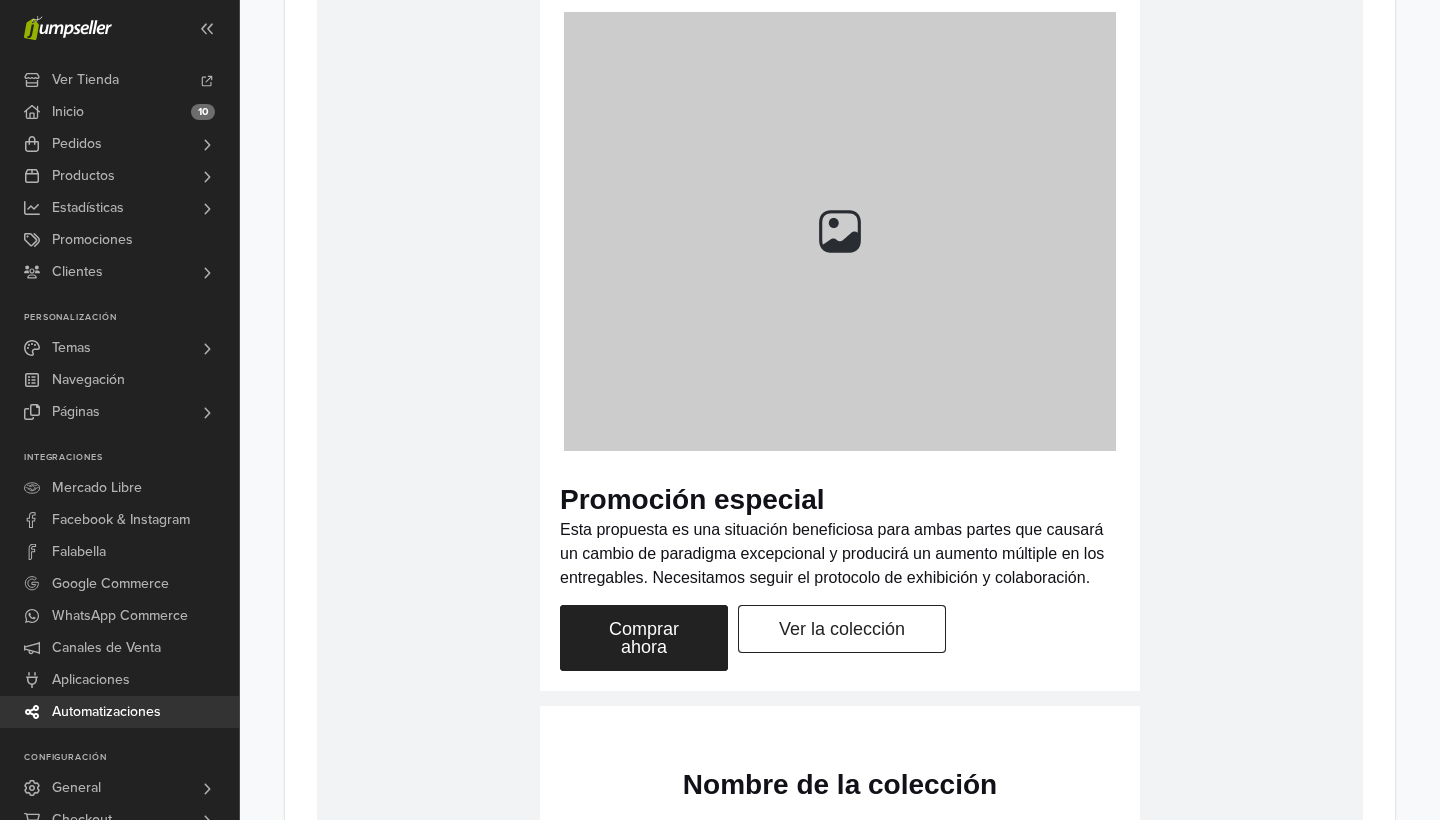 click at bounding box center (840, 231) 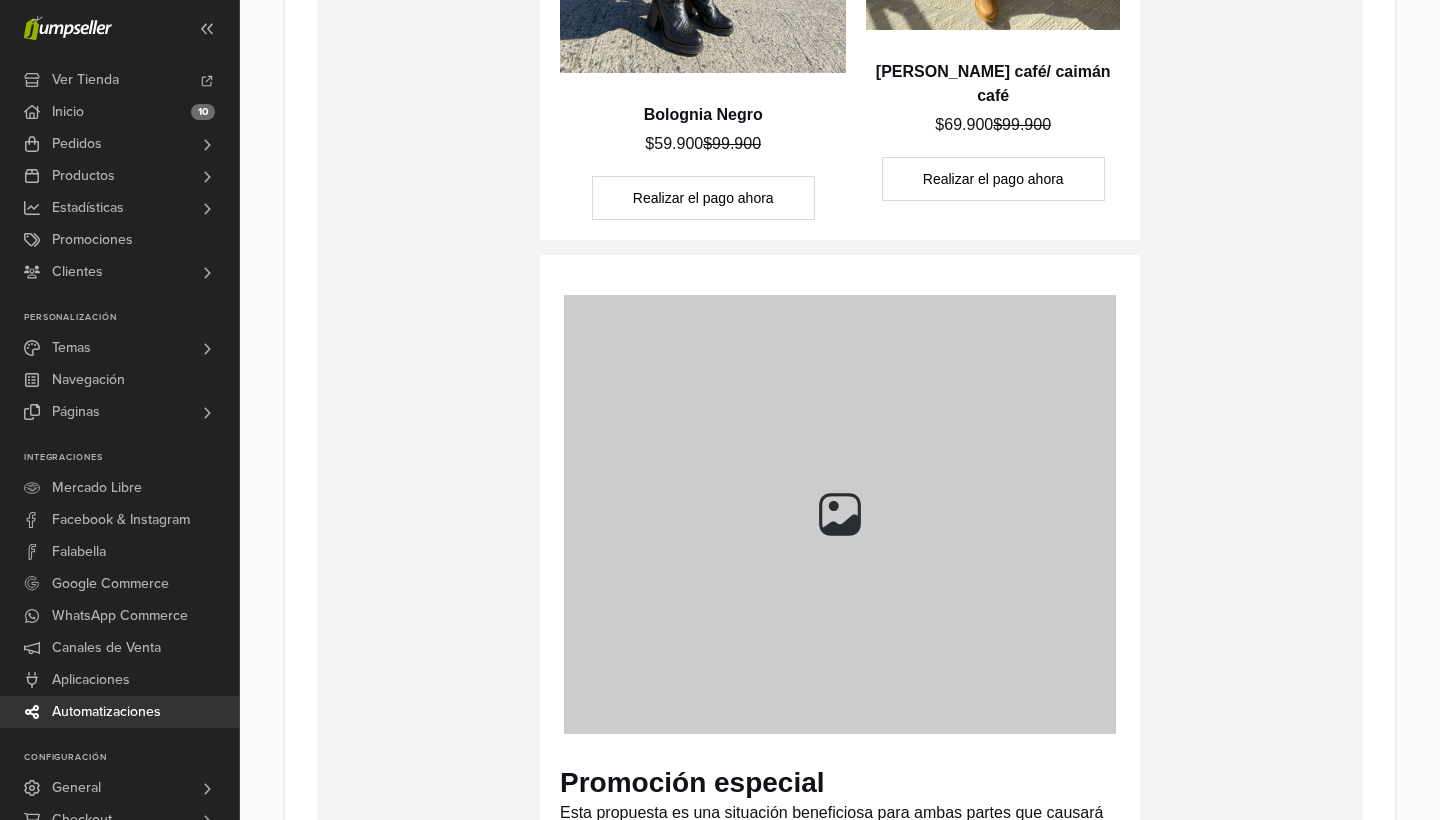 scroll, scrollTop: 3267, scrollLeft: 0, axis: vertical 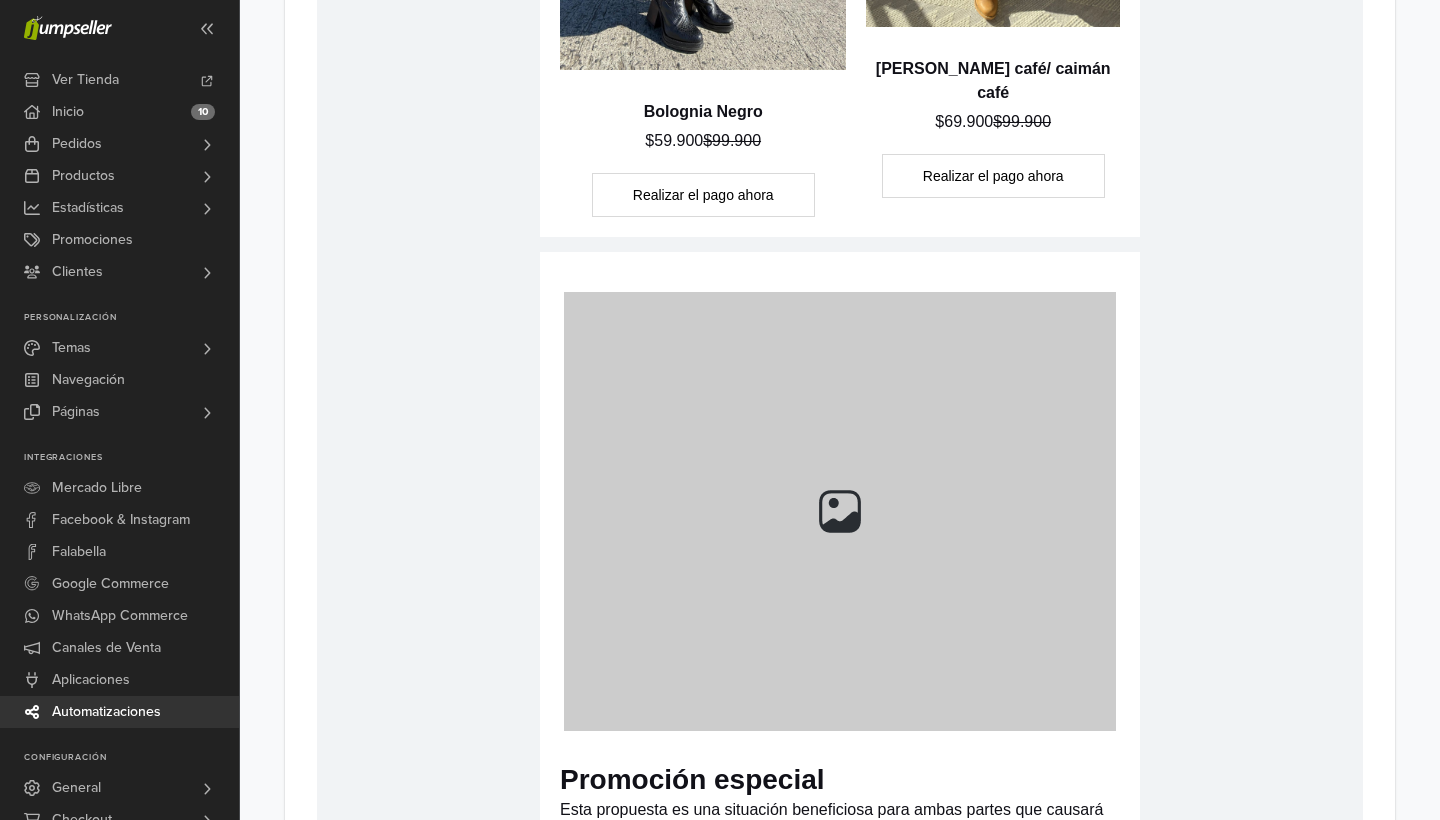 click at bounding box center (840, 511) 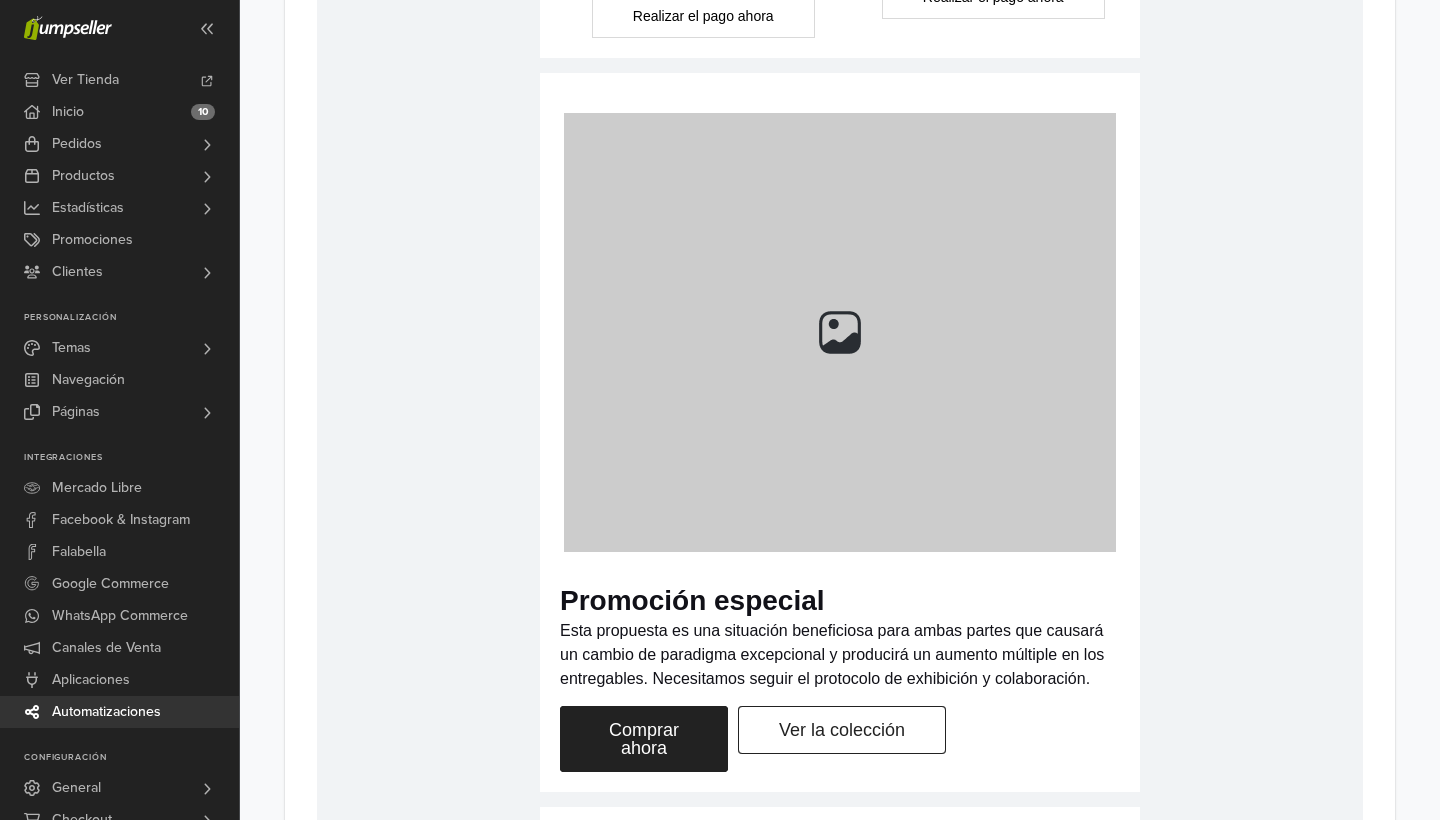 scroll, scrollTop: 3436, scrollLeft: 0, axis: vertical 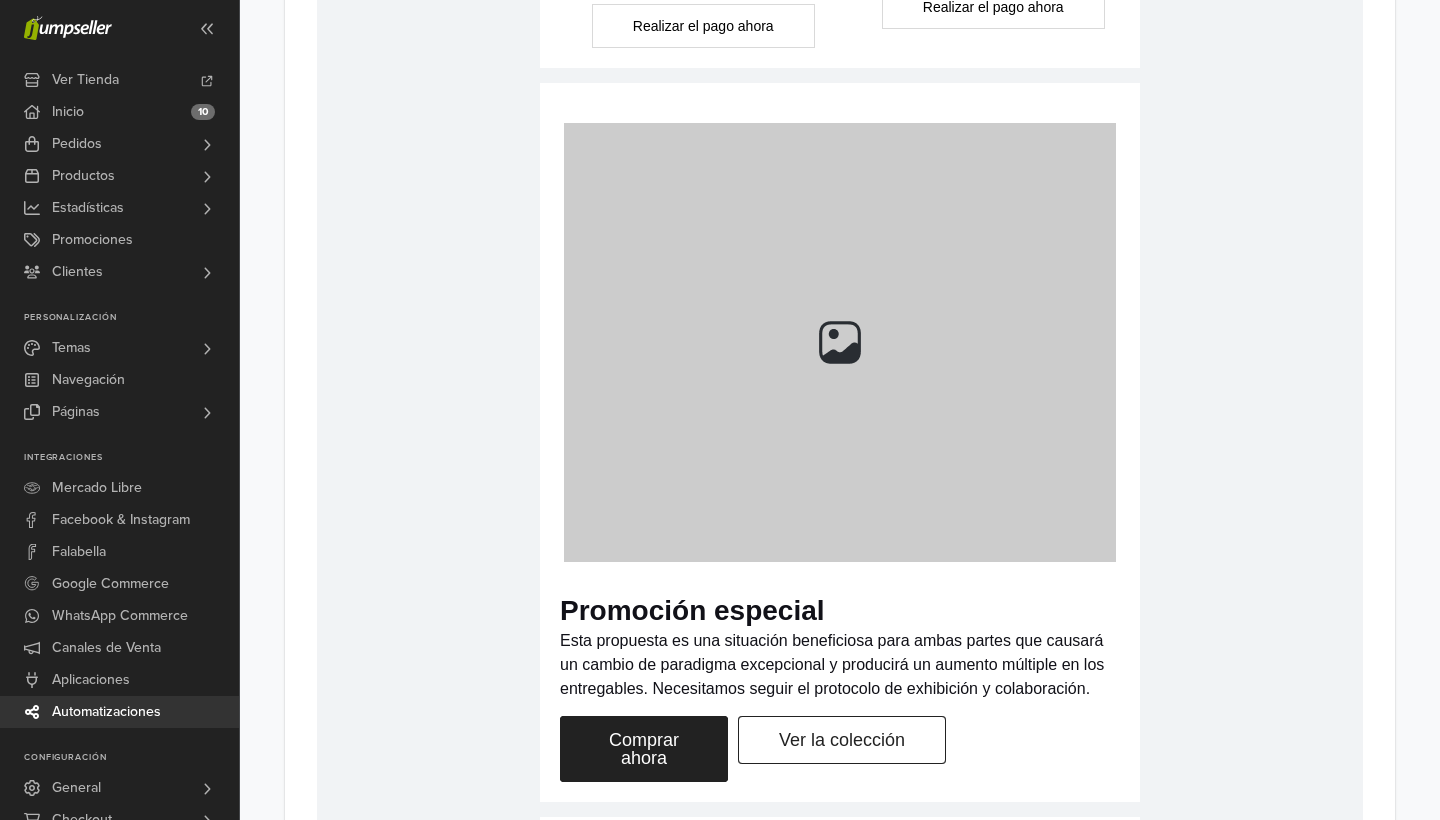 click on "Ver la colección" at bounding box center (842, 740) 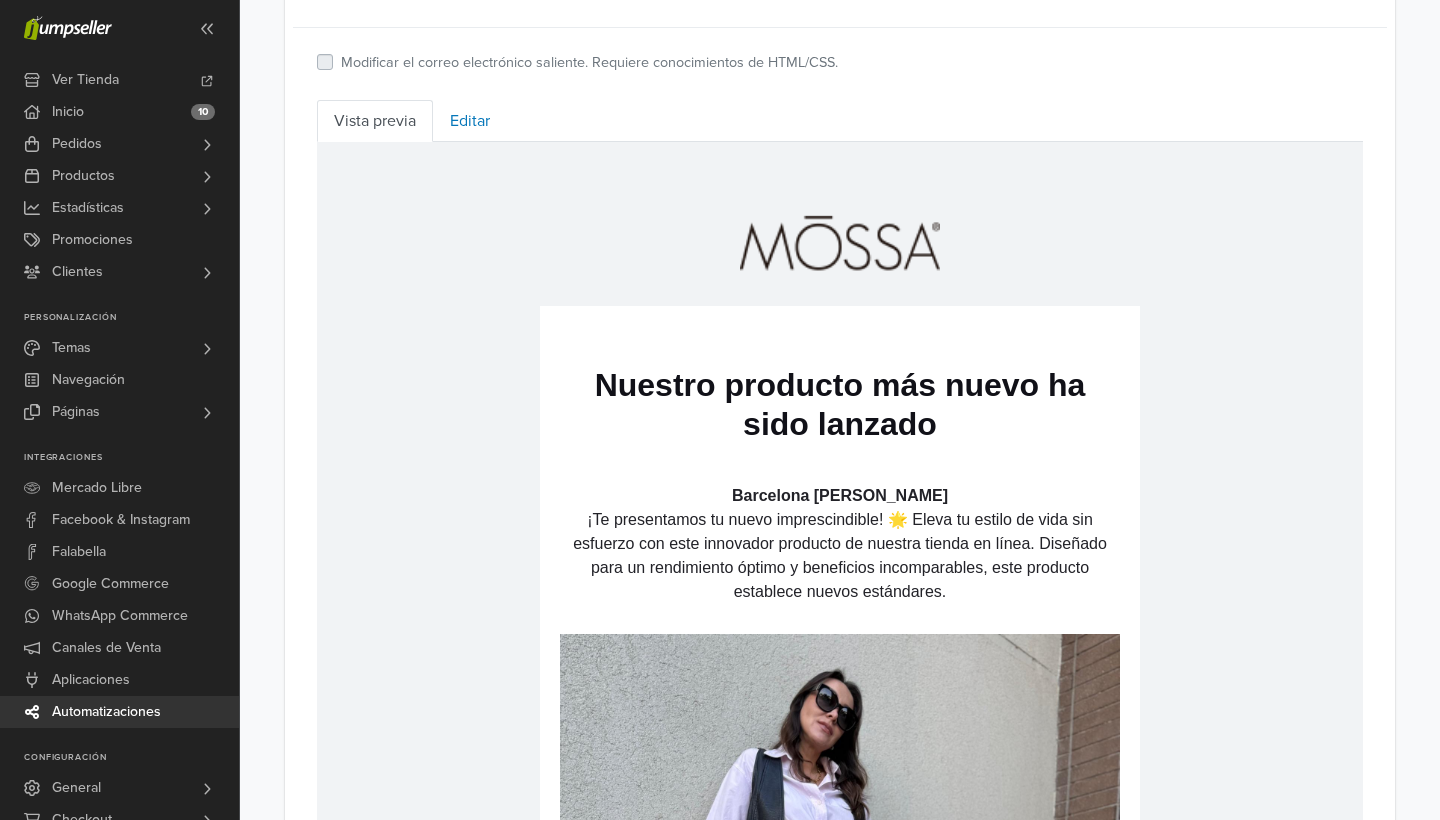 scroll, scrollTop: 673, scrollLeft: 0, axis: vertical 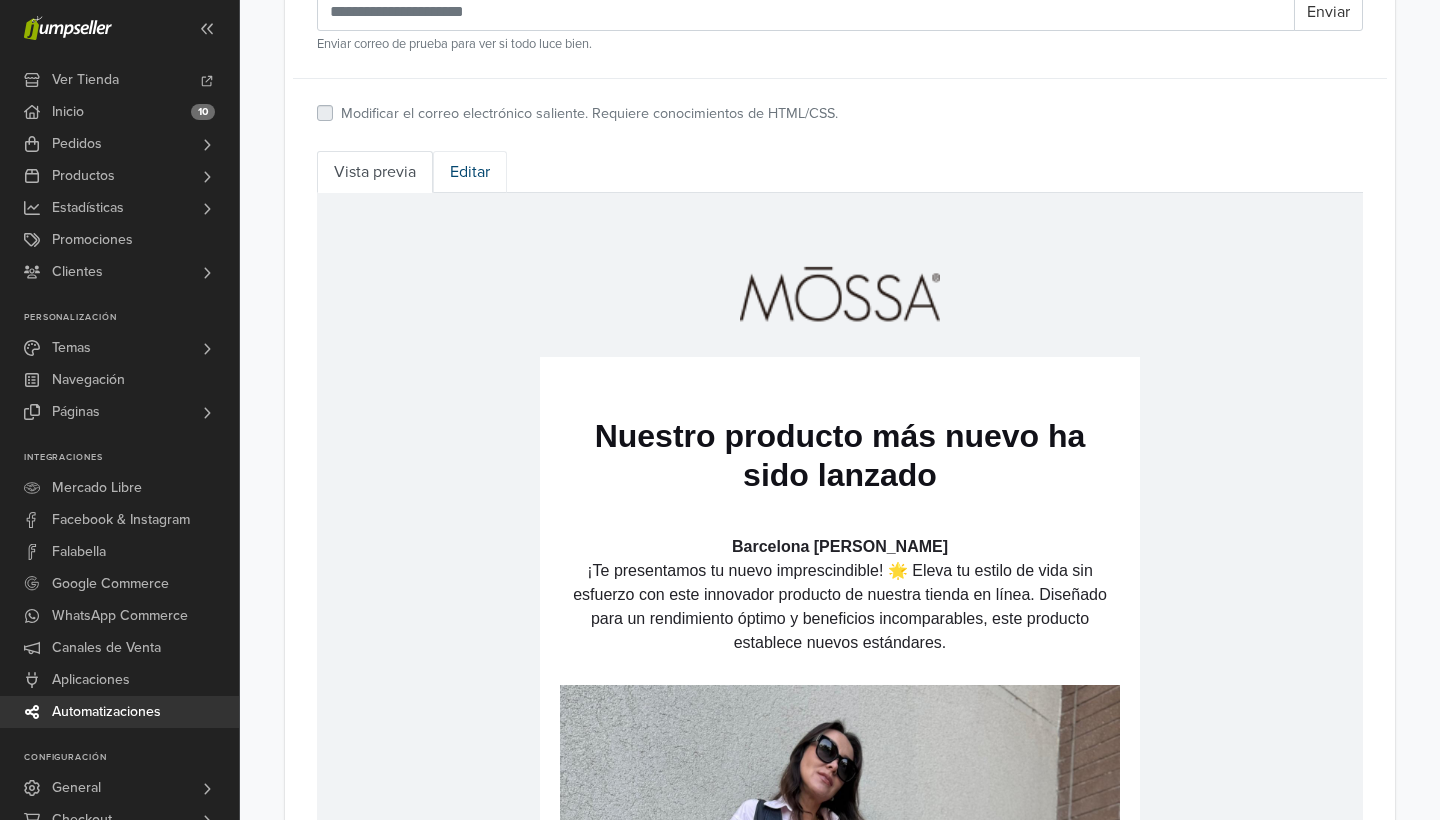click on "Editar" at bounding box center (470, 172) 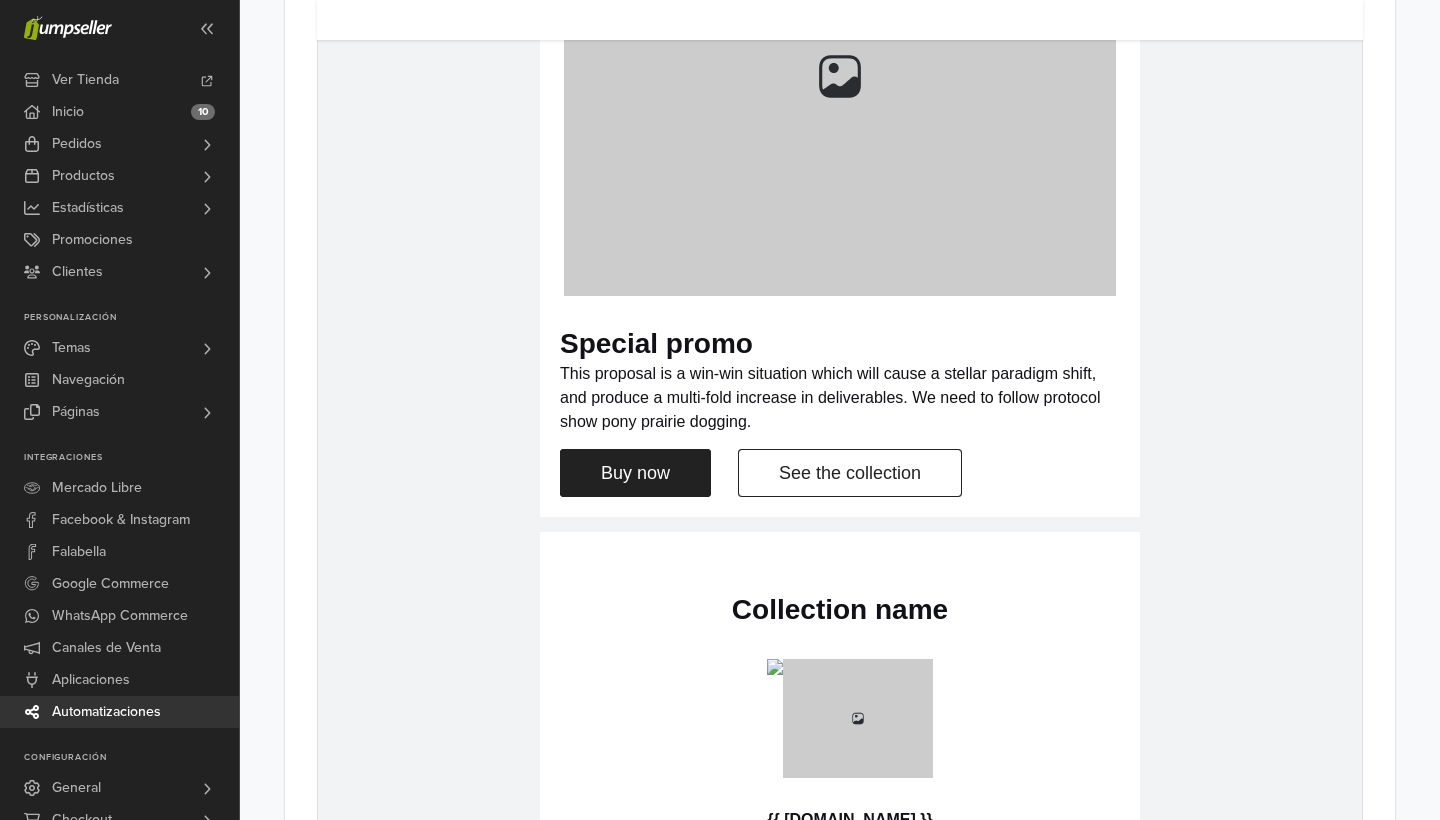 scroll, scrollTop: 2504, scrollLeft: 0, axis: vertical 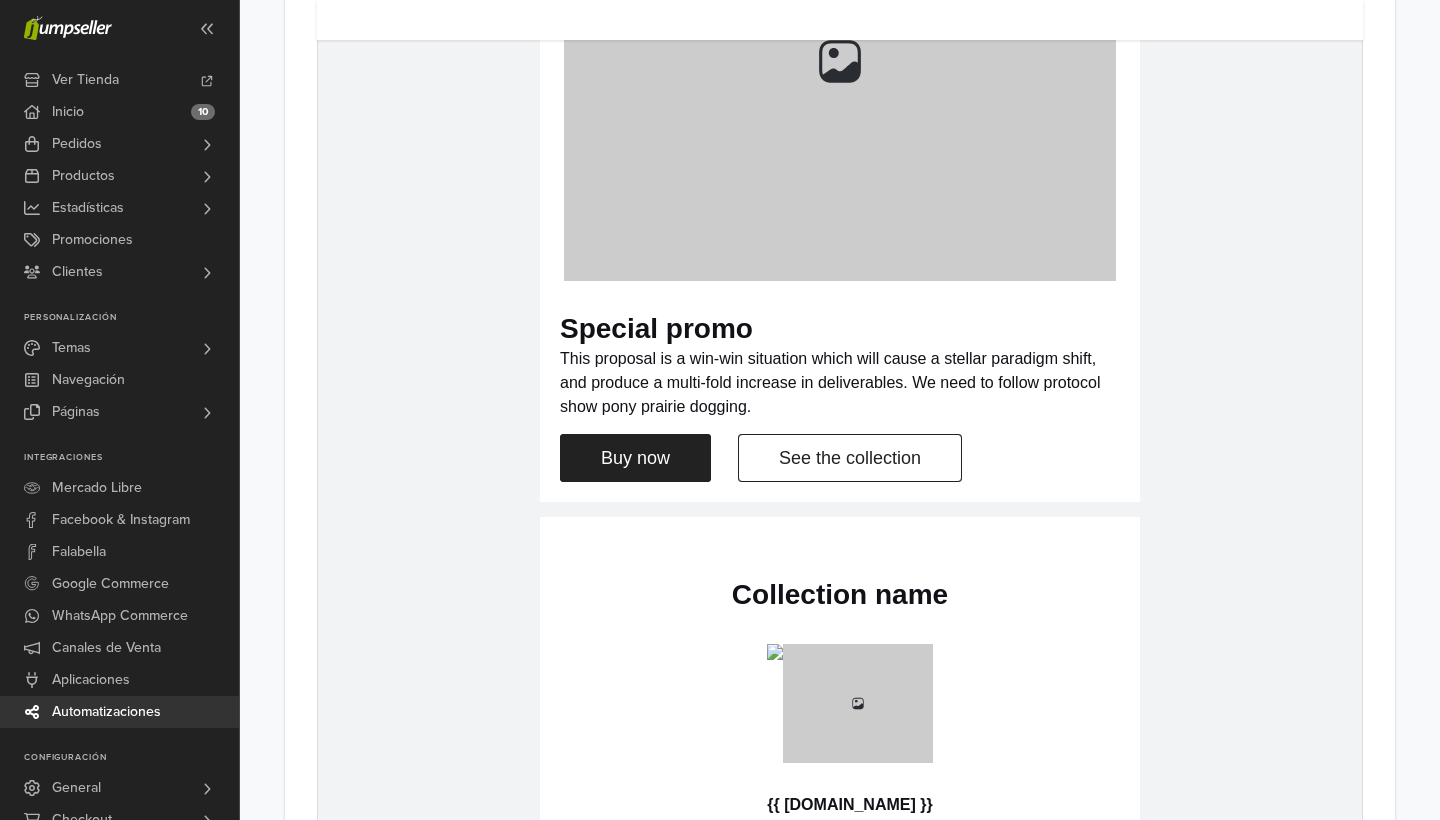 click on "See the collection" at bounding box center (850, 458) 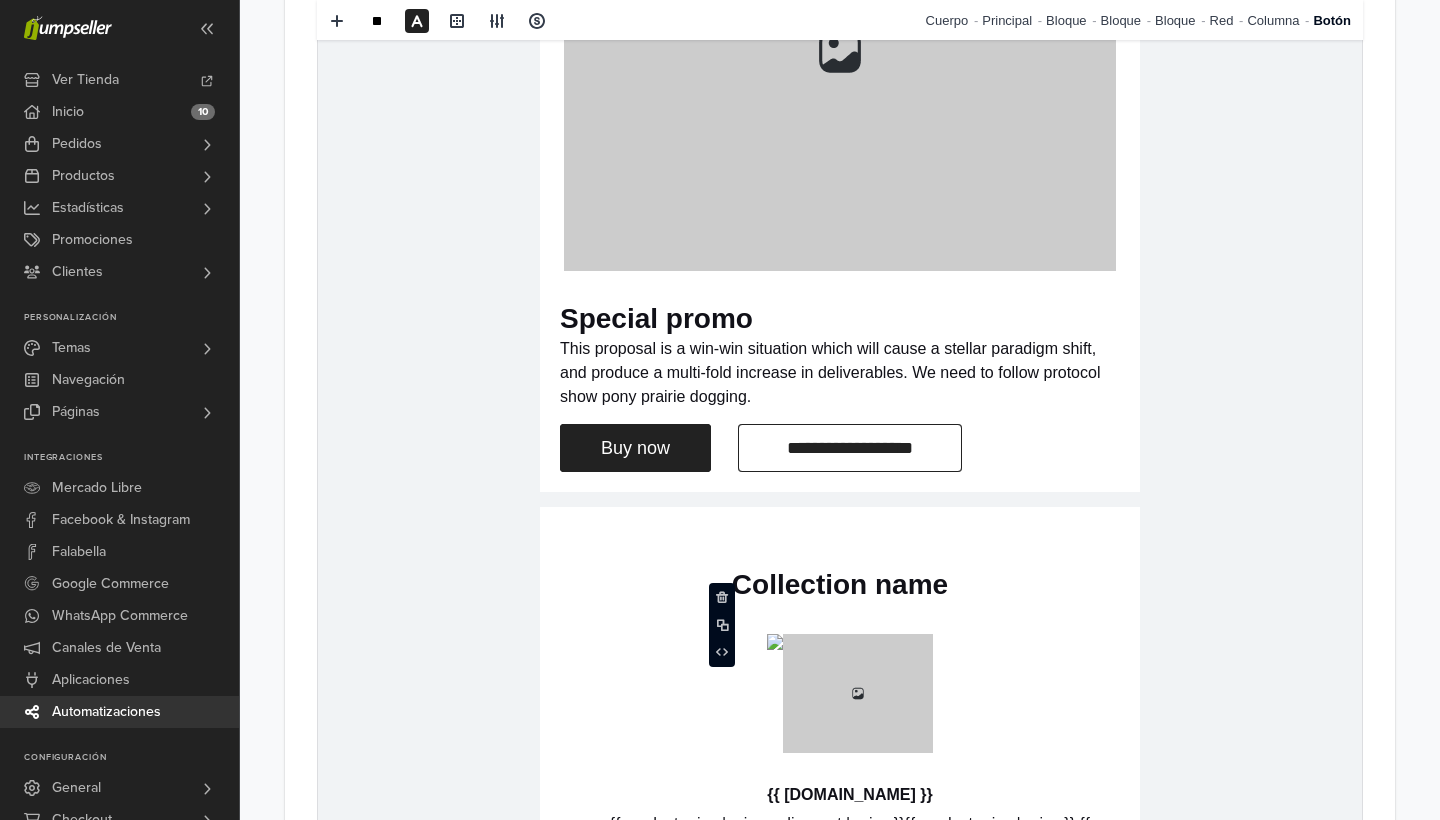 scroll, scrollTop: 2532, scrollLeft: 0, axis: vertical 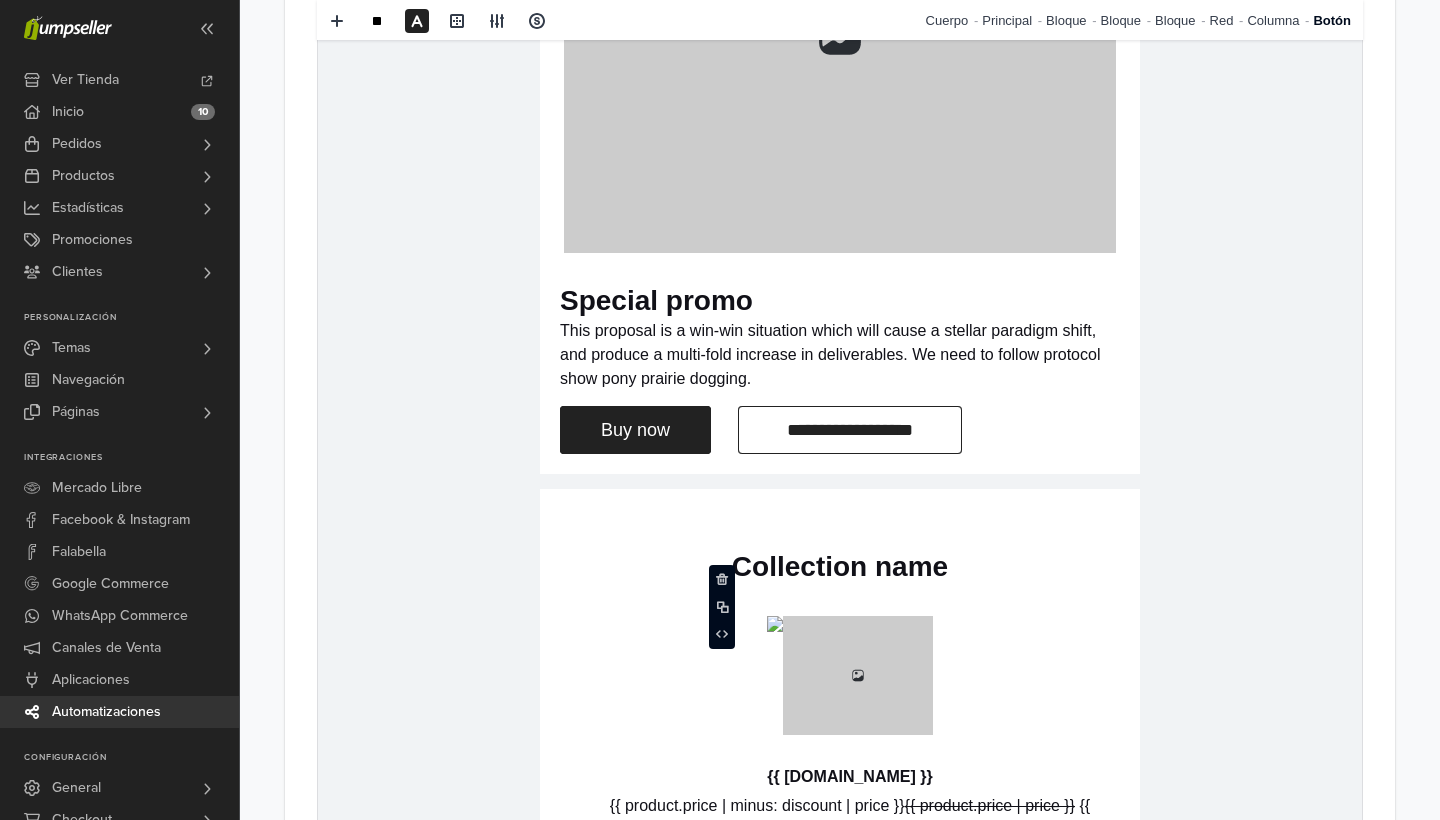 click on "**********" at bounding box center (924, 430) 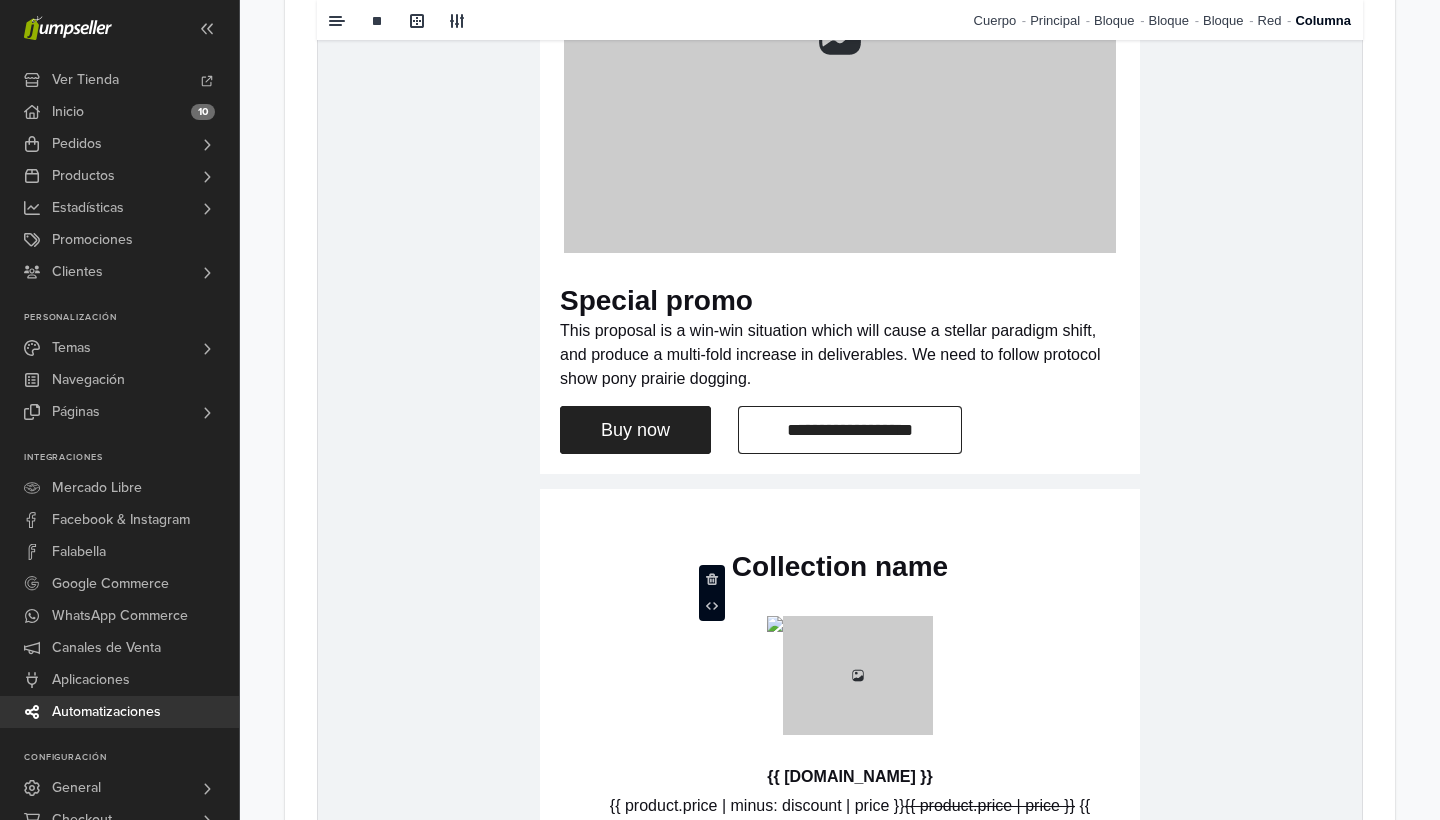 click on "**********" at bounding box center [924, 430] 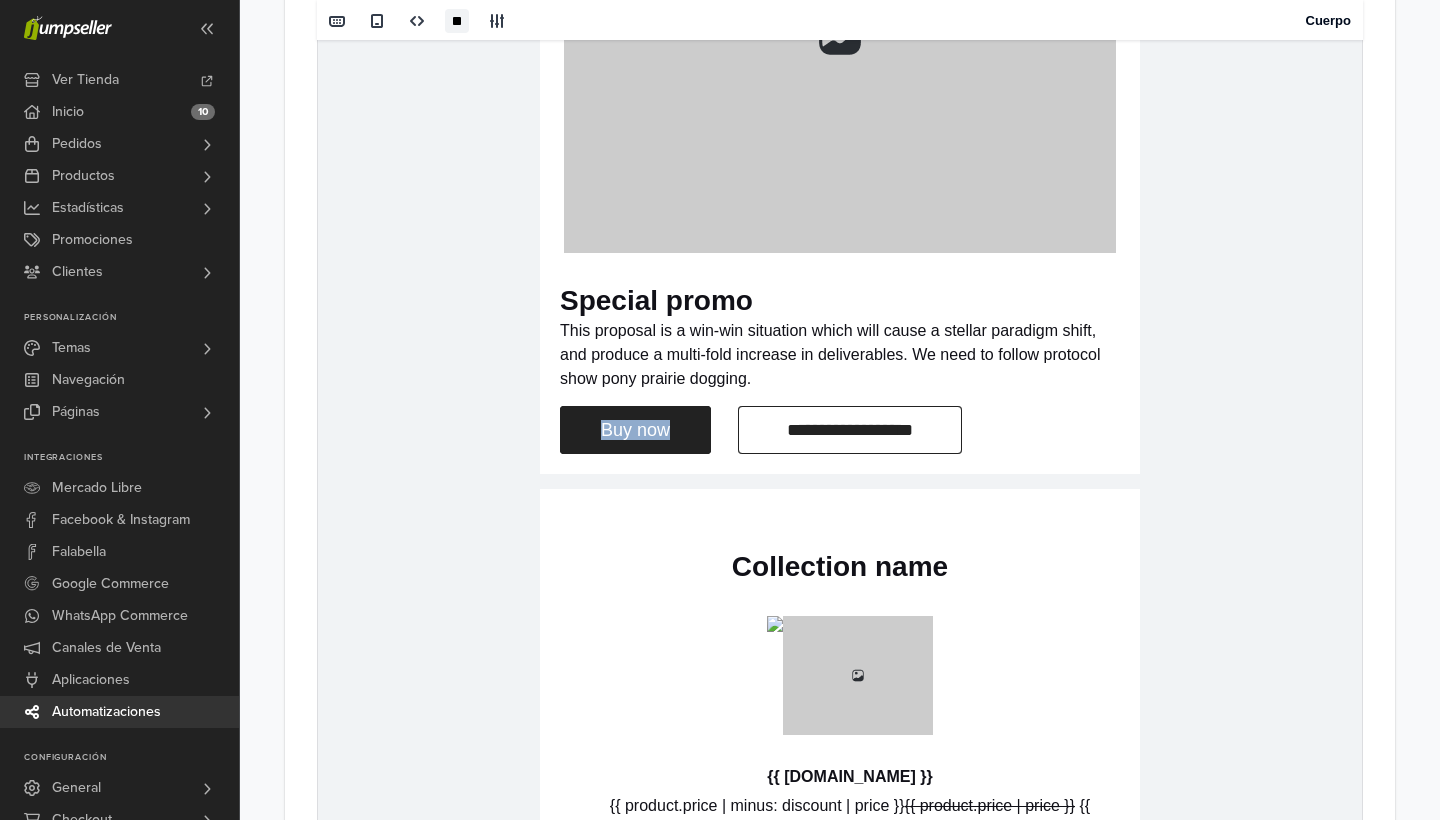 click on "**********" at bounding box center (924, 430) 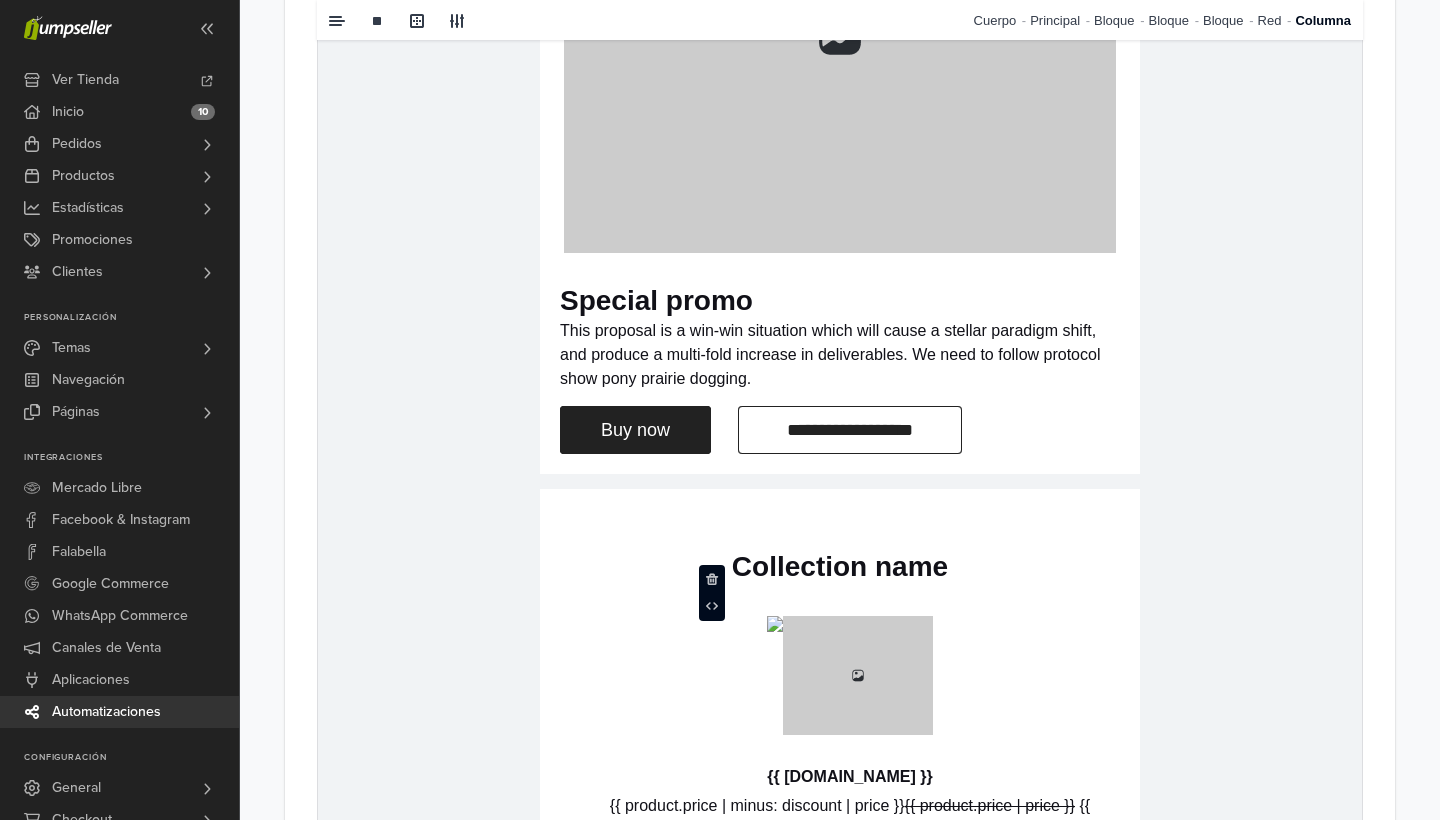 click on "**********" at bounding box center [924, 430] 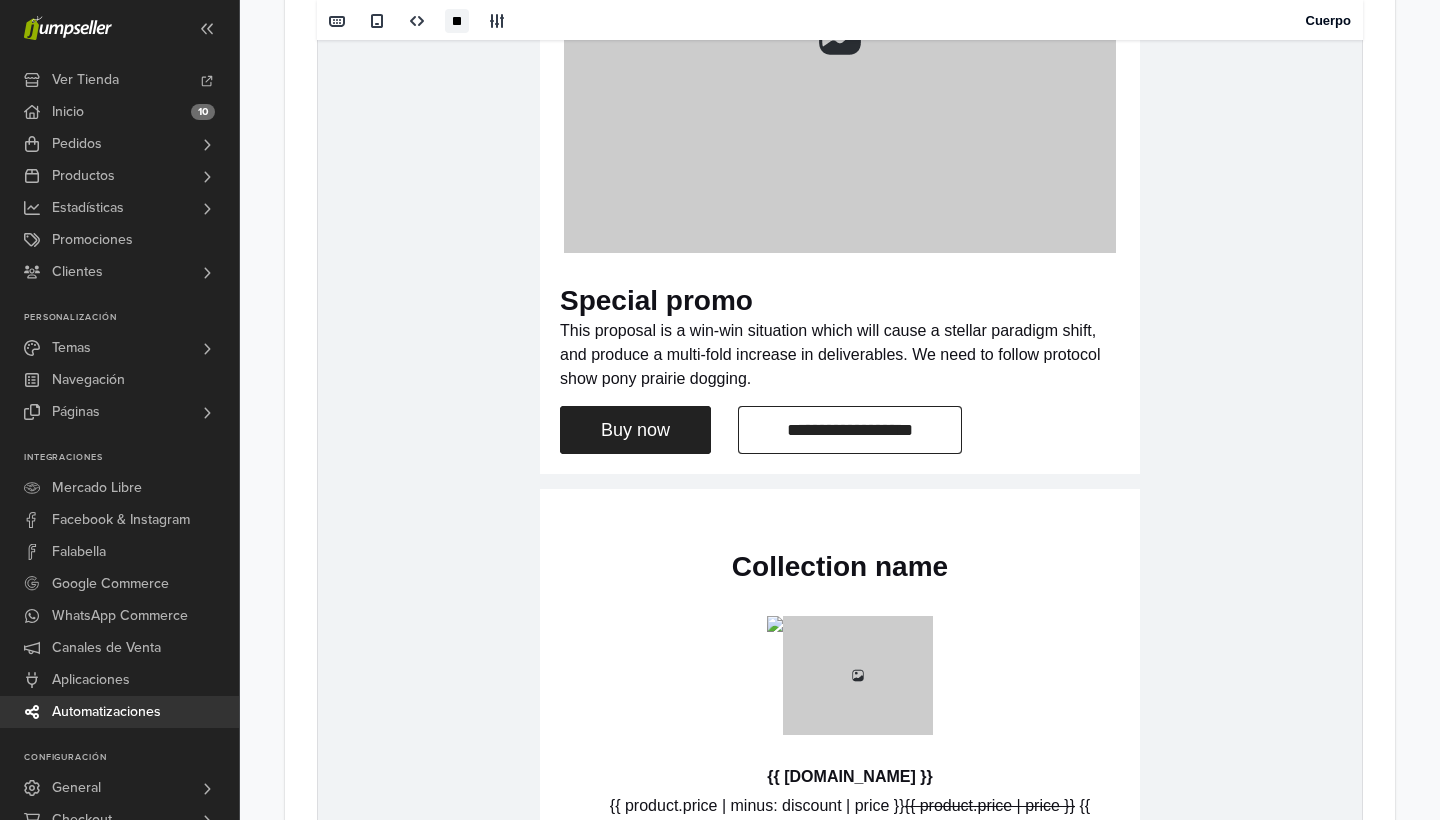 click on "**********" at bounding box center (924, 430) 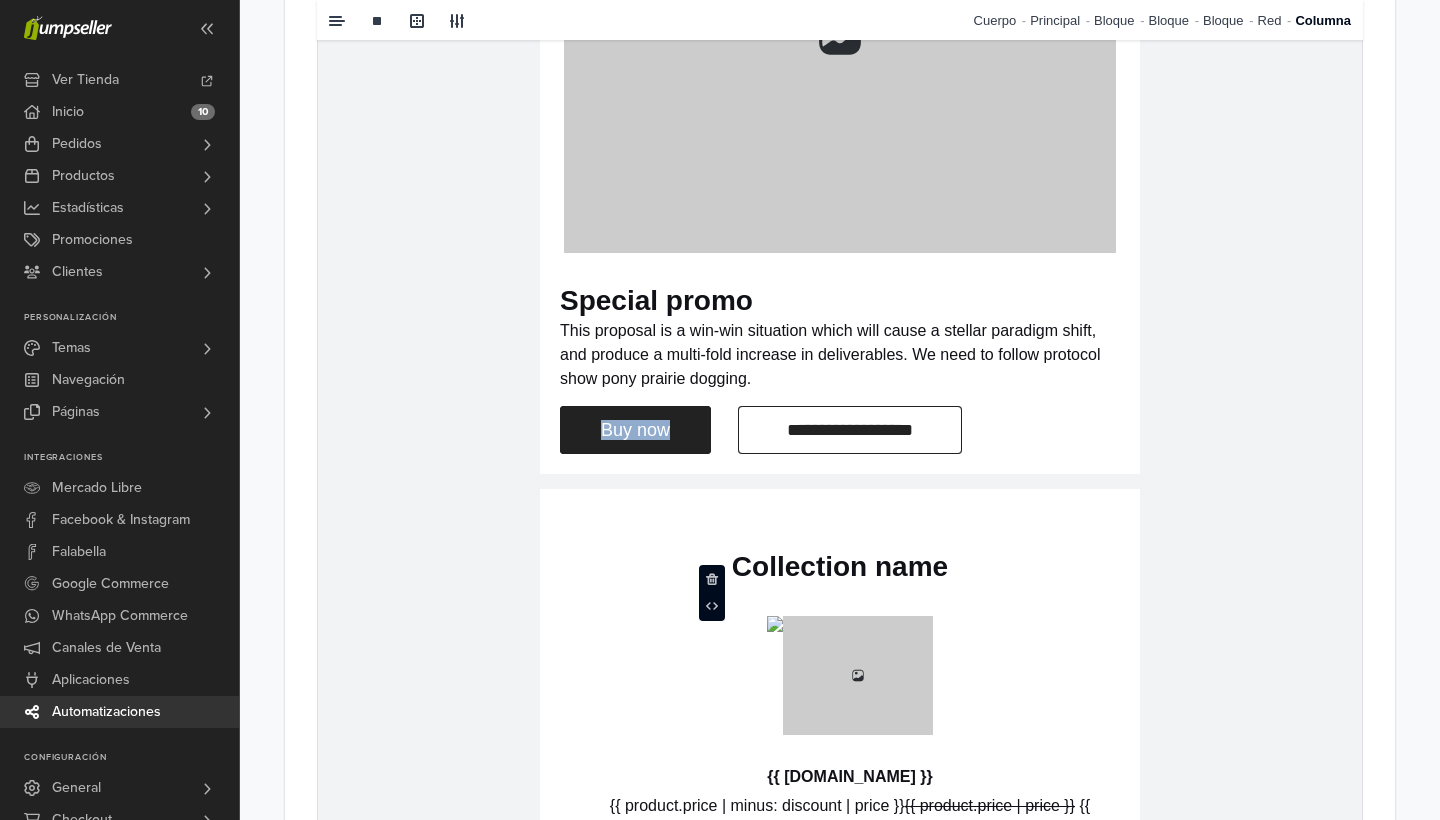 click on "**********" at bounding box center (924, 430) 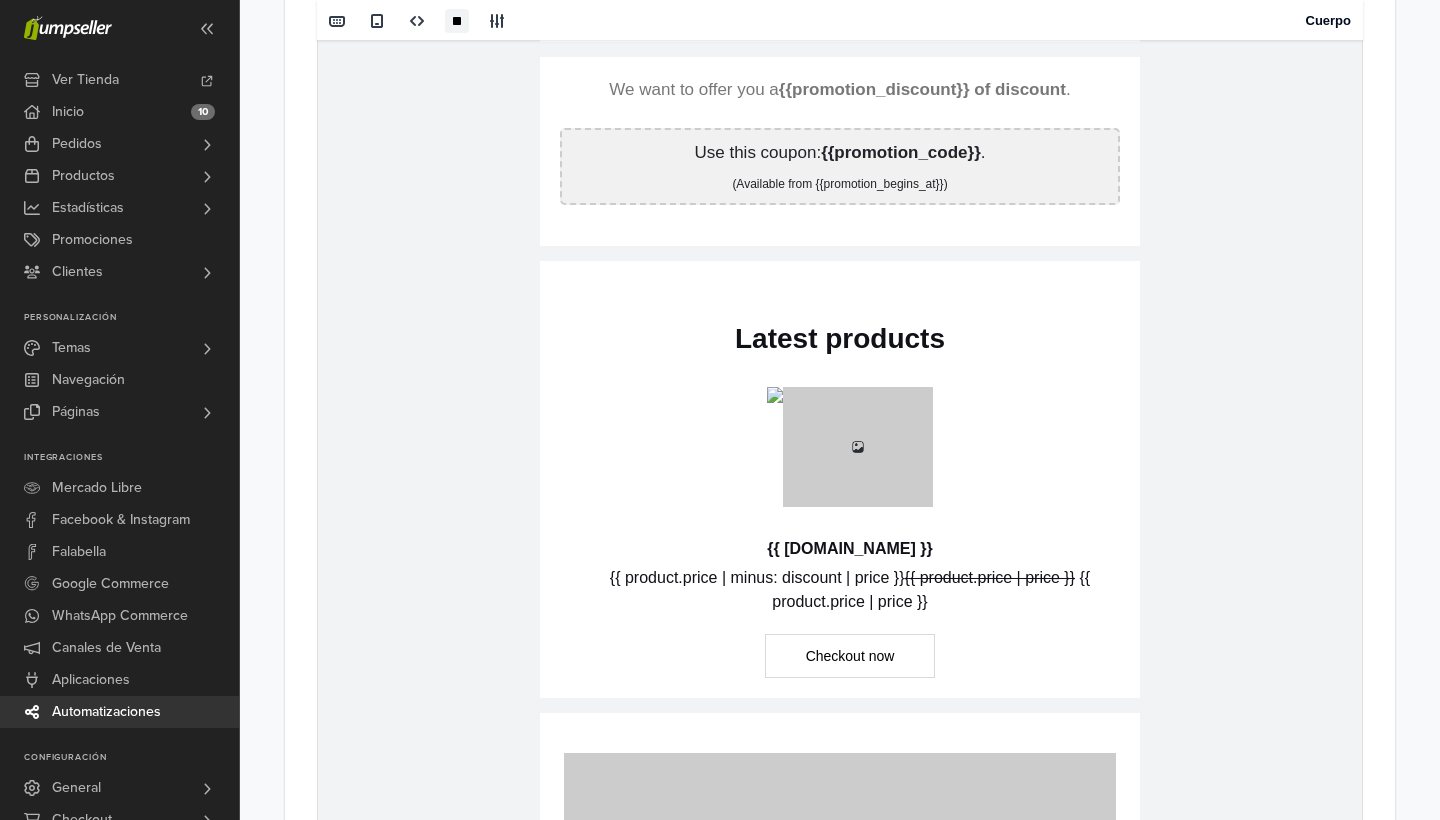 scroll, scrollTop: 1588, scrollLeft: 0, axis: vertical 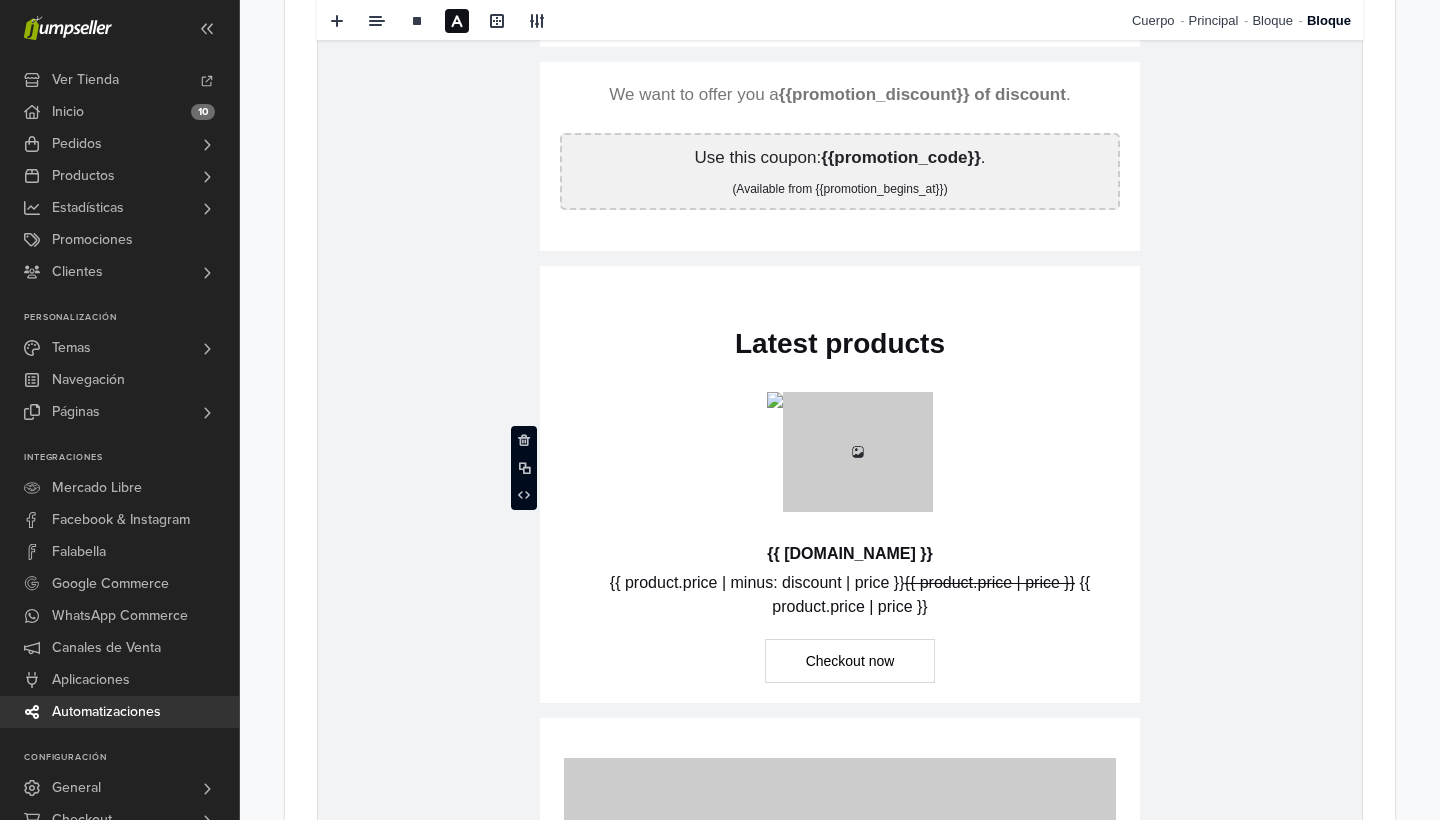 click at bounding box center (524, 440) 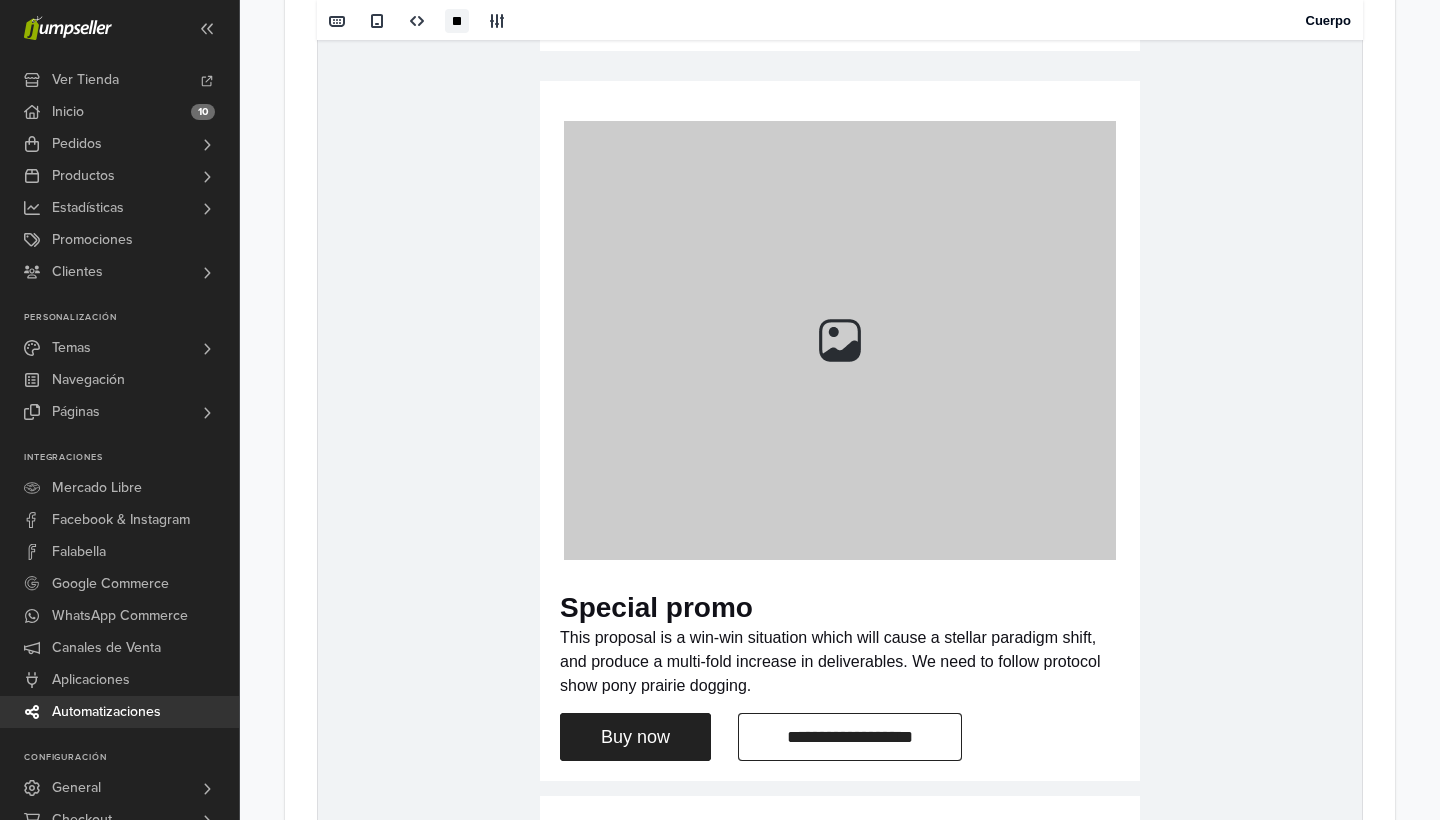 scroll, scrollTop: 1766, scrollLeft: 0, axis: vertical 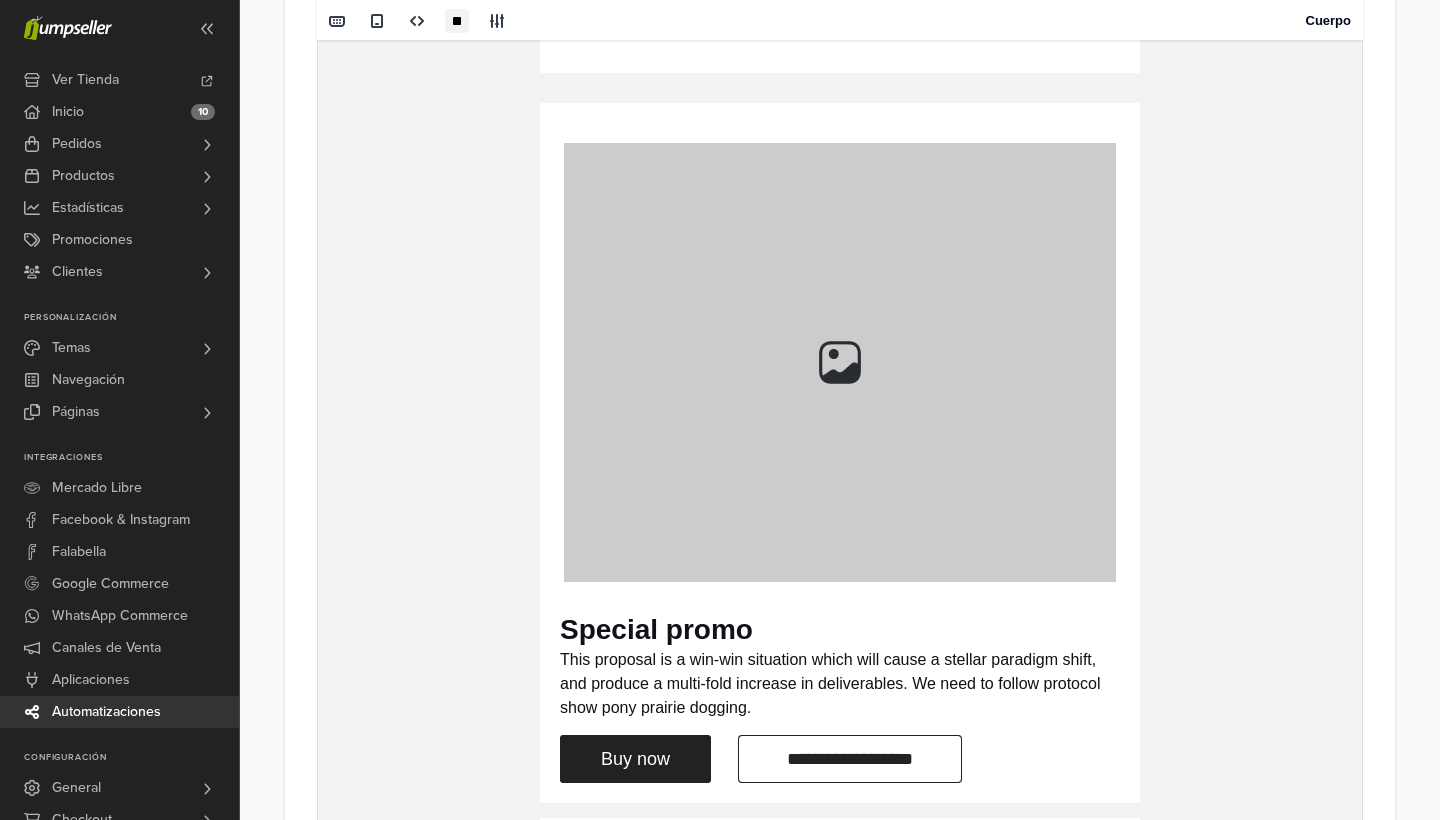 click at bounding box center [840, 362] 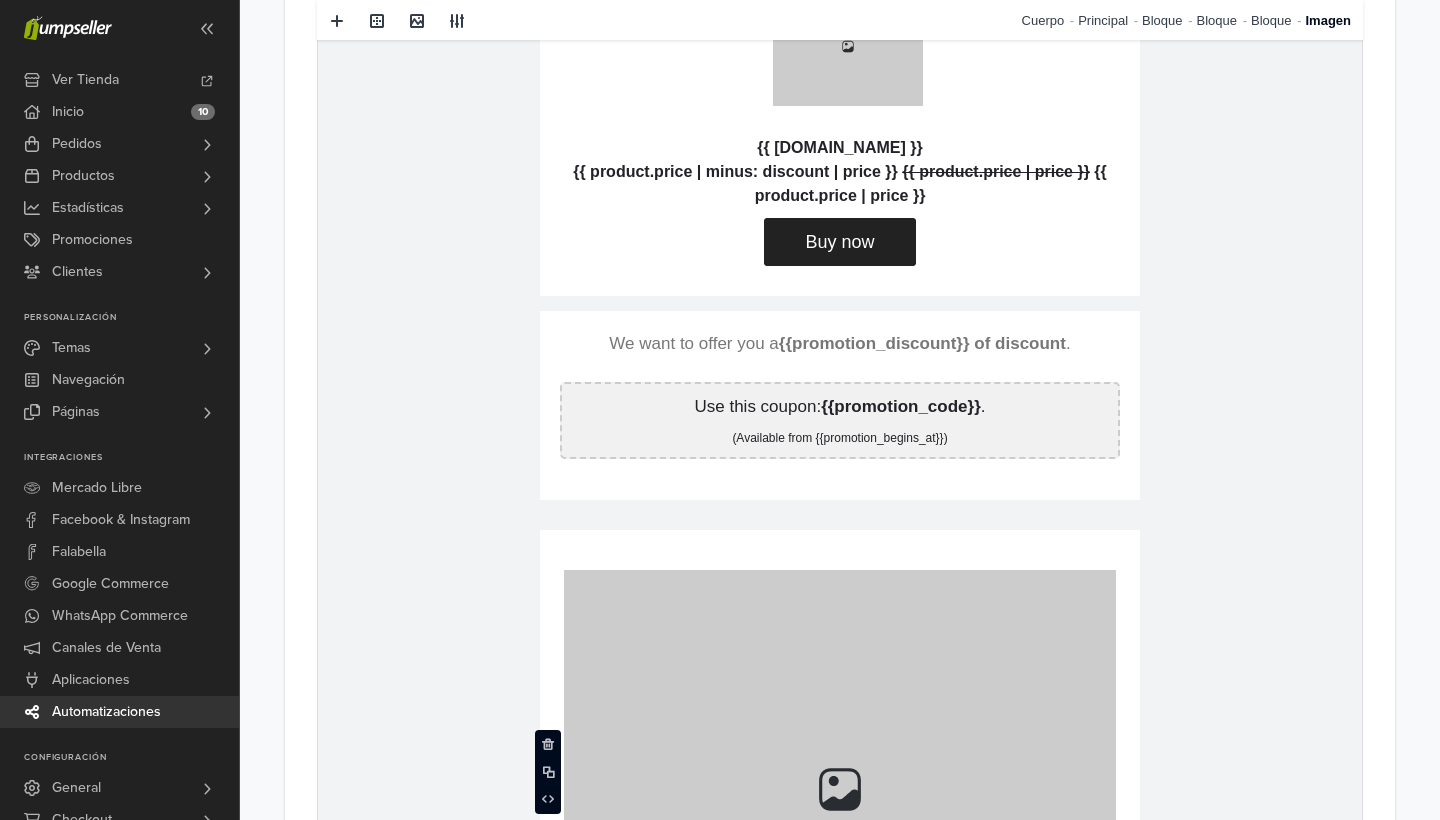 scroll, scrollTop: 1341, scrollLeft: 0, axis: vertical 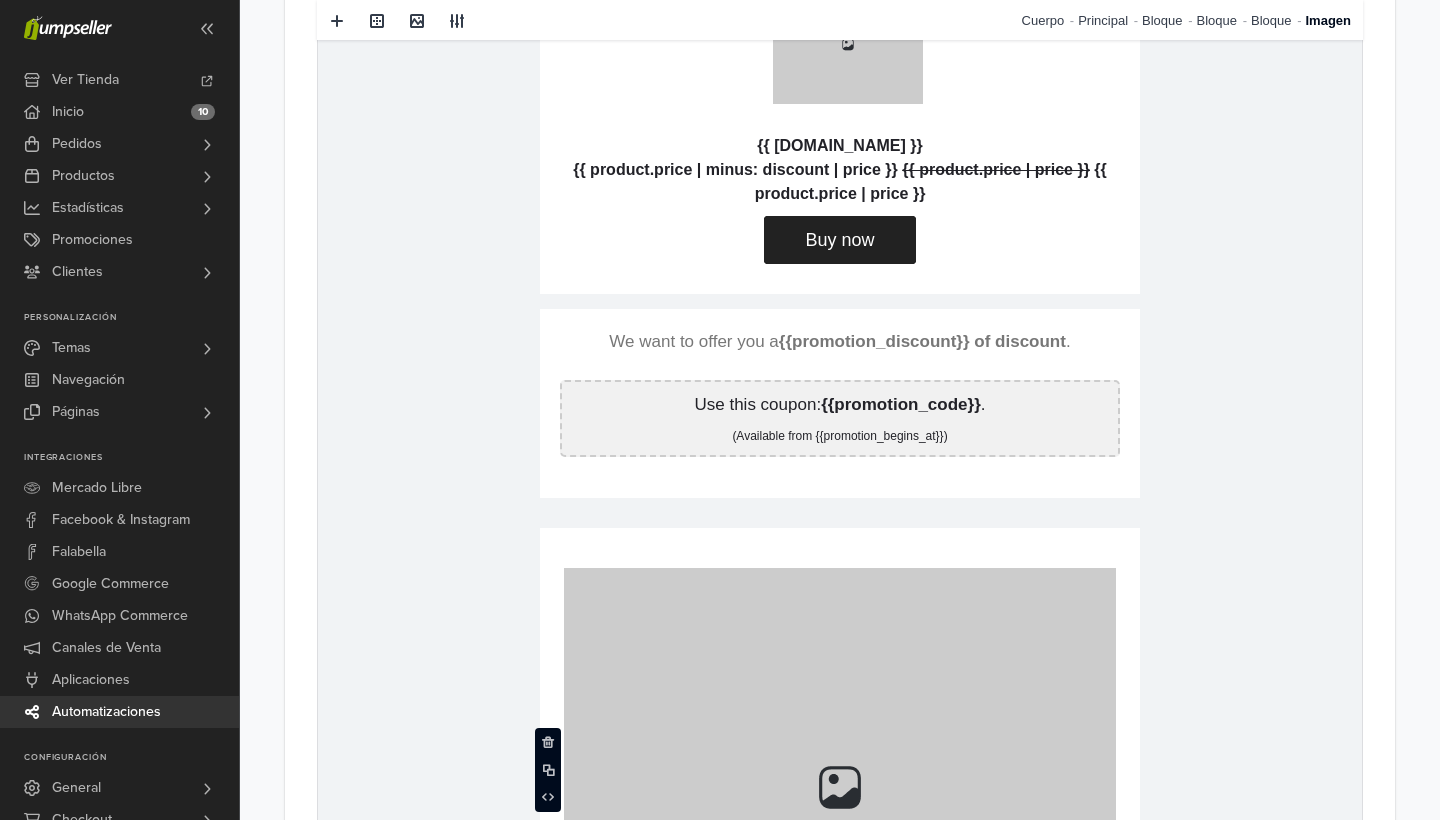 click on "Buy now" at bounding box center (839, 240) 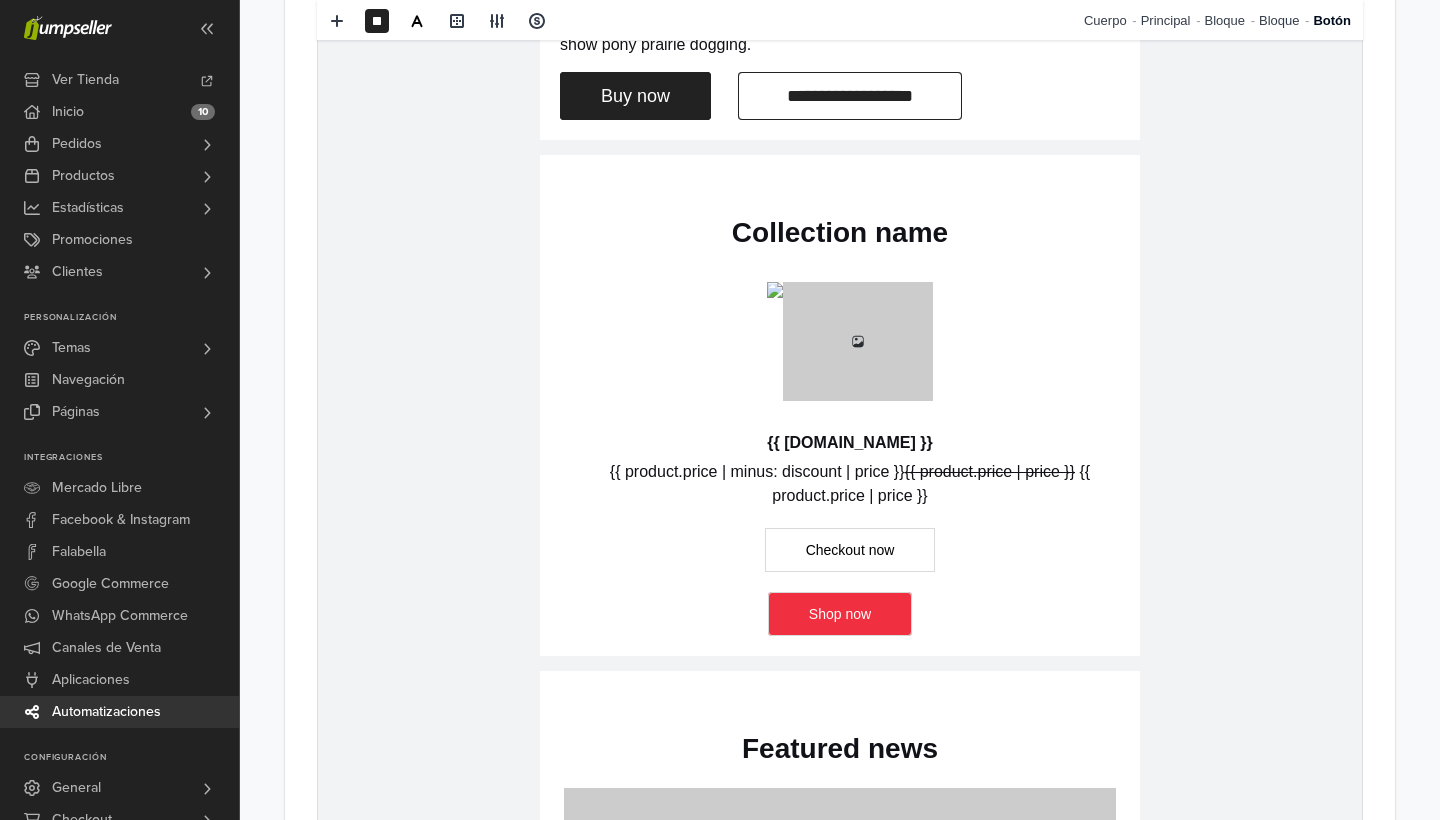 scroll, scrollTop: 2419, scrollLeft: 0, axis: vertical 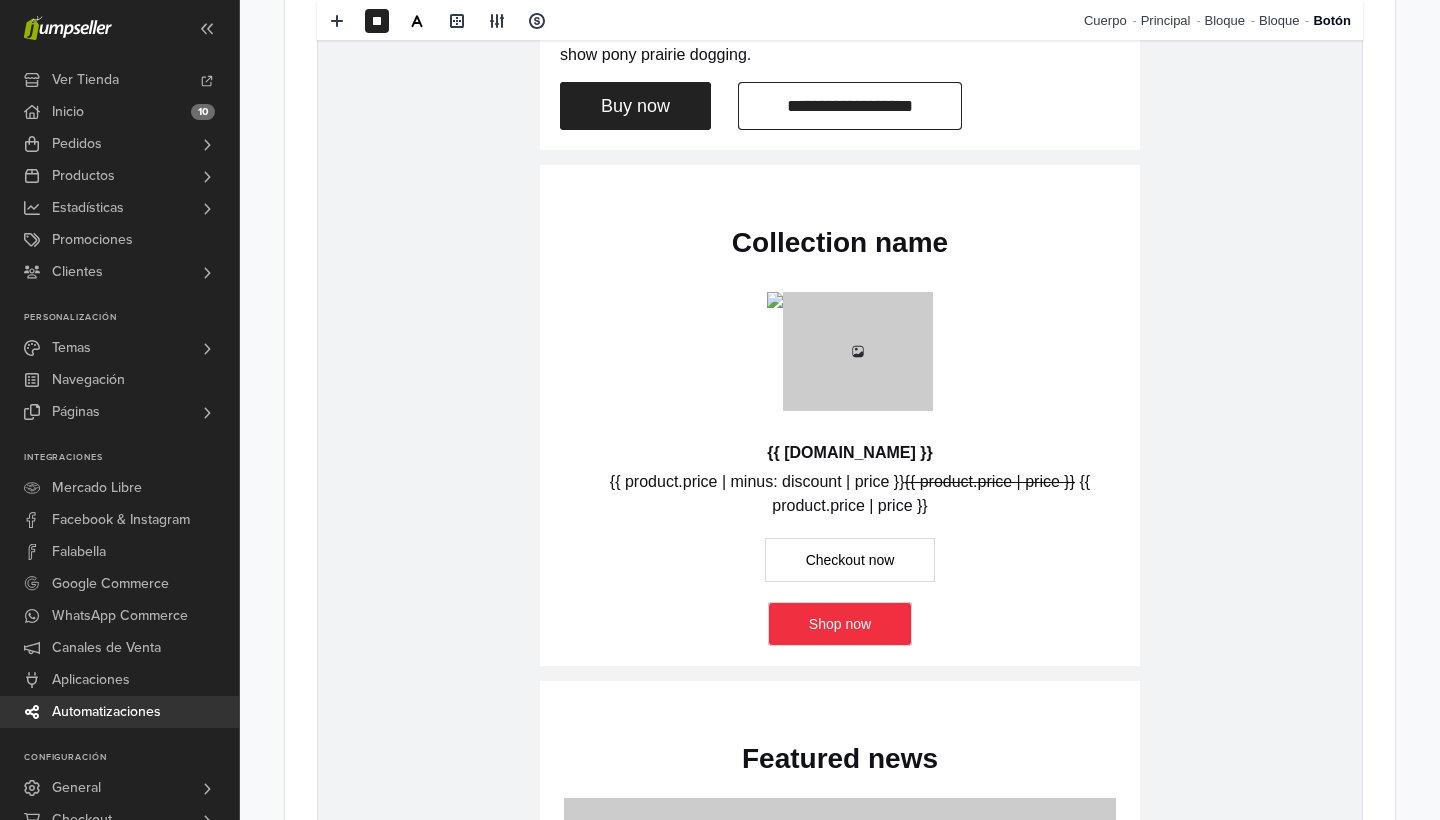 click on "Collection name" at bounding box center (840, 243) 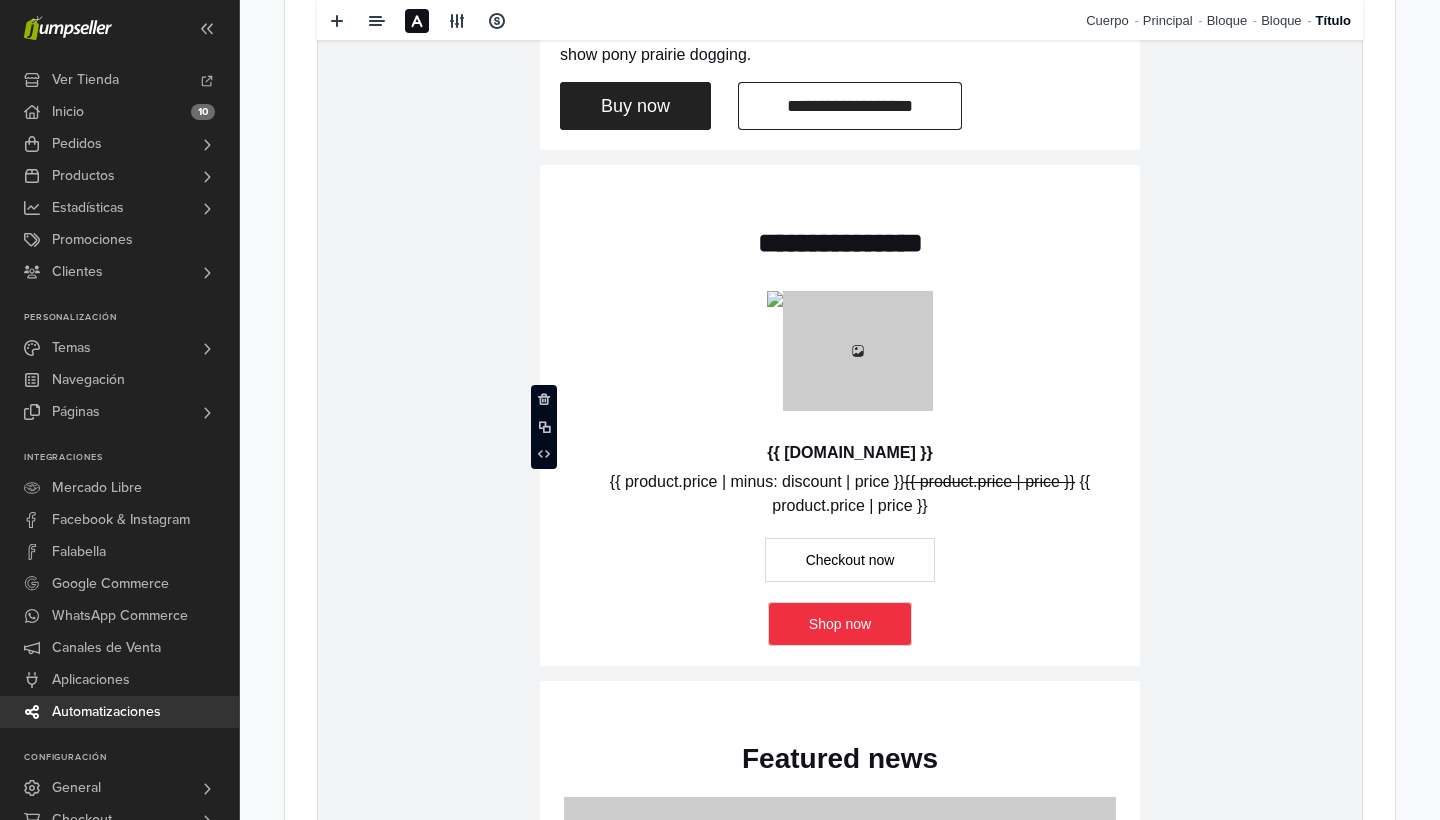 click on "**********" at bounding box center [840, 415] 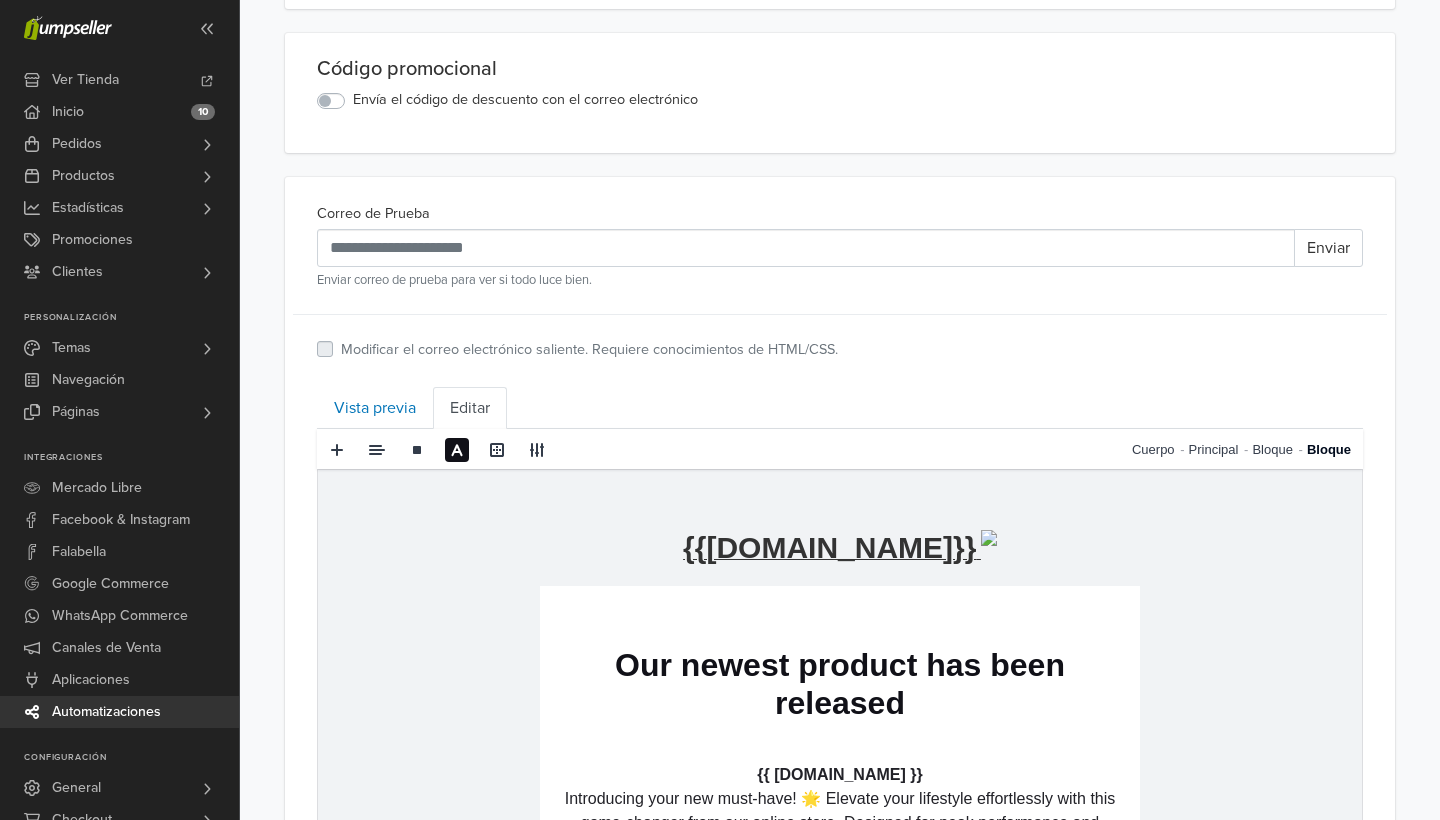 scroll, scrollTop: 443, scrollLeft: 0, axis: vertical 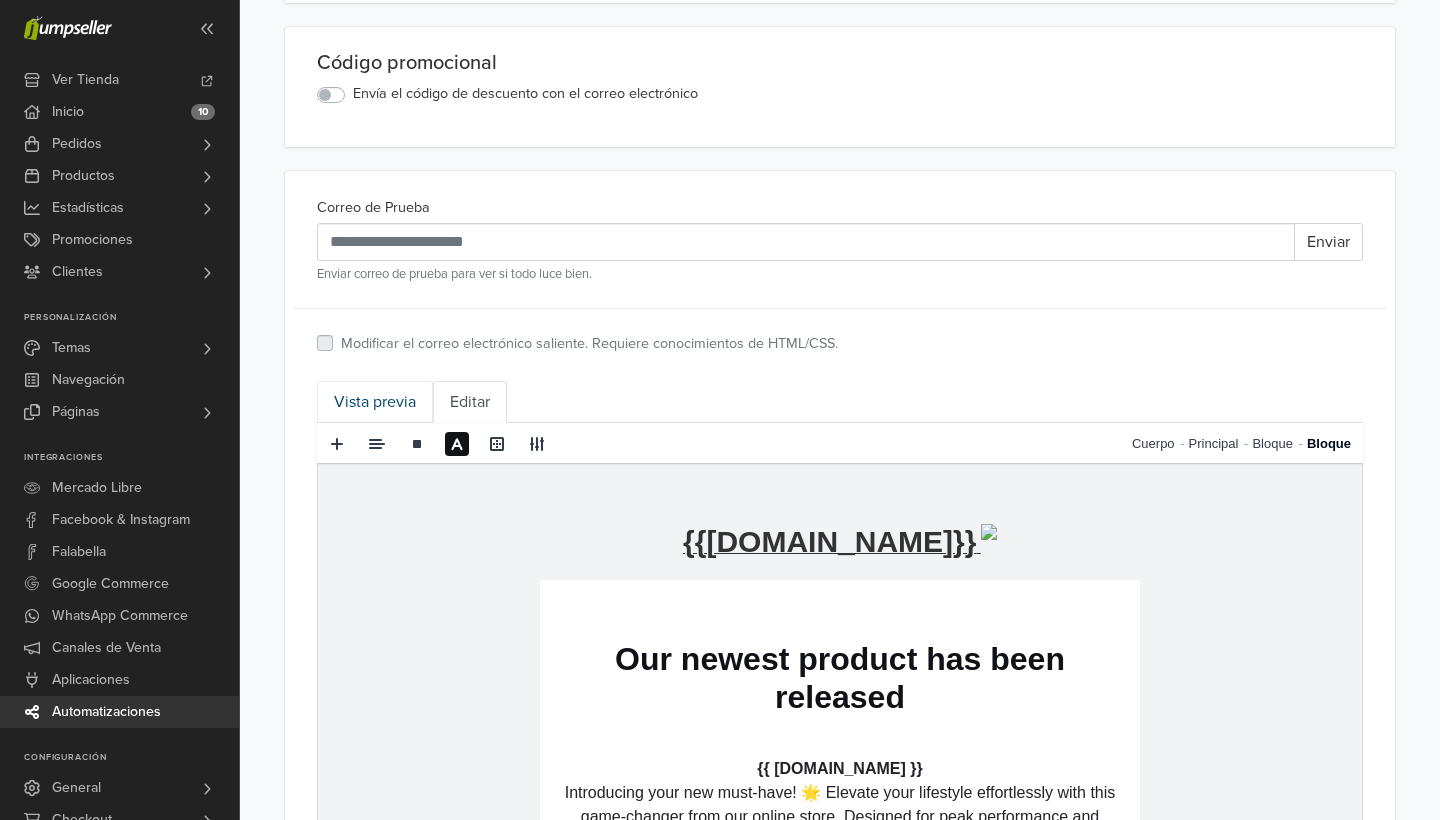 click on "Vista previa" at bounding box center (375, 402) 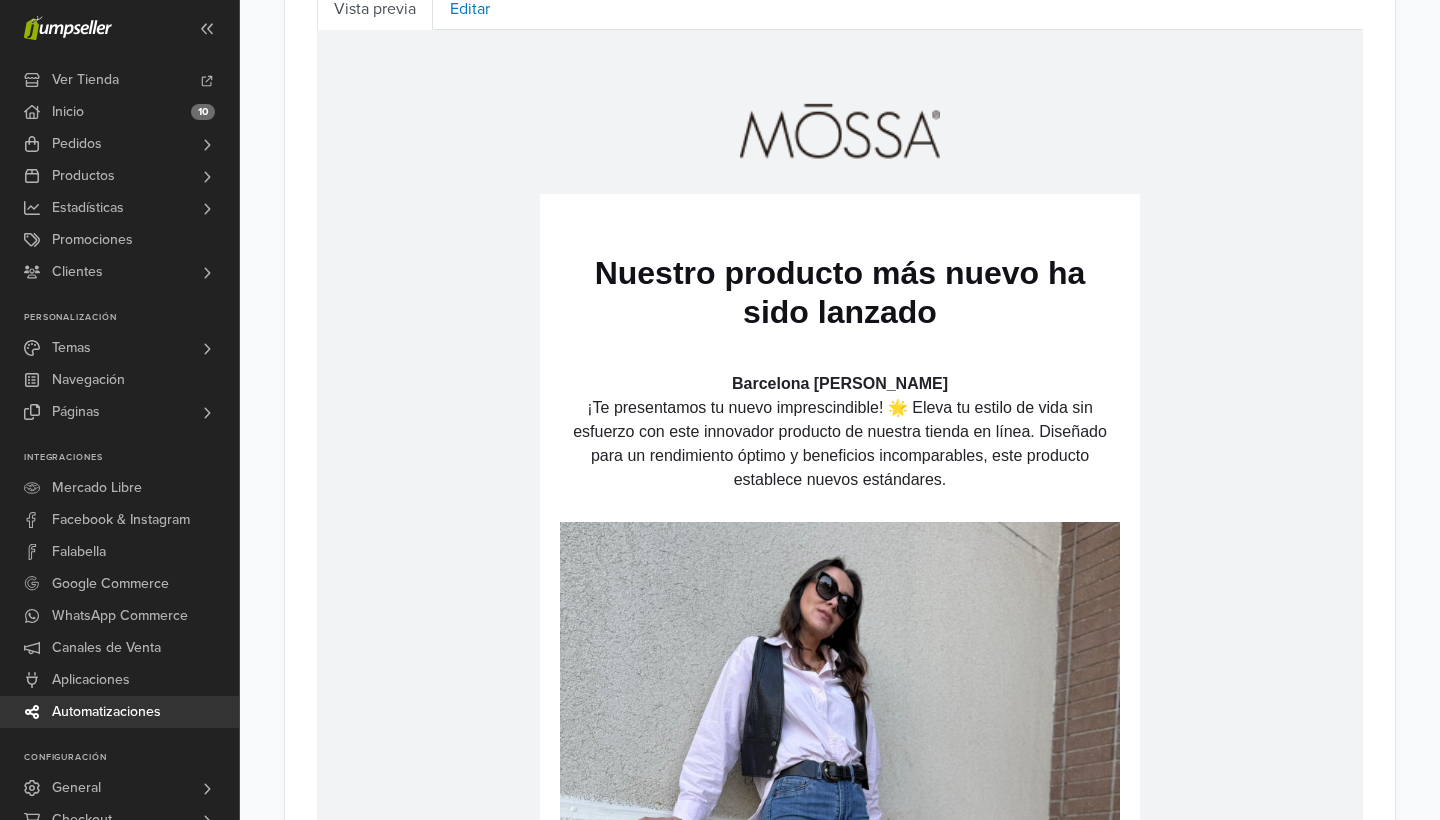 scroll, scrollTop: 356, scrollLeft: 0, axis: vertical 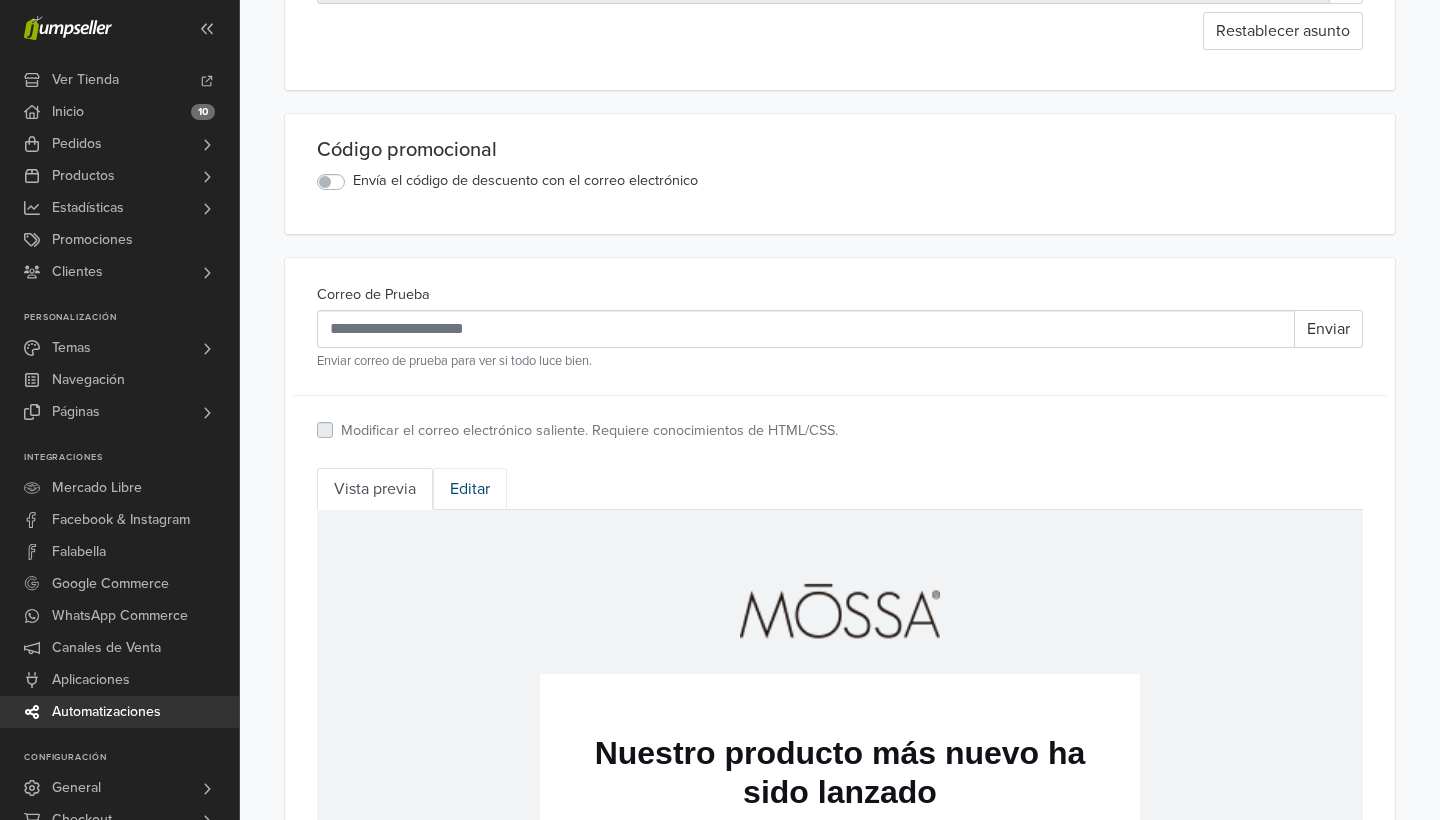 click on "Editar" at bounding box center [470, 489] 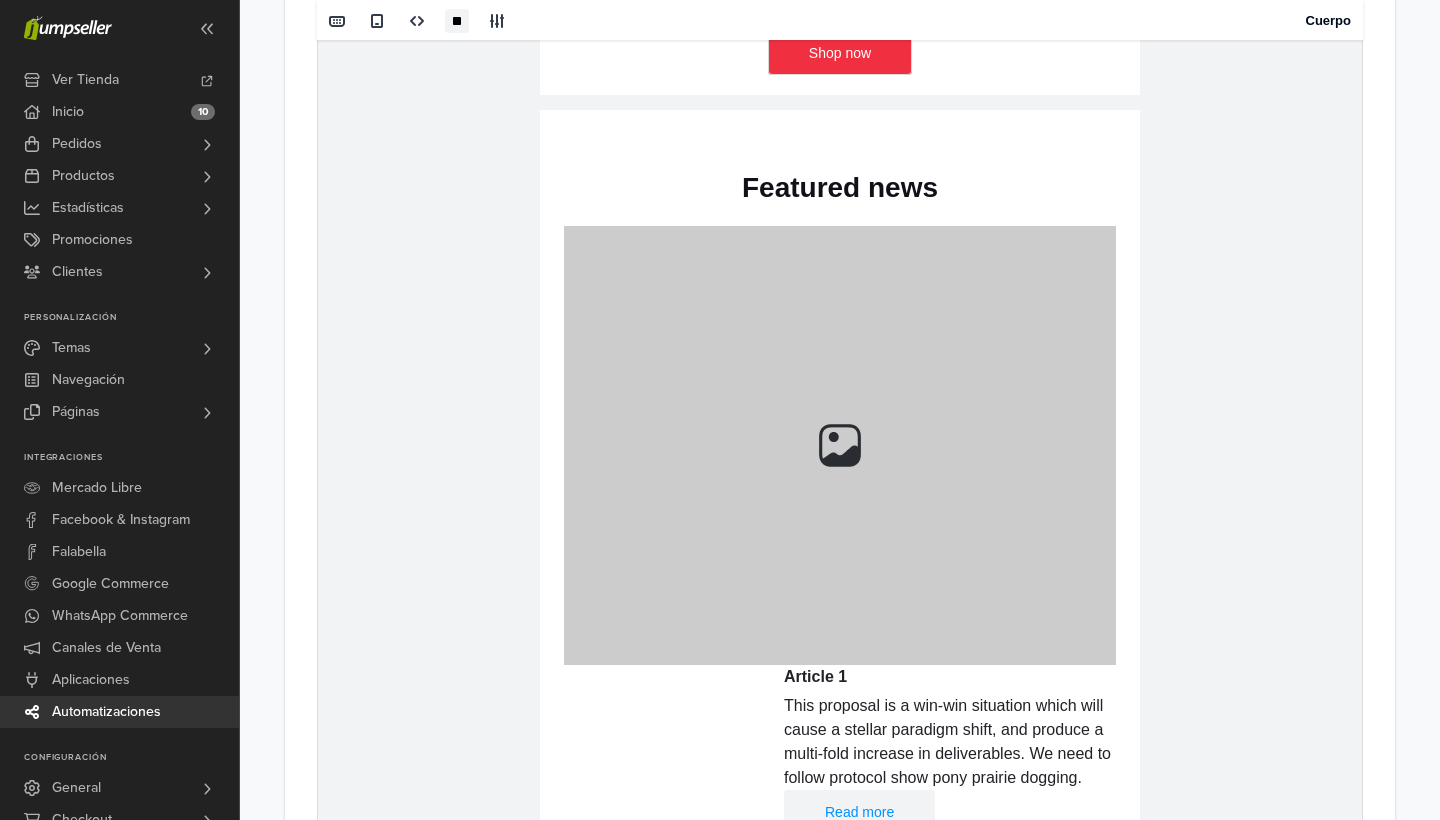 scroll, scrollTop: 2988, scrollLeft: 0, axis: vertical 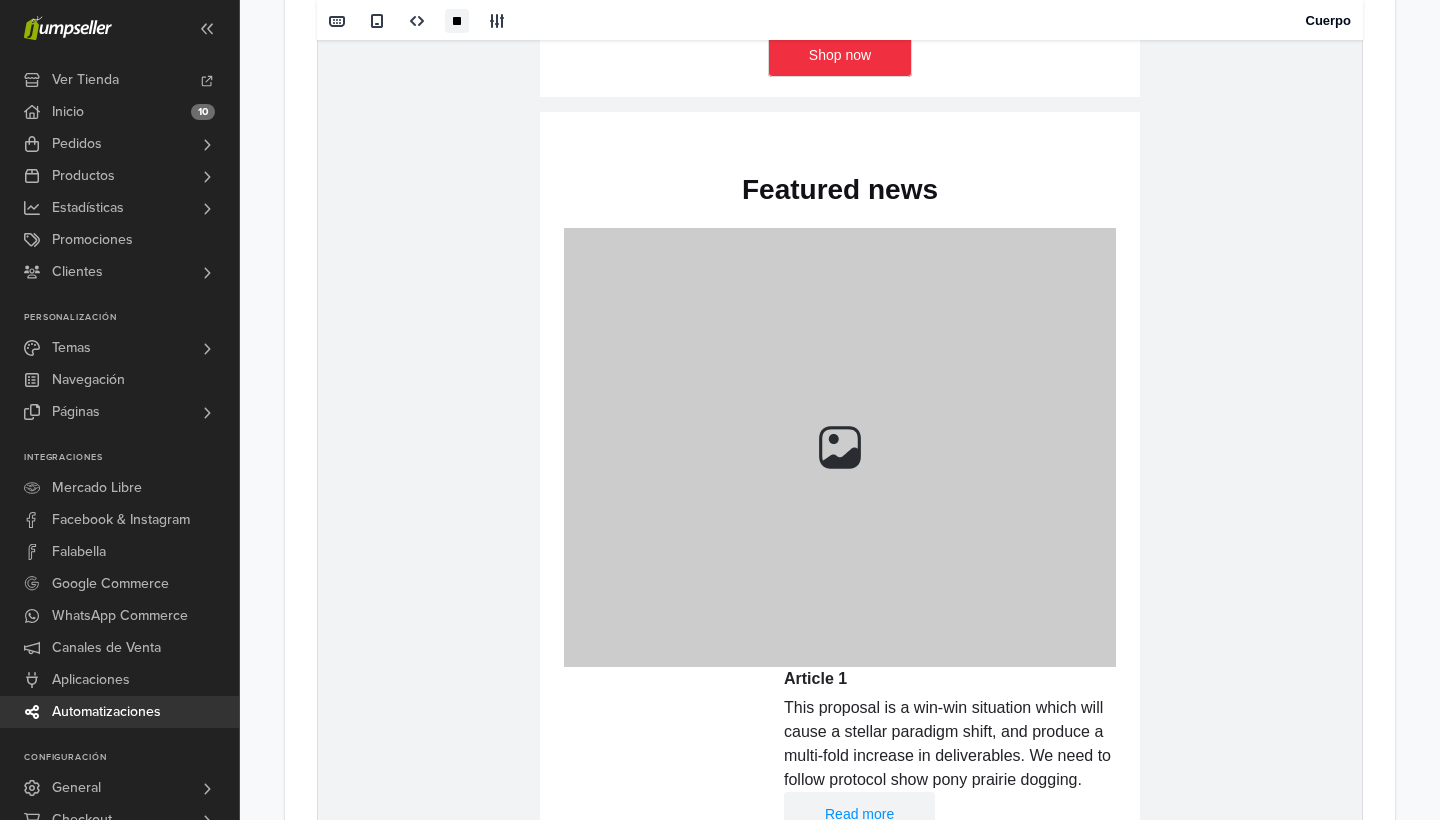 click on "{% if store.logo == empty %}
{{[DOMAIN_NAME]}}
{% else %}
{% endif %}
hidden text hidden text
Our newest product has been released
{% for product in products.latest limit: 1 %}
hidden text {{ [DOMAIN_NAME] }}
Introducing your new must-have! 🌟 Elevate your lifestyle effortlessly with this game-changer from our online store. Designed for peak performance and unmatched benefit, this product sets new standards.
hidden text hidden text
{% else %}" at bounding box center [840, 401] 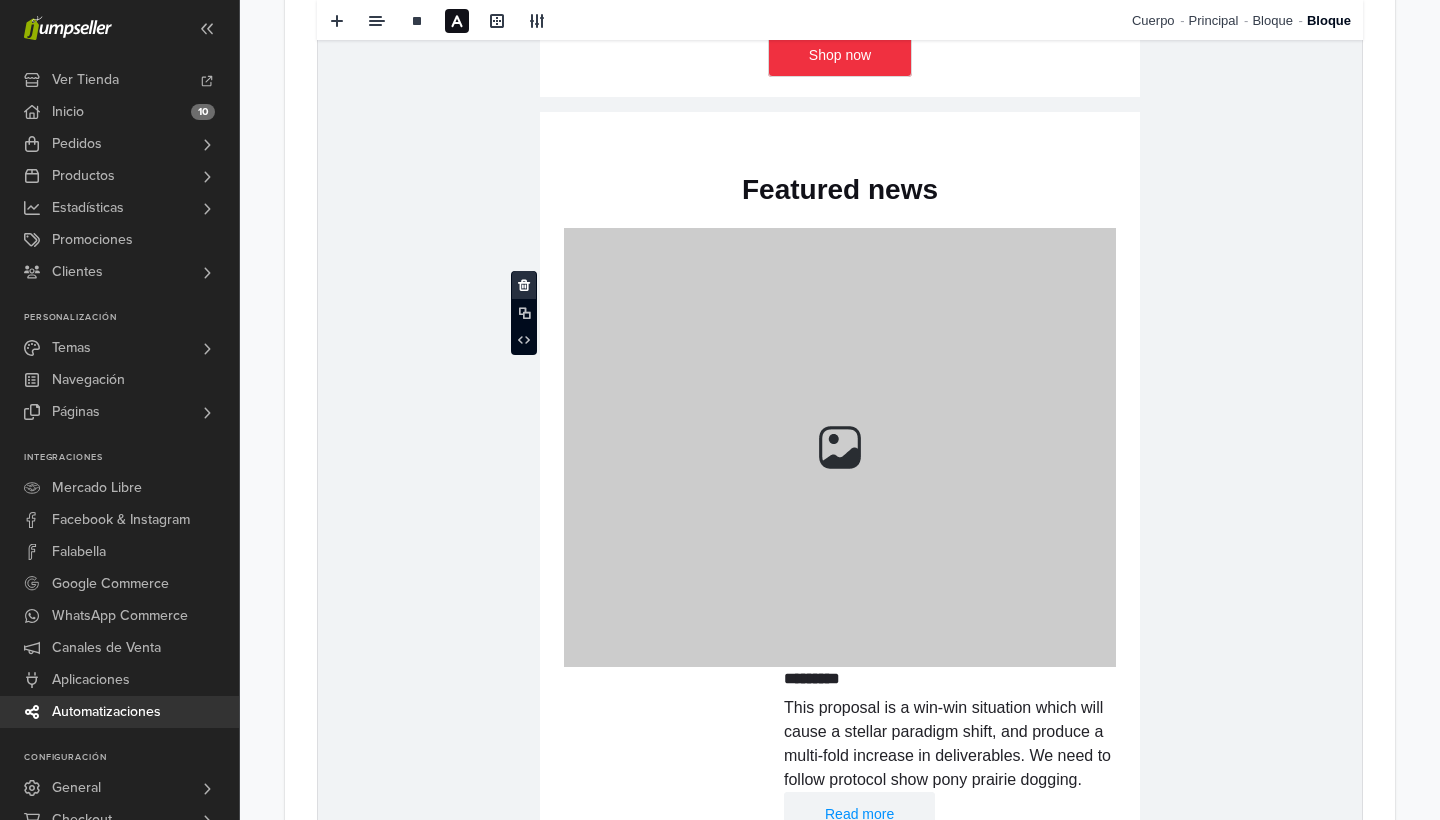 click at bounding box center [524, 285] 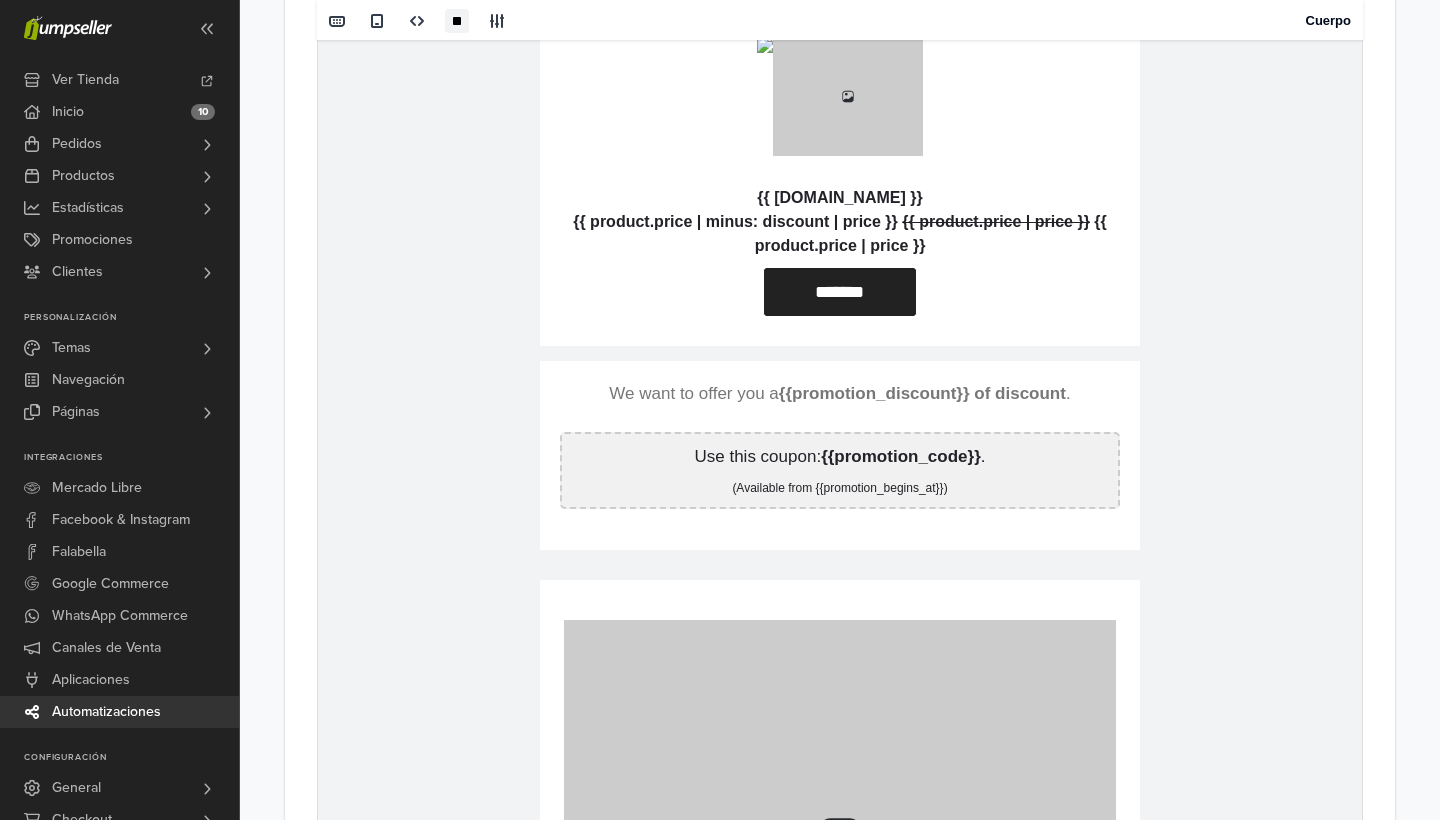 scroll, scrollTop: 1284, scrollLeft: 0, axis: vertical 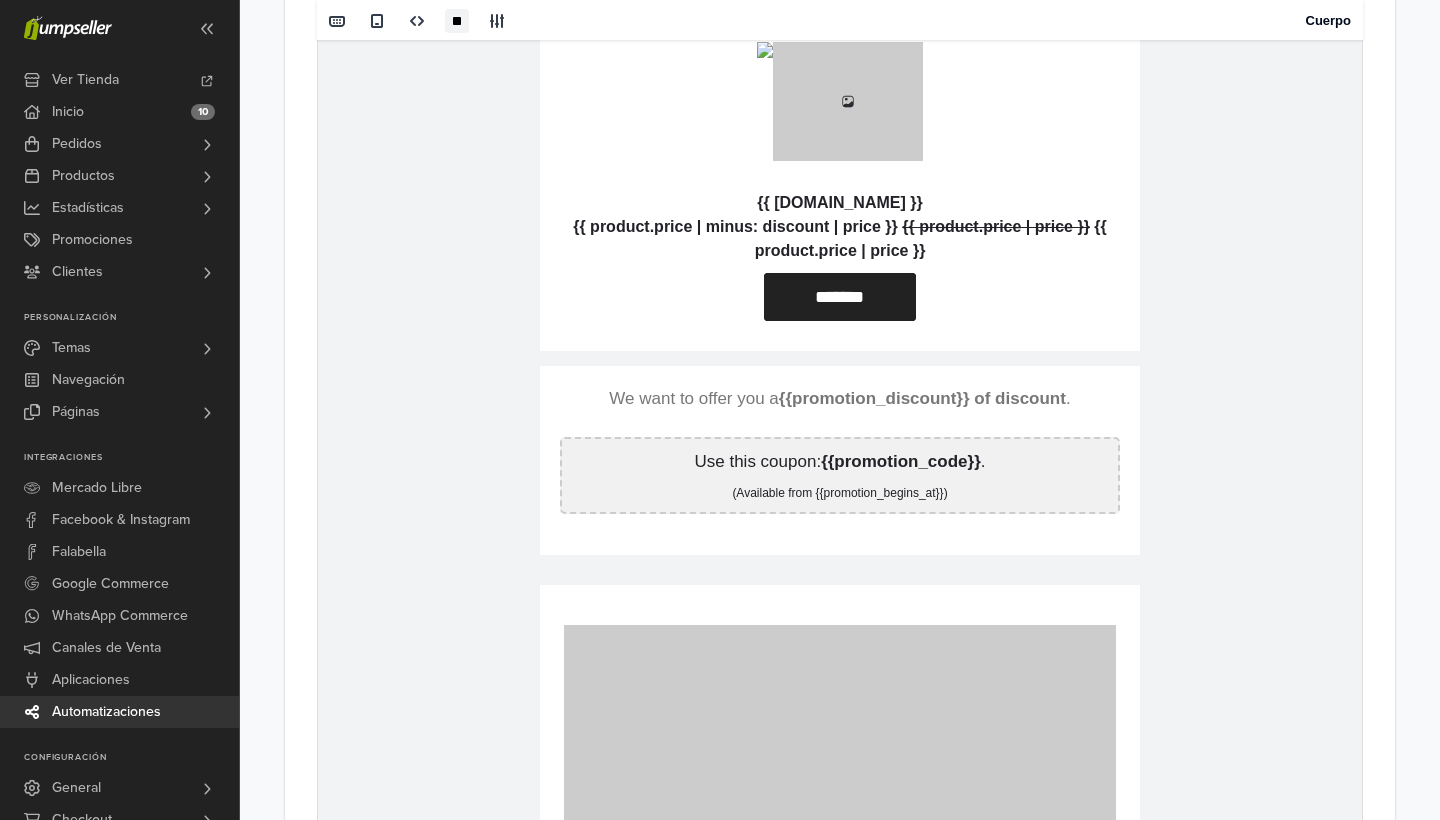click on "*******" at bounding box center (839, 297) 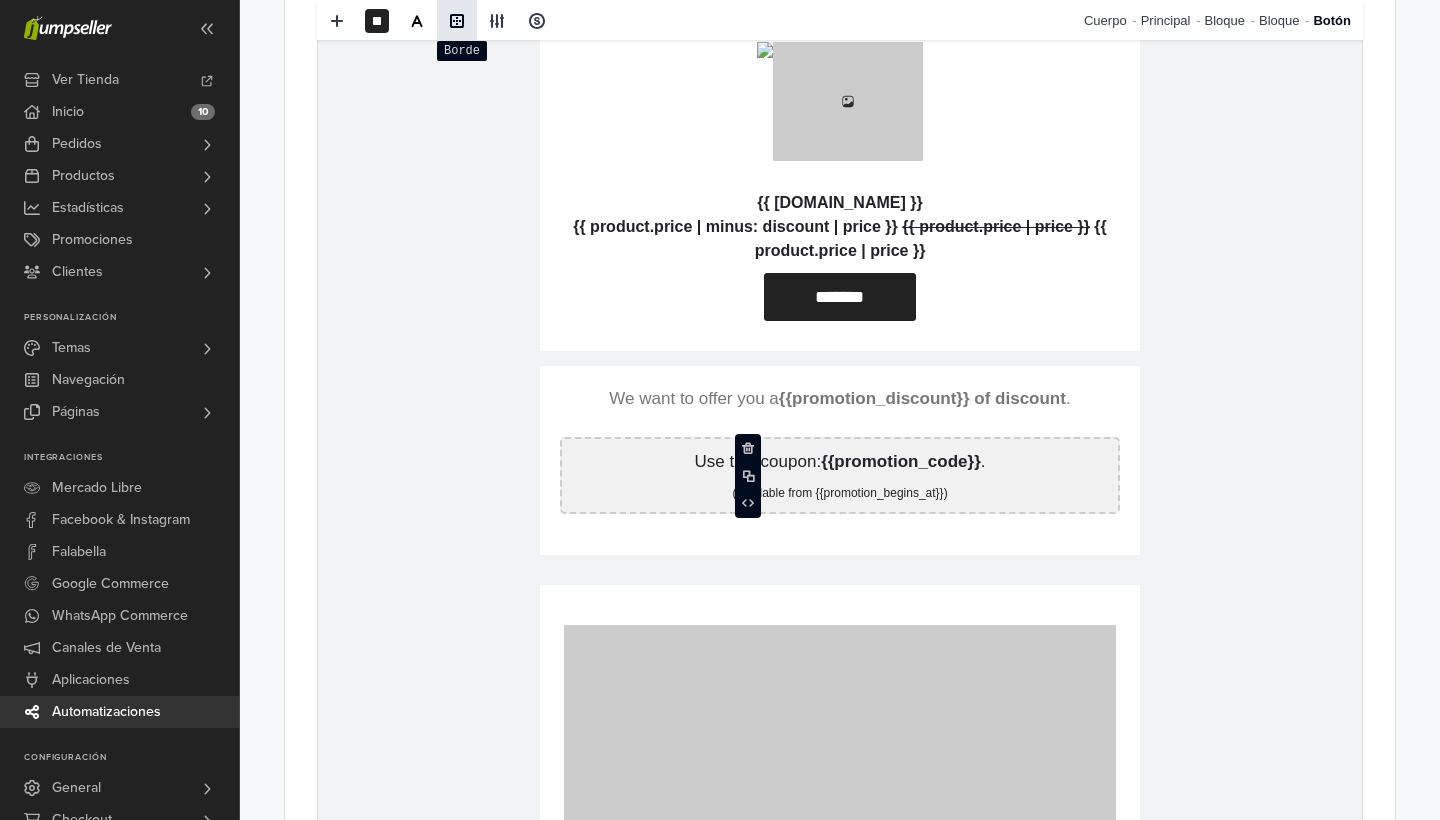click at bounding box center [457, 21] 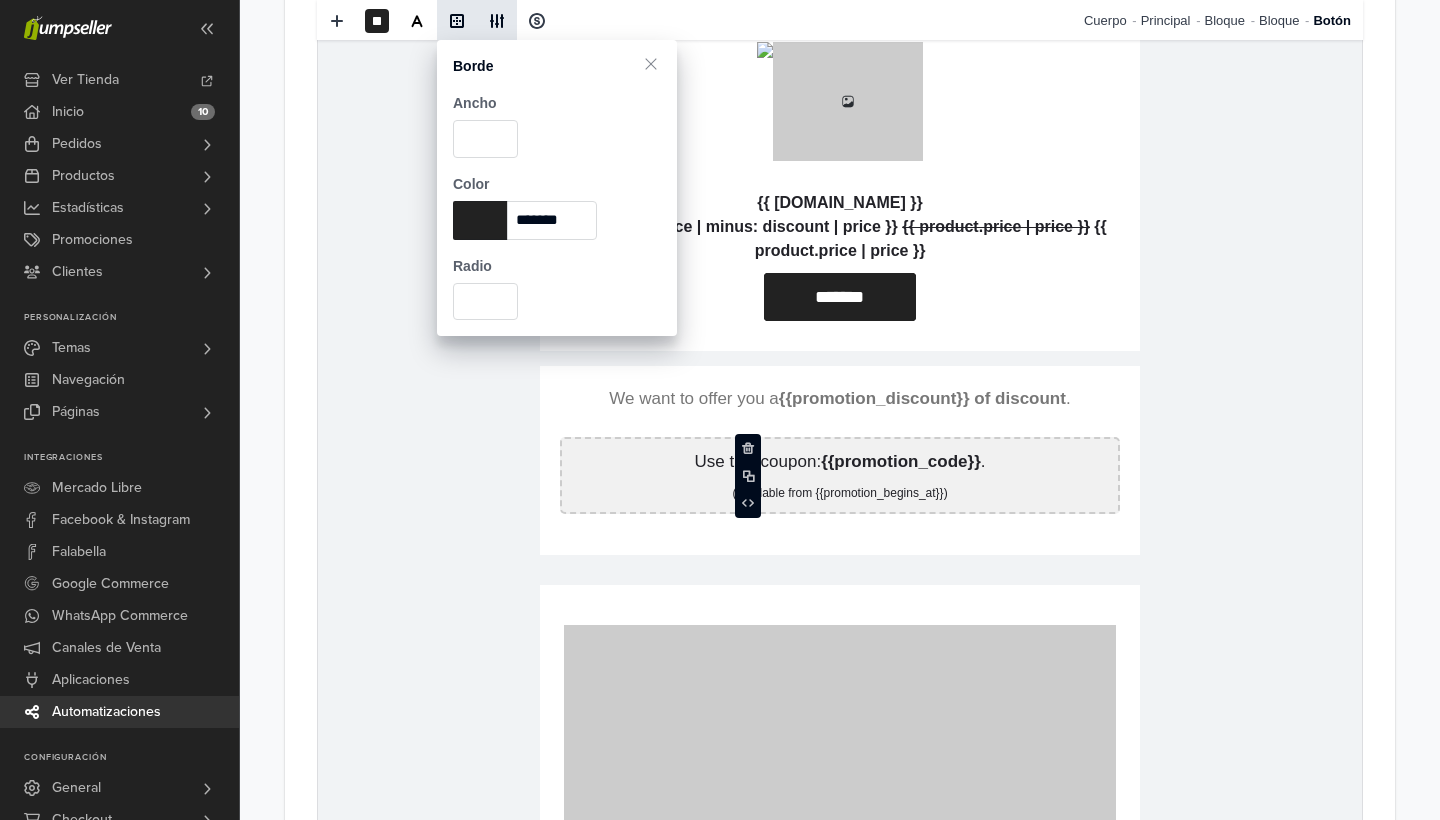 click at bounding box center [497, 21] 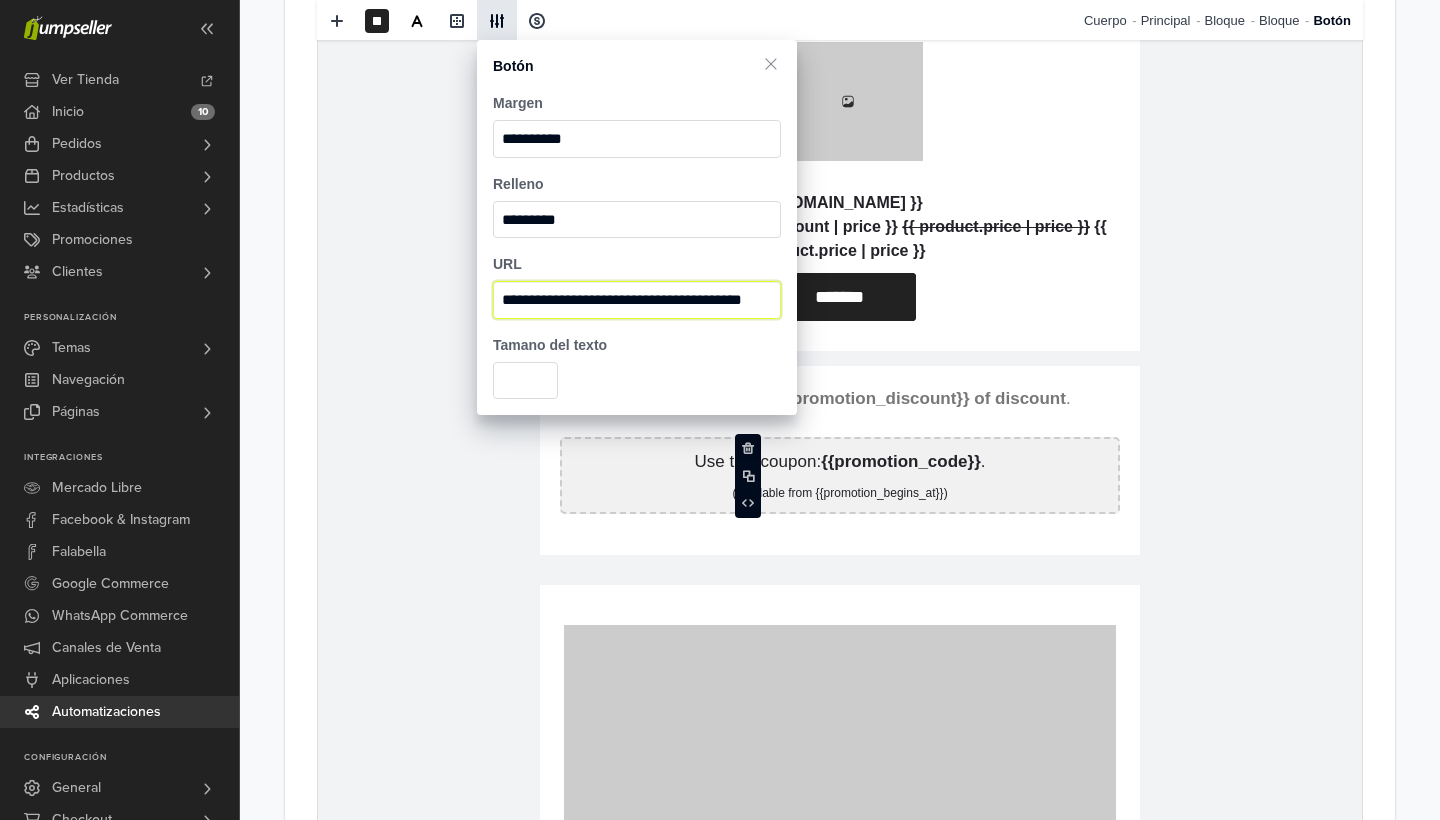 click on "**********" at bounding box center (637, 300) 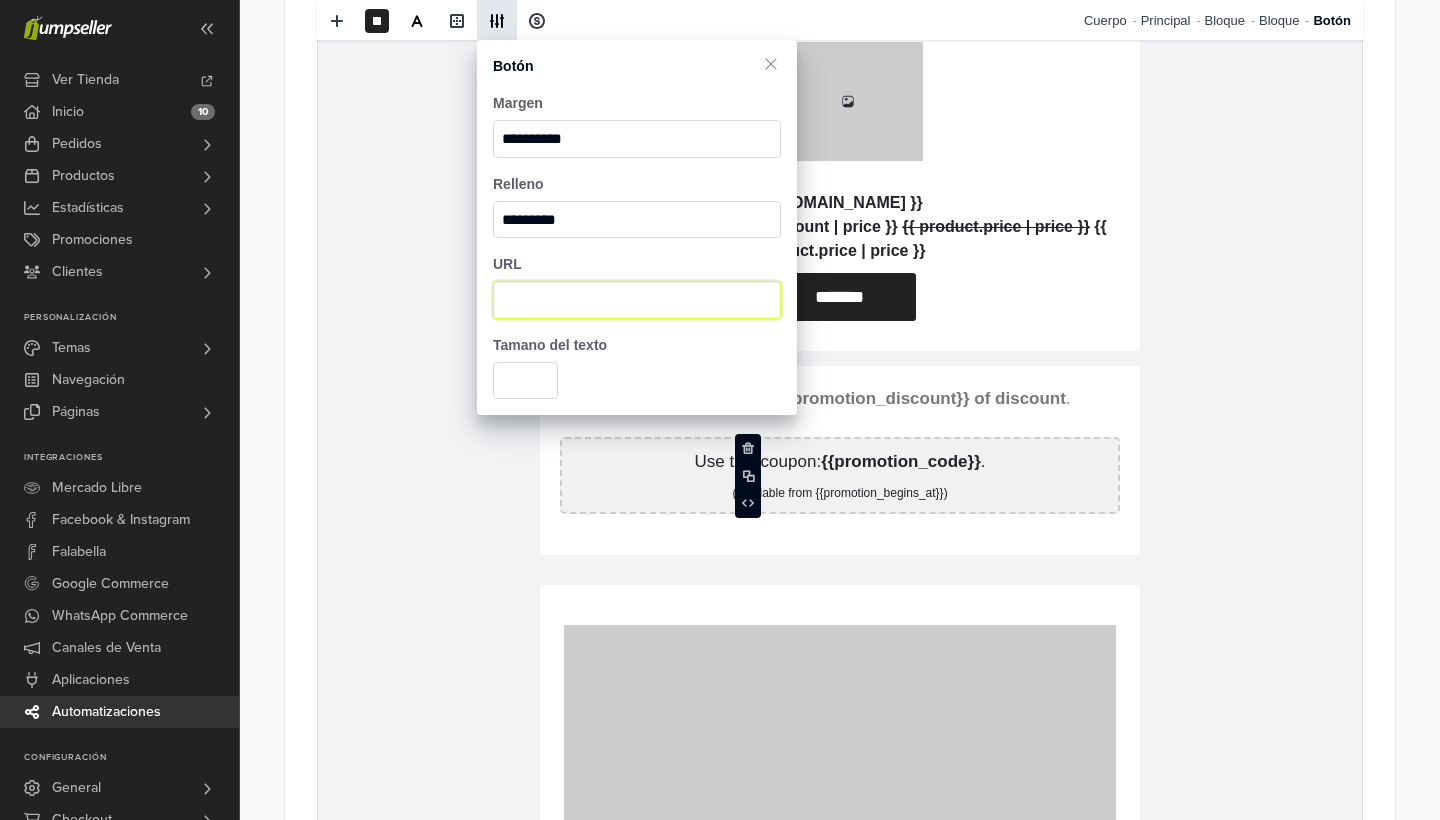paste on "**********" 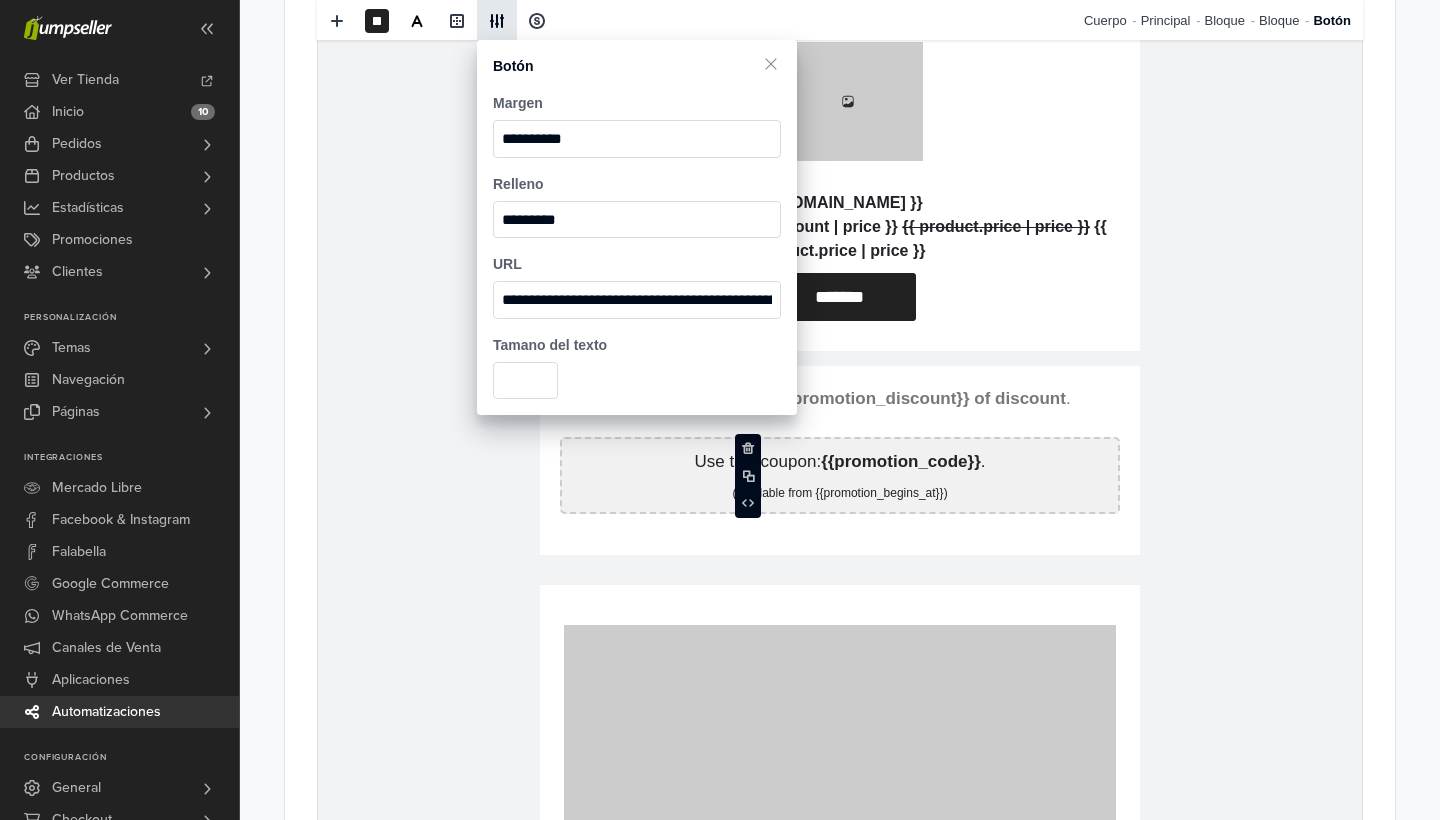 click on "hidden text hidden text
{% if product.image %}
{% else %}
{% endif %}
{{ [DOMAIN_NAME] }}
{% if [DOMAIN_NAME] != 0 %}
{% assign discount = [DOMAIN_NAME] %}
{{ product.price | minus: discount | price }}
{{ product.price | price }}
{% else %}
{{ product.price | price }}
{% endif %}
*******" at bounding box center [840, 191] 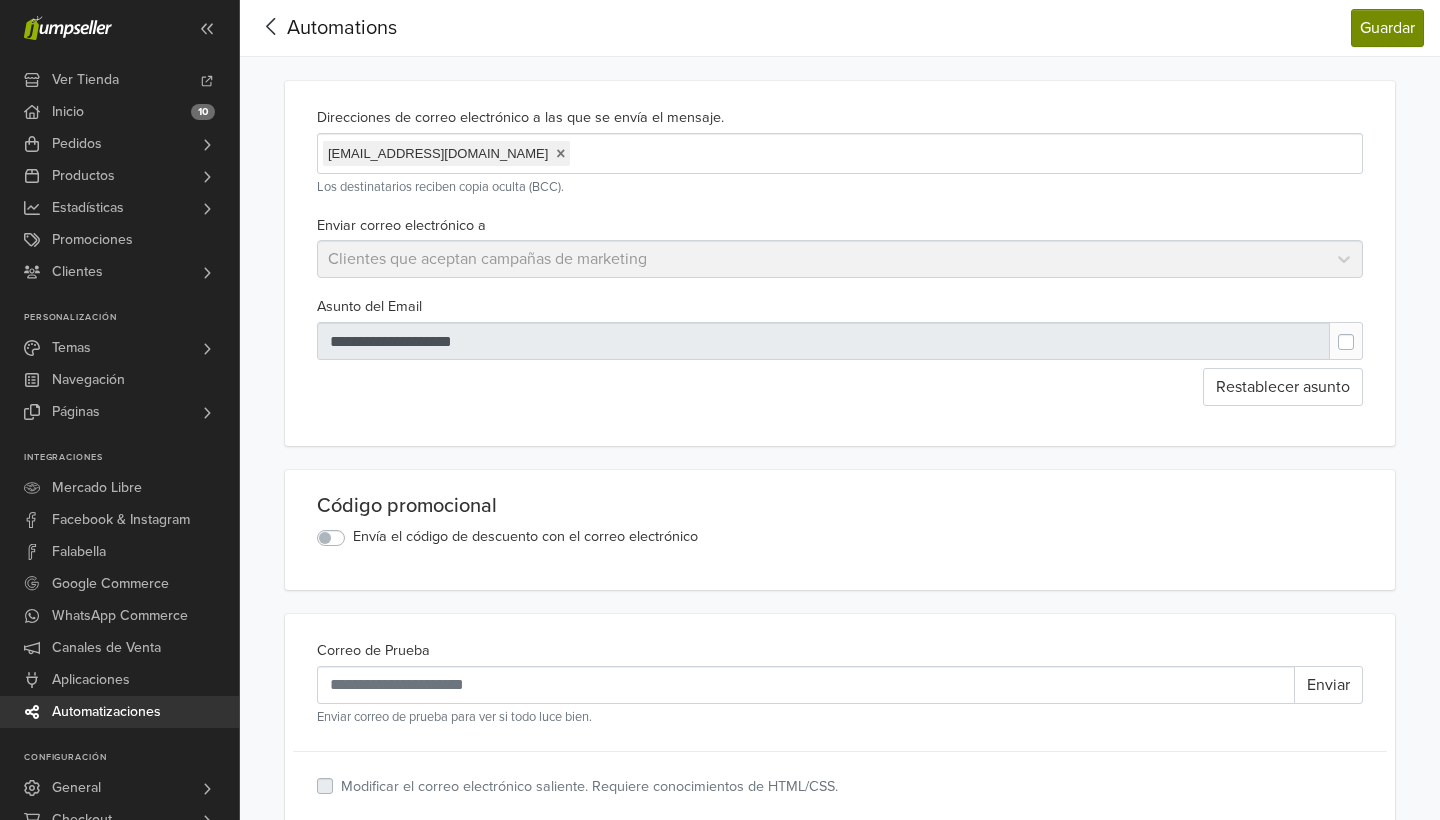 scroll, scrollTop: 0, scrollLeft: 0, axis: both 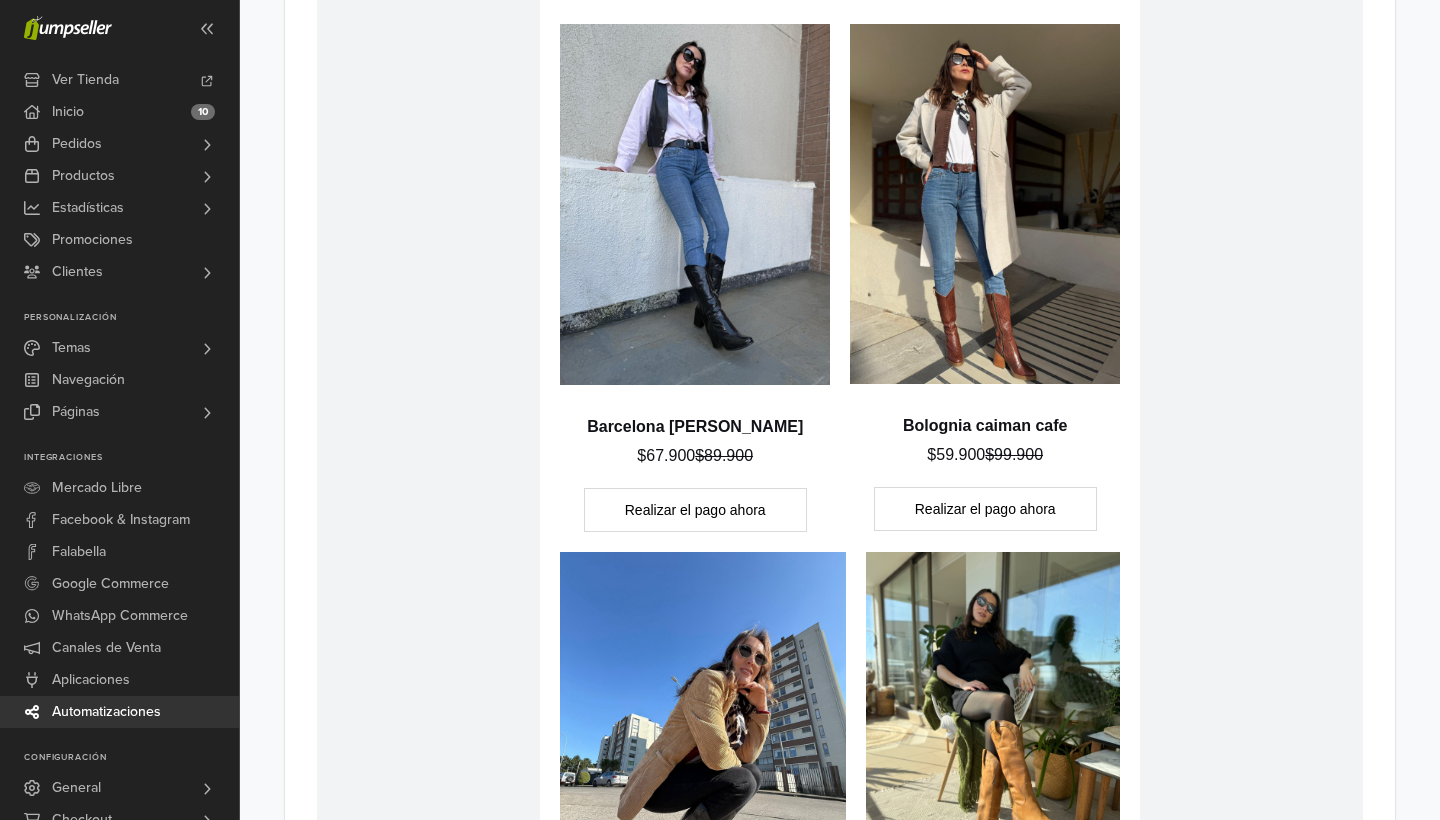 click on "Realizar el pago ahora" at bounding box center [695, 510] 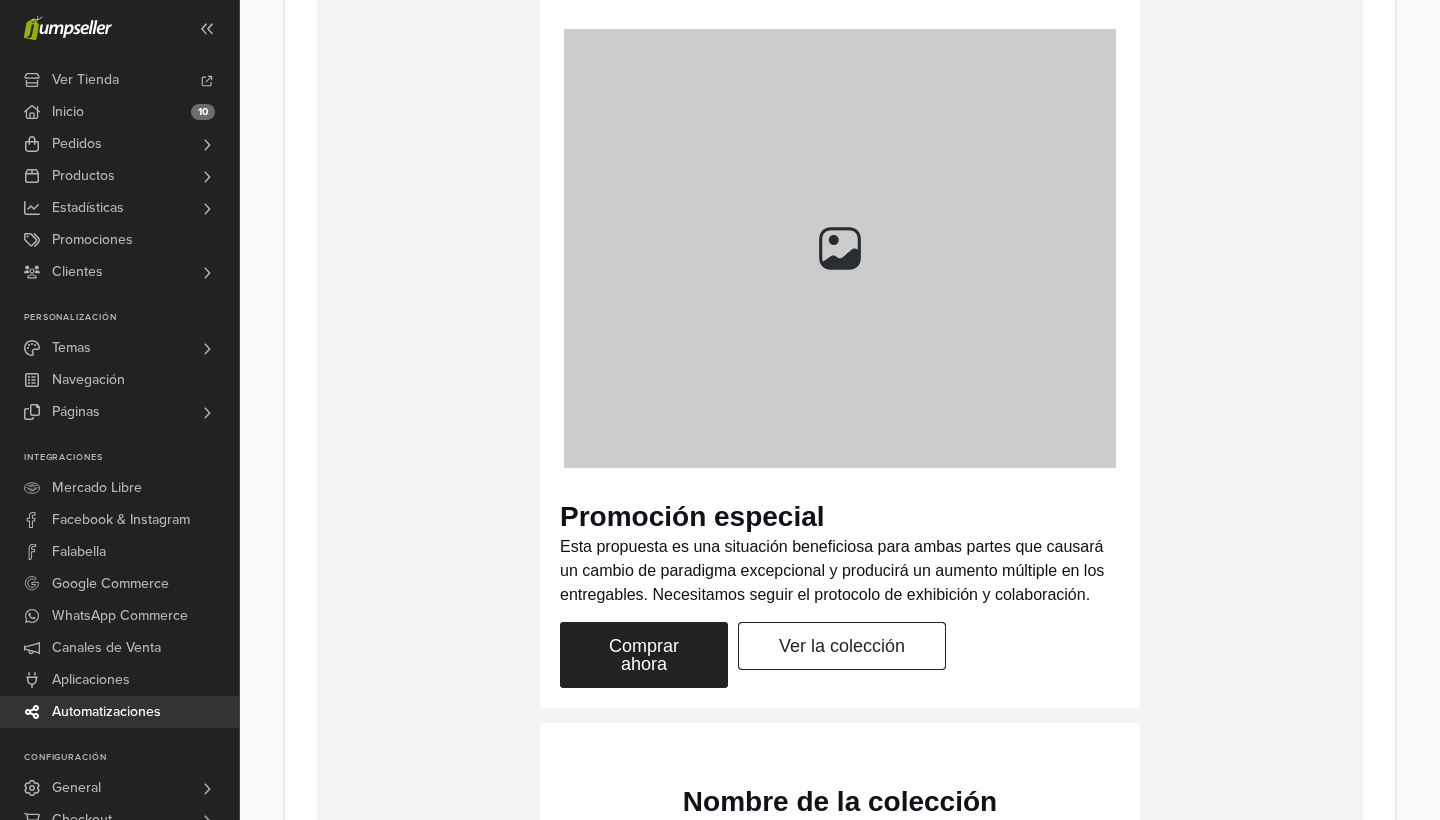 scroll, scrollTop: 3535, scrollLeft: 0, axis: vertical 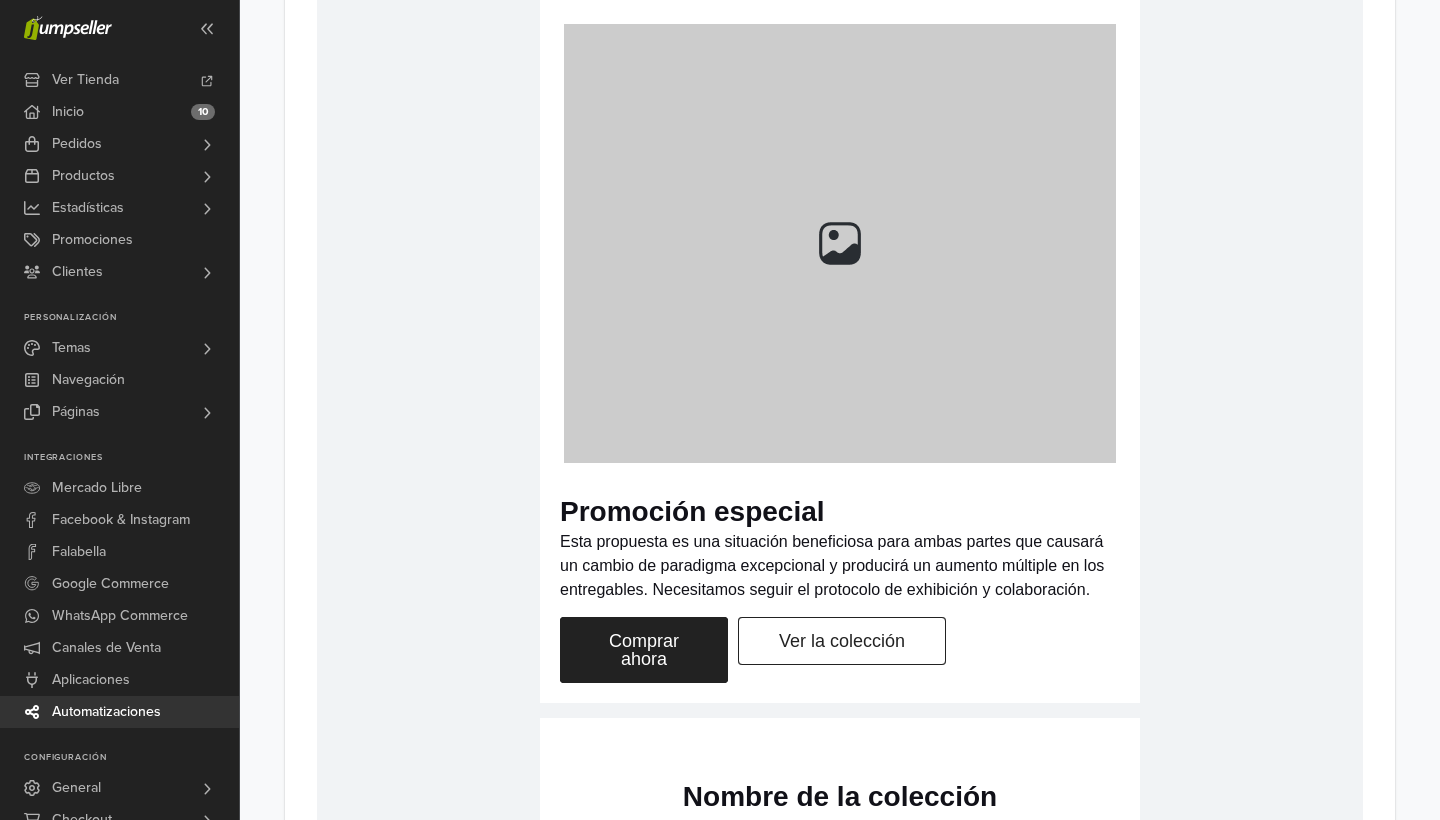 click on "Promoción especial" at bounding box center (840, 511) 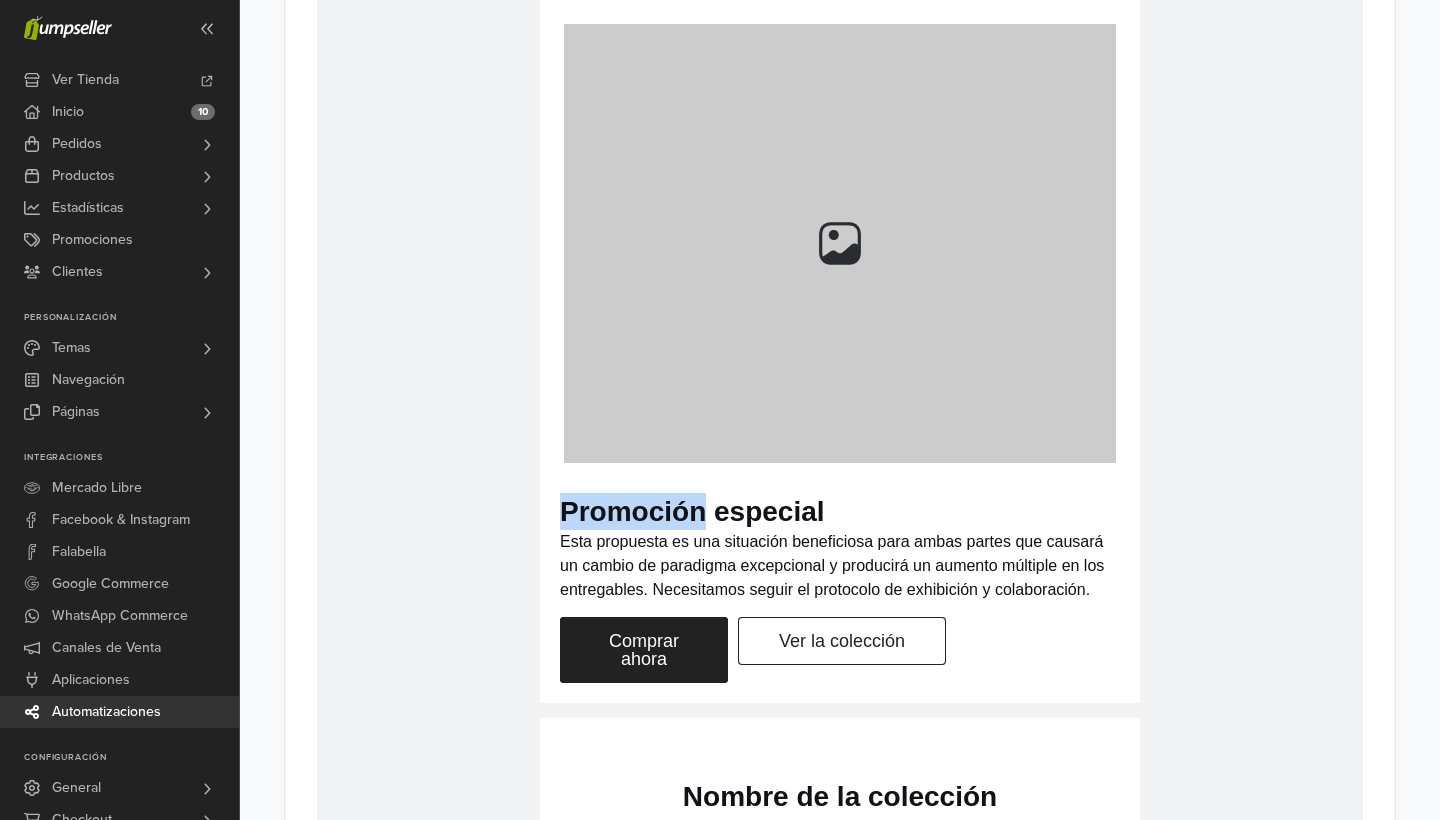 click on "Promoción especial" at bounding box center (840, 511) 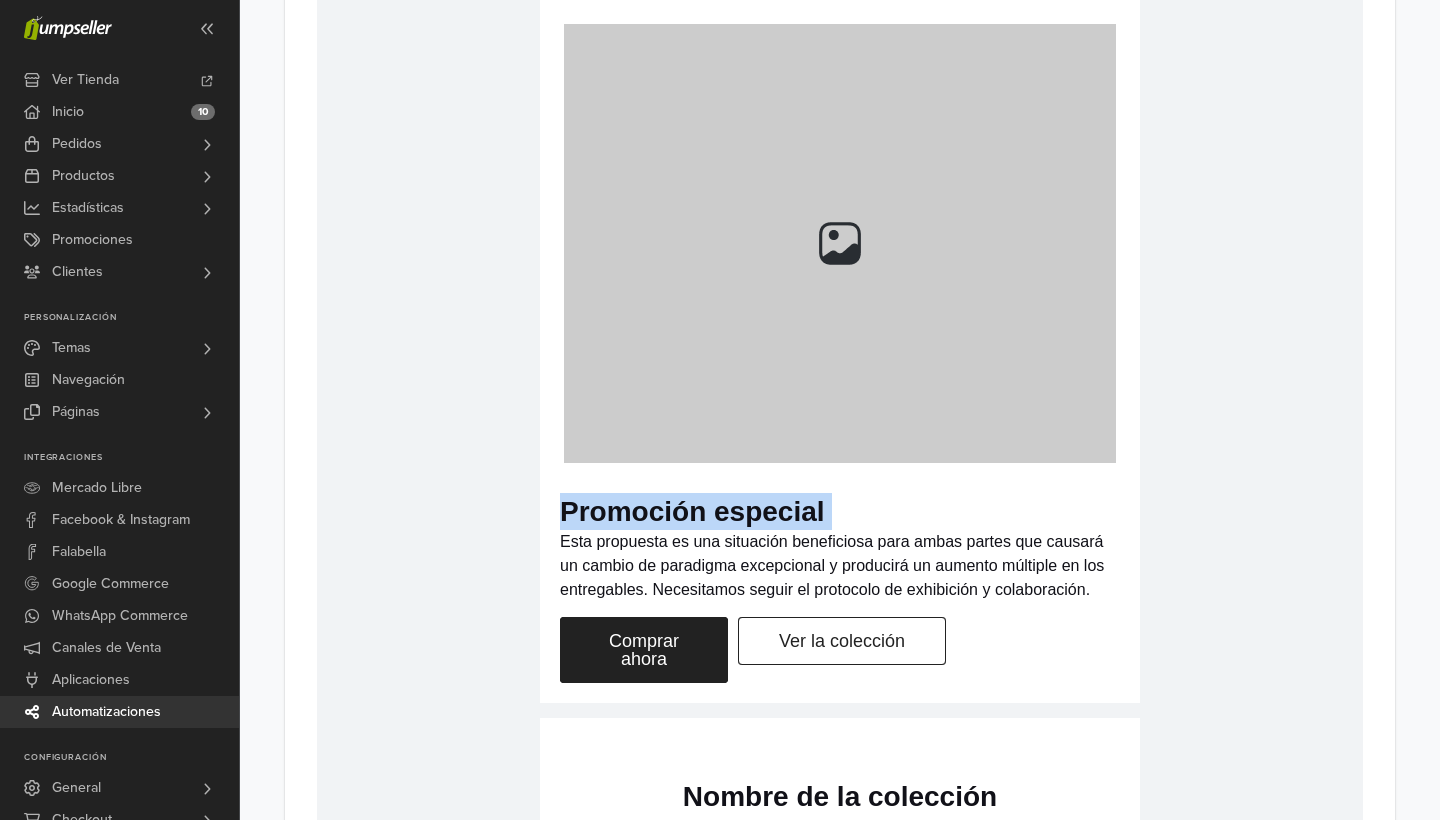 click on "Esta propuesta es una situación beneficiosa para ambas partes que causará un cambio de paradigma excepcional y producirá un aumento múltiple en los entregables. Necesitamos seguir el protocolo de exhibición y colaboración." at bounding box center [840, 566] 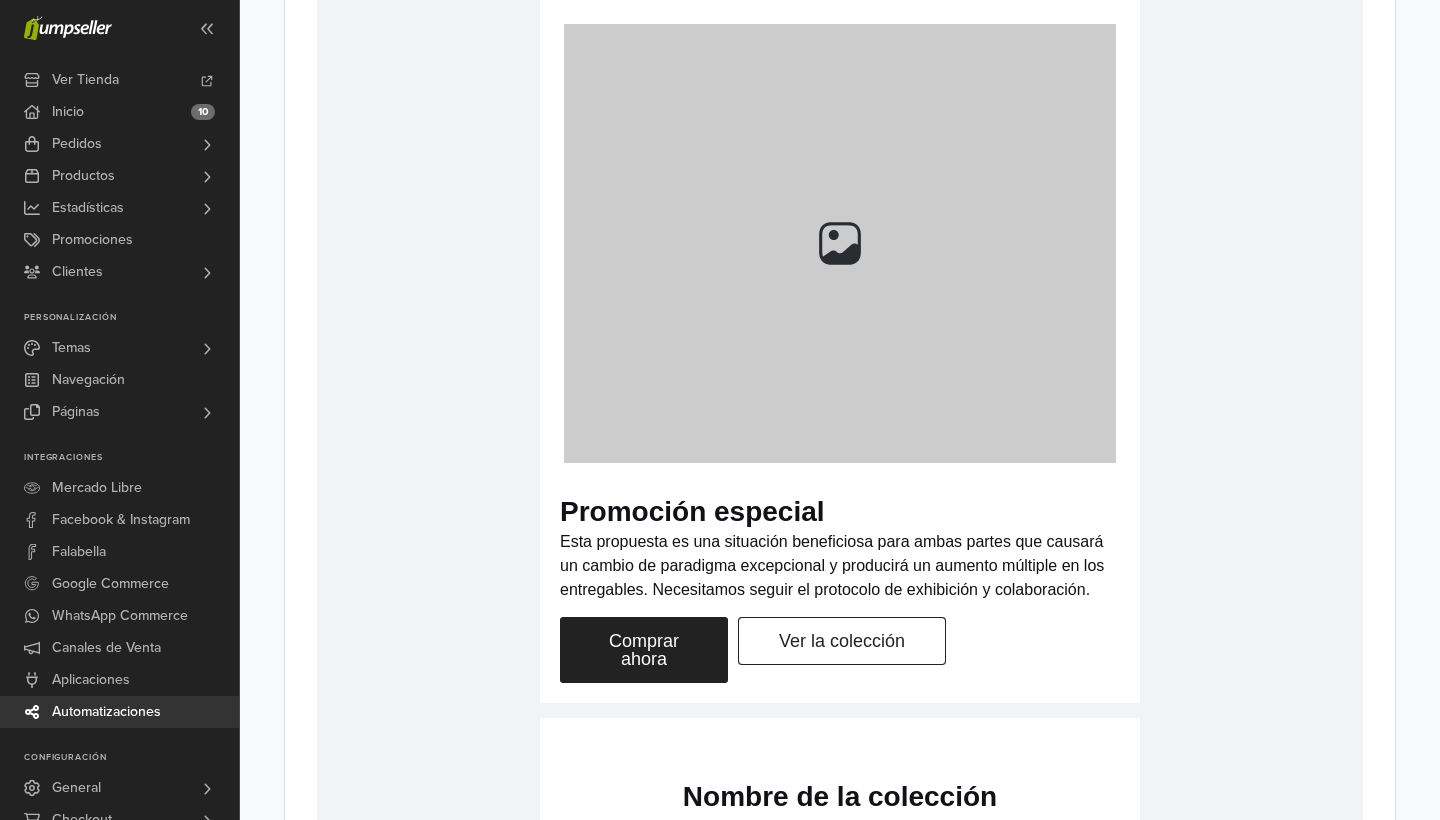 click on "Esta propuesta es una situación beneficiosa para ambas partes que causará un cambio de paradigma excepcional y producirá un aumento múltiple en los entregables. Necesitamos seguir el protocolo de exhibición y colaboración." at bounding box center (840, 566) 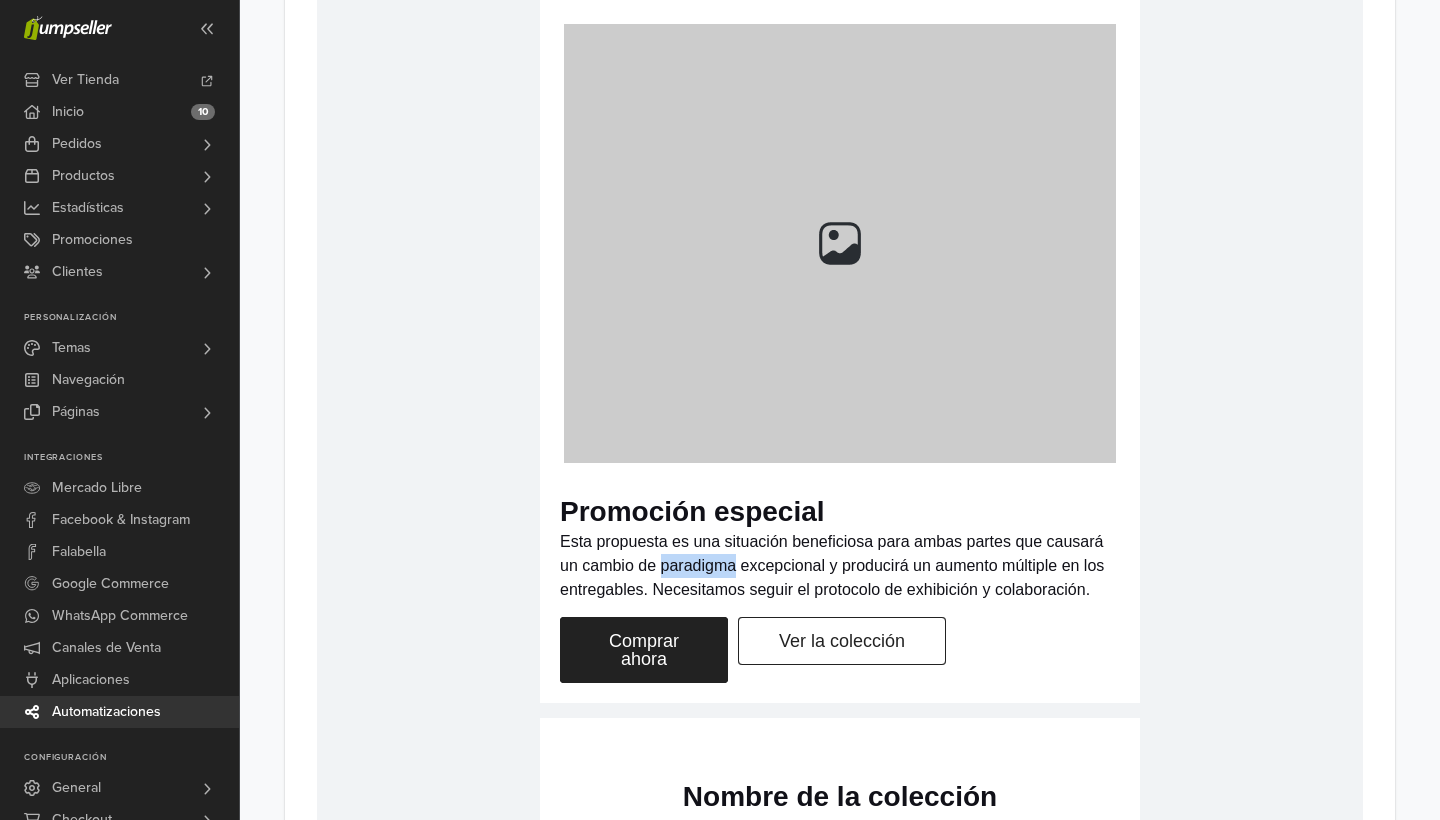 click on "Esta propuesta es una situación beneficiosa para ambas partes que causará un cambio de paradigma excepcional y producirá un aumento múltiple en los entregables. Necesitamos seguir el protocolo de exhibición y colaboración." at bounding box center (840, 566) 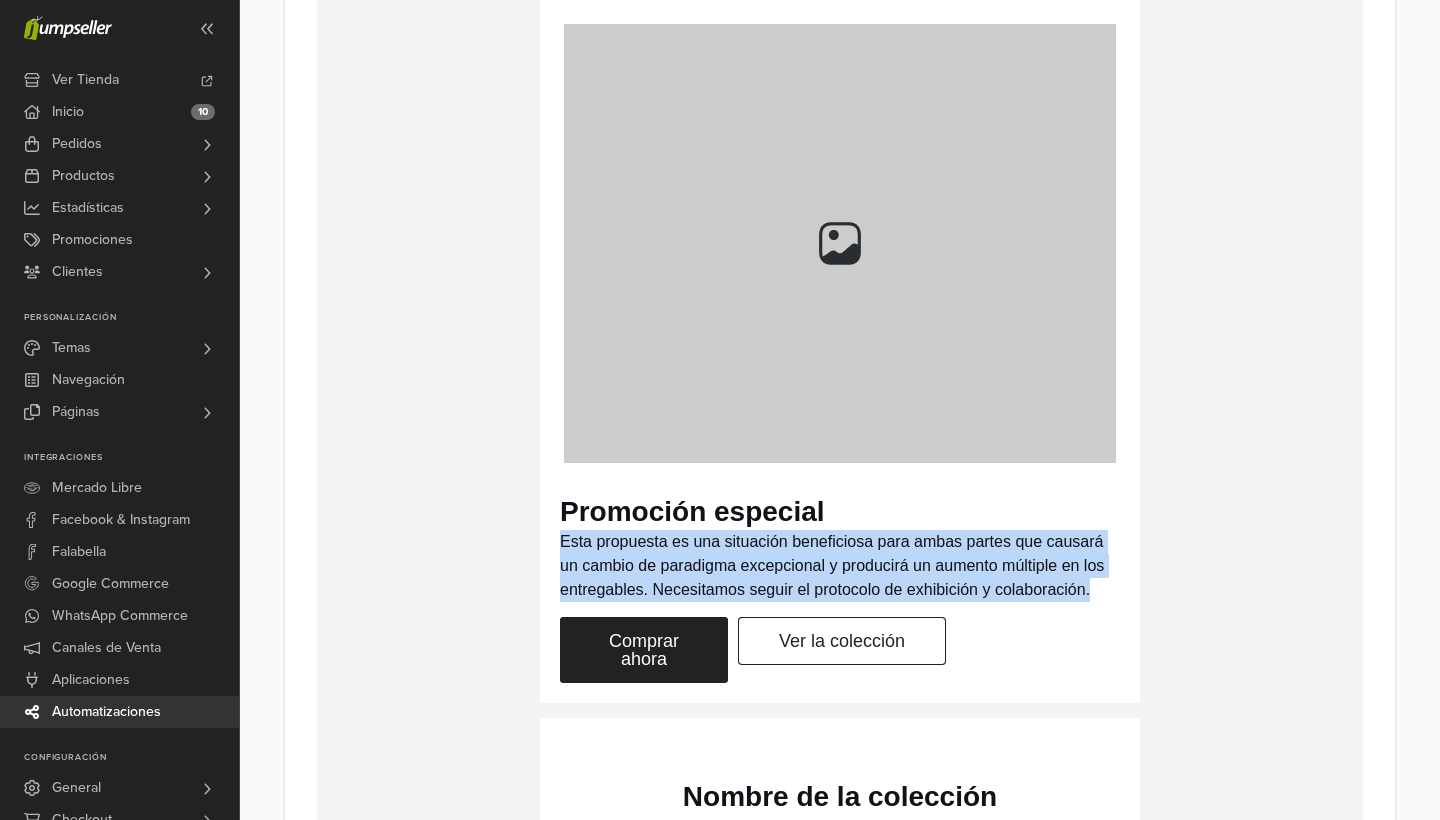 click on "Esta propuesta es una situación beneficiosa para ambas partes que causará un cambio de paradigma excepcional y producirá un aumento múltiple en los entregables. Necesitamos seguir el protocolo de exhibición y colaboración." at bounding box center (840, 566) 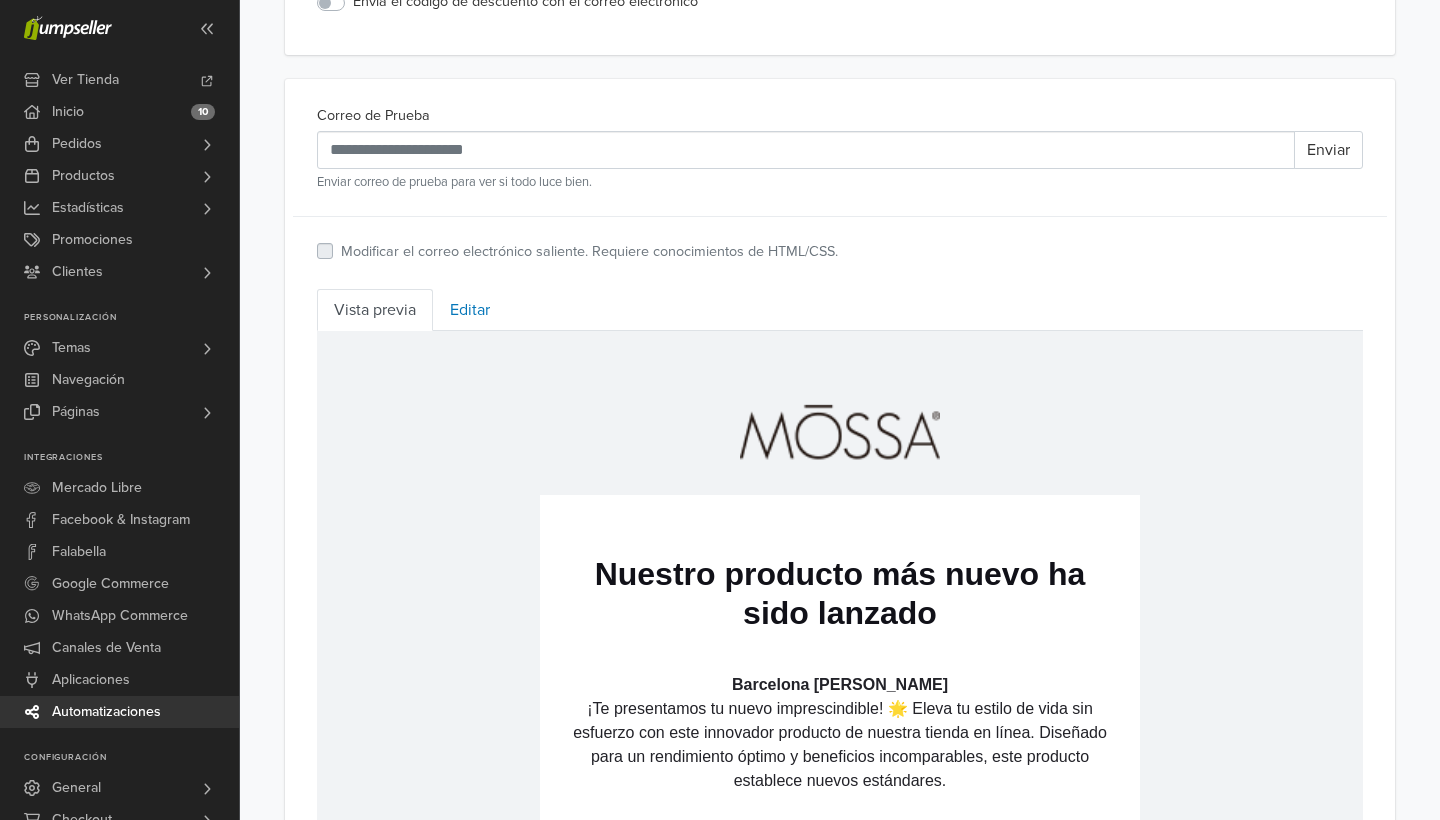 scroll, scrollTop: 548, scrollLeft: 0, axis: vertical 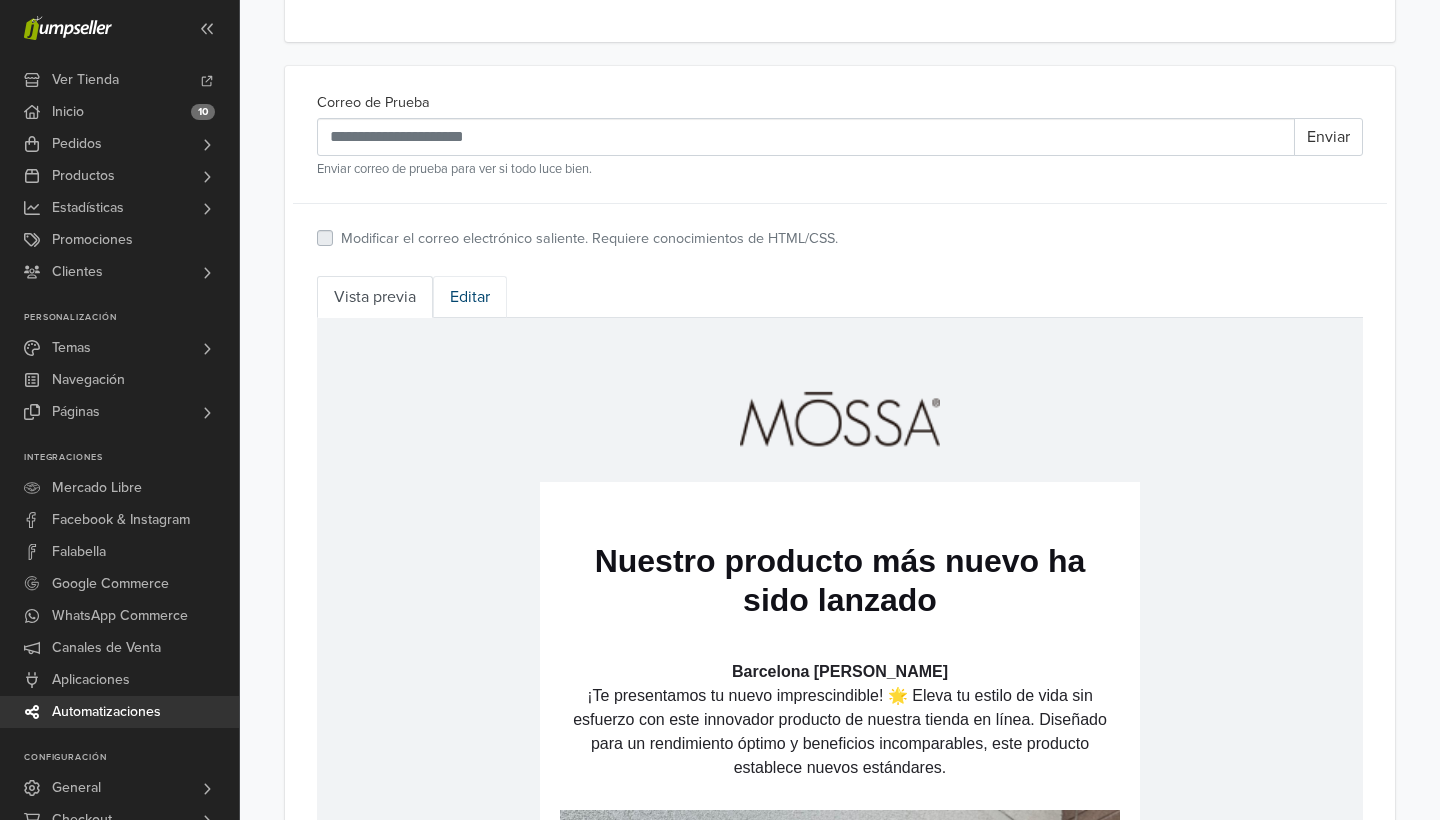 click on "Editar" at bounding box center [470, 297] 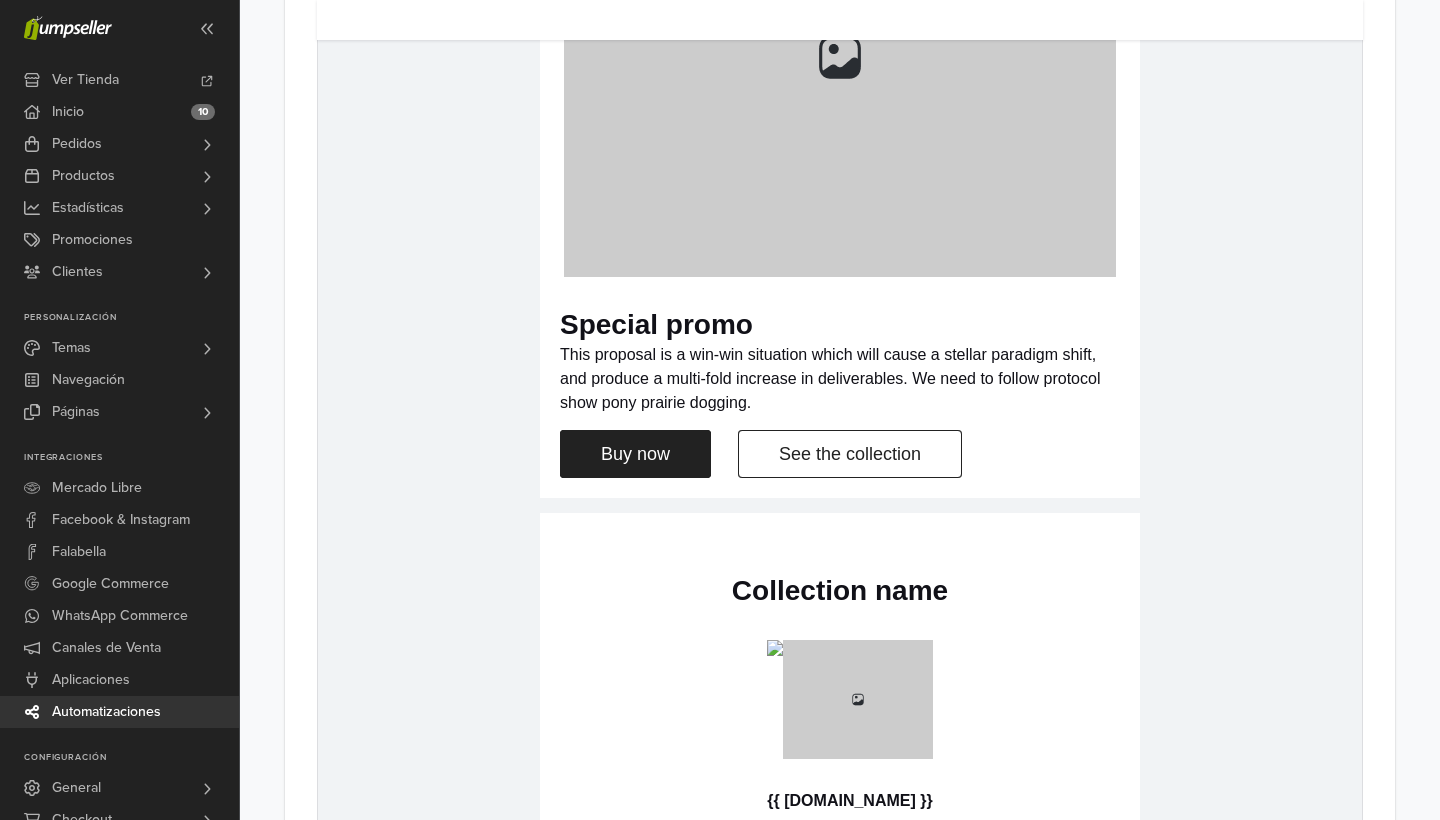 scroll, scrollTop: 2506, scrollLeft: 0, axis: vertical 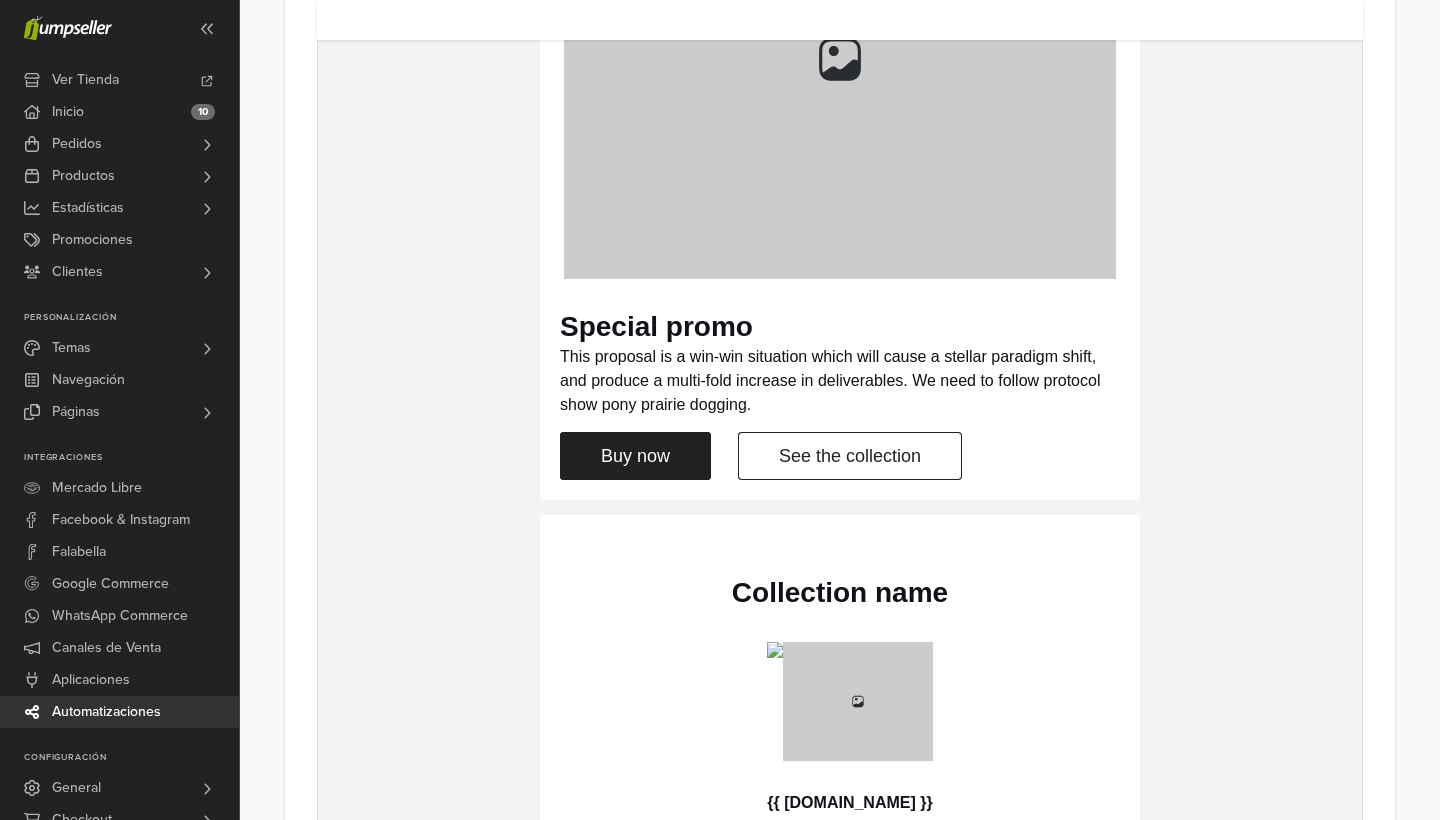 click on "This proposal is a win-win situation which will cause a stellar paradigm shift, and produce a
multi-fold increase in deliverables. We need to follow protocol show pony prairie dogging." at bounding box center [840, 381] 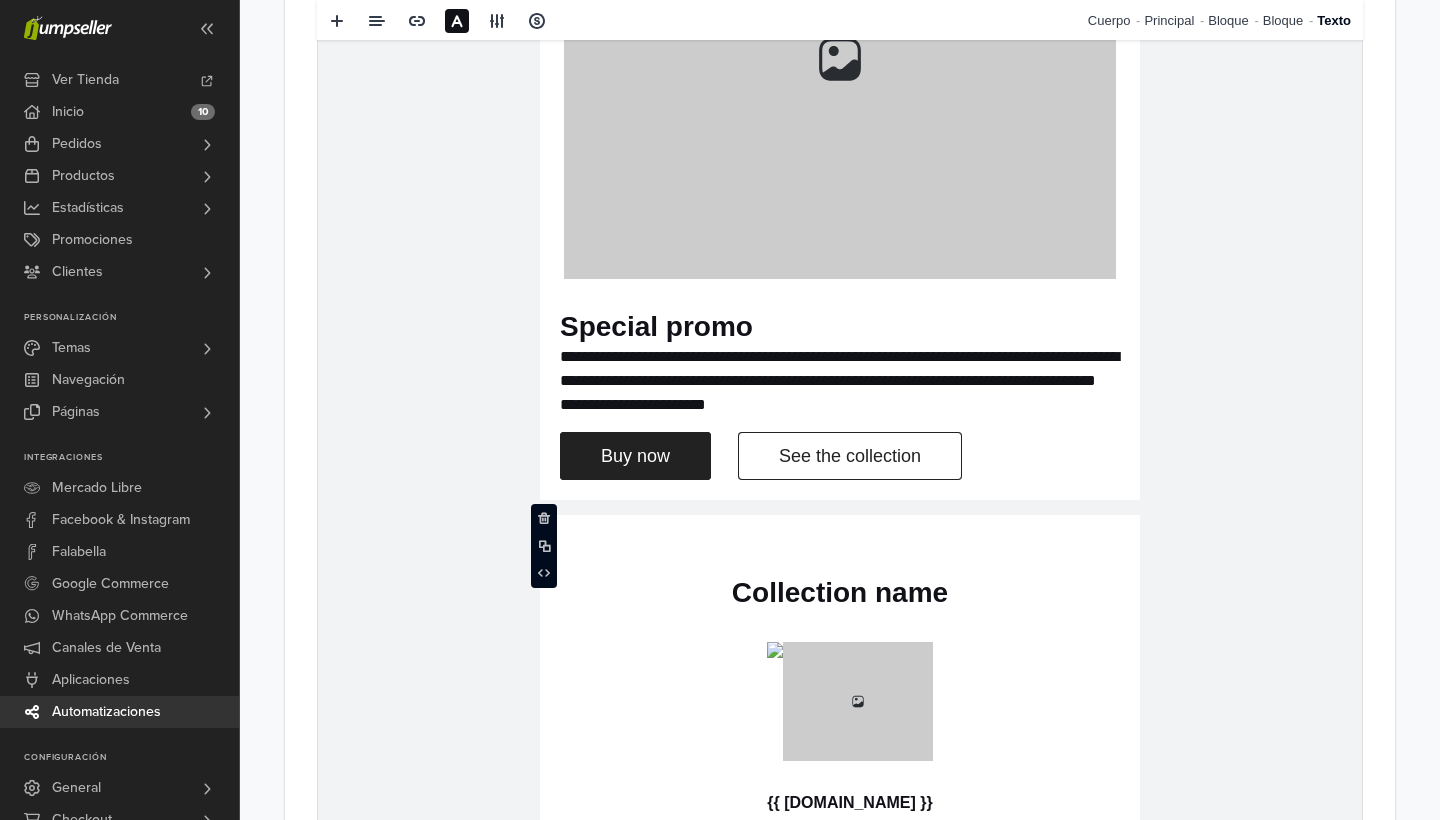 click on "**********" at bounding box center (840, 381) 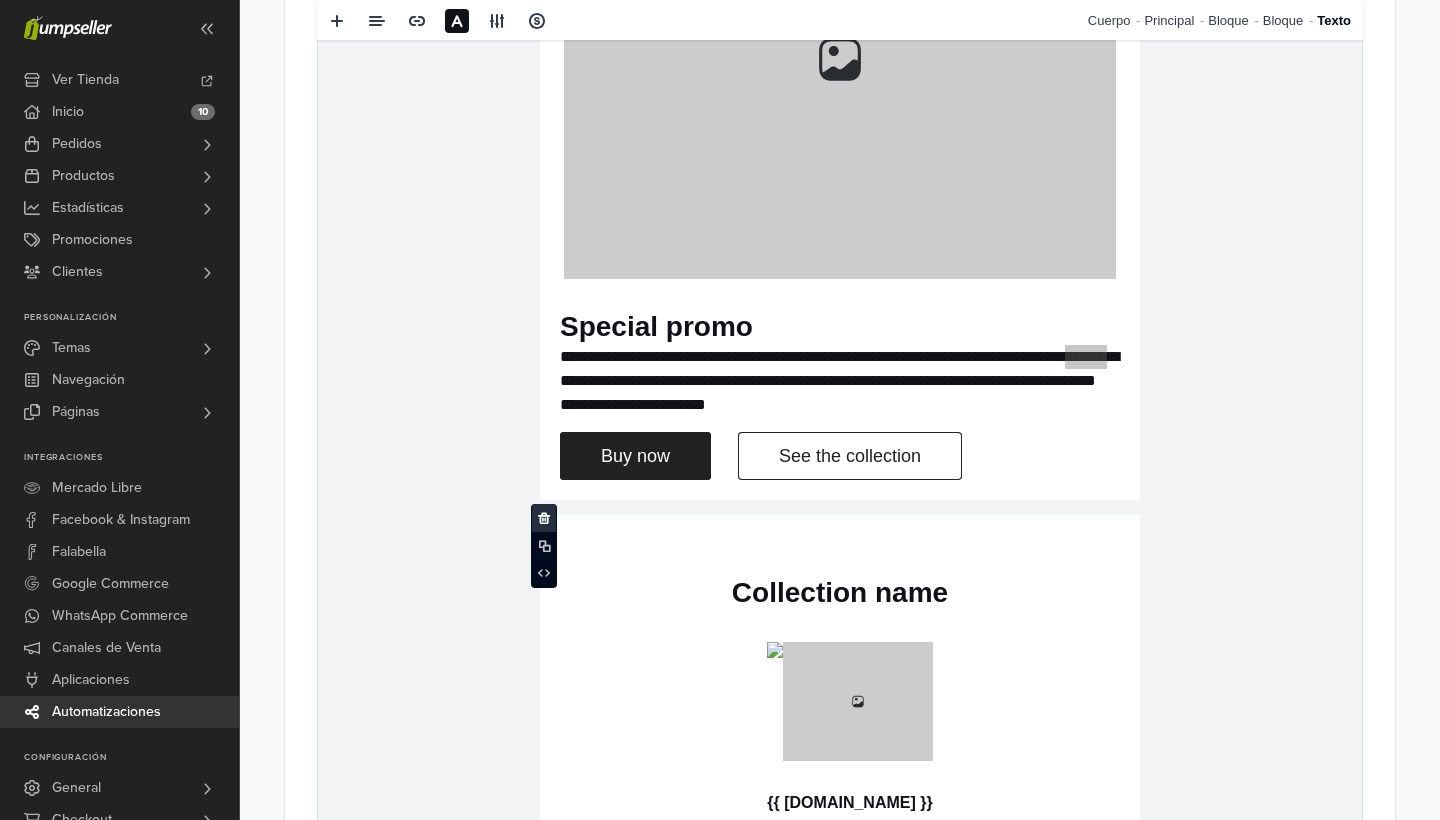 click at bounding box center [544, 518] 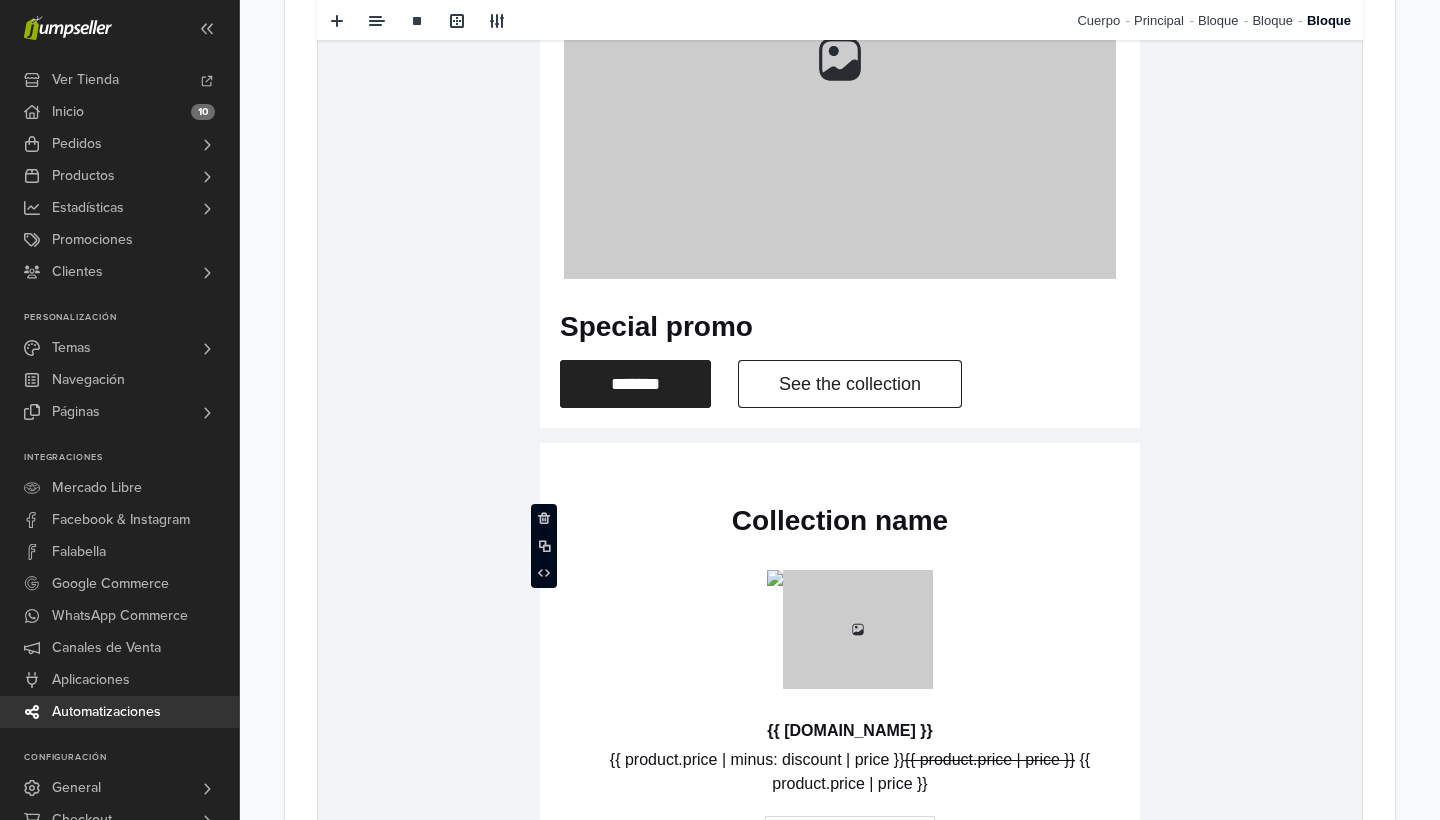 click on "Special promo" at bounding box center [840, 327] 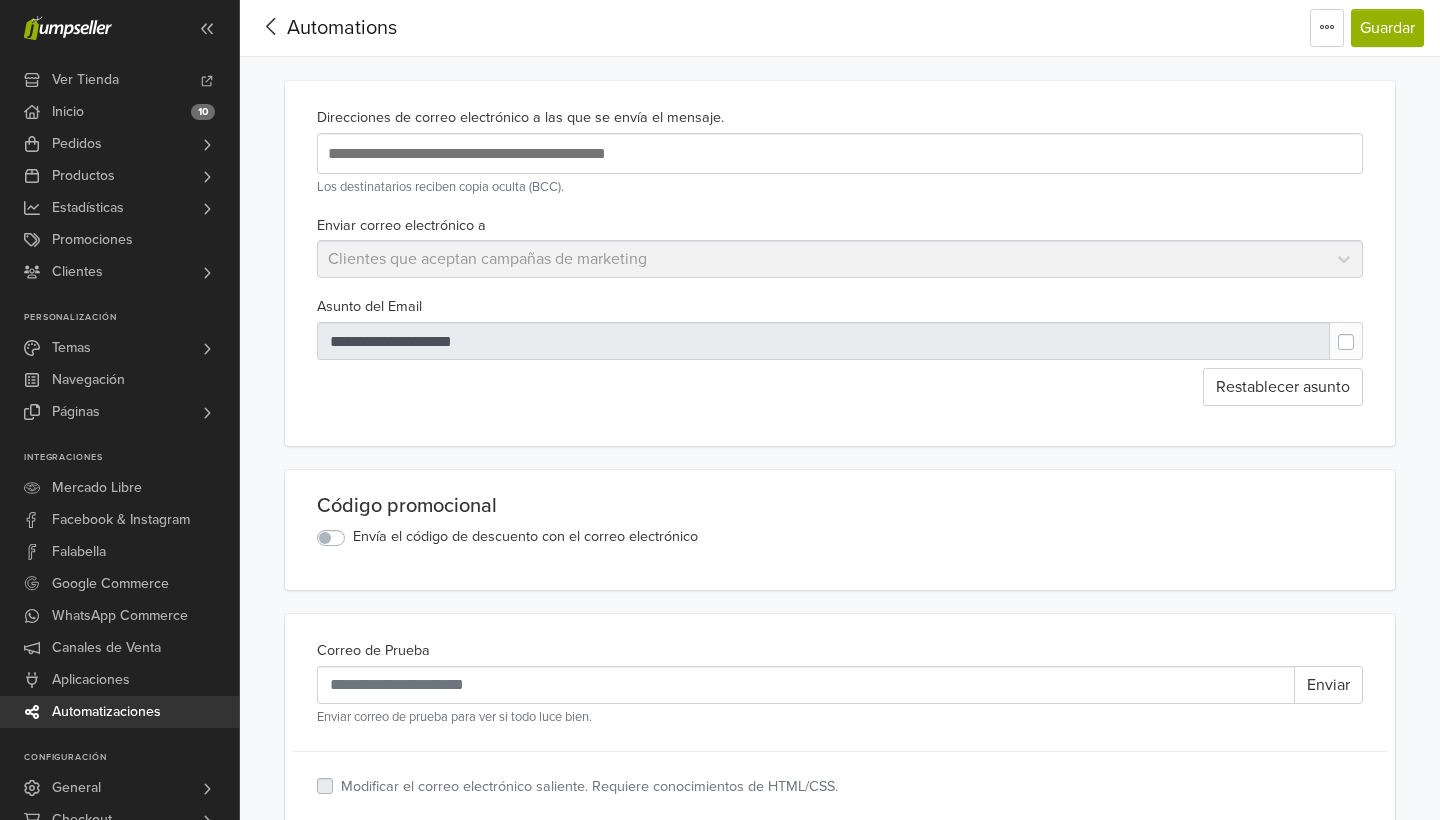 scroll, scrollTop: 0, scrollLeft: 0, axis: both 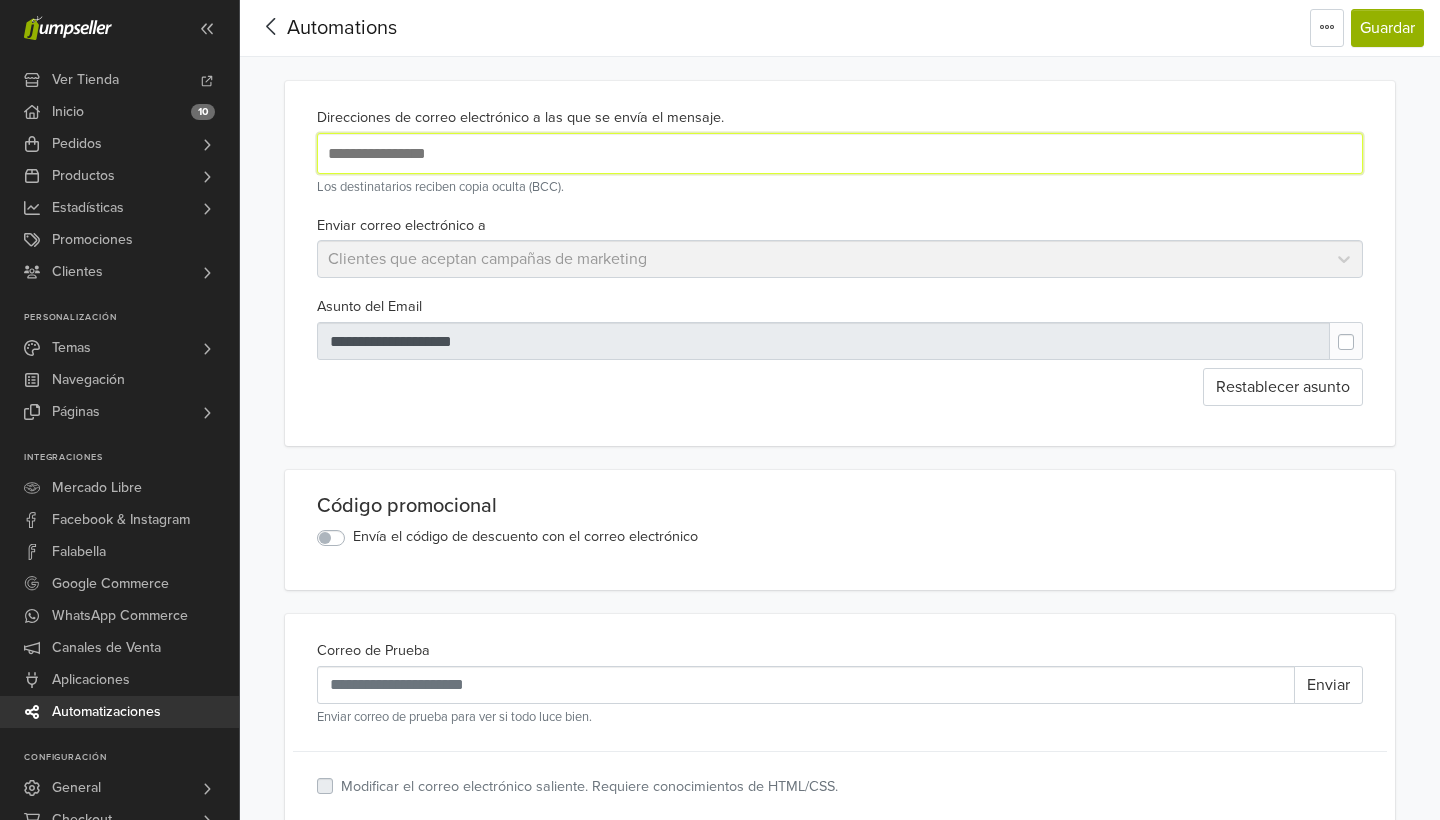click on "**********" at bounding box center [648, 153] 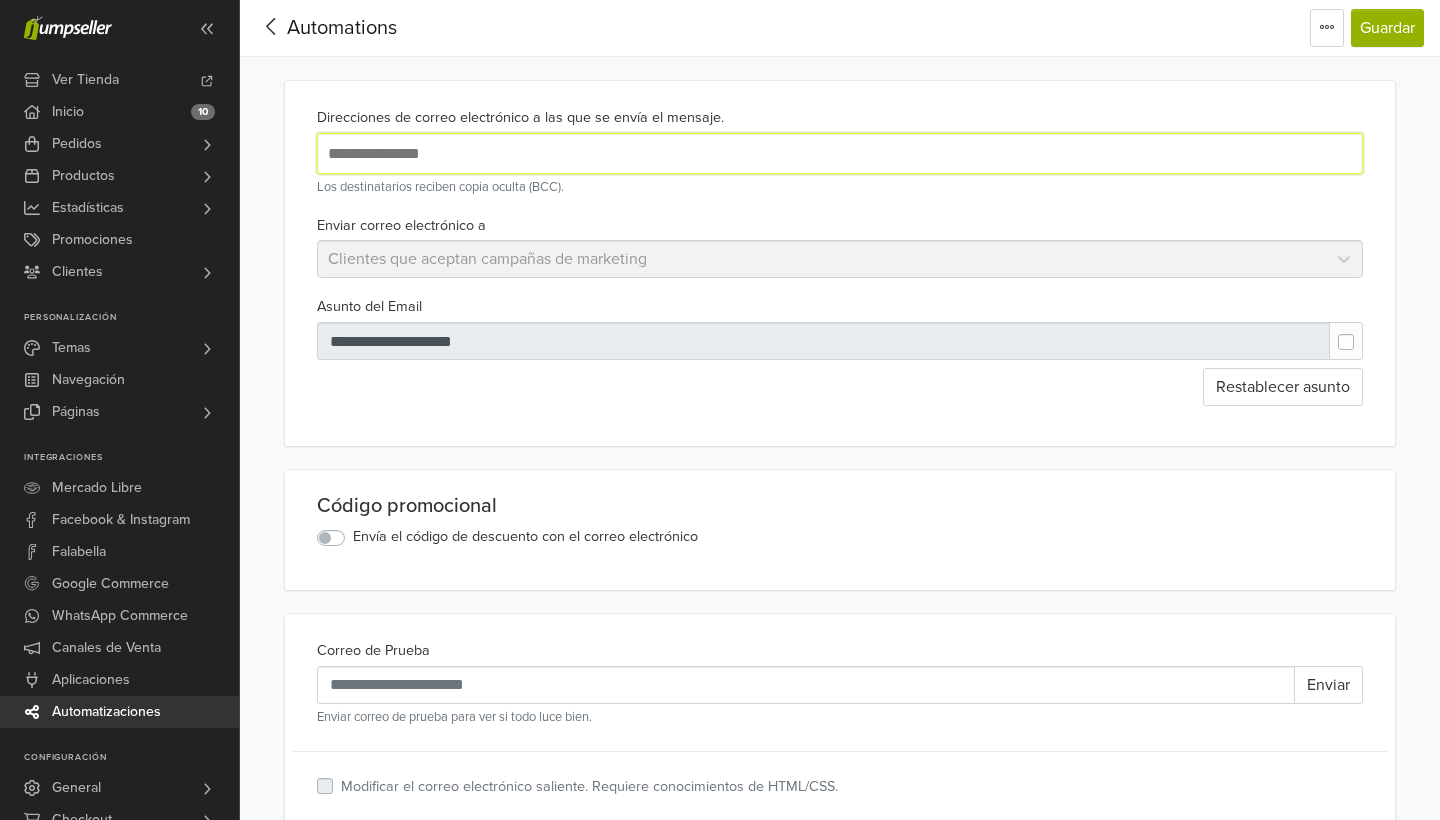 type on "**********" 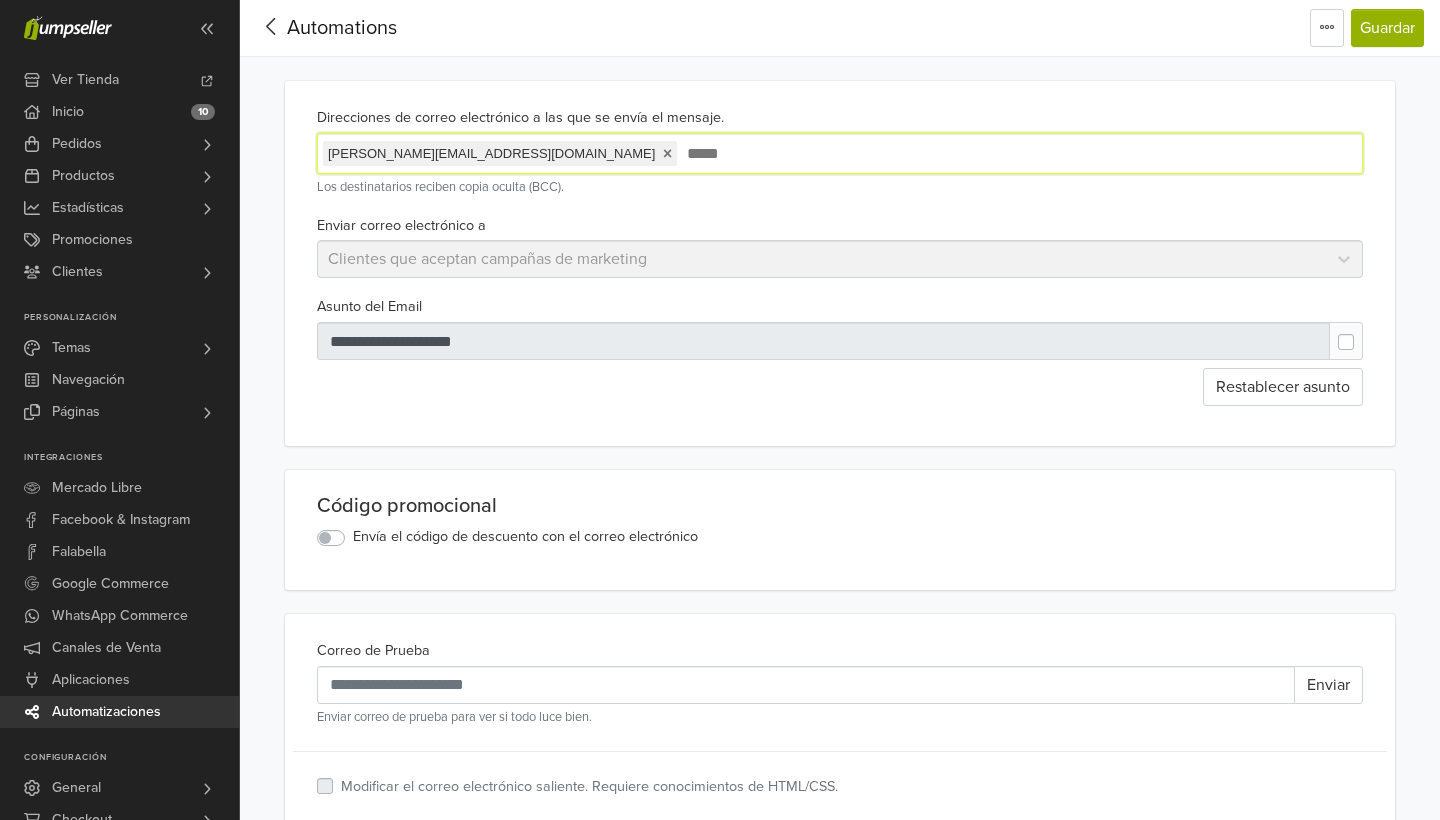 type on "******" 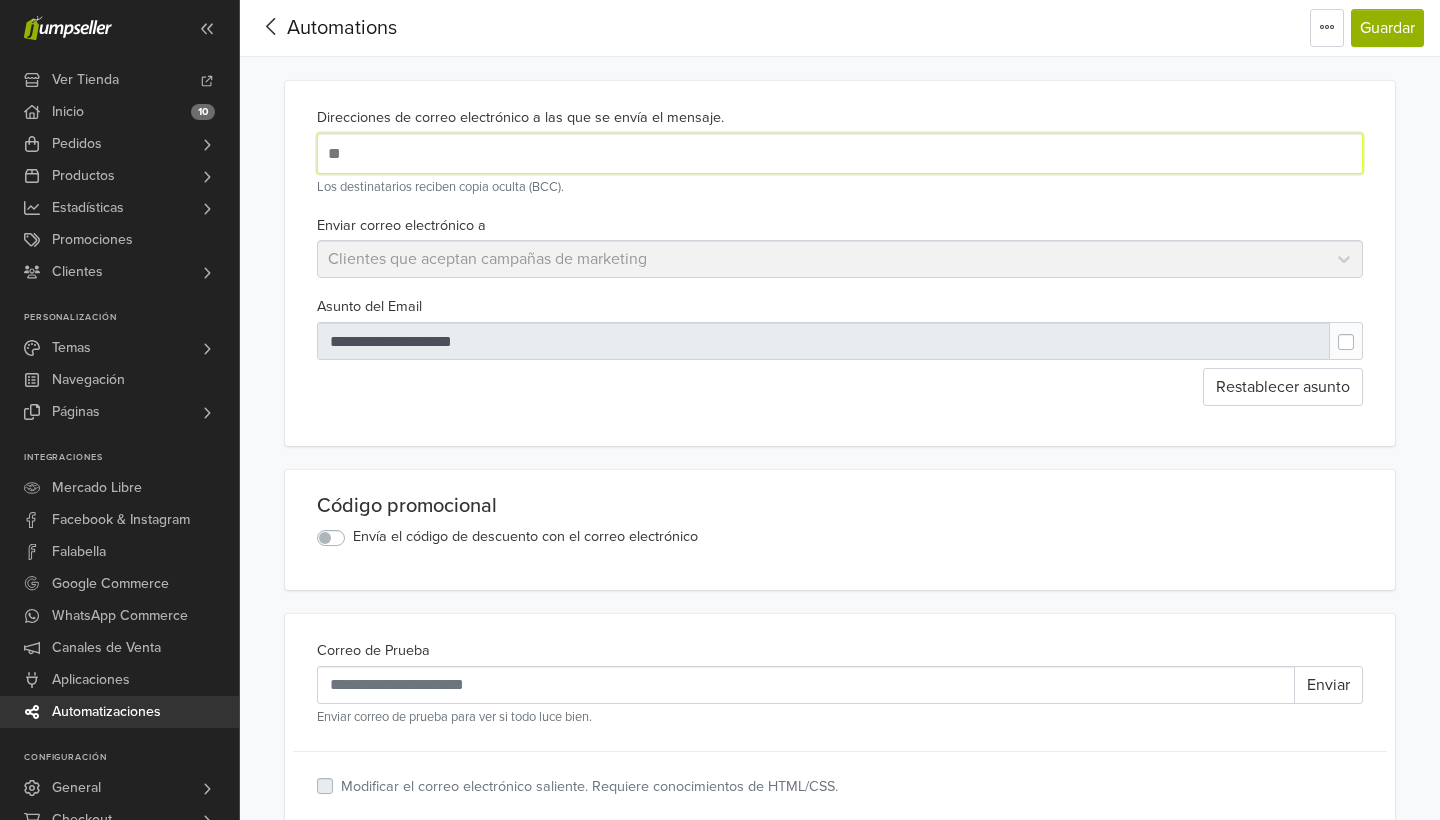 type on "*" 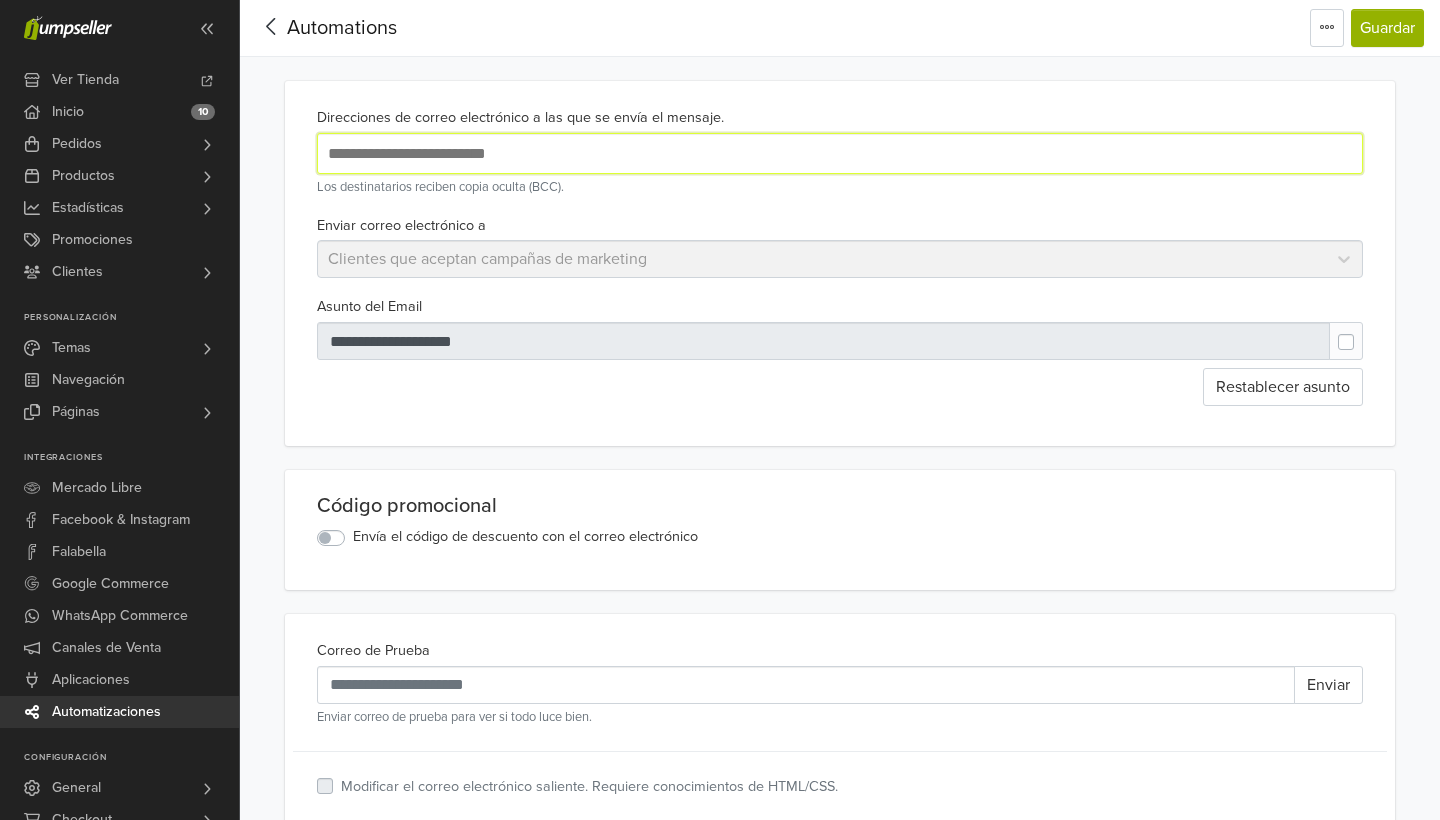type on "**********" 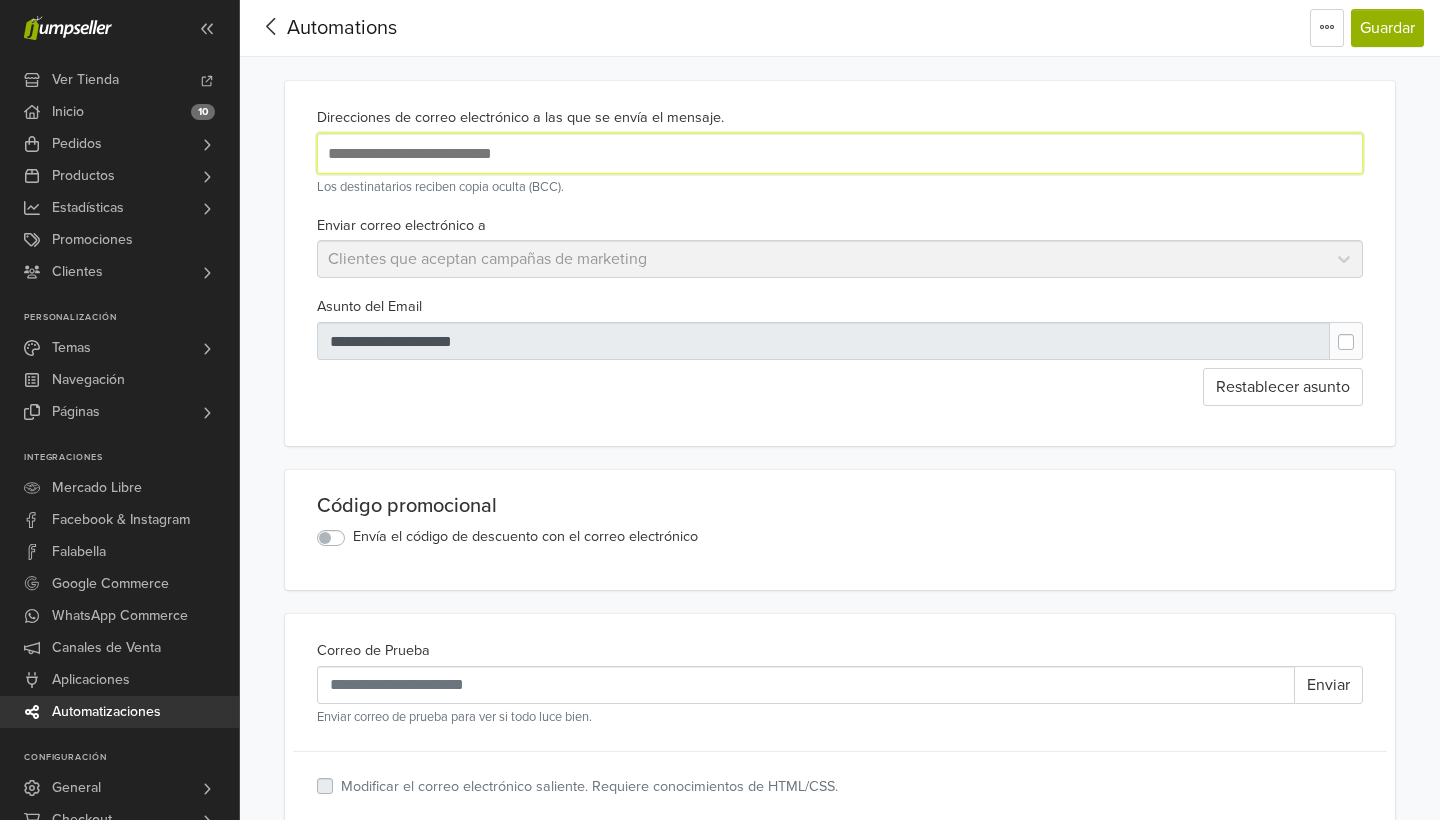 type 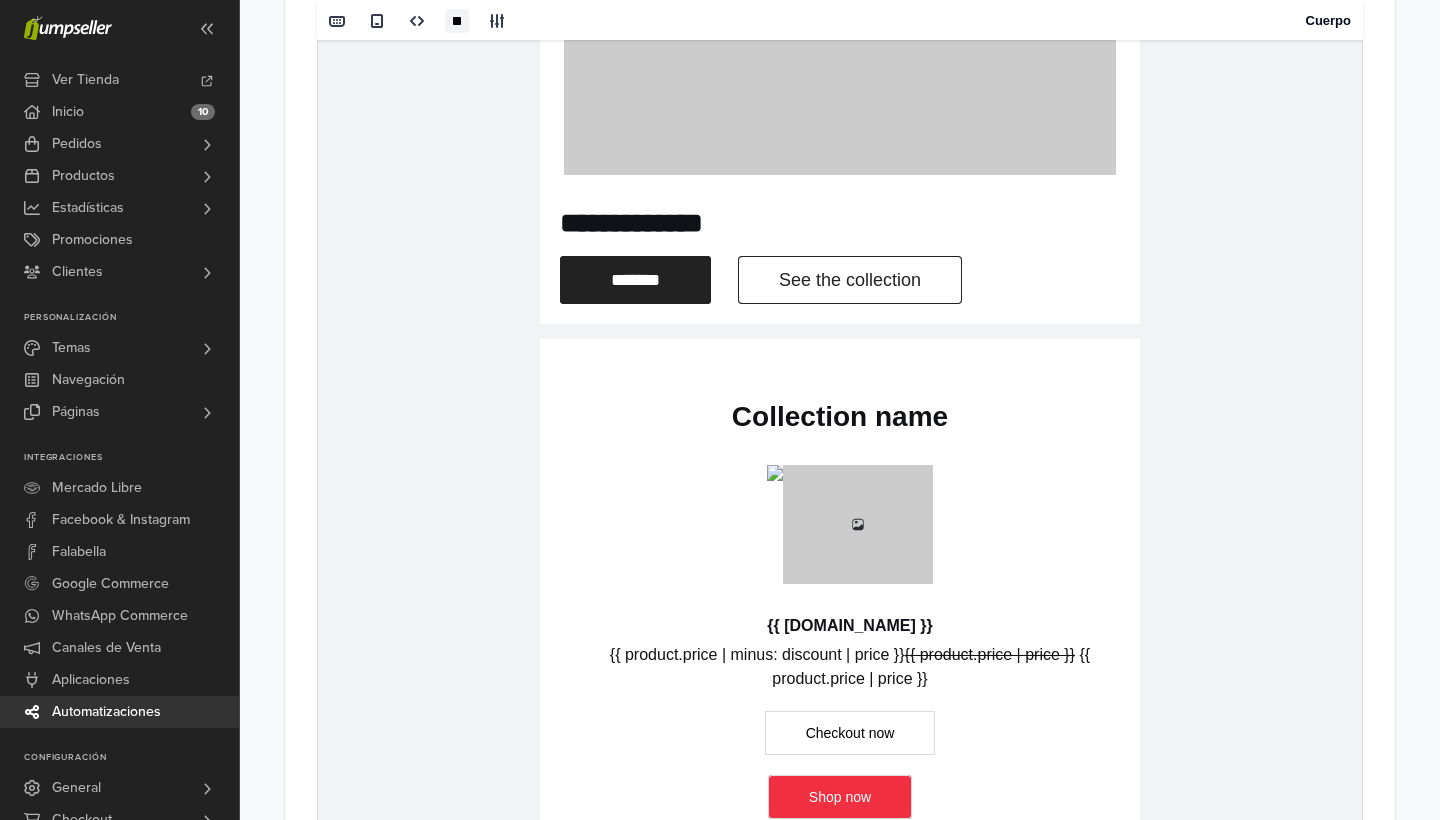 scroll, scrollTop: 2608, scrollLeft: 0, axis: vertical 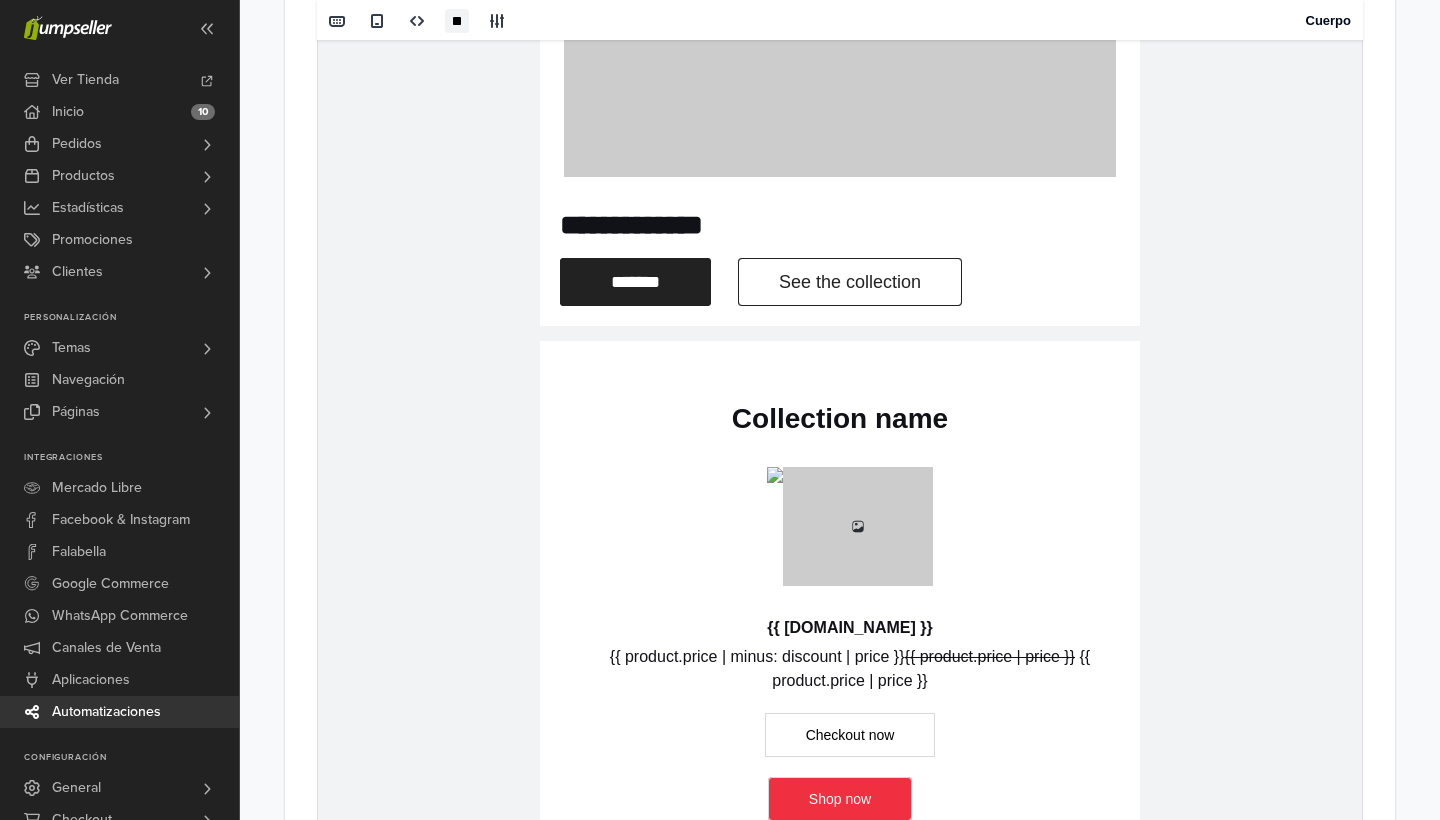 click on "**********" at bounding box center [840, 225] 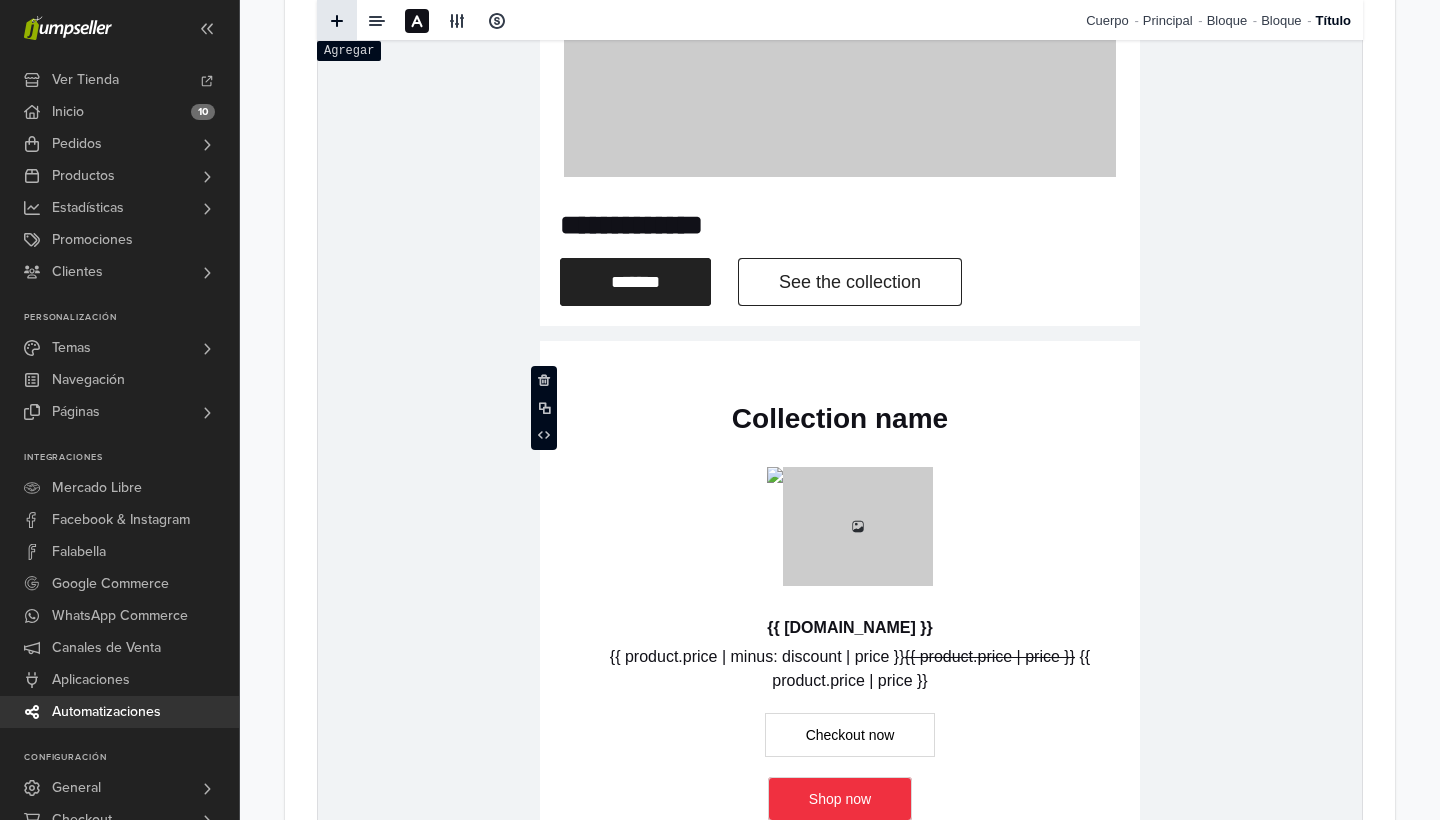 click at bounding box center [337, 21] 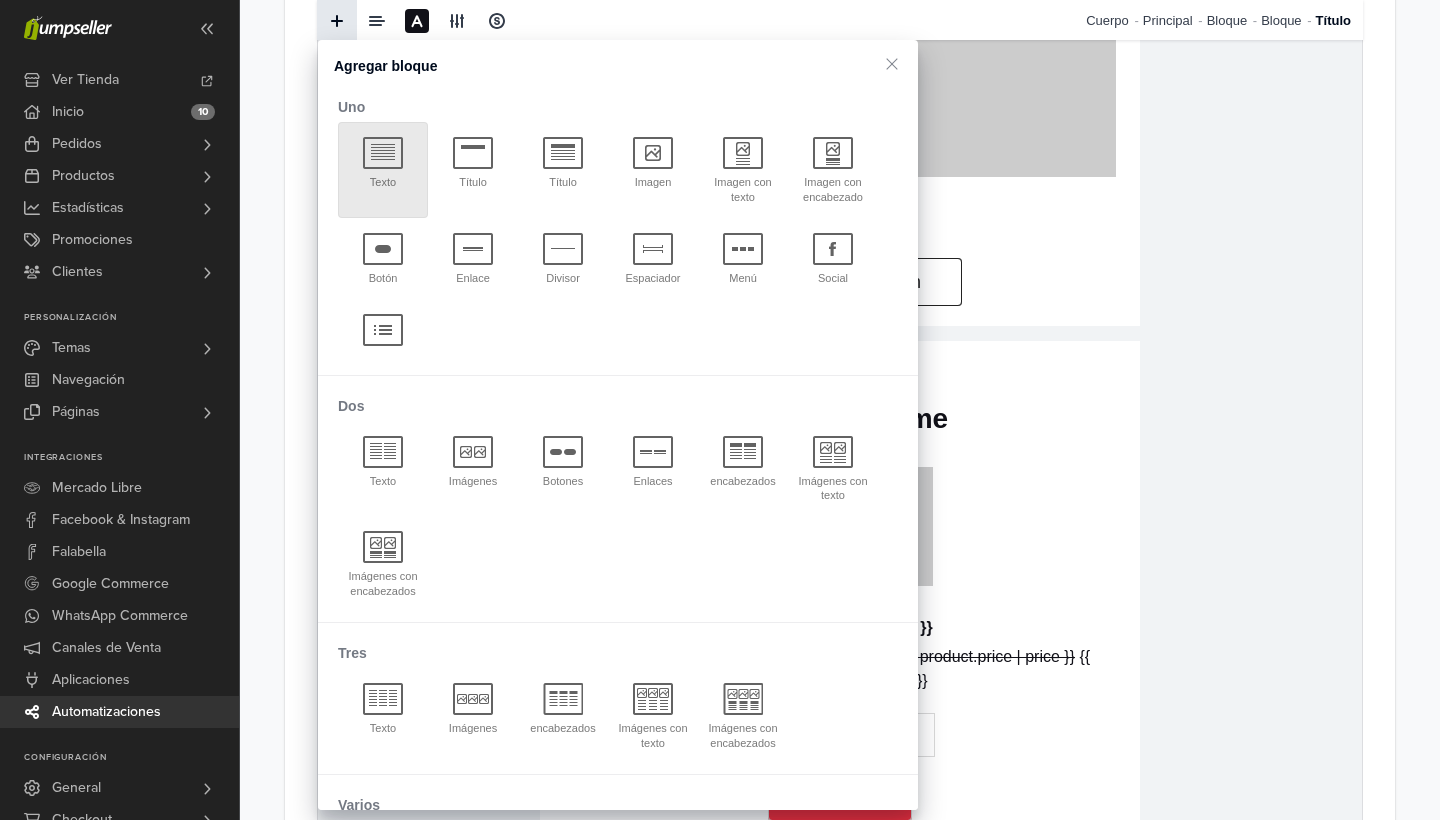click at bounding box center (383, 153) 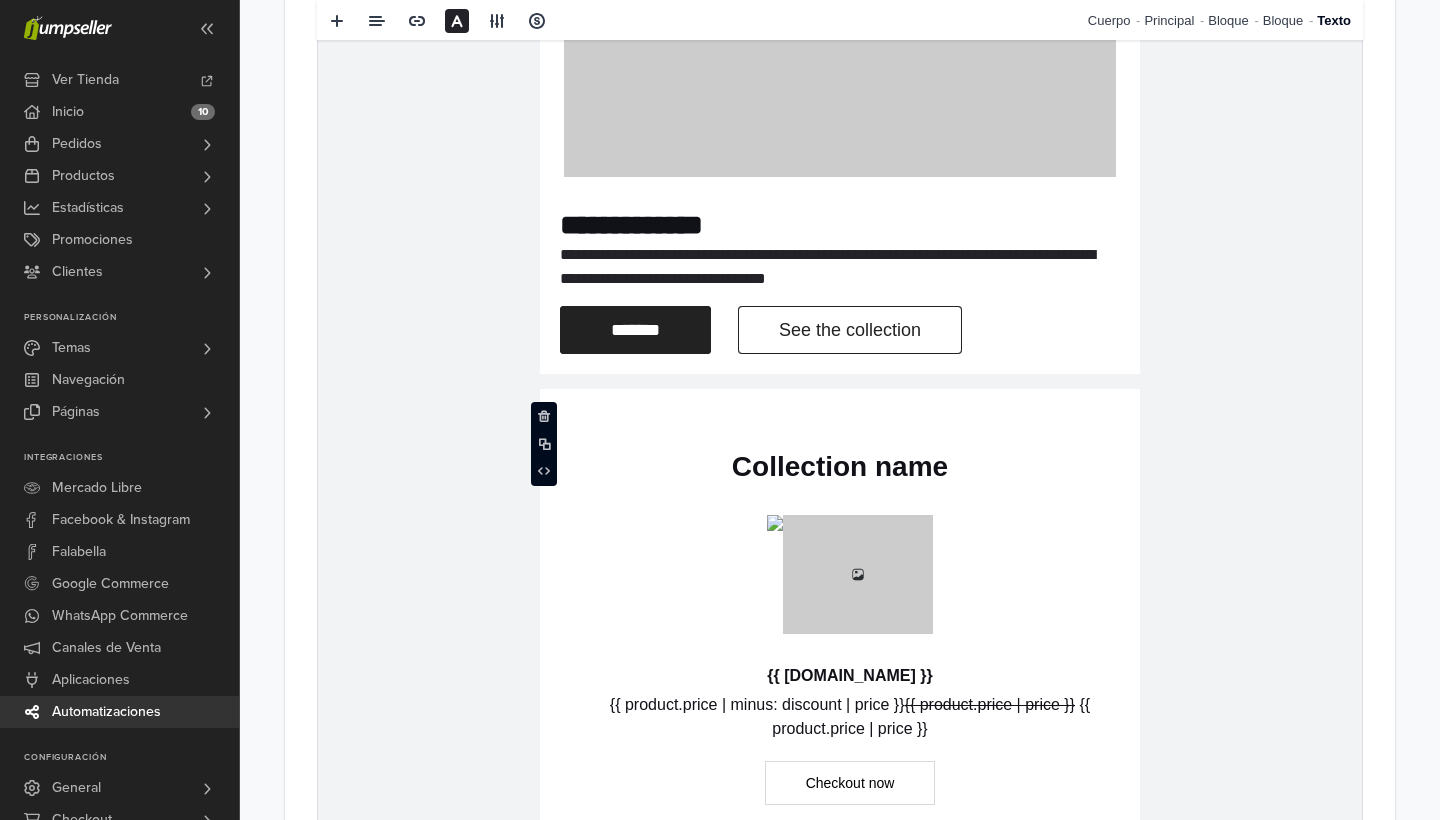 click on "**********" at bounding box center [840, 267] 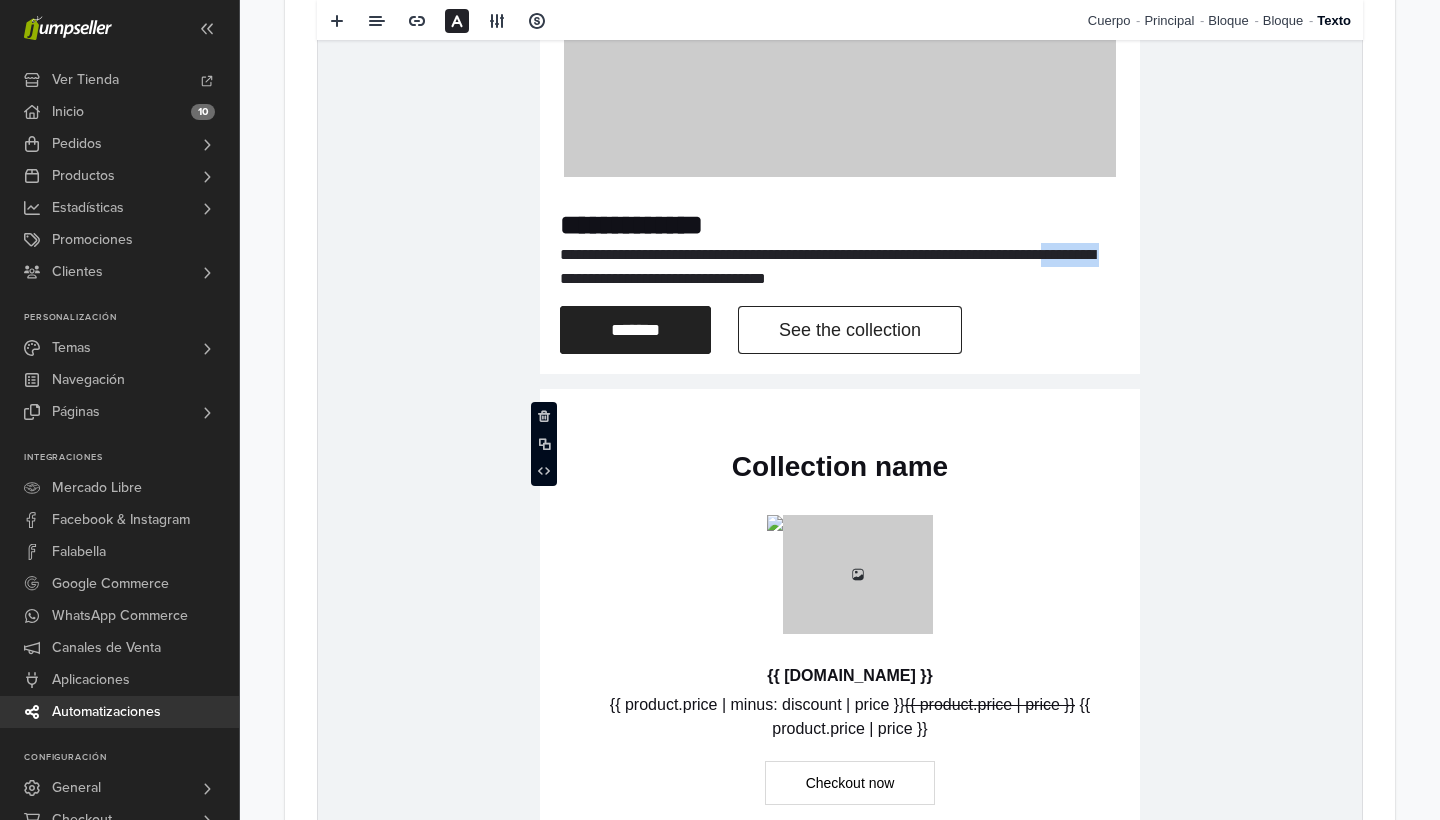 click on "**********" at bounding box center (840, 267) 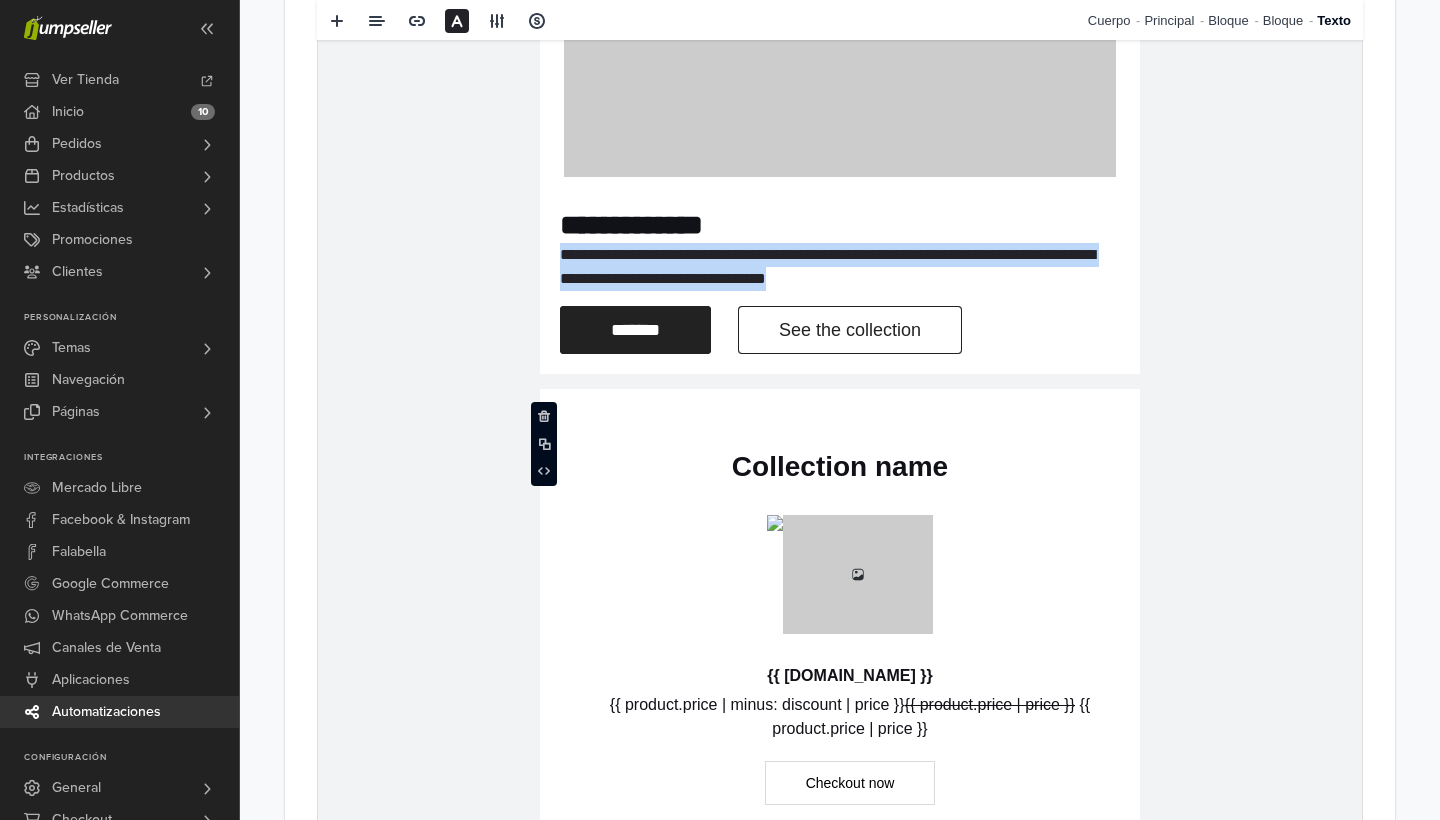 type 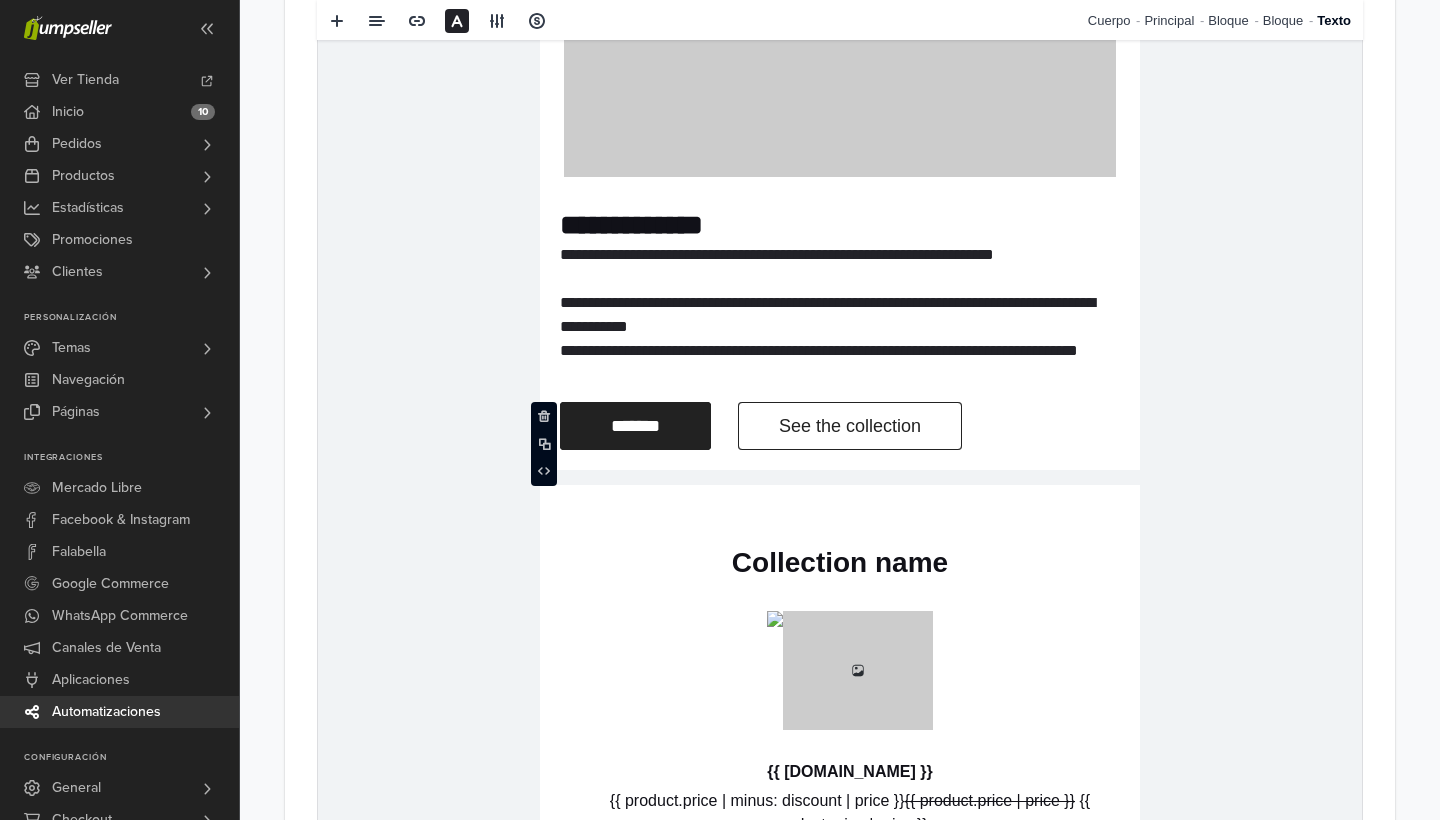 click on "**********" at bounding box center (840, 315) 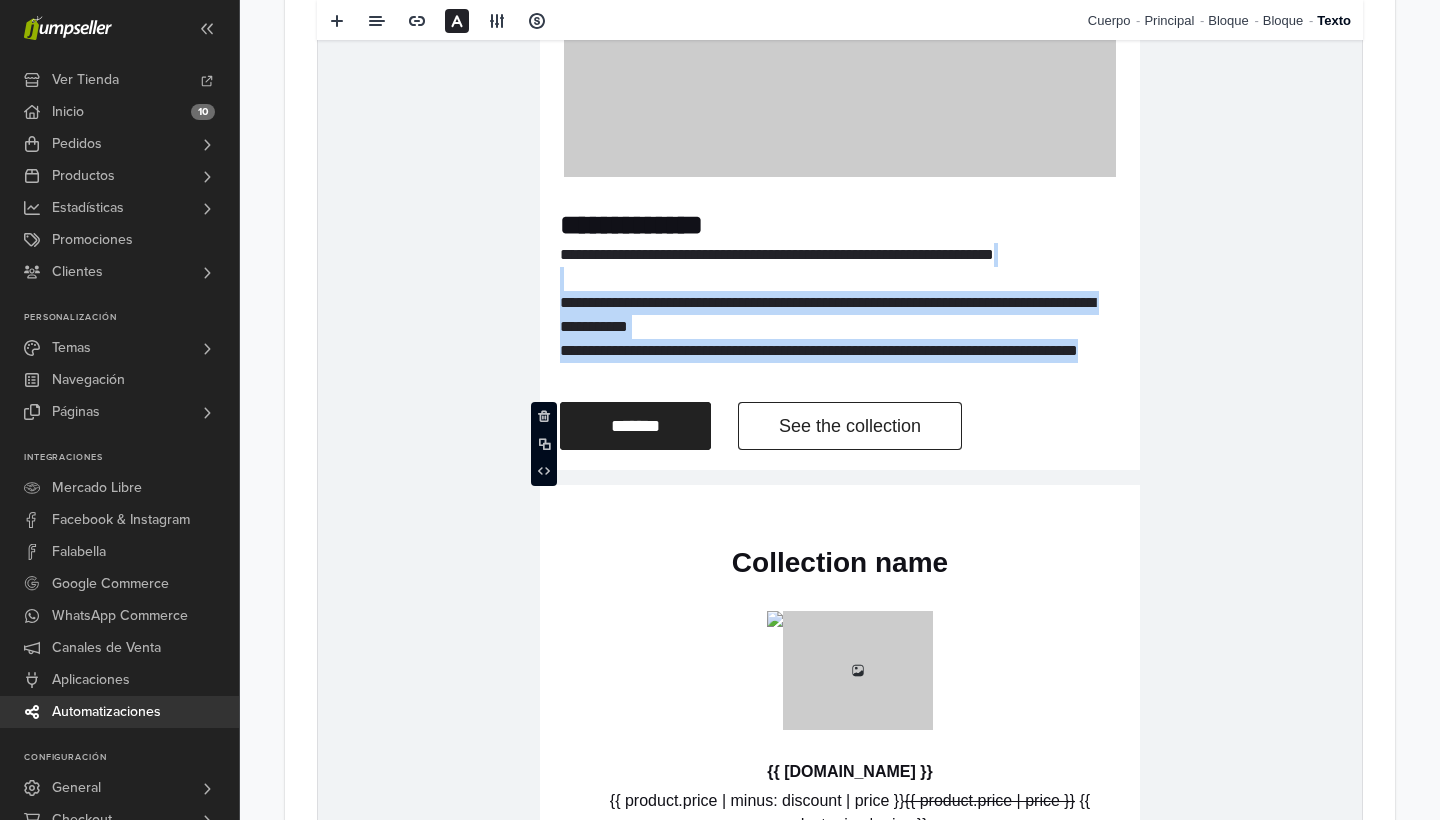 drag, startPoint x: 630, startPoint y: 535, endPoint x: 871, endPoint y: -1264, distance: 1815.0708 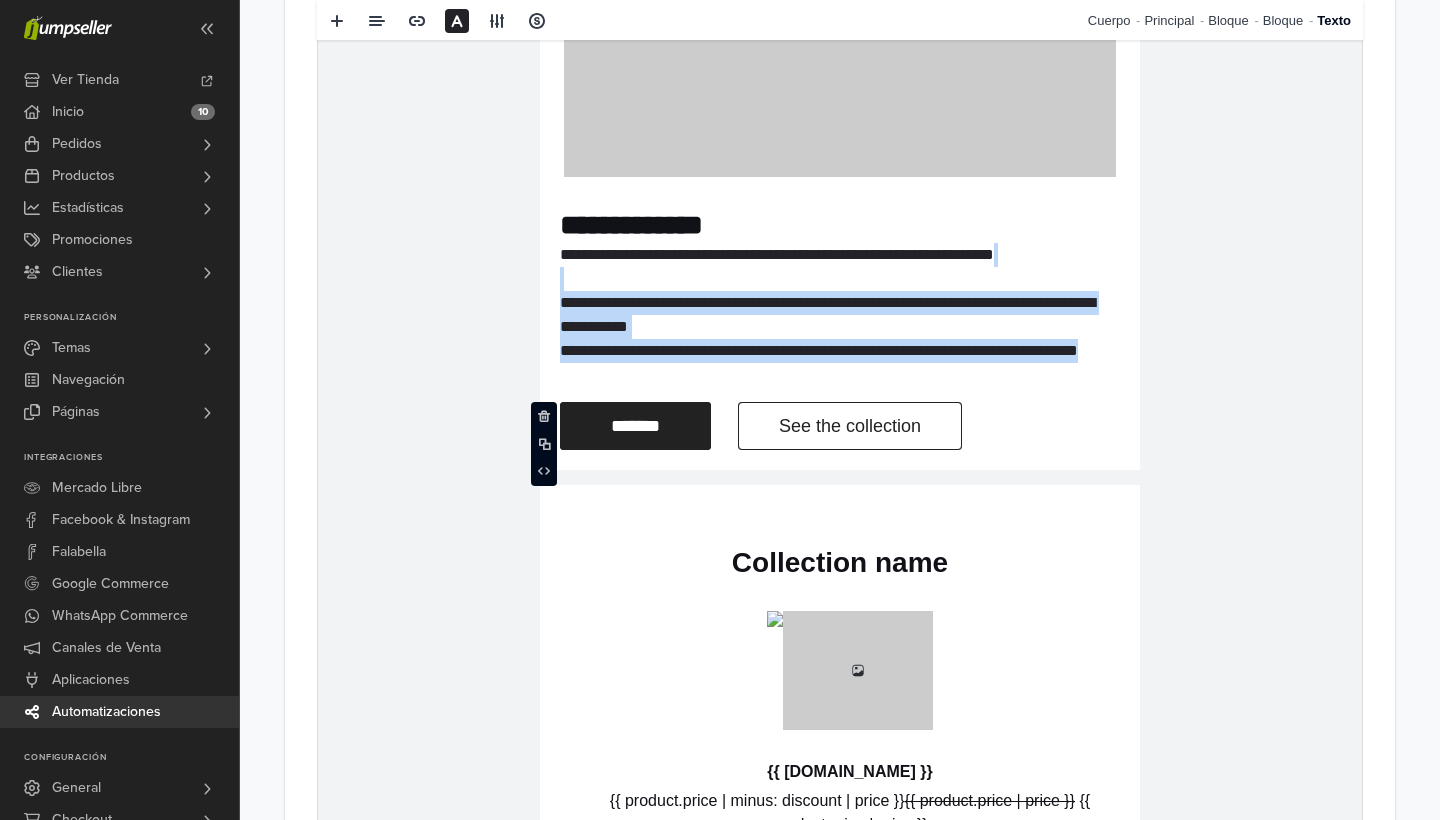 click on "**********" at bounding box center (840, 84) 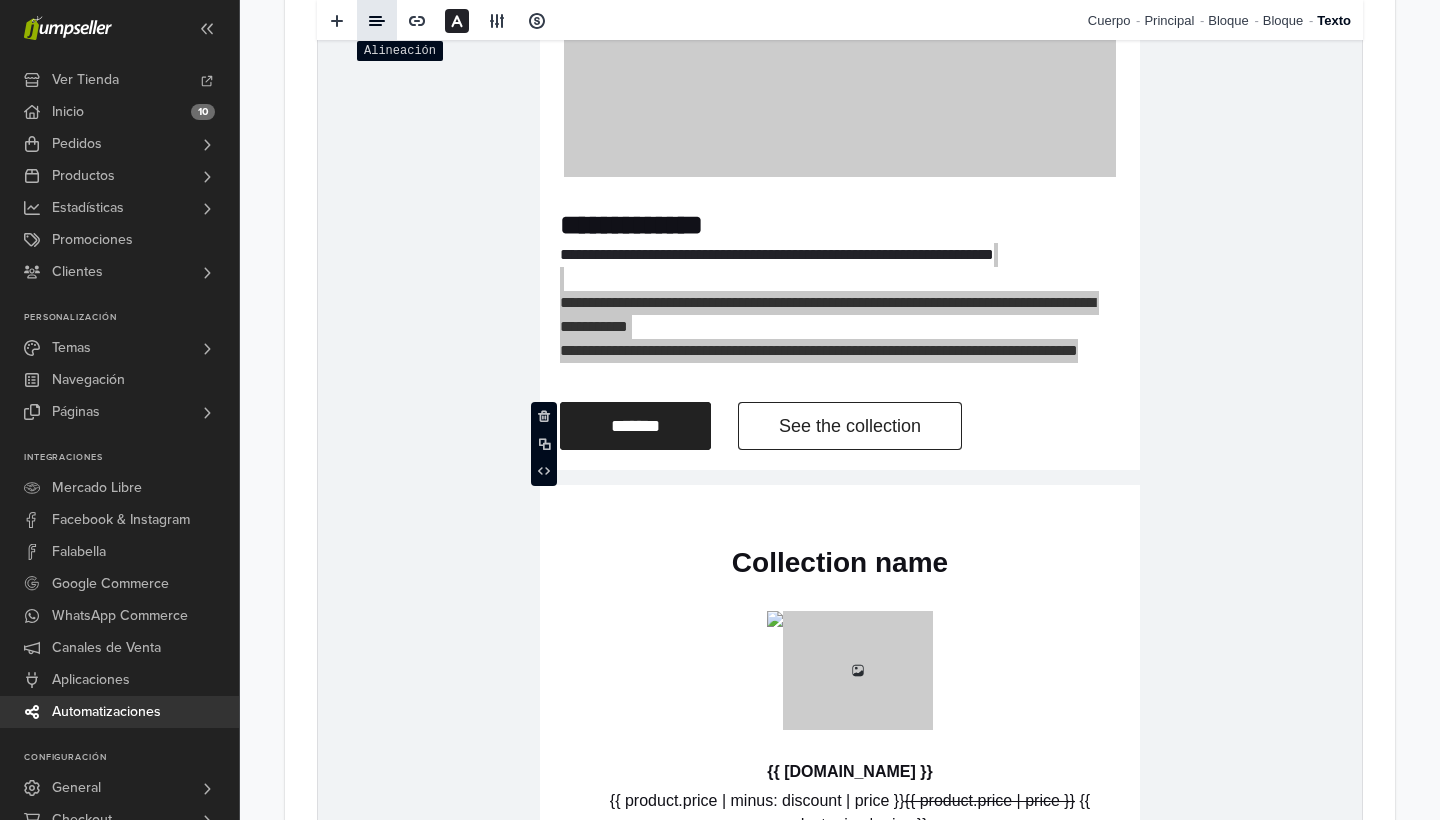 click at bounding box center (377, 21) 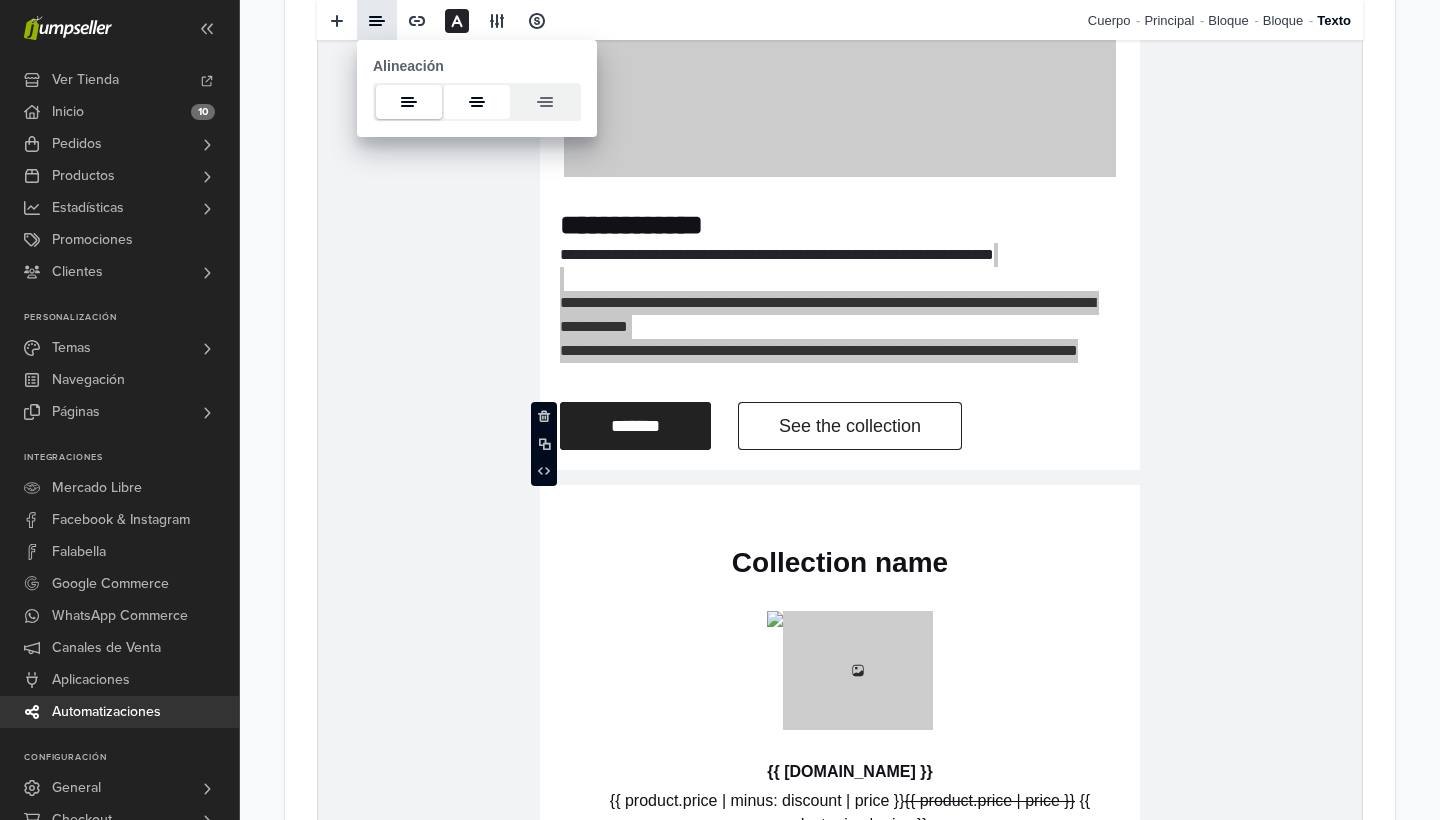 click at bounding box center [477, 102] 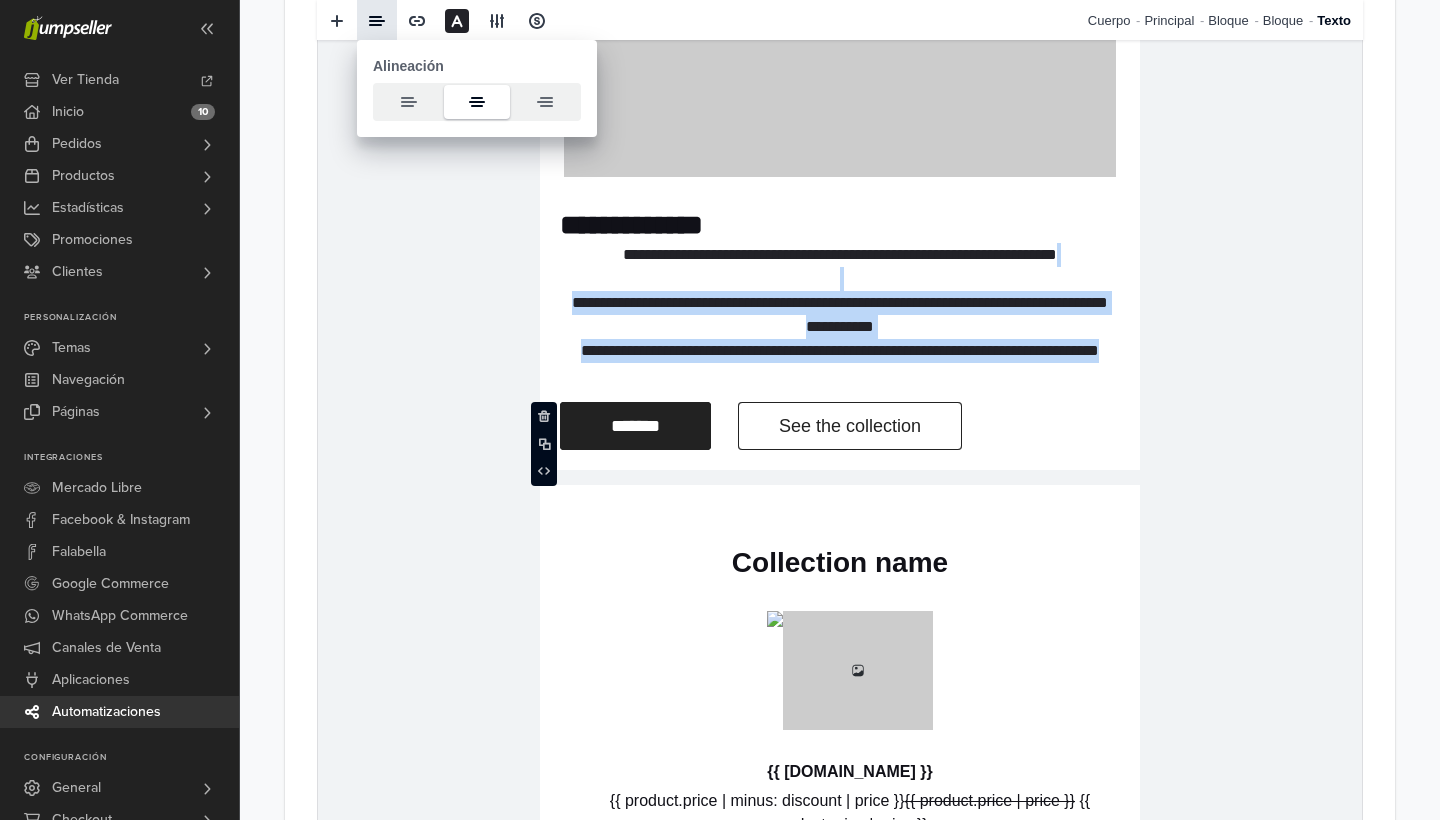 click on "**********" at bounding box center (840, 315) 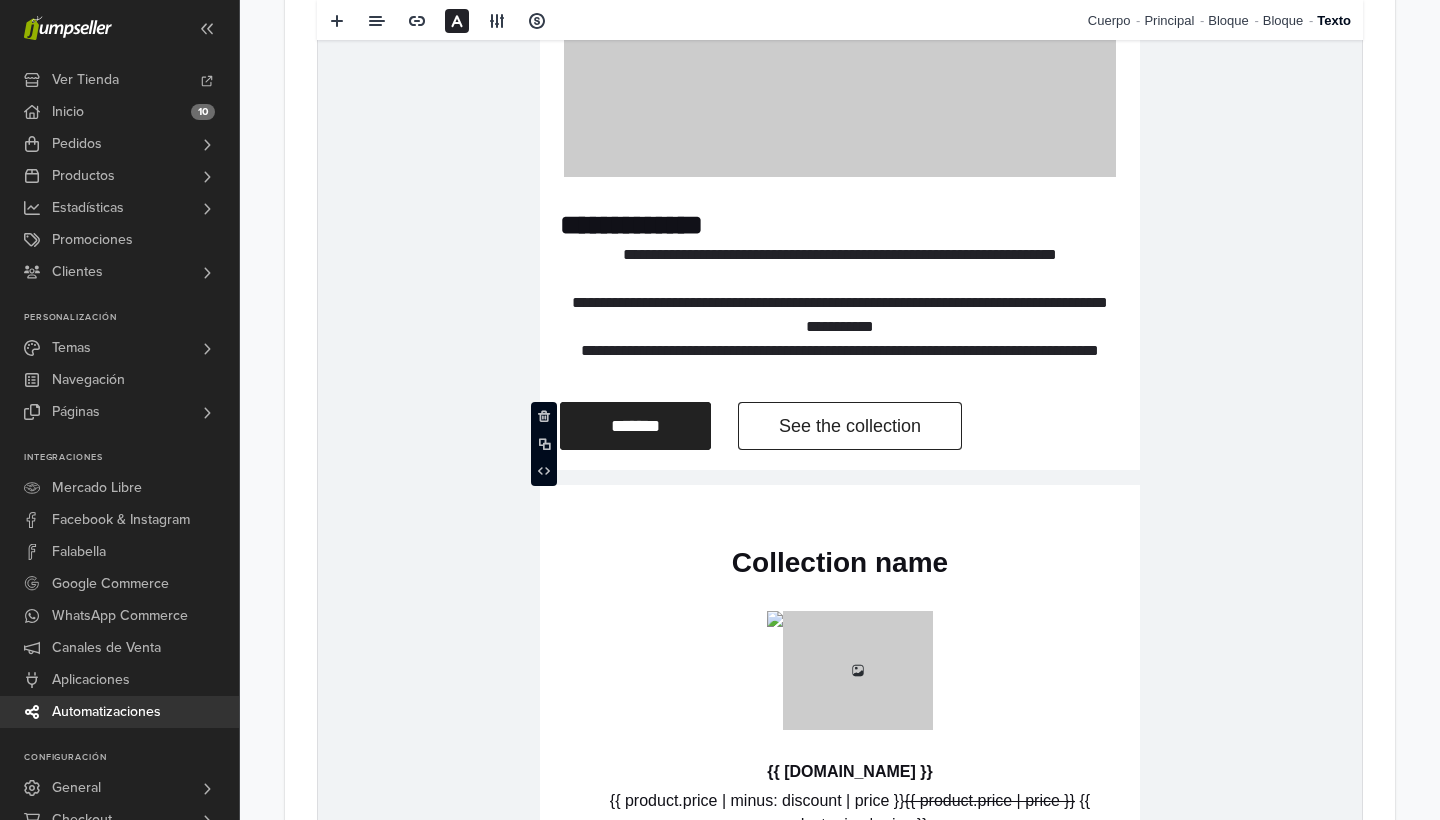 click on "**********" at bounding box center (840, 315) 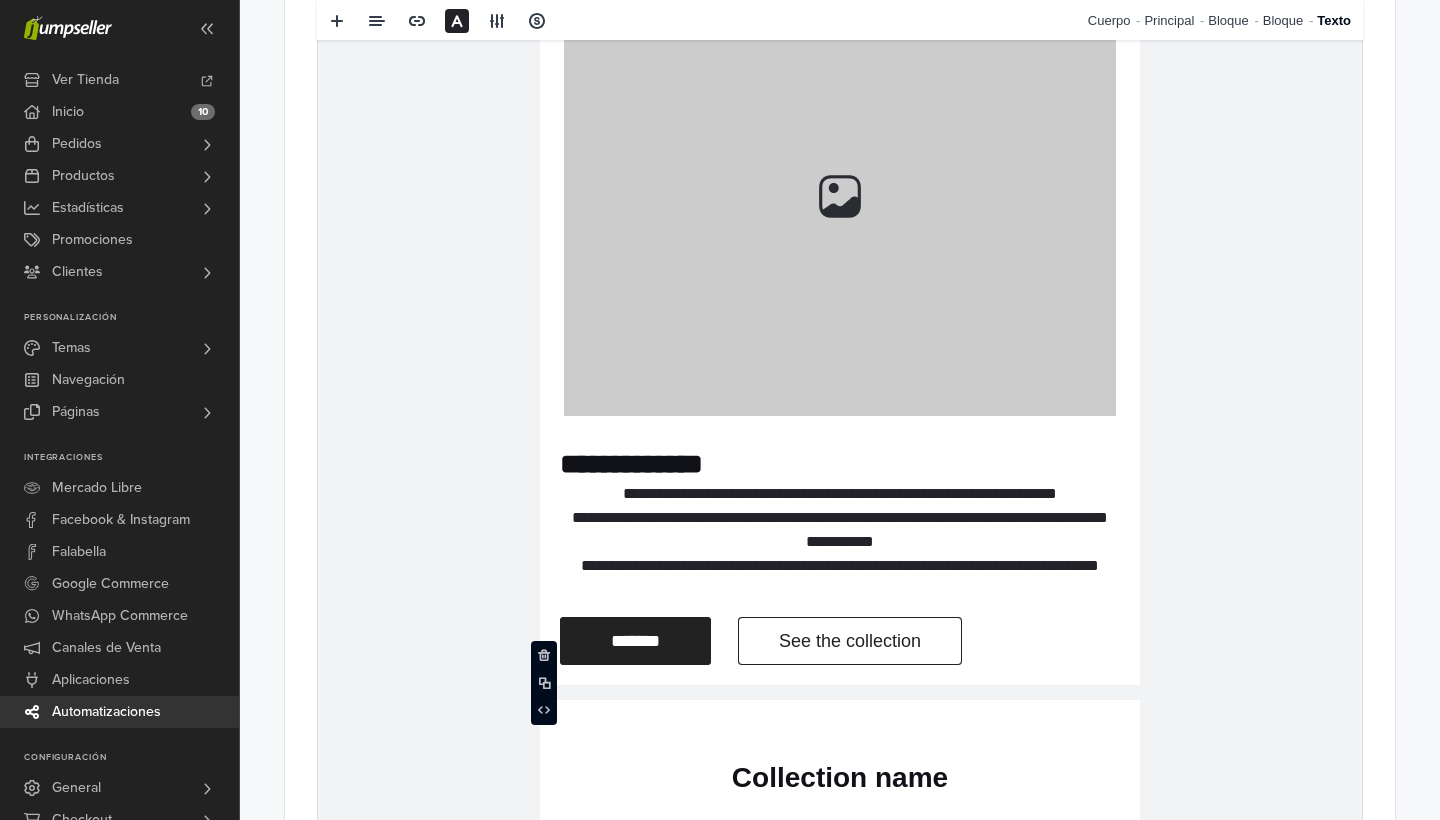 scroll, scrollTop: 2366, scrollLeft: 0, axis: vertical 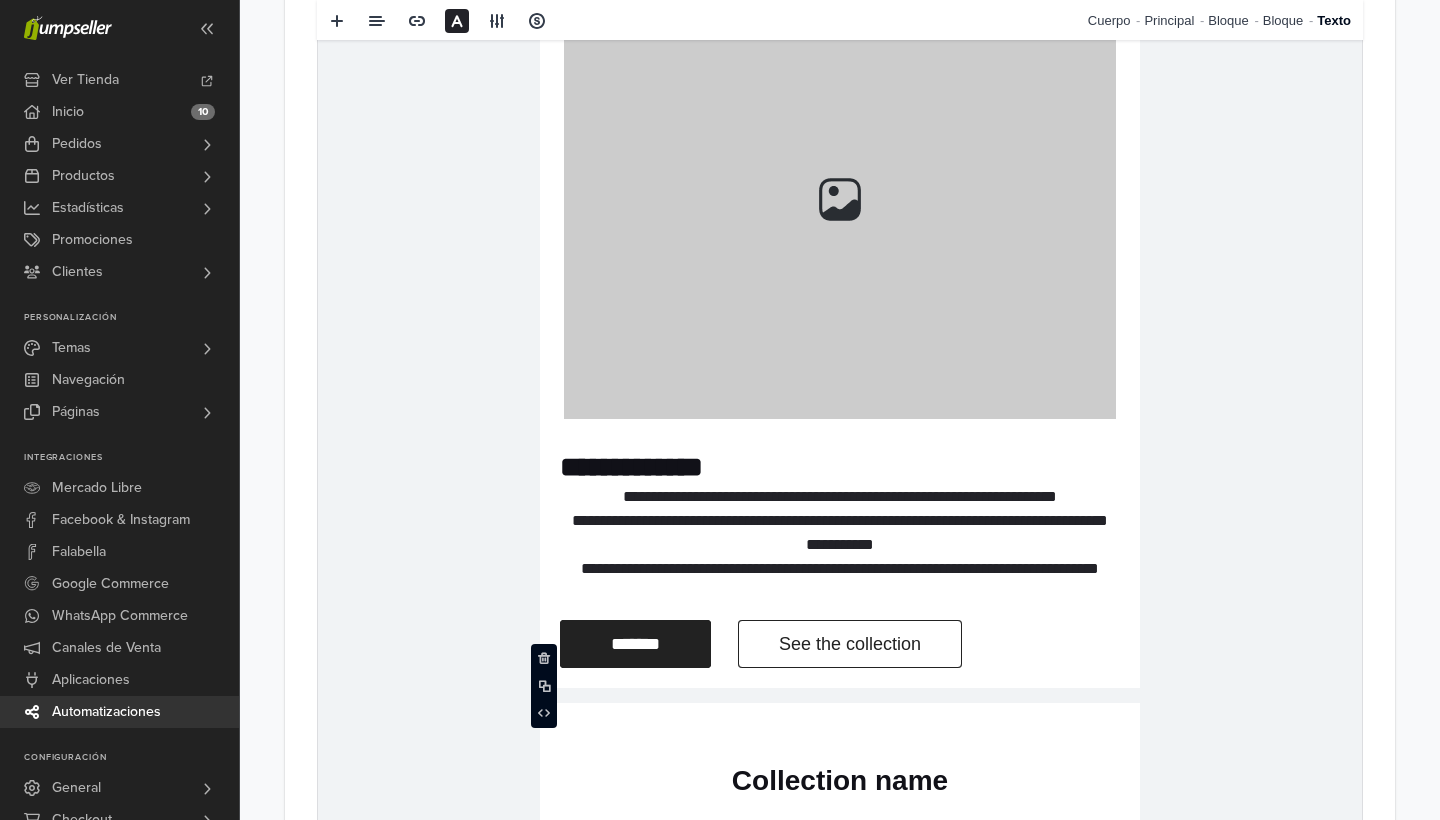 click at bounding box center [840, 199] 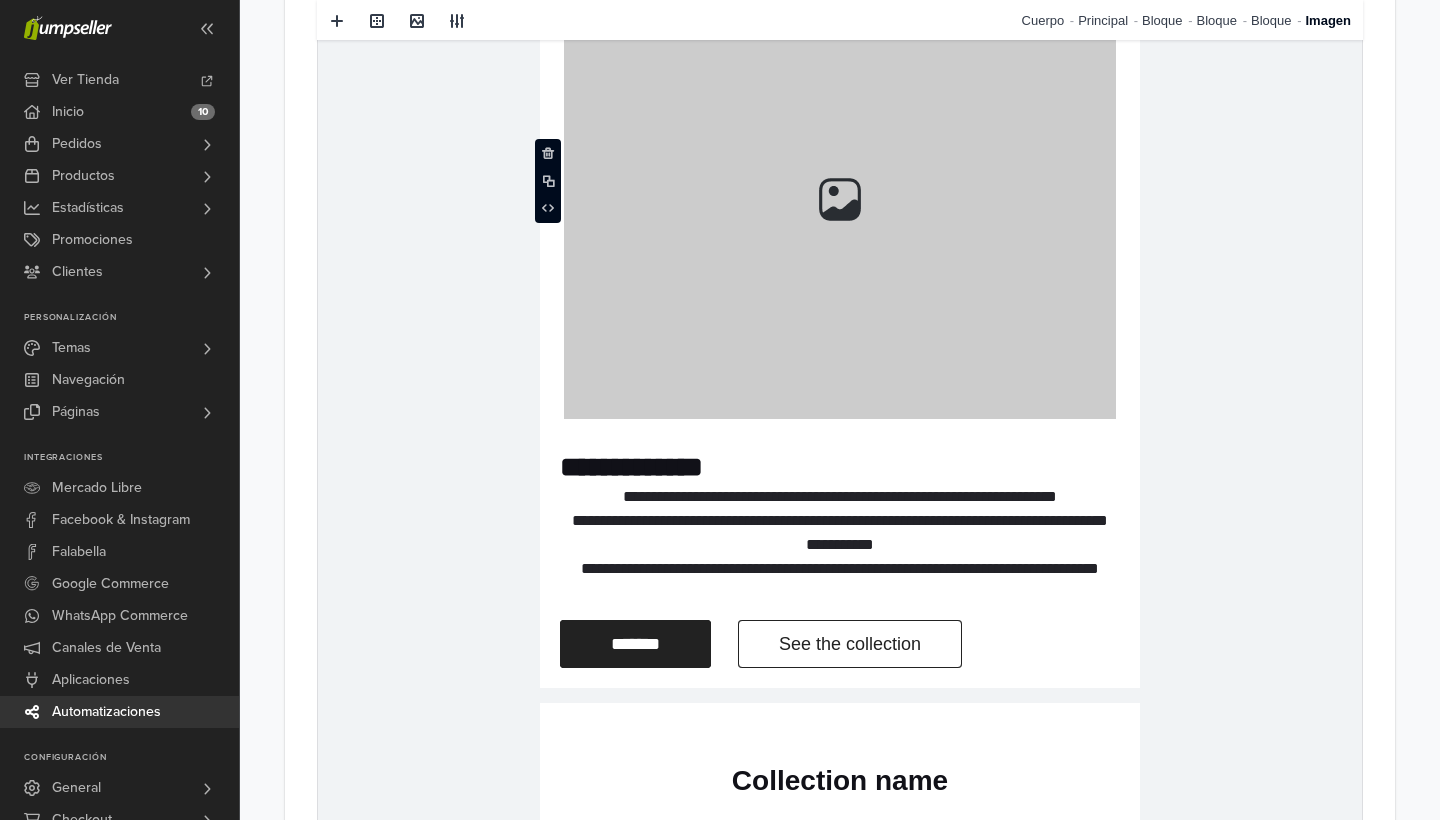 click at bounding box center [840, 199] 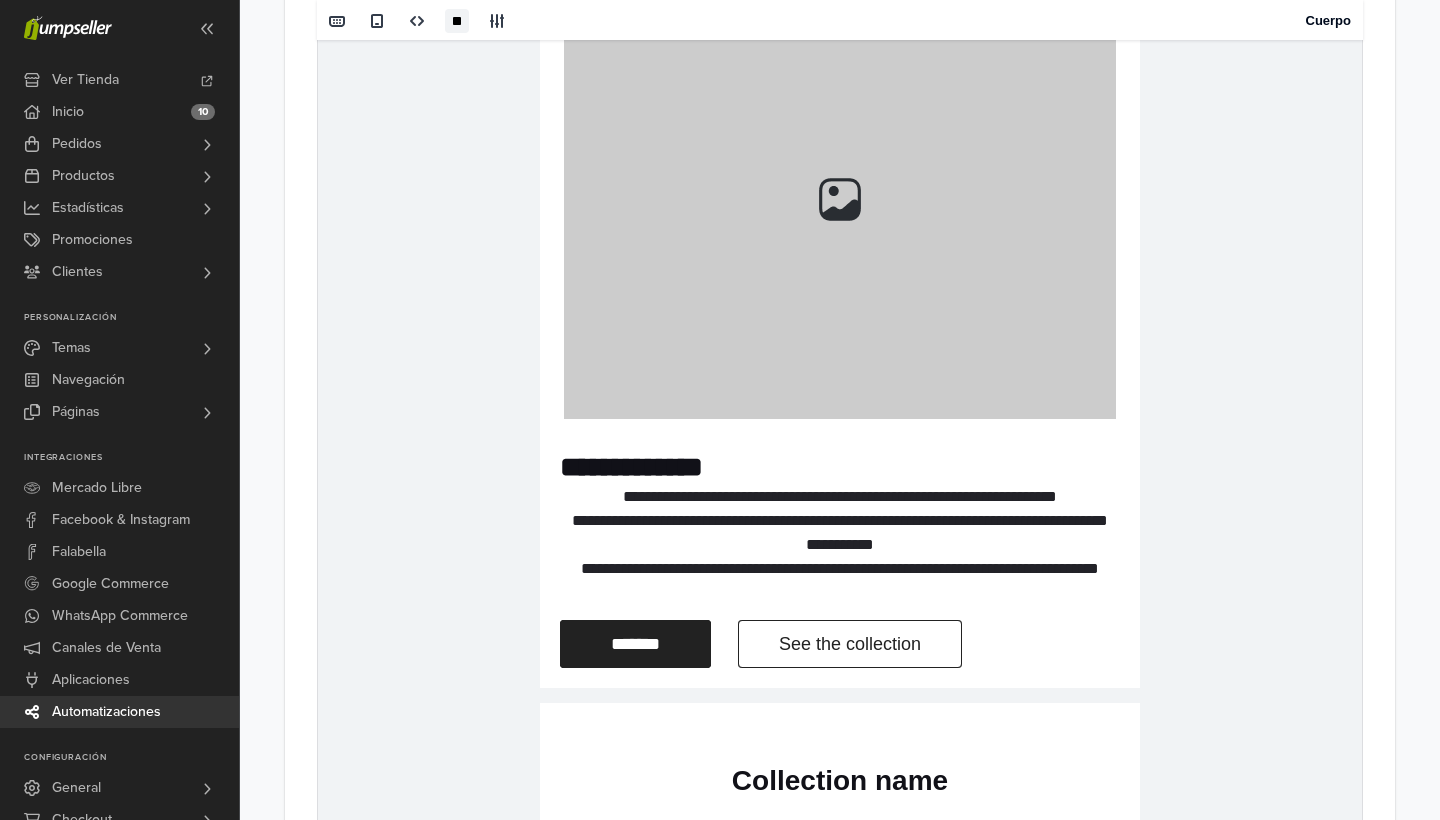 click at bounding box center [840, 199] 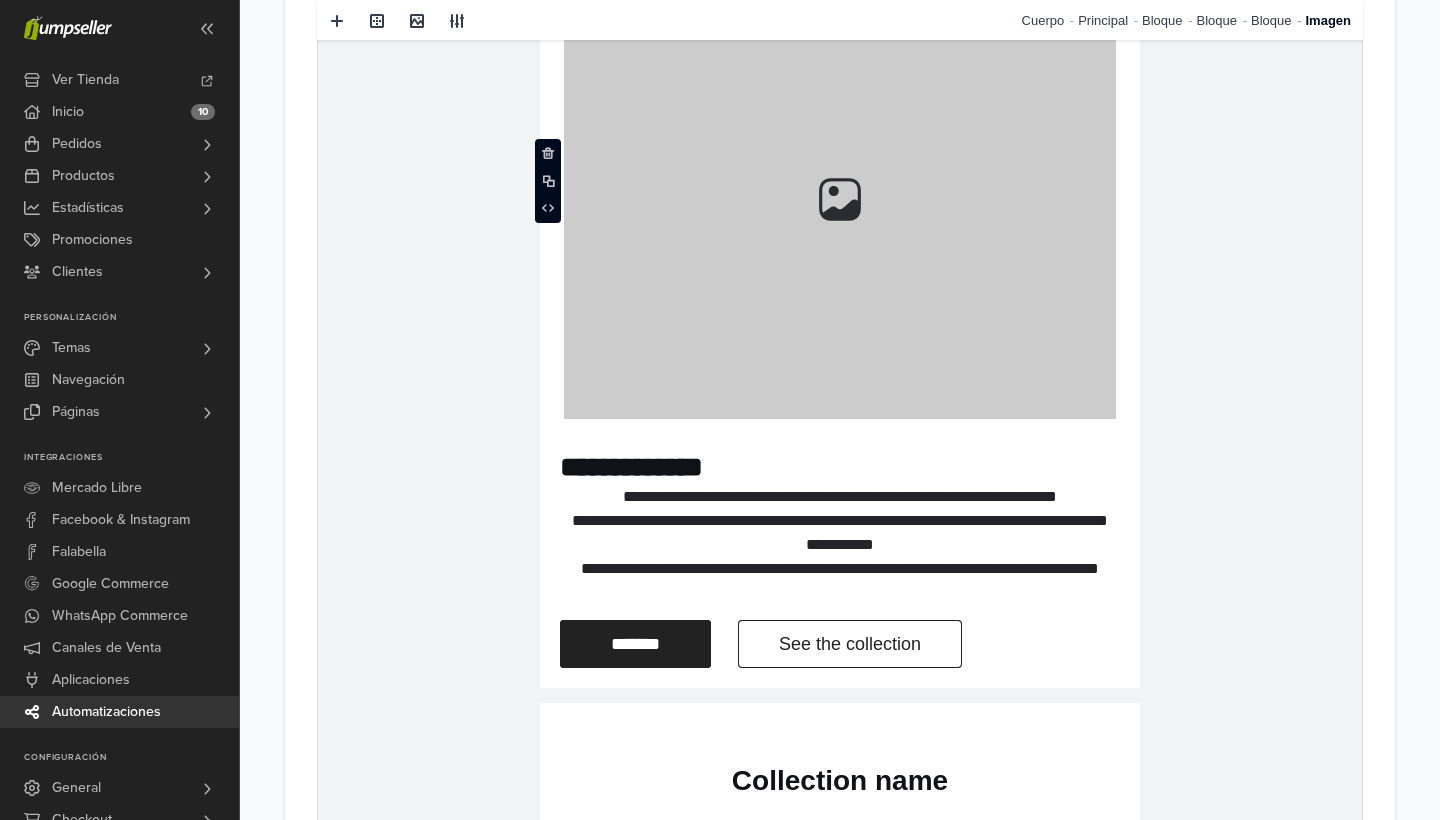 click at bounding box center [840, 199] 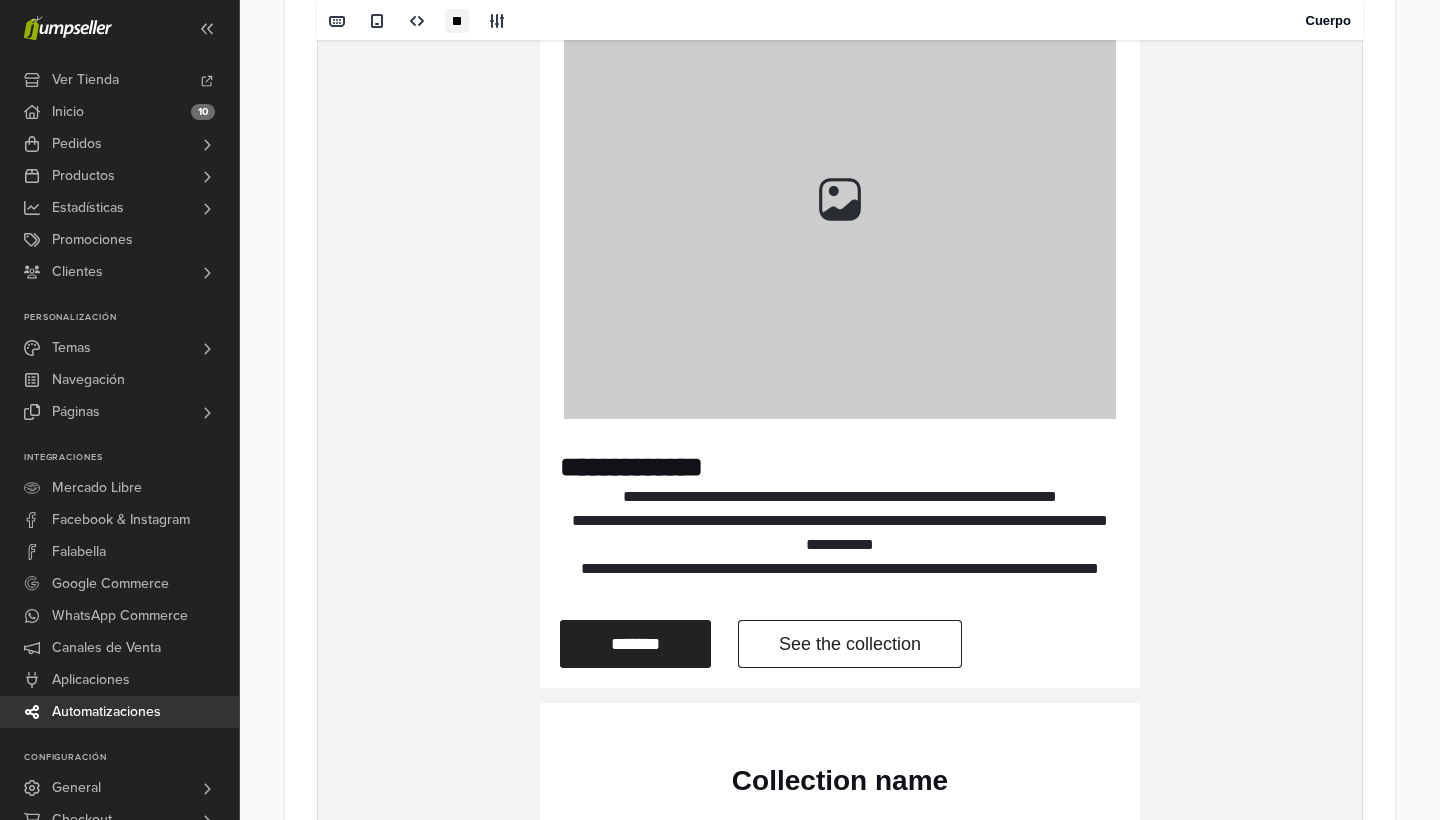 click at bounding box center [840, 199] 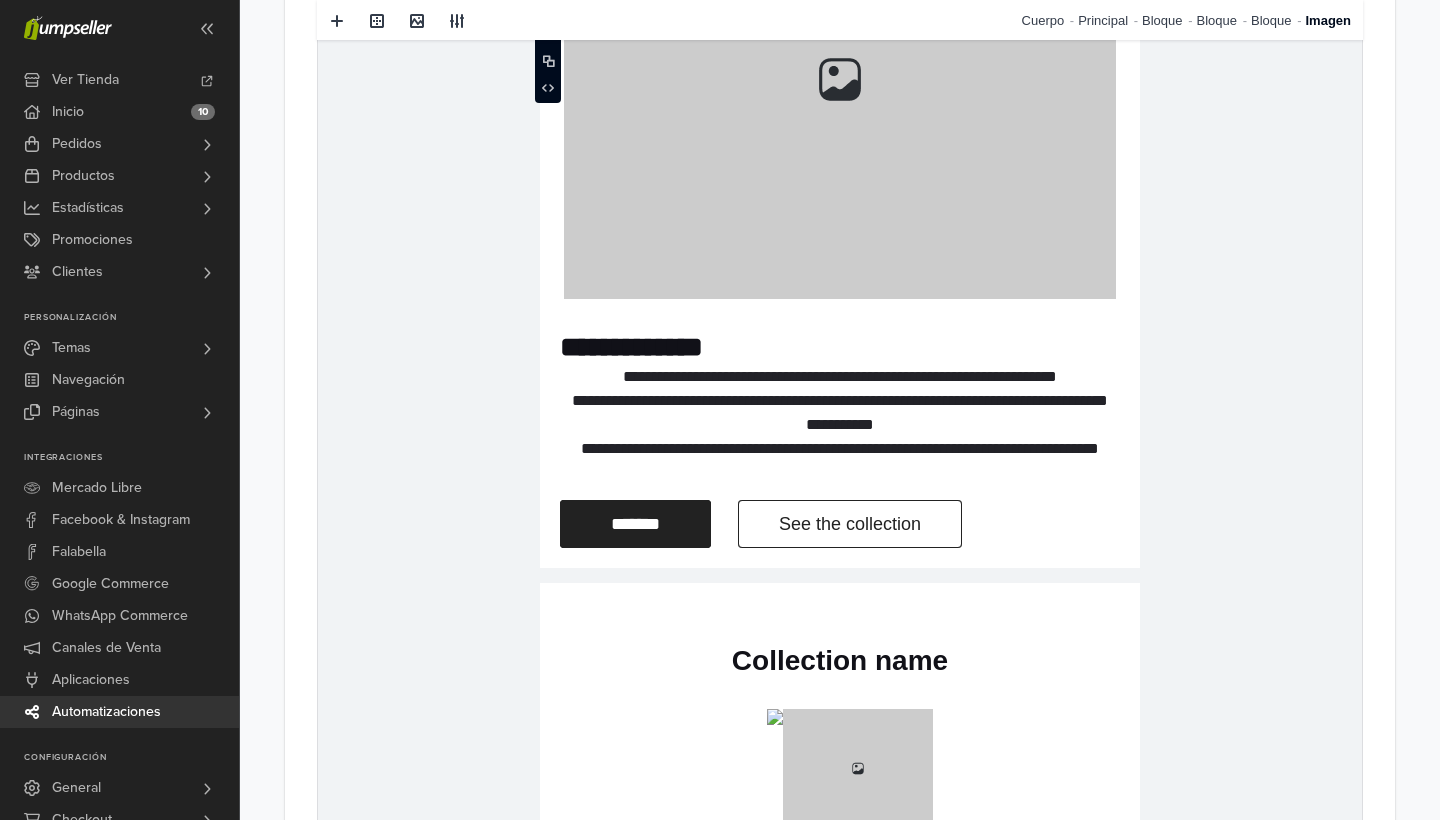 scroll, scrollTop: 2492, scrollLeft: 0, axis: vertical 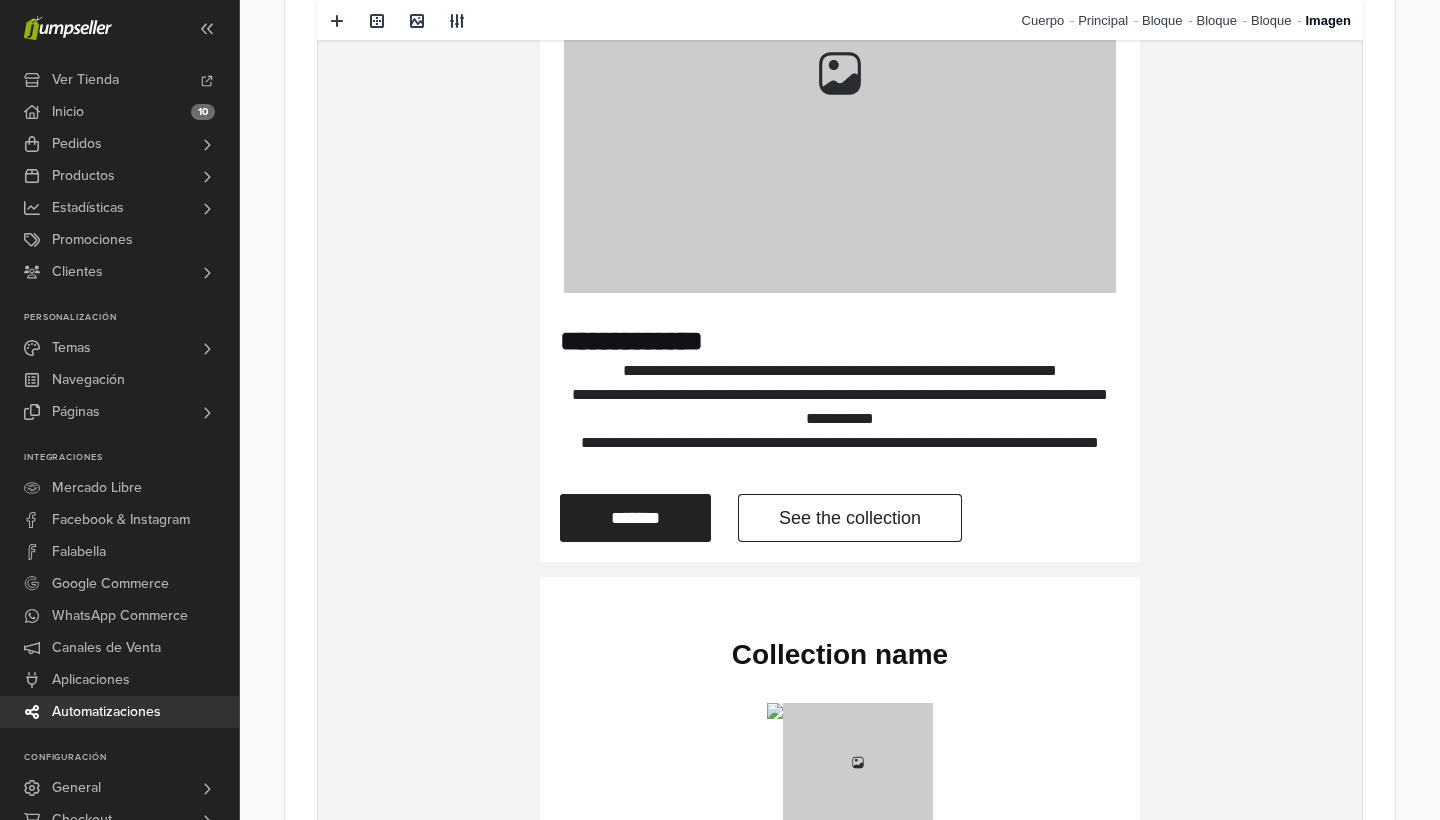 click on "*******" at bounding box center (635, 518) 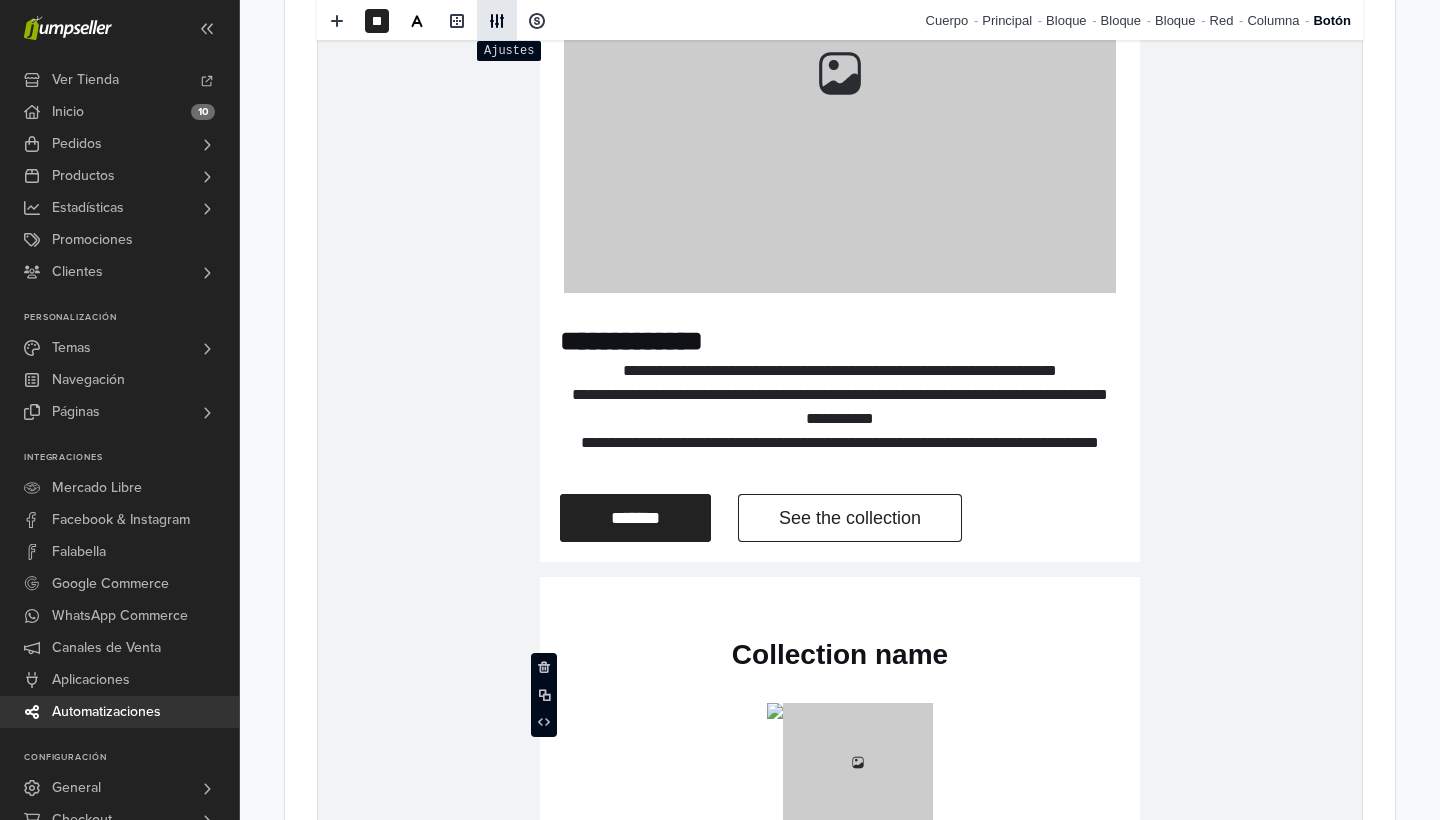 click at bounding box center (497, 21) 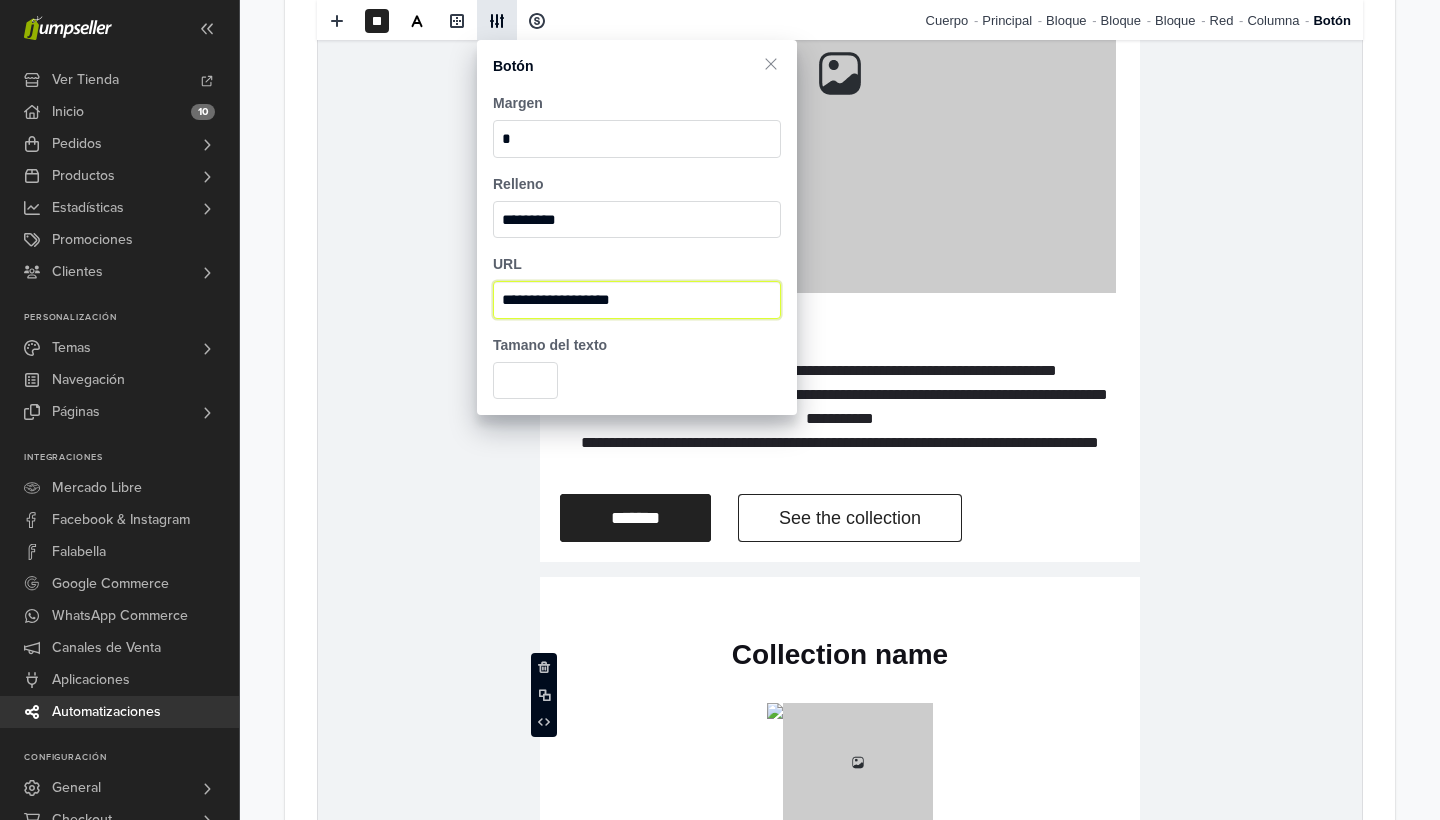 click on "**********" at bounding box center (637, 300) 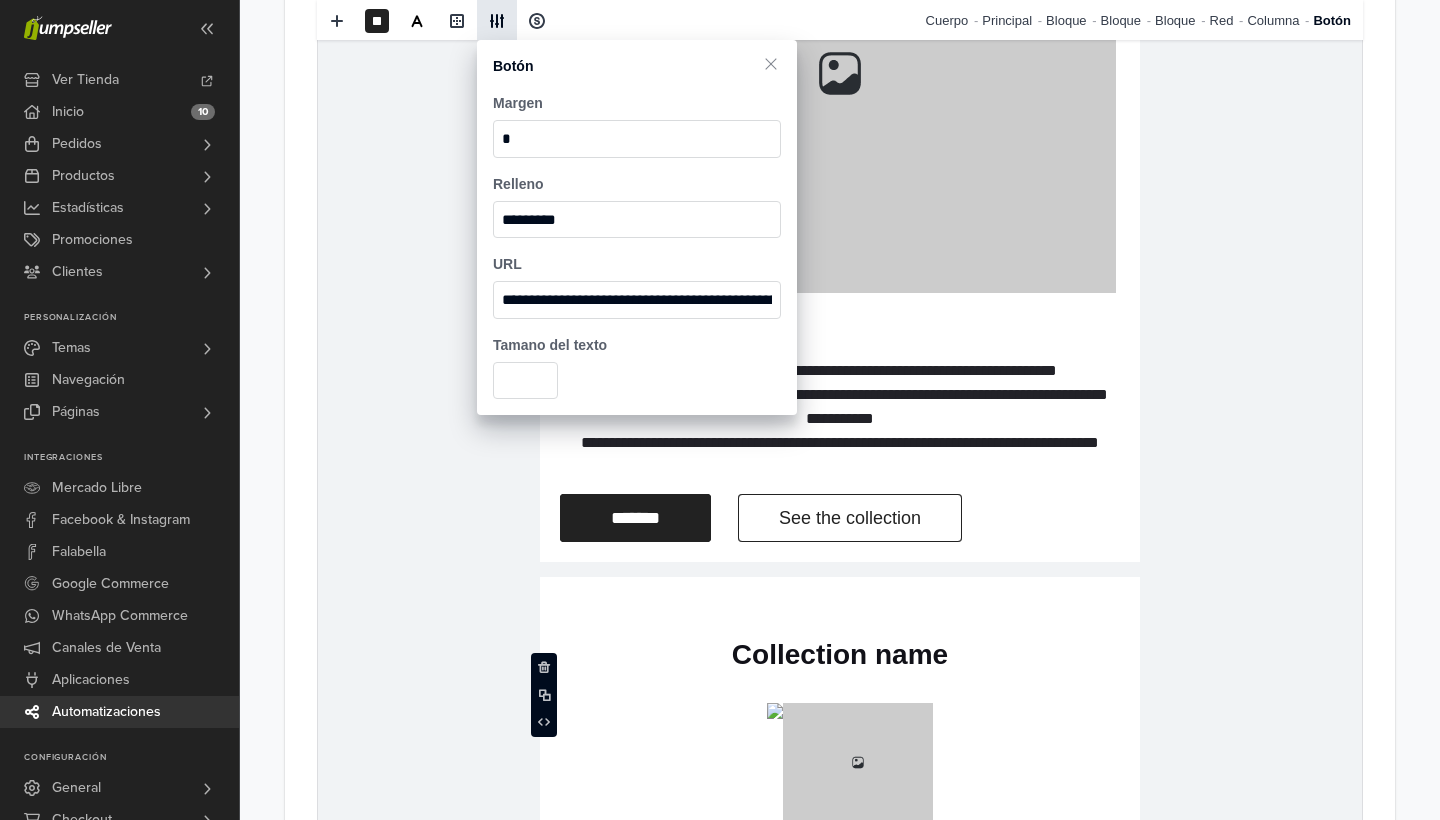click on "See the collection" at bounding box center (850, 518) 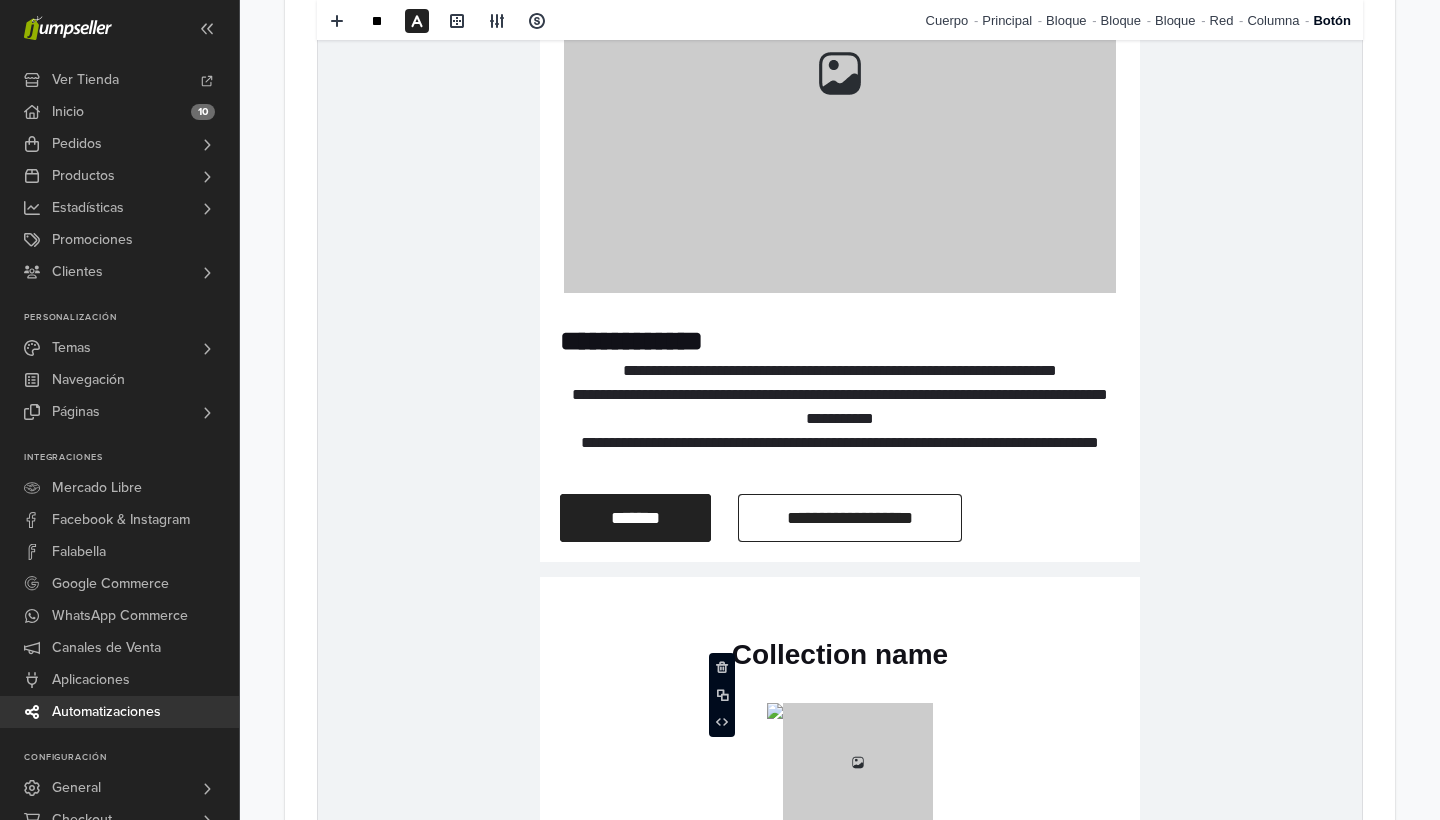 click on "**********" at bounding box center [850, 518] 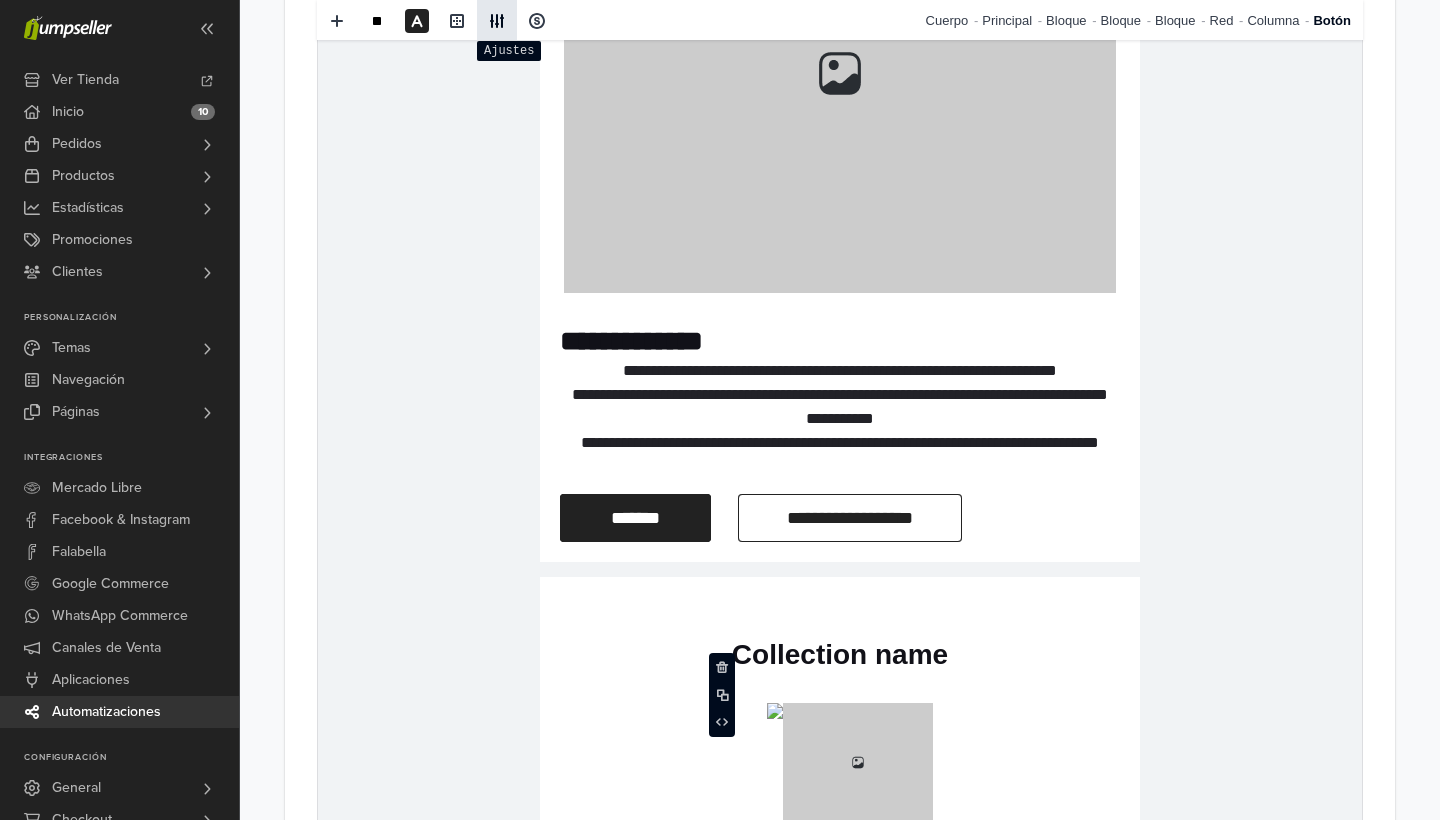 click at bounding box center (497, 21) 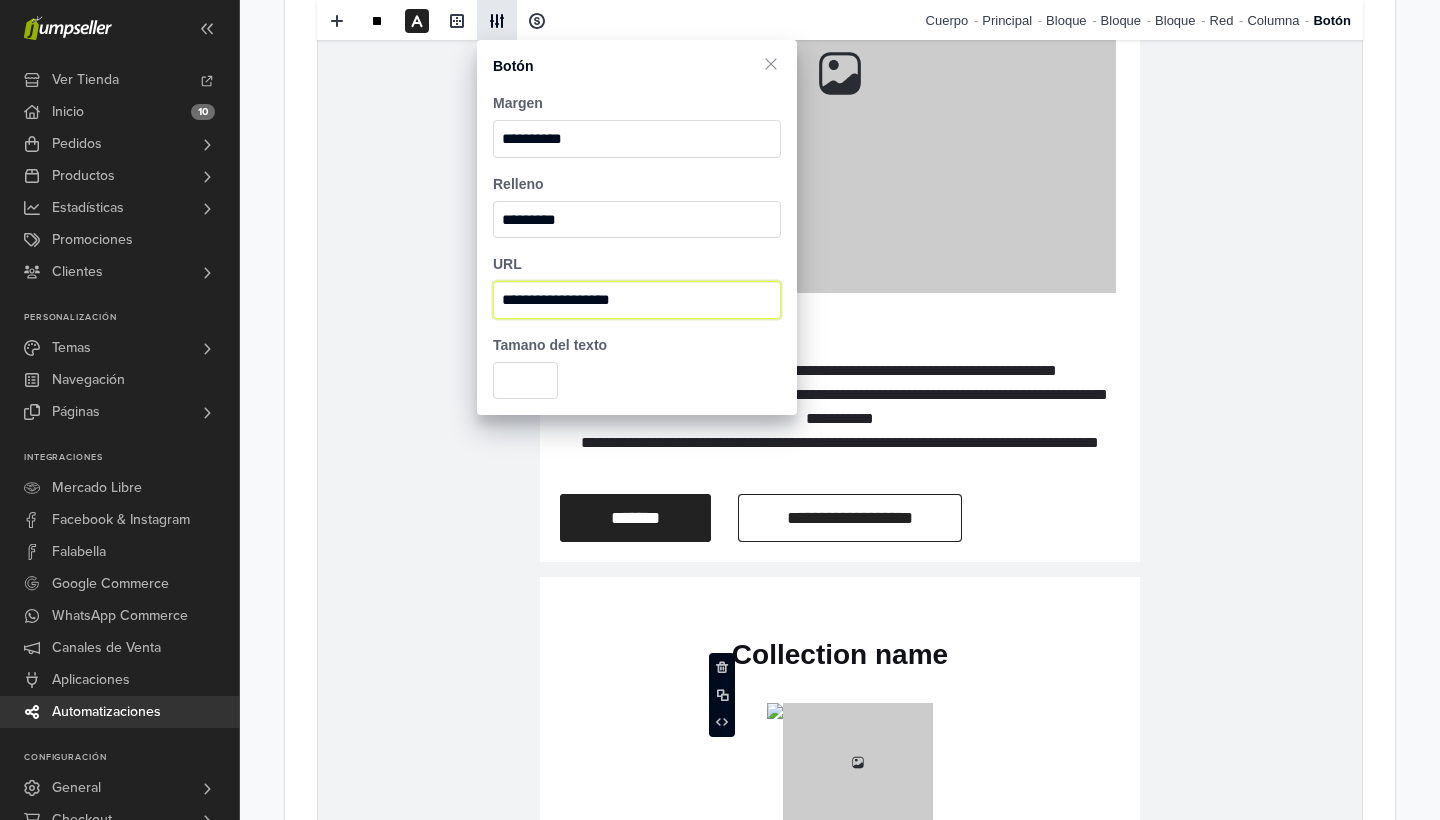 click on "**********" at bounding box center (637, 300) 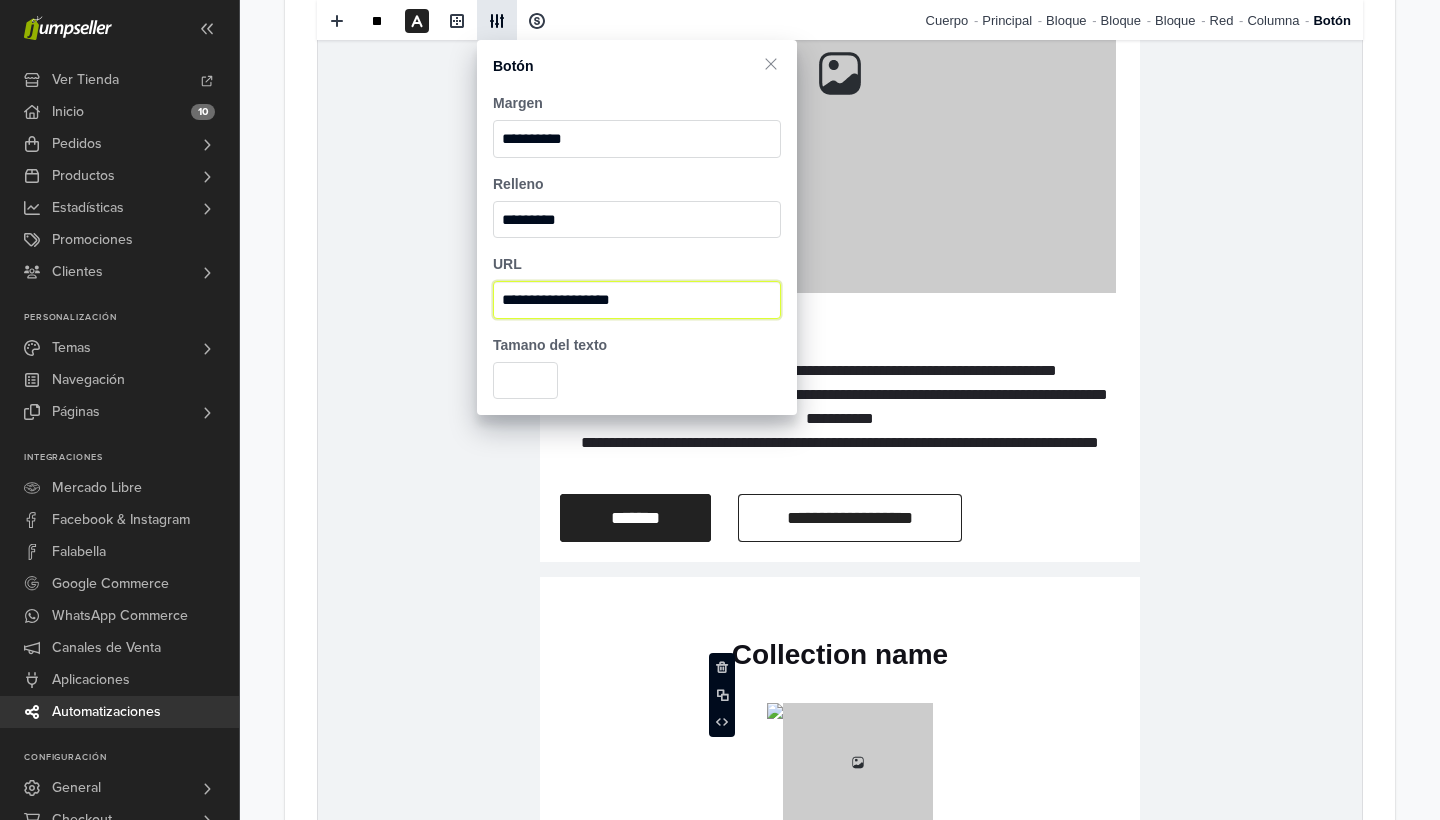 click on "**********" at bounding box center [637, 300] 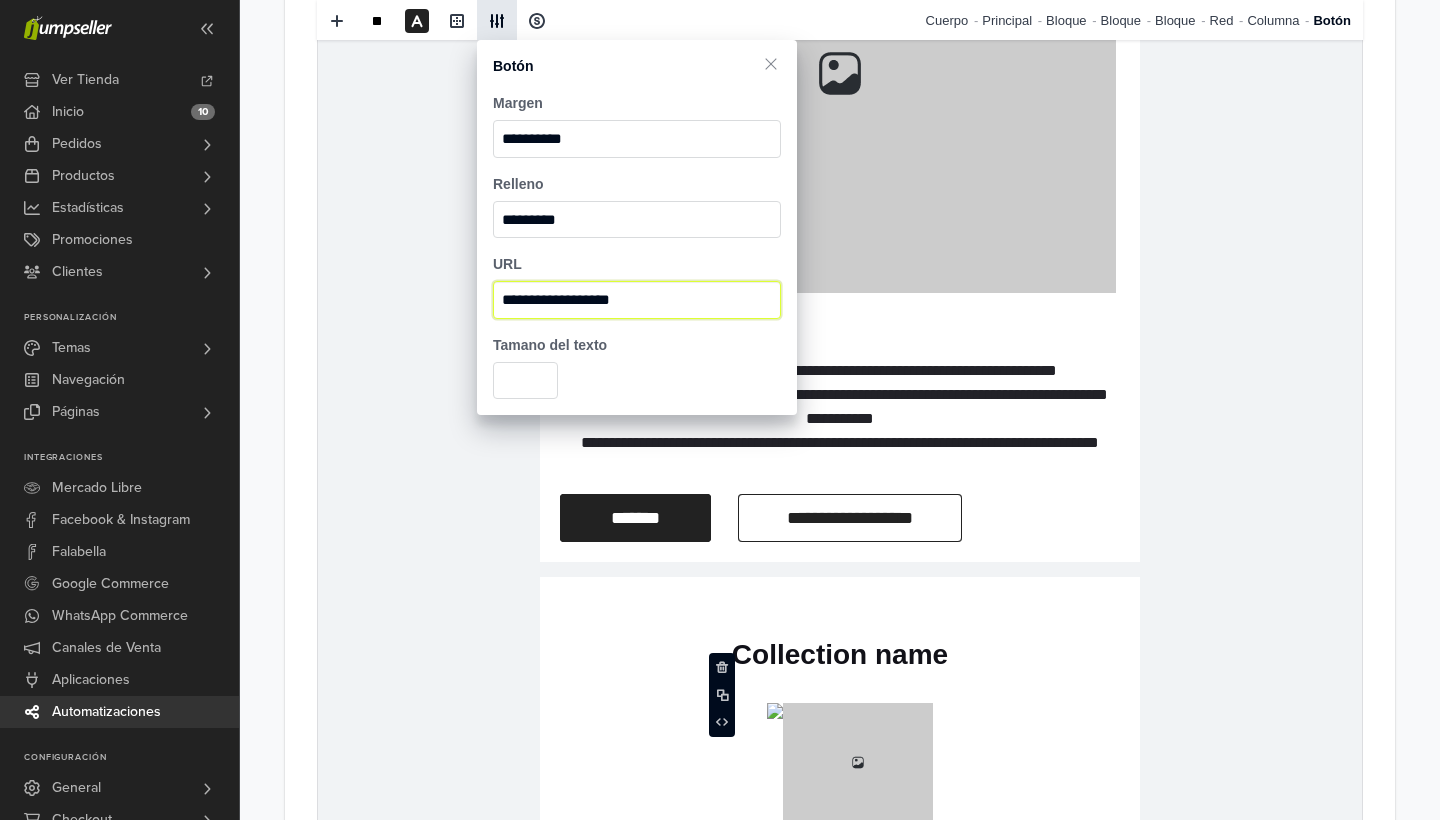 click on "**********" at bounding box center [637, 300] 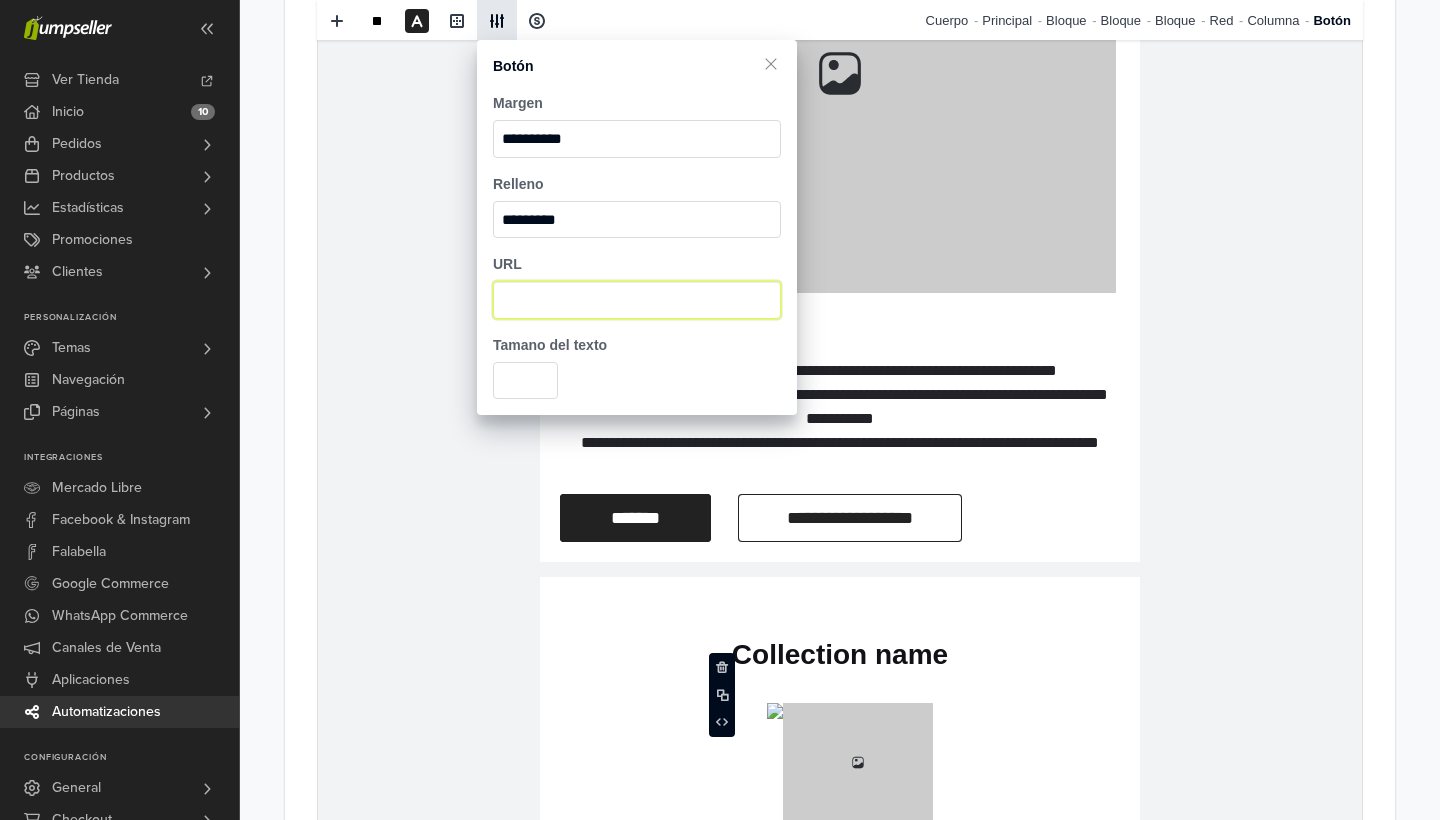 paste on "**********" 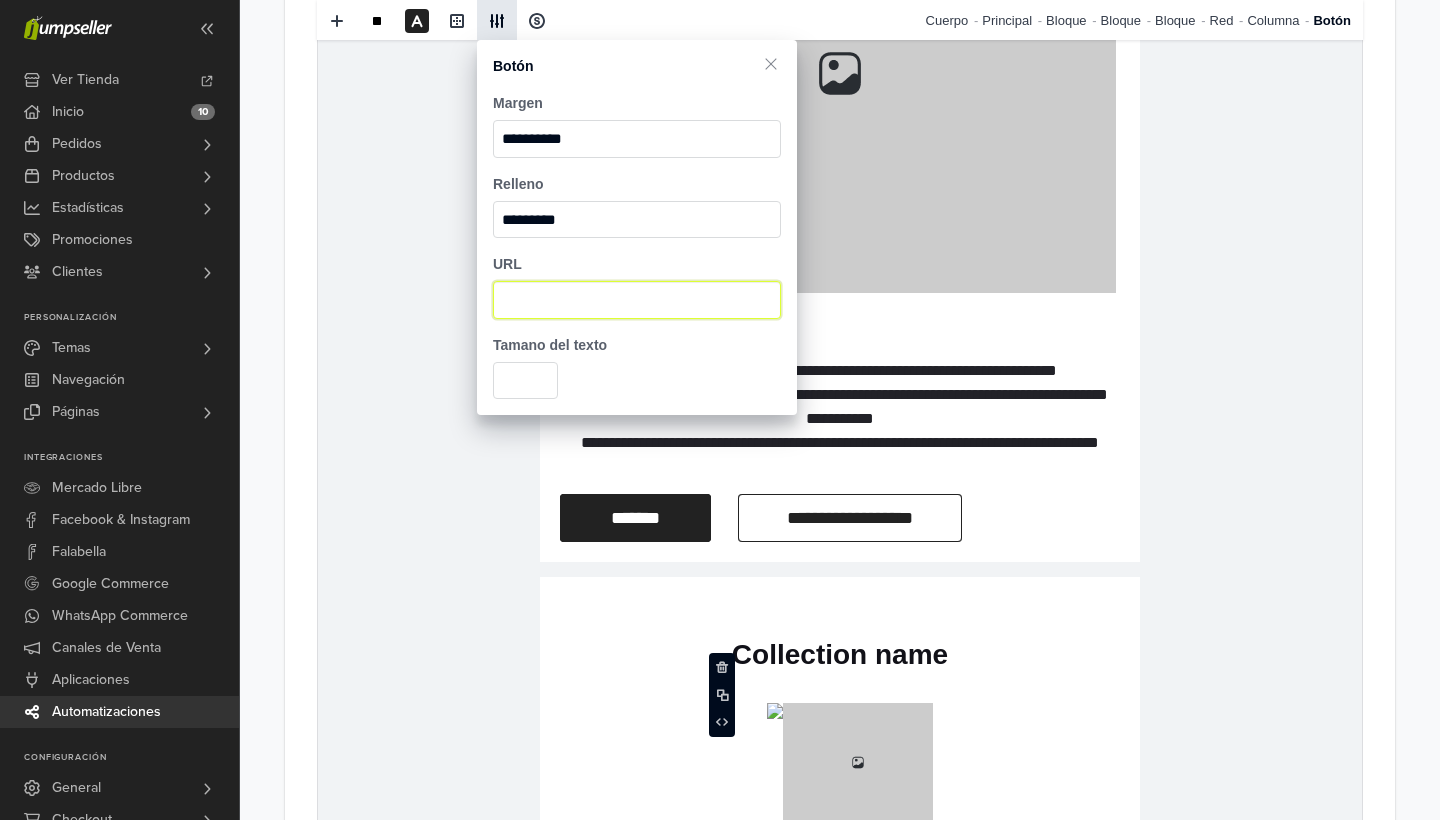 type on "**********" 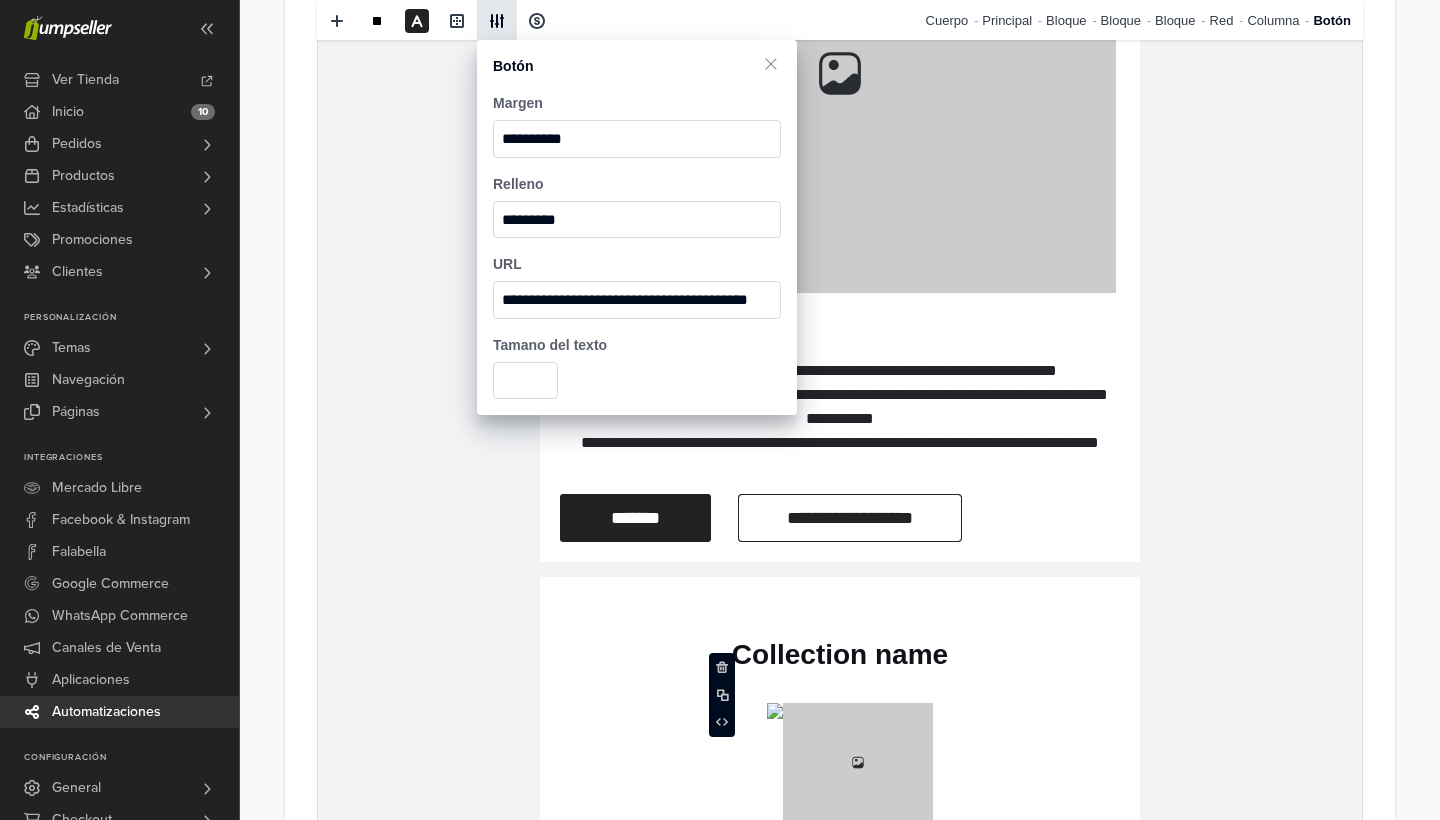 click on "{% if store.logo == empty %}
{{[DOMAIN_NAME]}}
{% else %}
{% endif %}
hidden text hidden text
Our newest product has been released
{% for product in products.latest limit: 1 %}
hidden text {{ [DOMAIN_NAME] }}
Introducing your new must-have! 🌟 Elevate your lifestyle effortlessly with this game-changer from our online store. Designed for peak performance and unmatched benefit, this product sets new standards.
hidden text hidden text
{% else %}" at bounding box center [840, 1139] 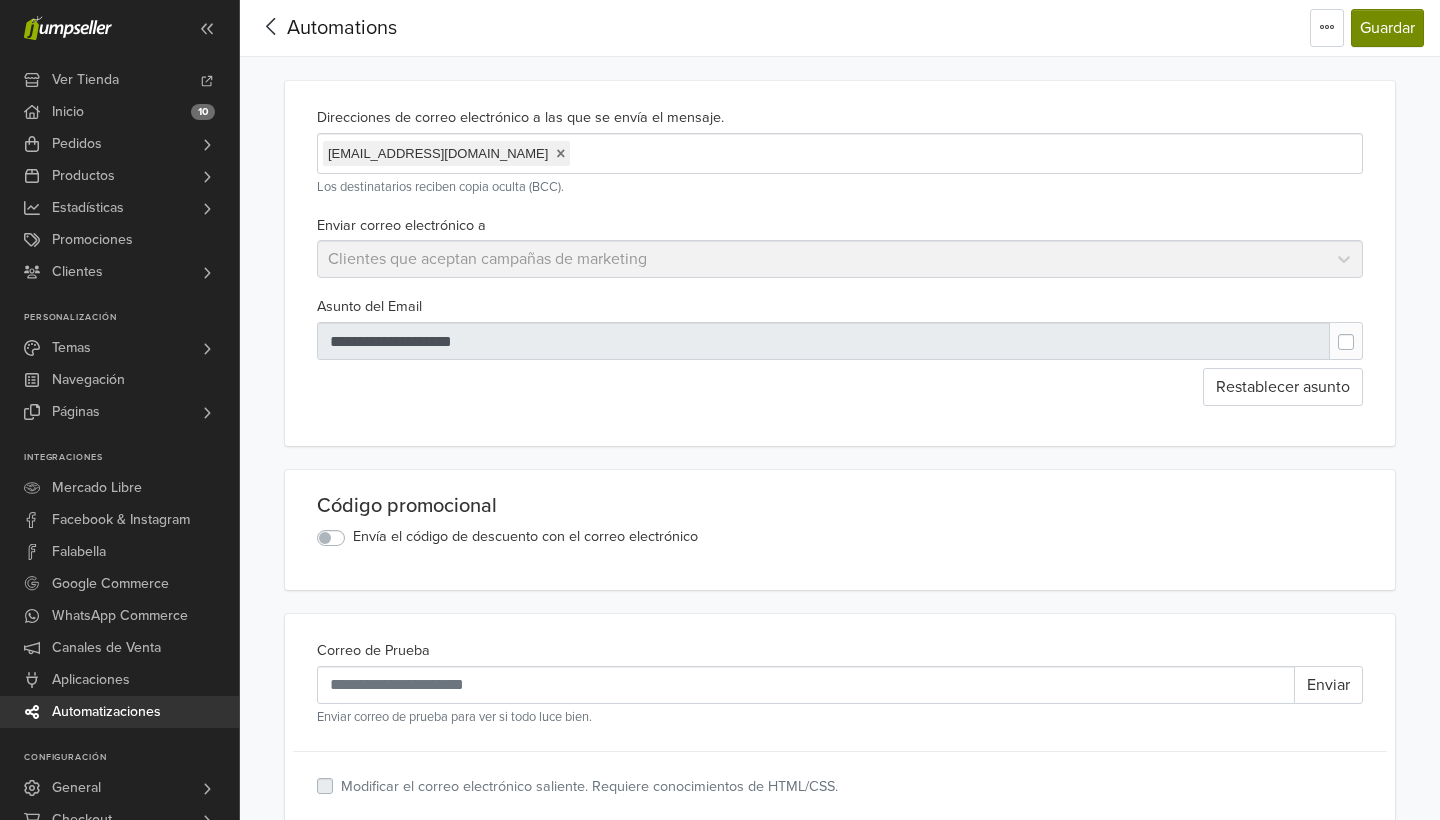 scroll, scrollTop: 0, scrollLeft: 0, axis: both 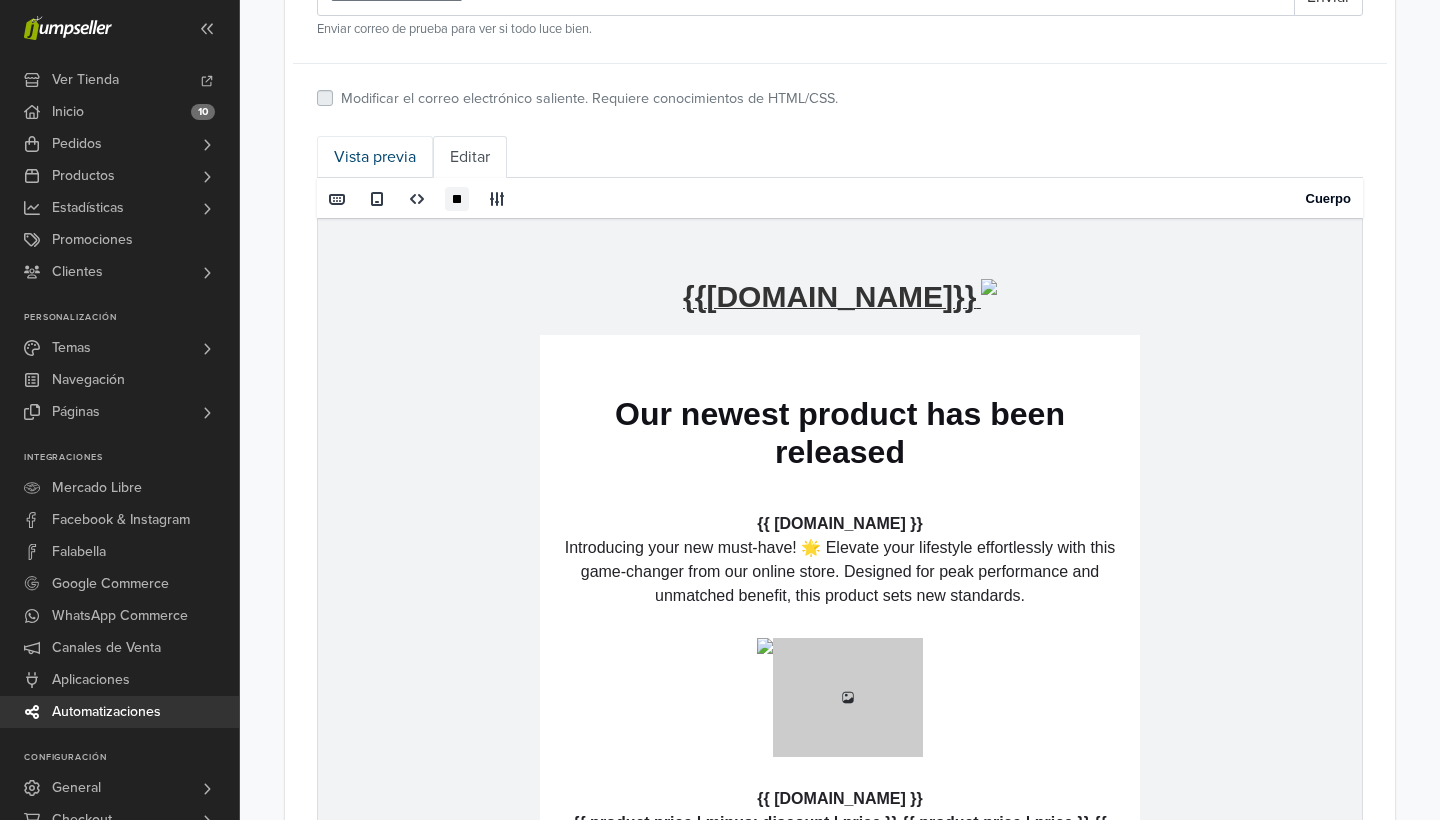 click on "Vista previa" at bounding box center (375, 157) 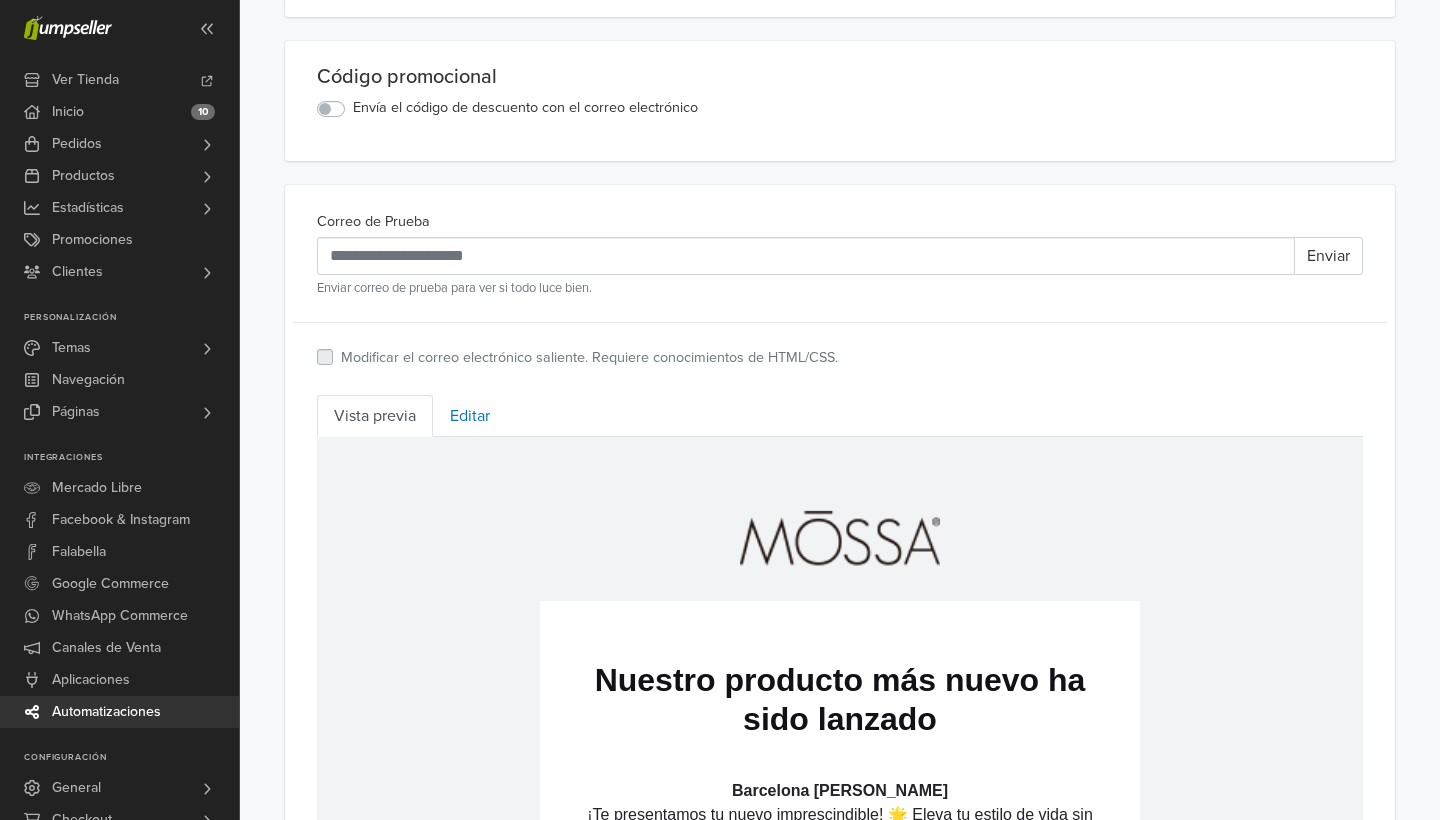 scroll, scrollTop: 499, scrollLeft: 0, axis: vertical 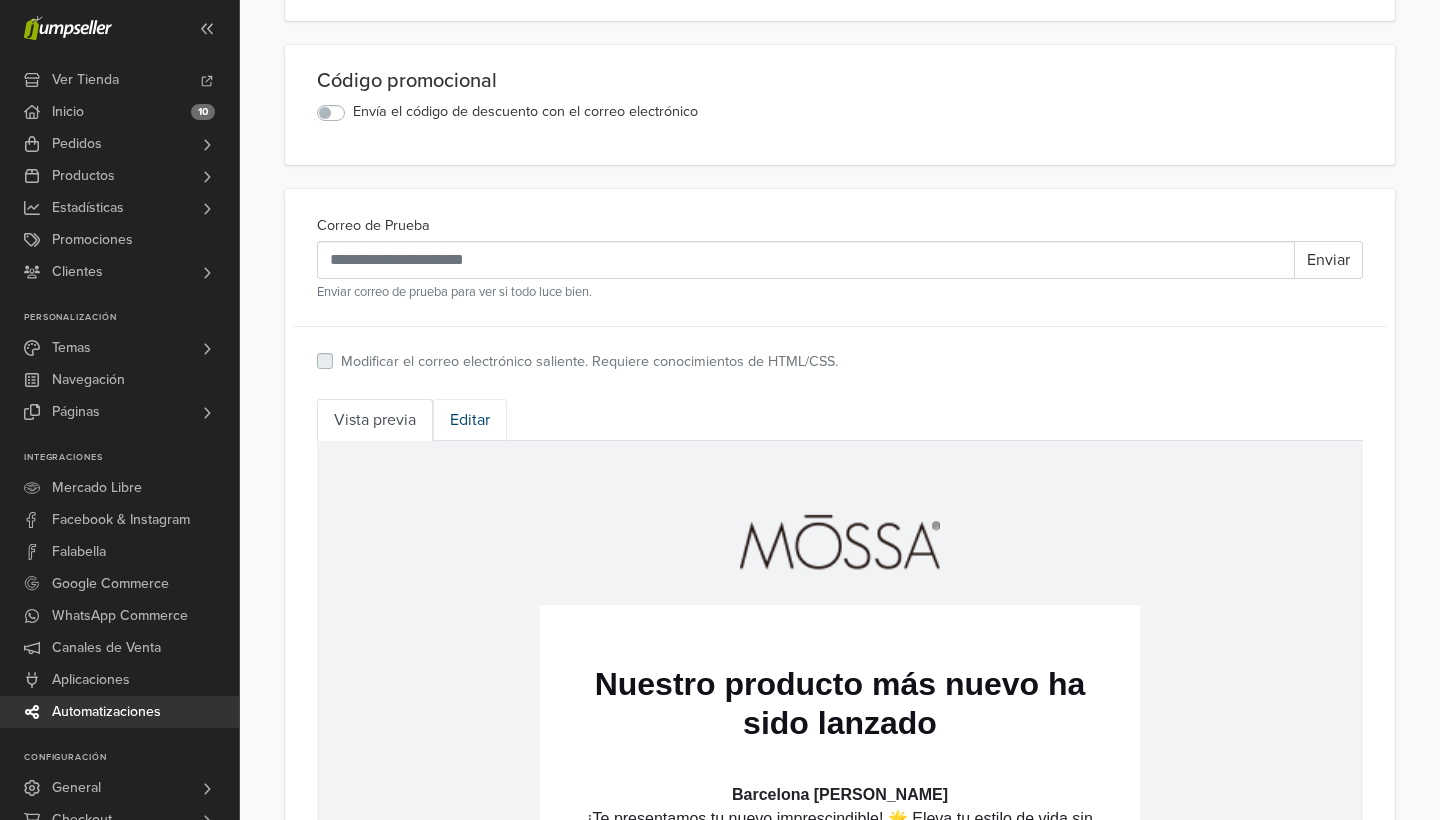 click on "Editar" at bounding box center (470, 420) 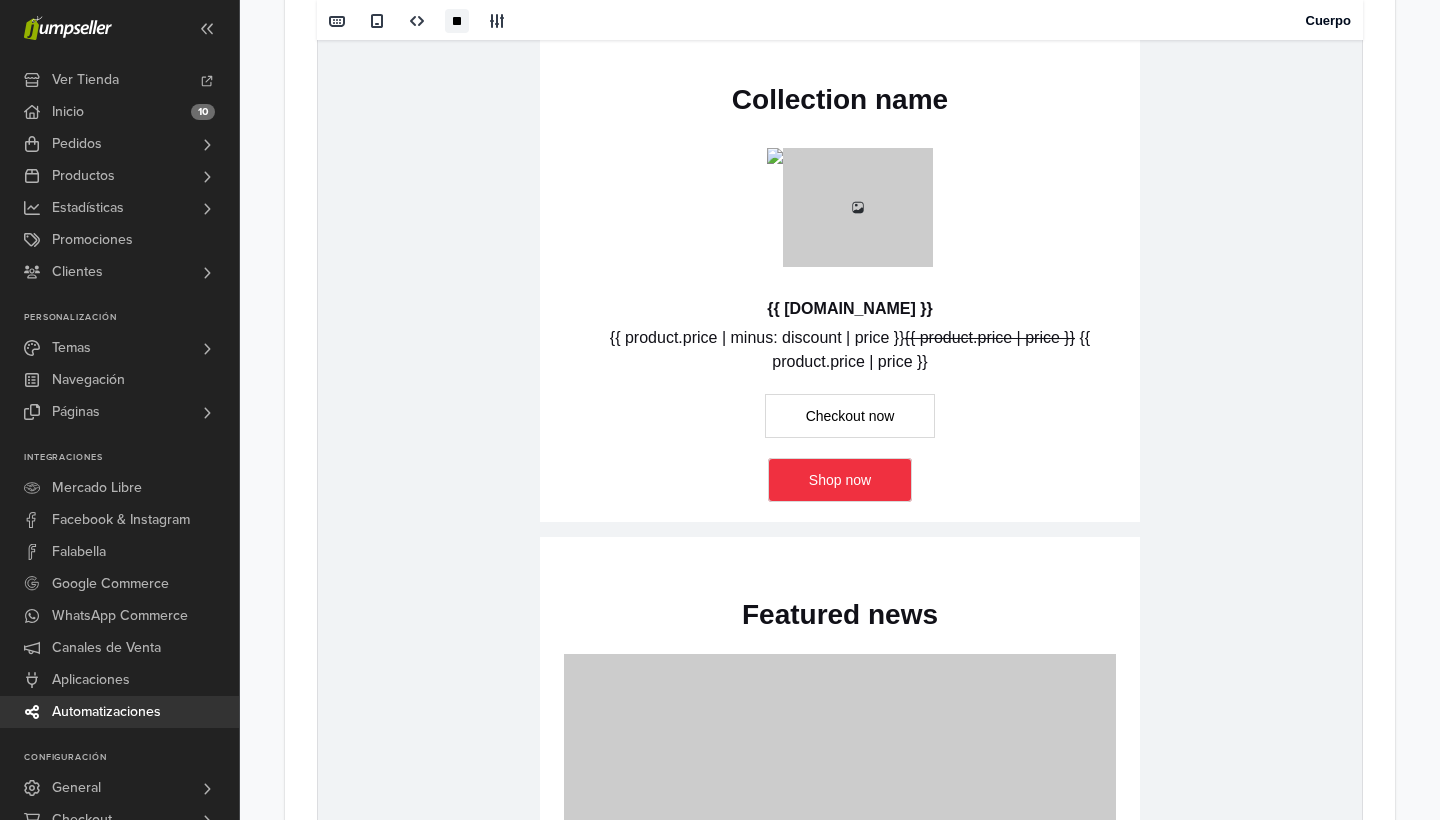 scroll, scrollTop: 3037, scrollLeft: 0, axis: vertical 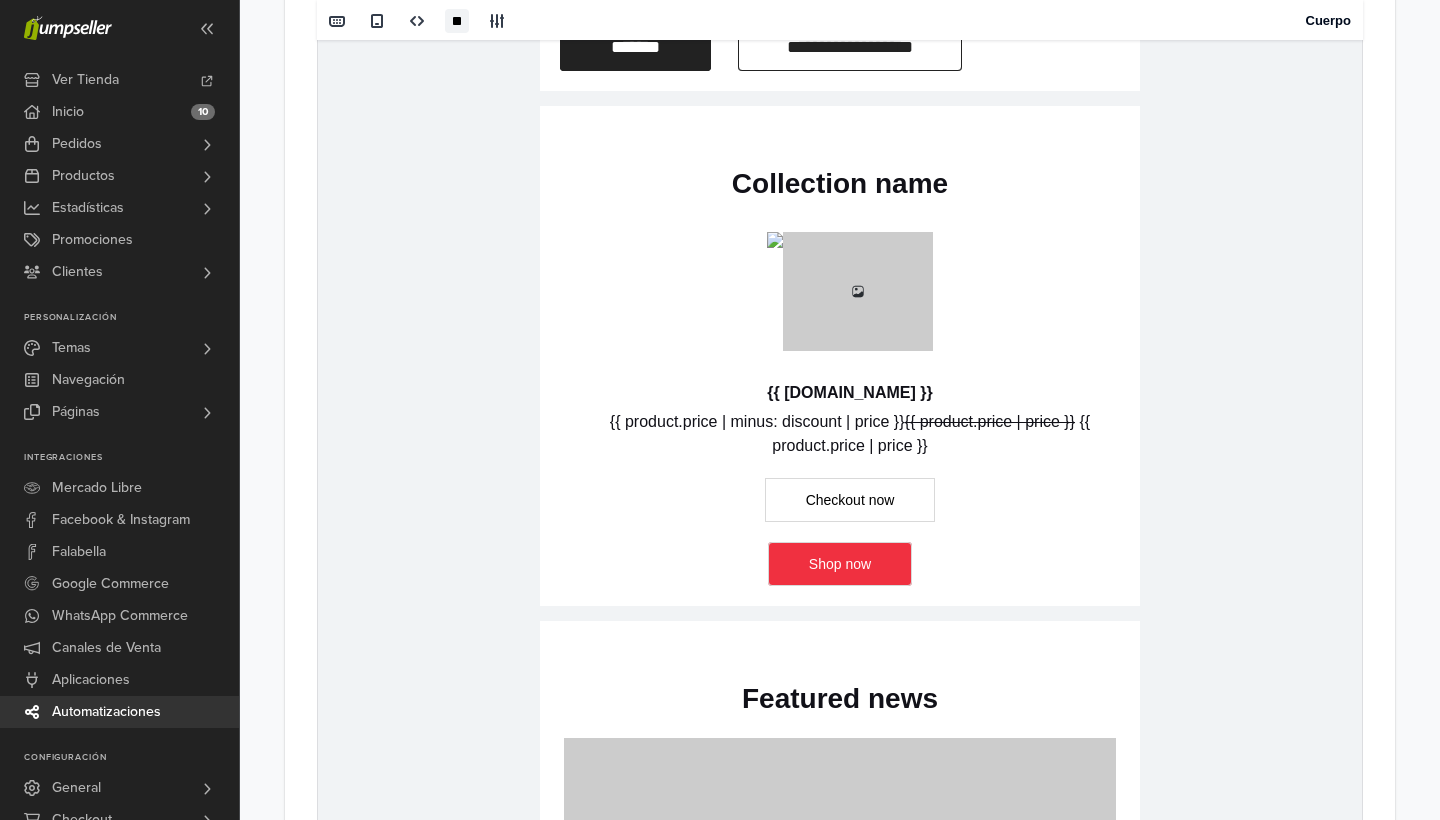click on "{% if store.logo == empty %}
{{[DOMAIN_NAME]}}
{% else %}
{% endif %}
hidden text hidden text
Our newest product has been released
{% for product in products.latest limit: 1 %}
hidden text {{ [DOMAIN_NAME] }}
Introducing your new must-have! 🌟 Elevate your lifestyle effortlessly with this game-changer from our online store. Designed for peak performance and unmatched benefit, this product sets new standards.
hidden text hidden text
{% else %}" at bounding box center [840, 668] 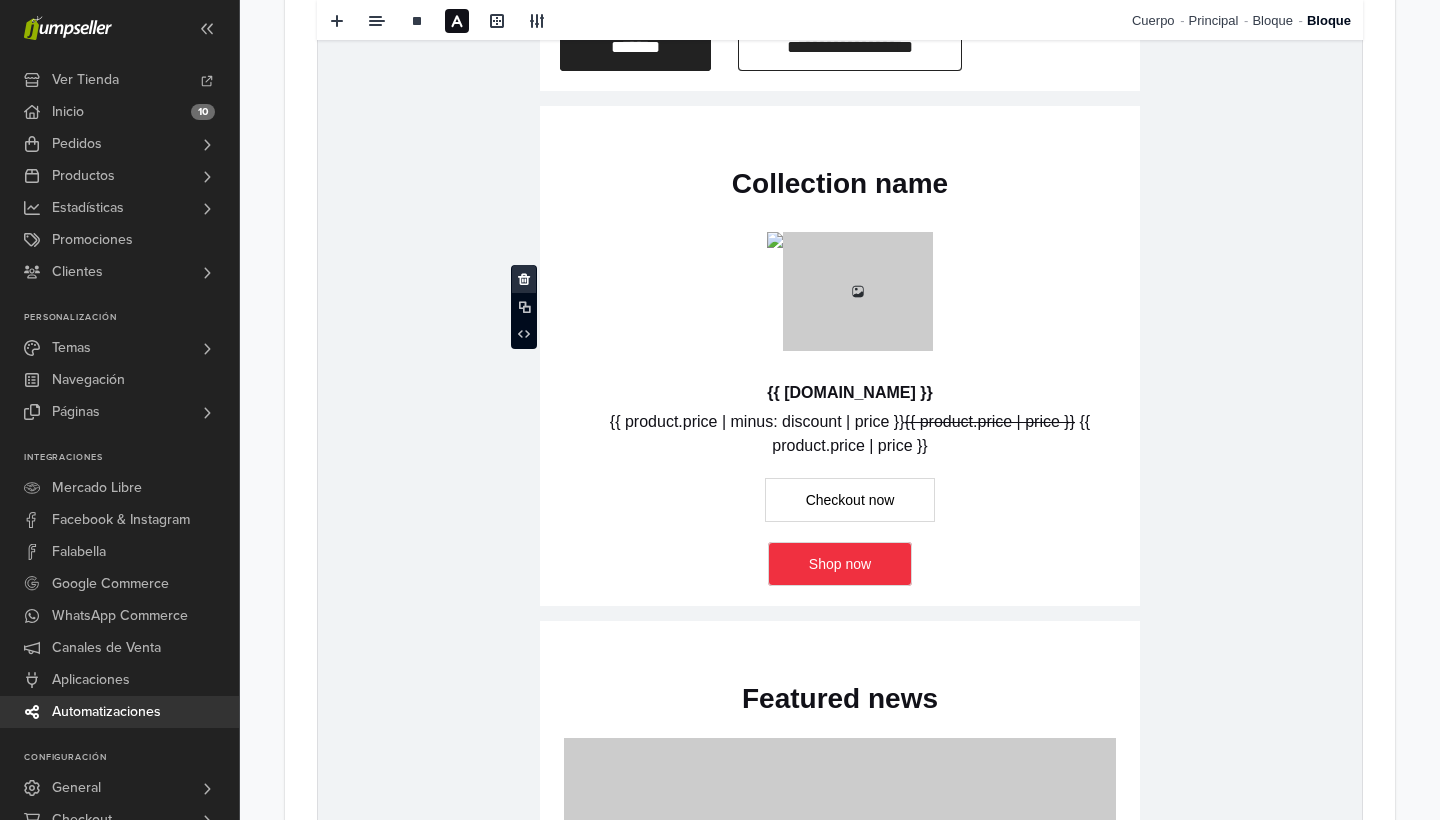 click at bounding box center (524, 279) 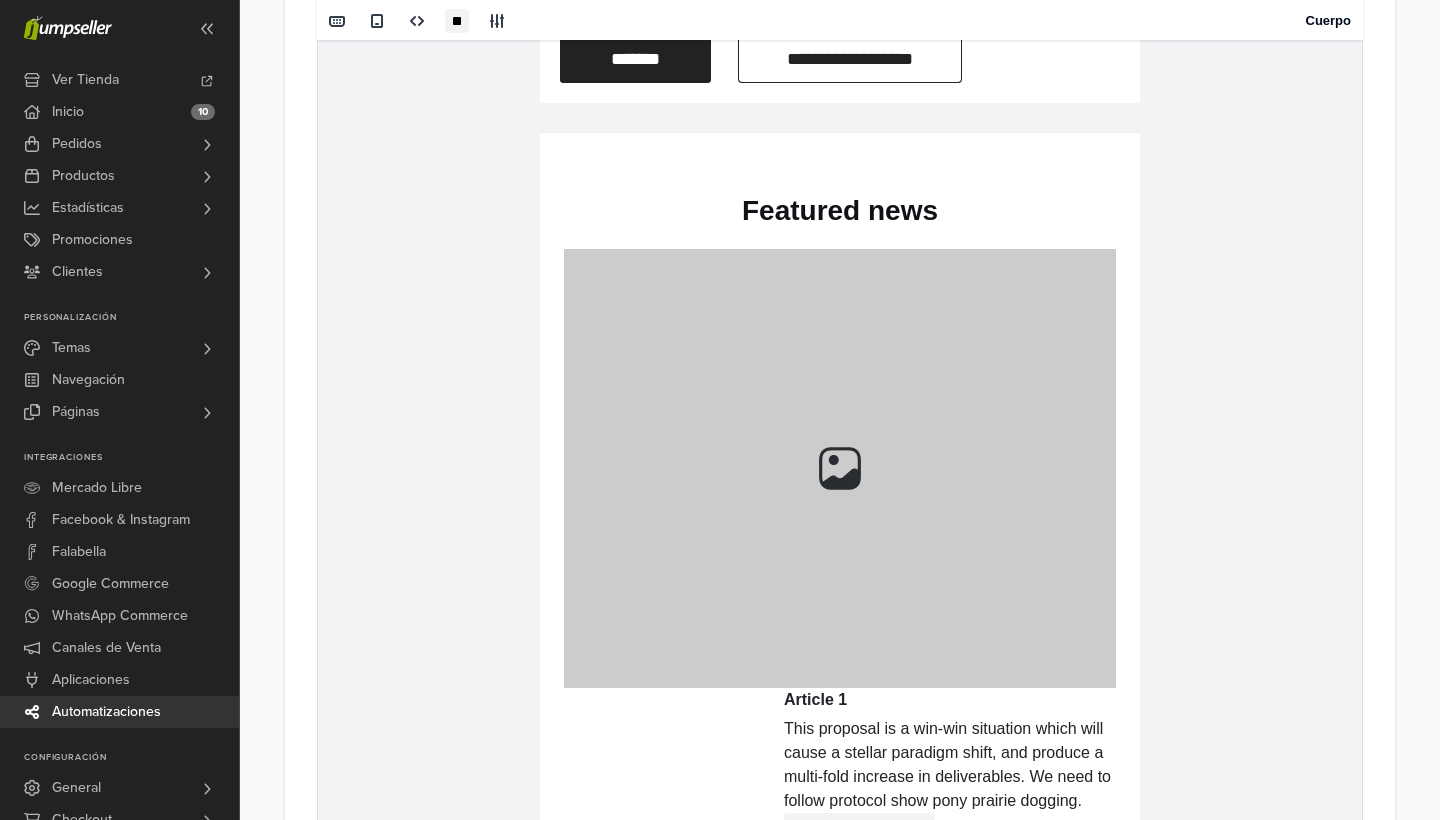 scroll, scrollTop: 3011, scrollLeft: 0, axis: vertical 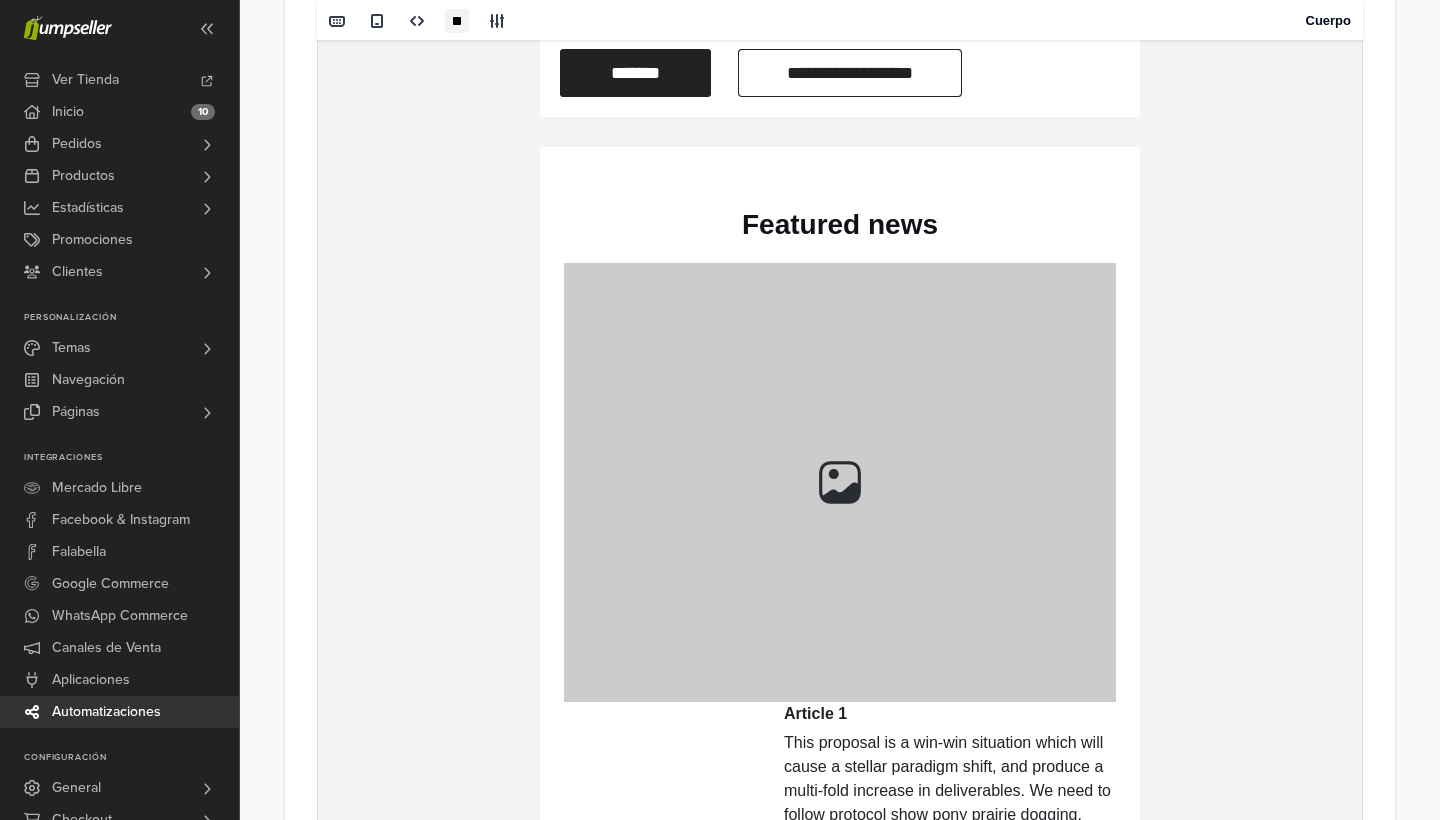 click on "hidden text
Featured news
hidden text
Article 1
This proposal is a win-win situation which will cause a stellar paradigm shift, and produce a multi-fold increase in deliverables. We need to follow protocol show pony prairie dogging.
Read more
hidden text
Article 2
This proposal is a win-win situation which will cause a stellar paradigm shift, and produce a multi-fold increase in deliverables. We need to follow protocol show pony prairie dogging.
Read more" at bounding box center (840, 870) 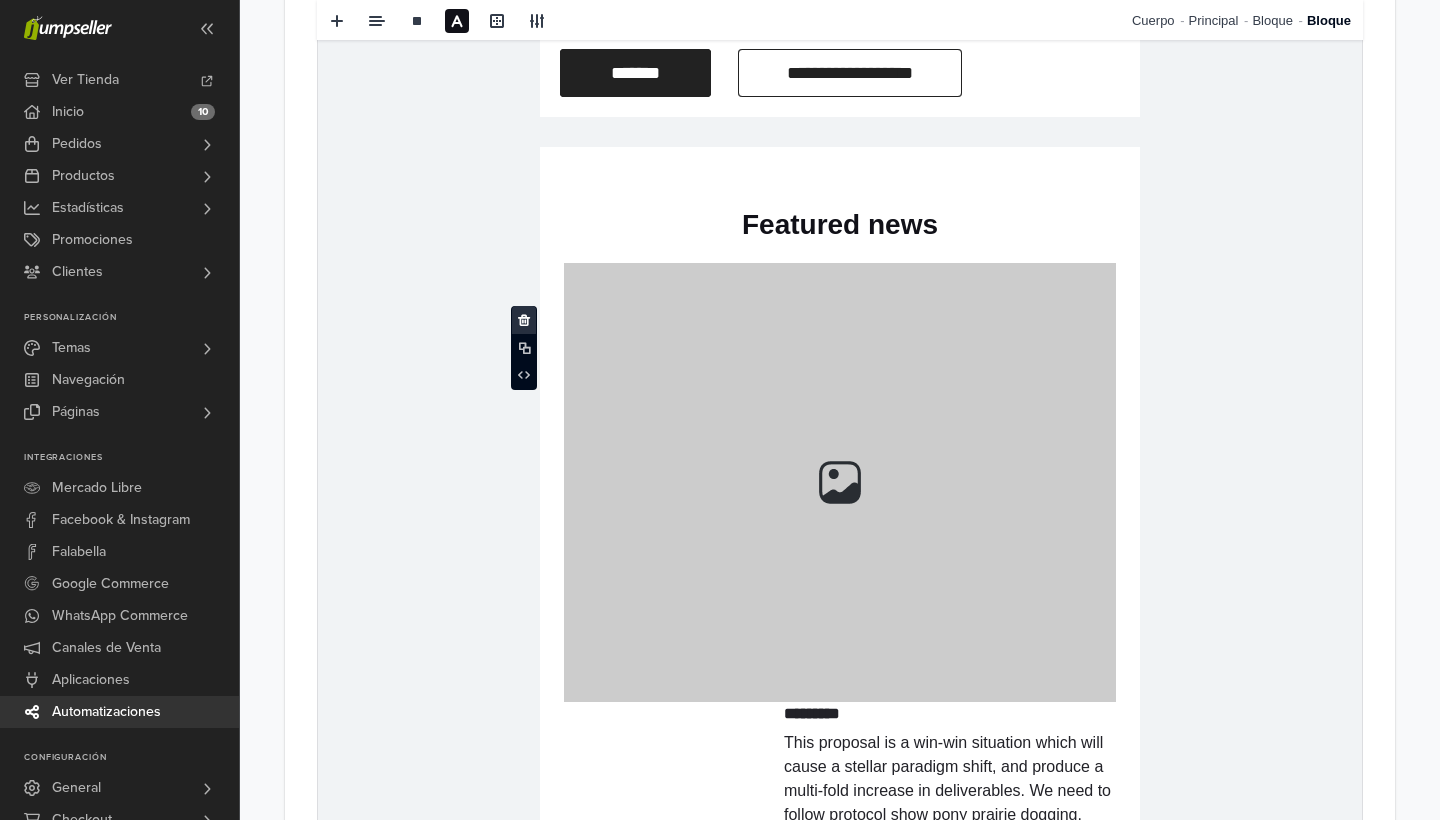 click at bounding box center (524, 320) 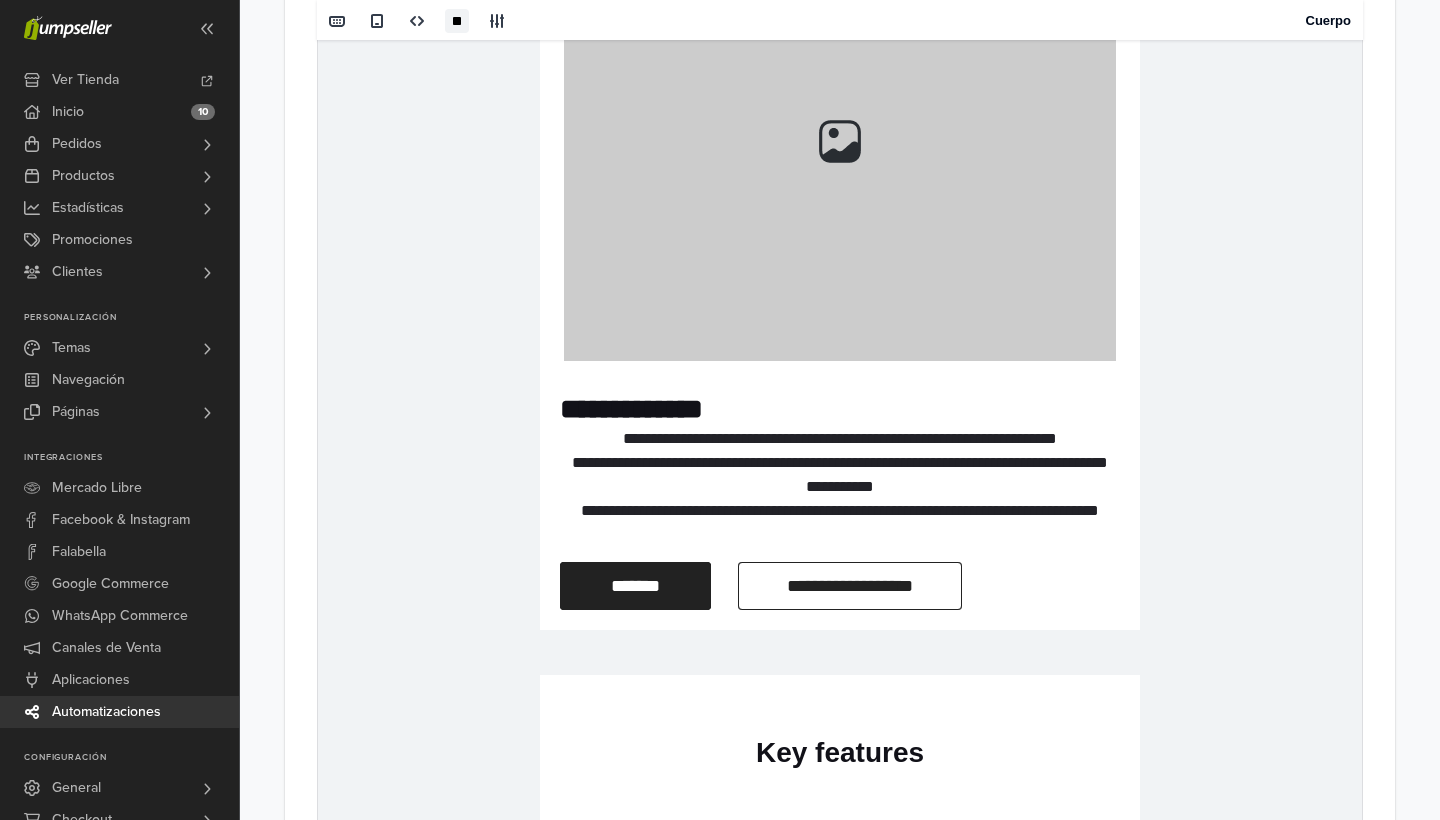 scroll, scrollTop: 2493, scrollLeft: 0, axis: vertical 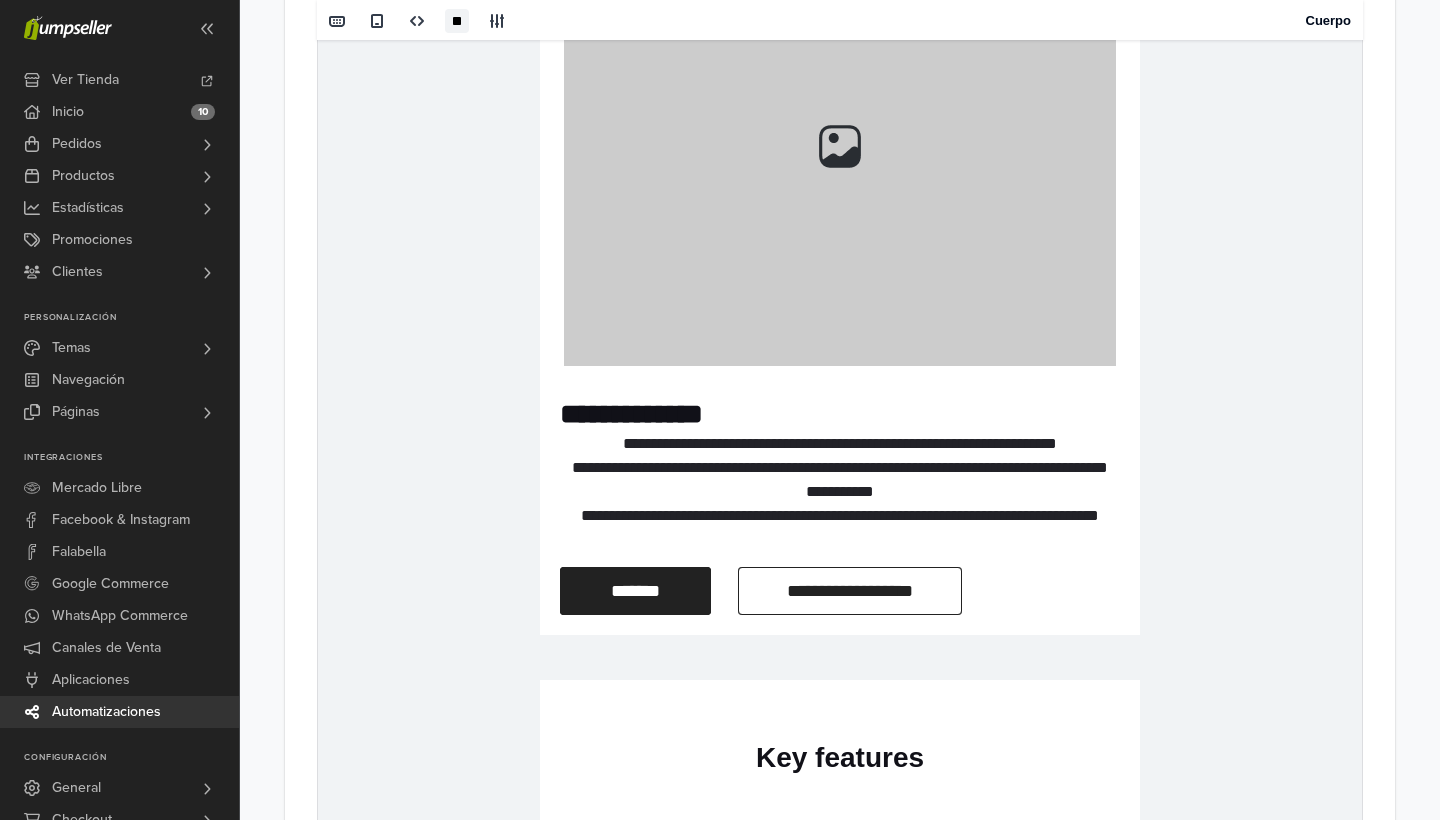 click at bounding box center (840, 146) 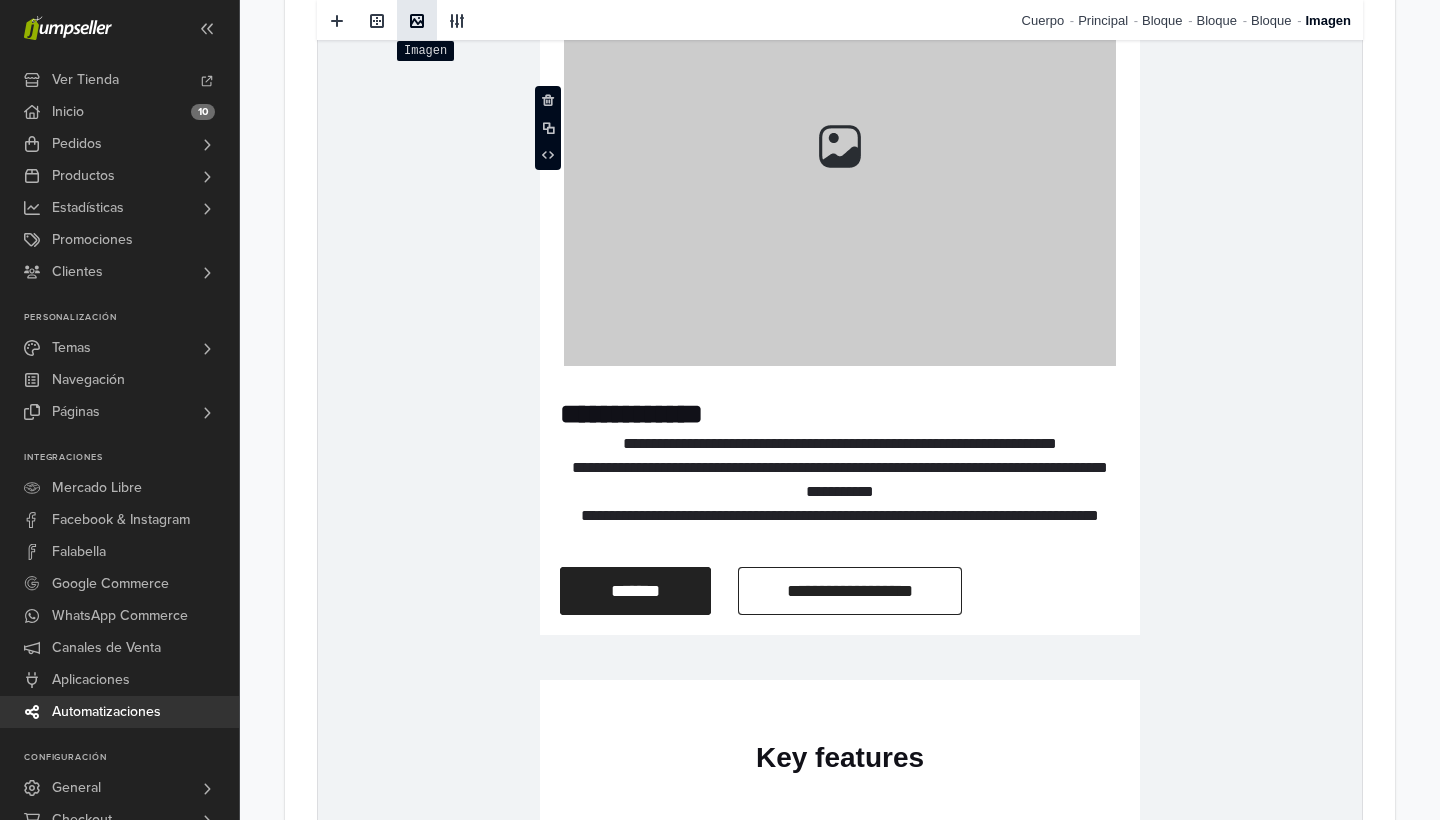 click at bounding box center [417, 21] 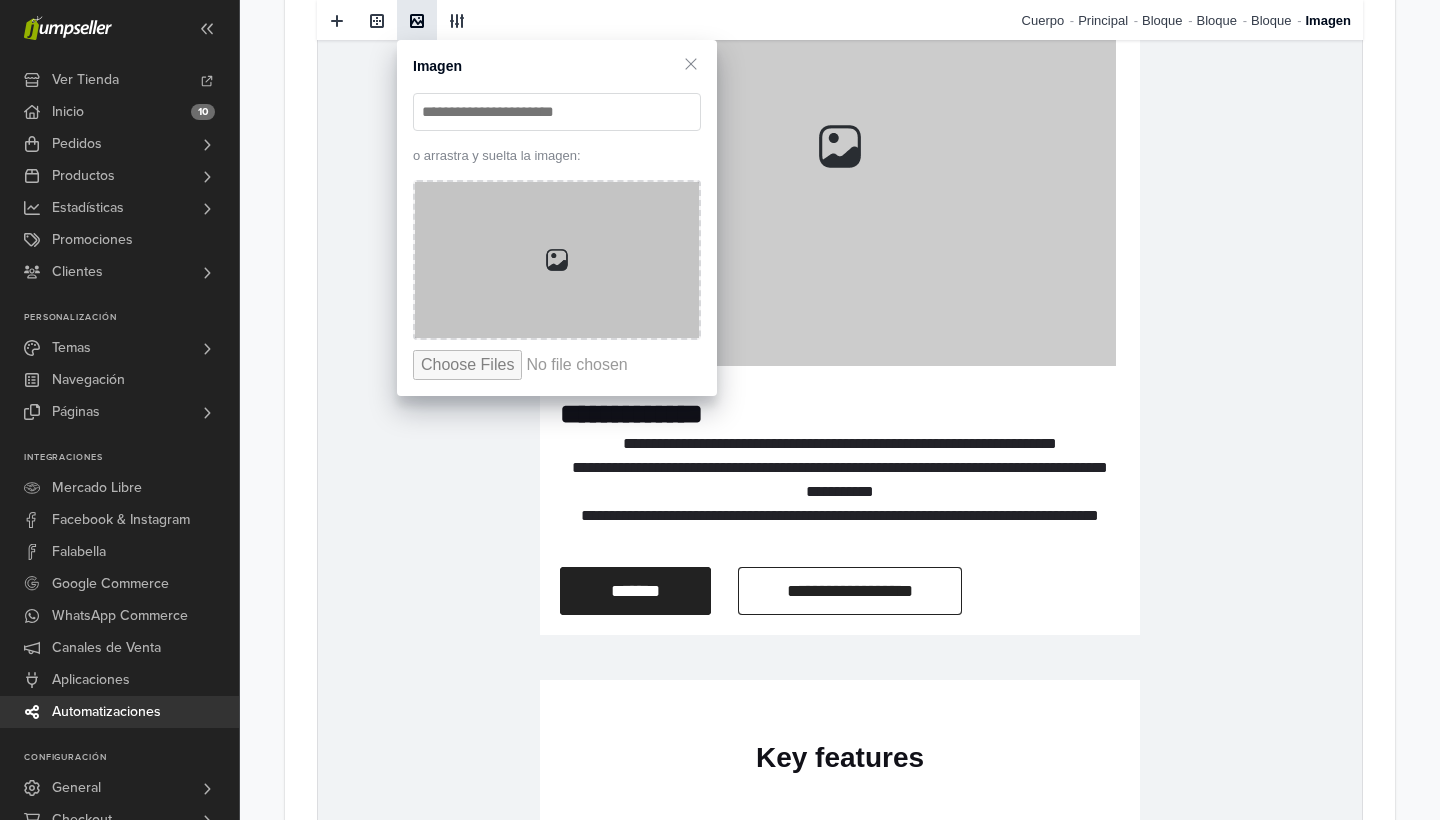 click at bounding box center [557, 260] 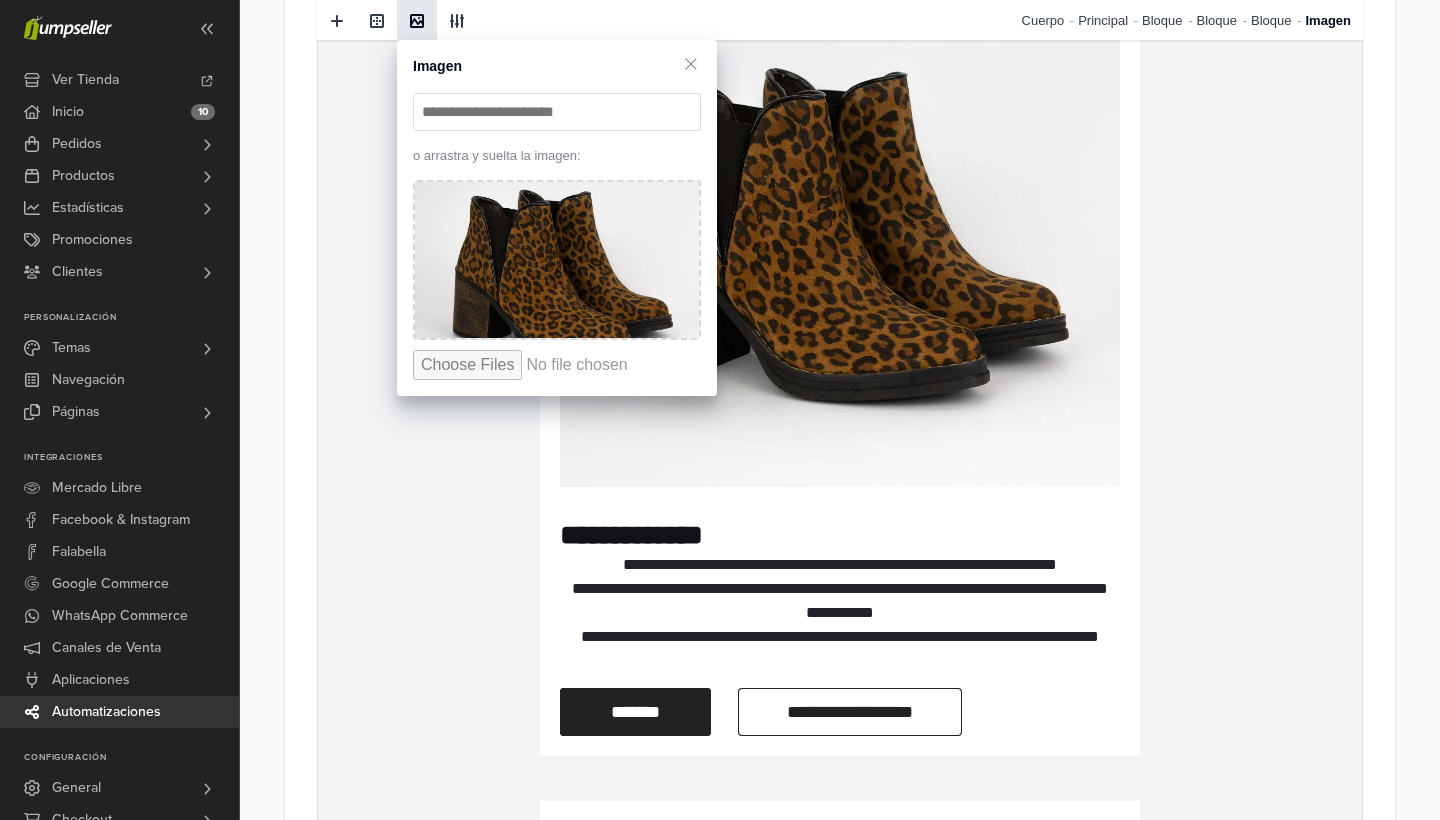 click on "{% if store.logo == empty %}
{{[DOMAIN_NAME]}}
{% else %}
{% endif %}
hidden text hidden text
Our newest product has been released
{% for product in products.latest limit: 1 %}
hidden text {{ [DOMAIN_NAME] }}
Introducing your new must-have! 🌟 Elevate your lifestyle effortlessly with this game-changer from our online store. Designed for peak performance and unmatched benefit, this product sets new standards.
hidden text hidden text
{% else %}" at bounding box center [840, 299] 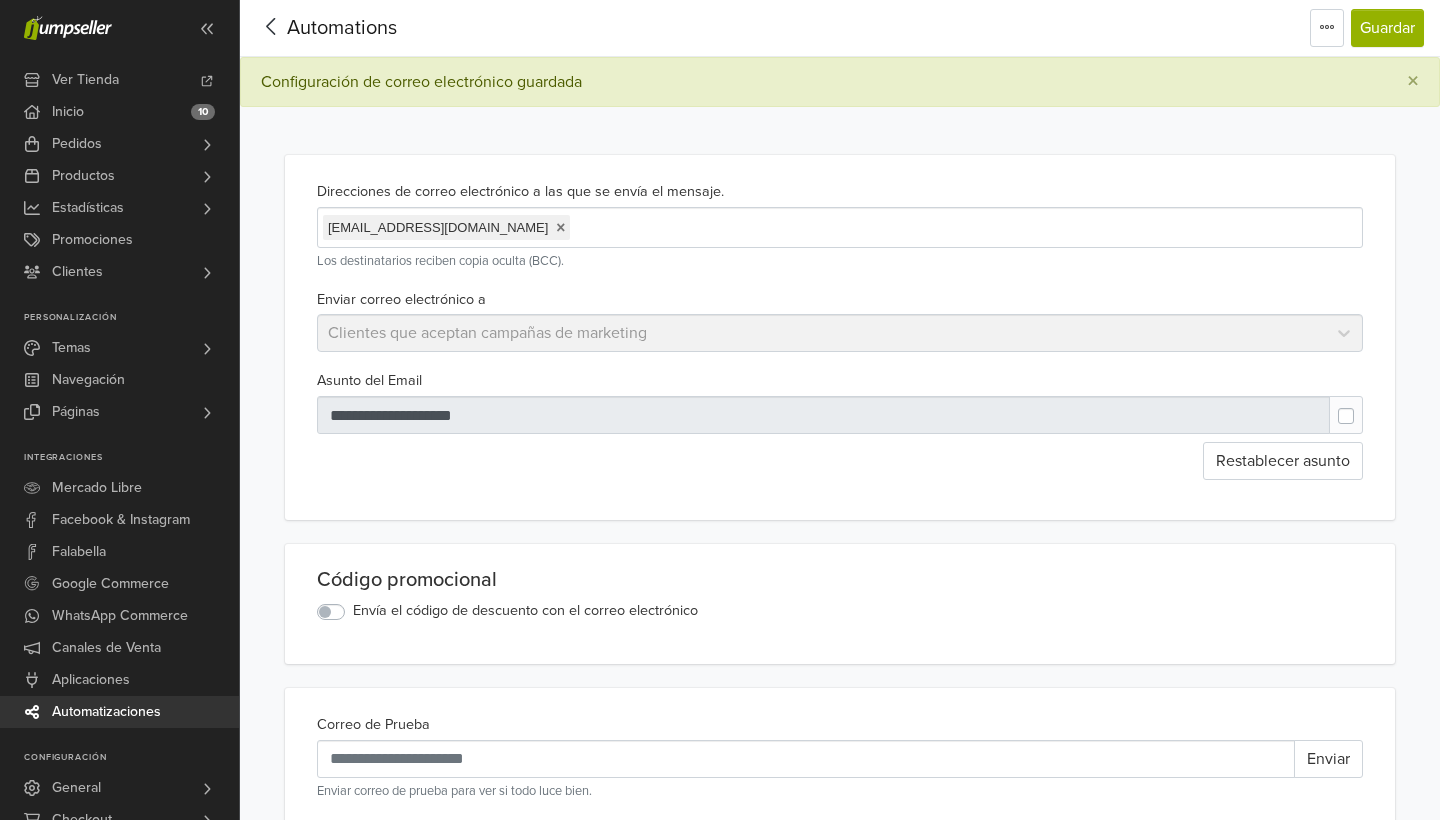 scroll, scrollTop: 0, scrollLeft: 0, axis: both 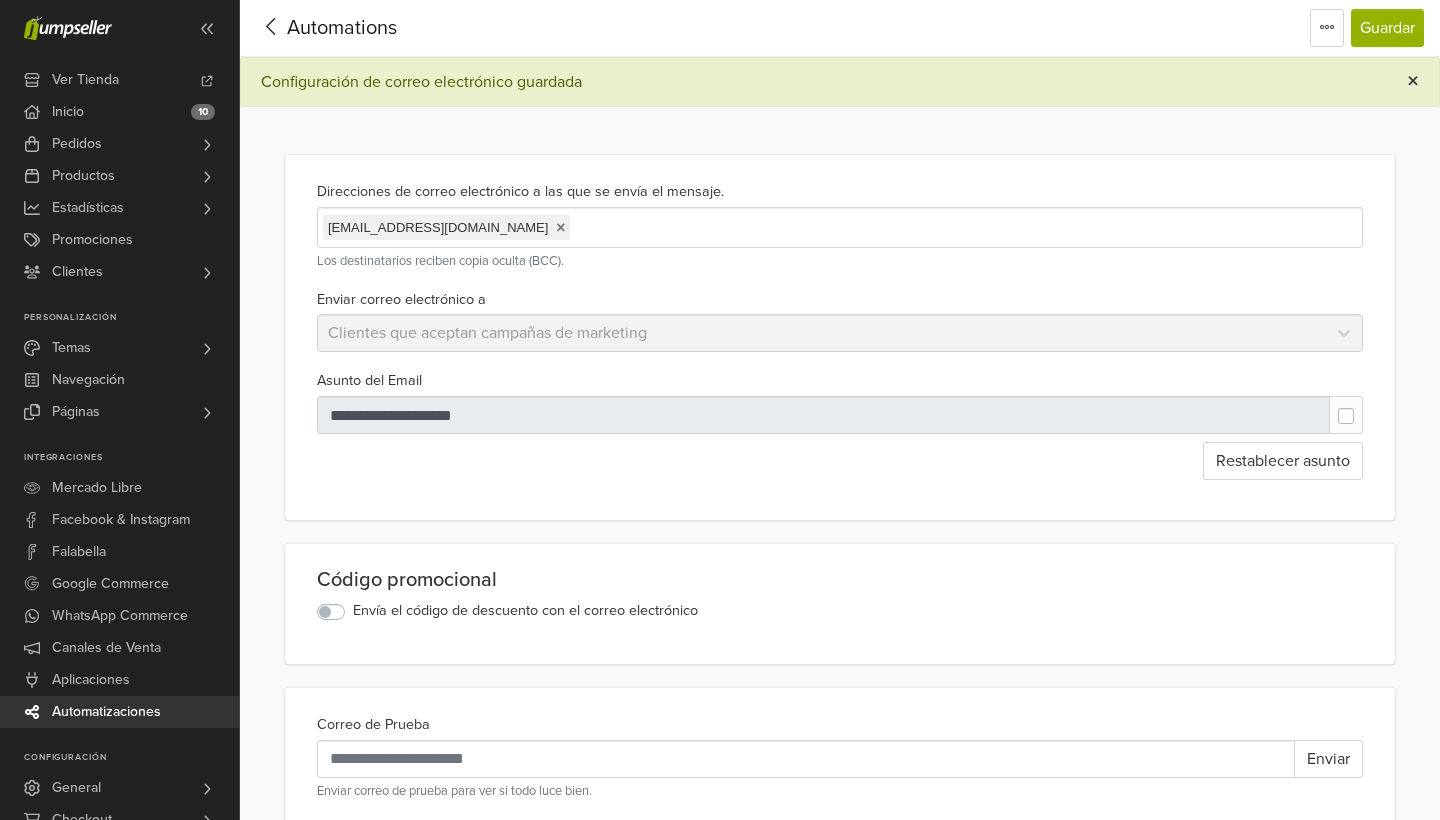 click on "×" at bounding box center [1413, 81] 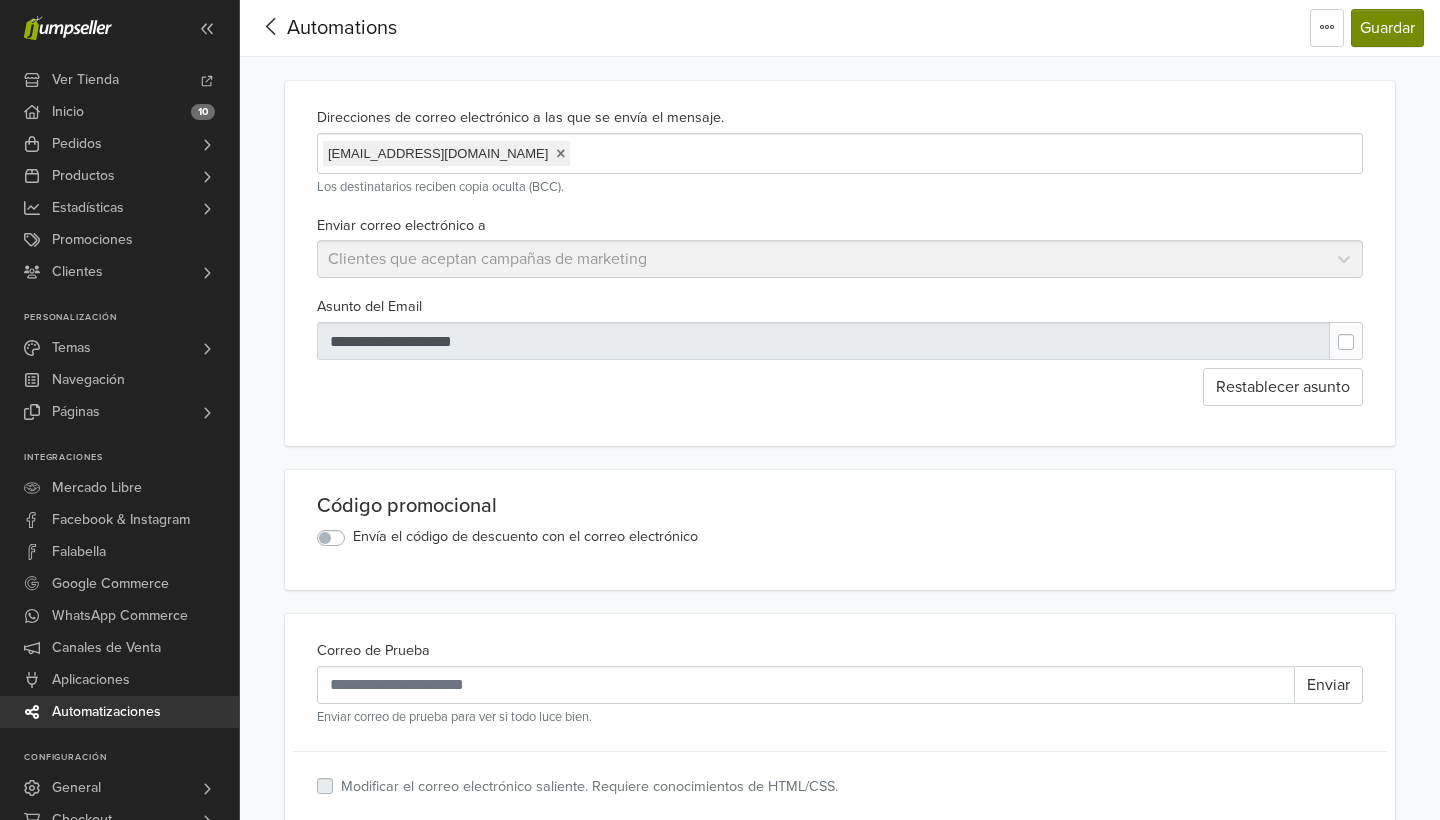 click on "Guardar" at bounding box center [1387, 28] 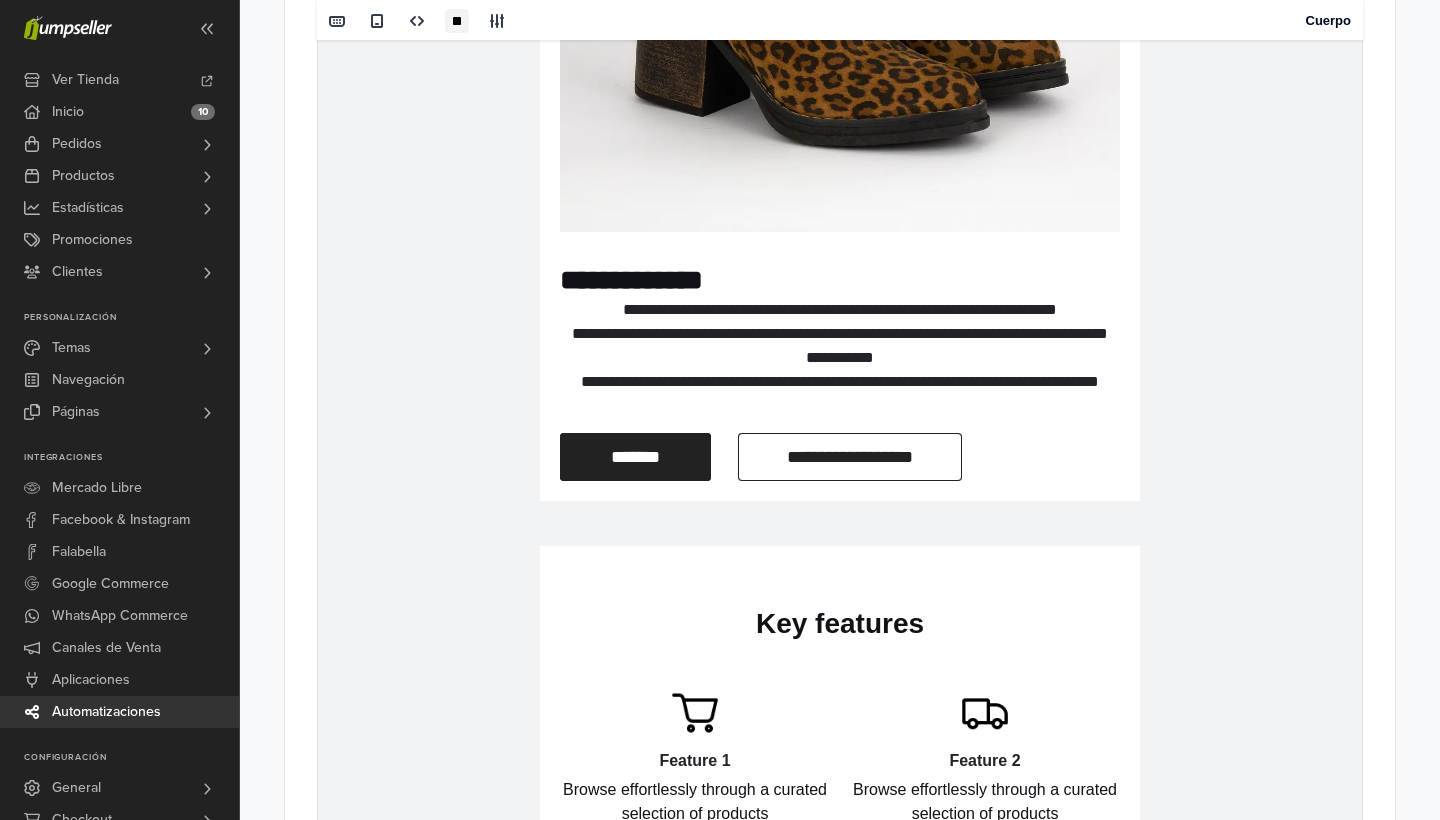 scroll, scrollTop: 2750, scrollLeft: 0, axis: vertical 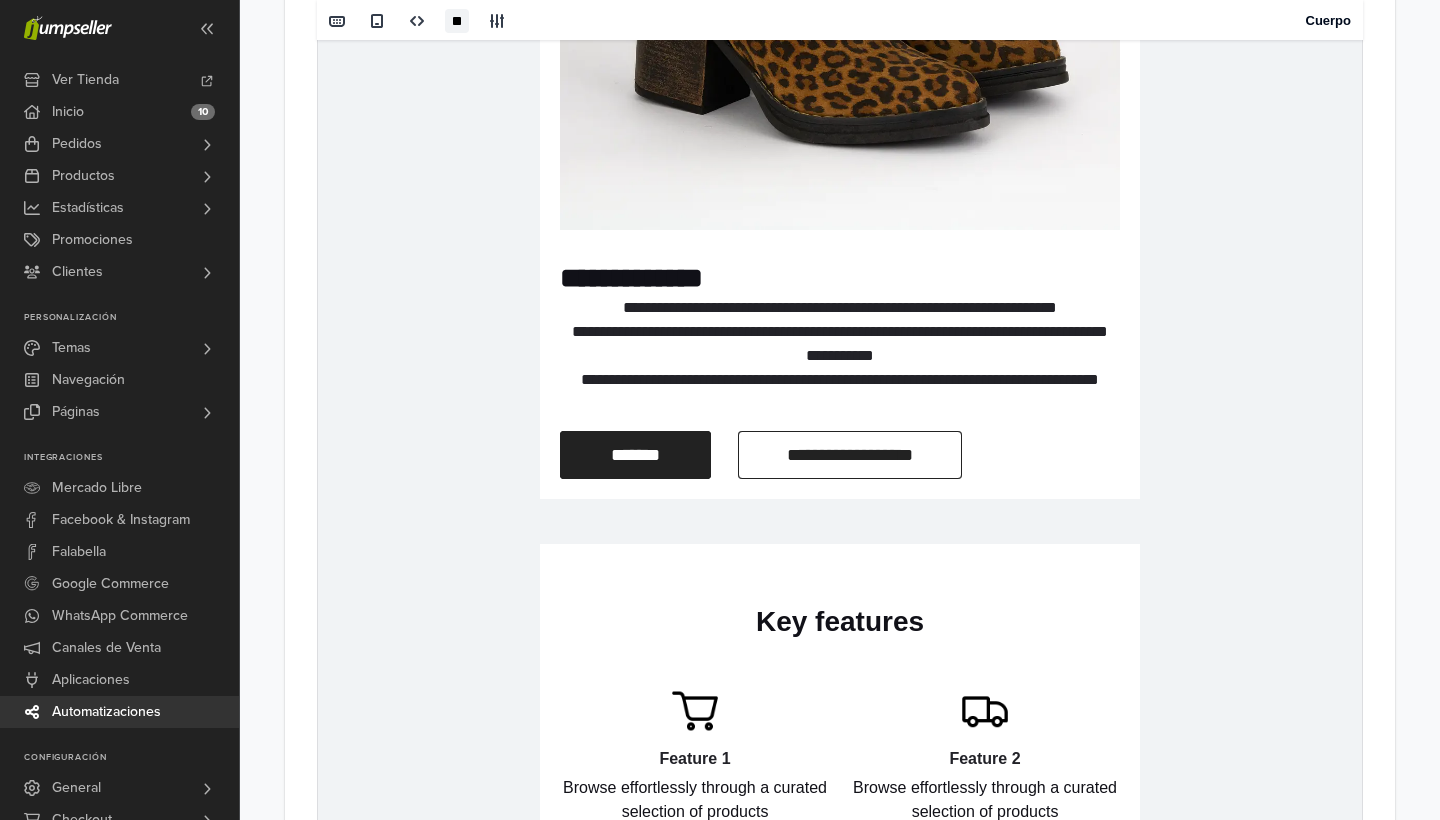 click on "*******" at bounding box center (635, 455) 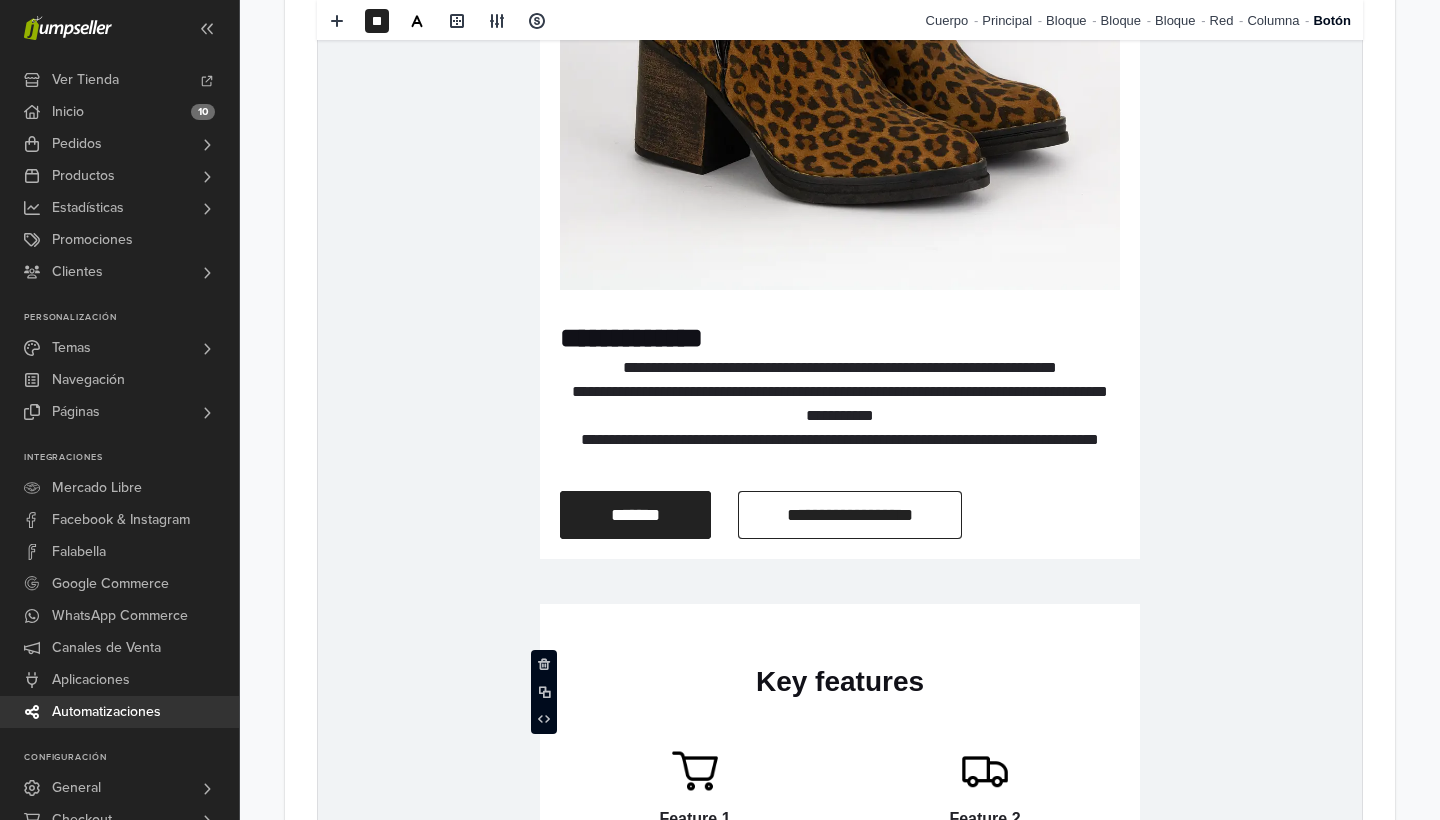 scroll, scrollTop: 2562, scrollLeft: 0, axis: vertical 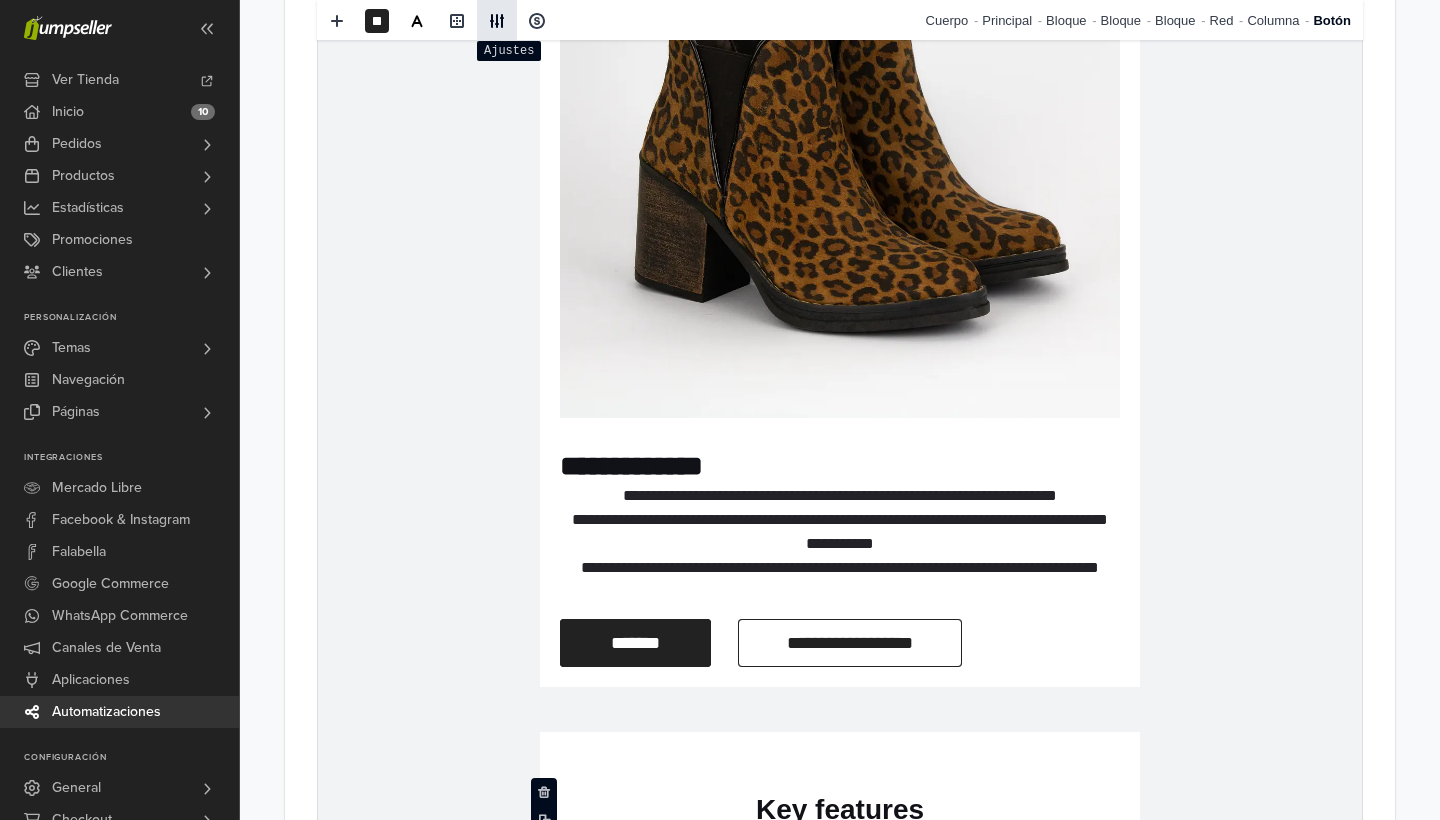 click at bounding box center [497, 21] 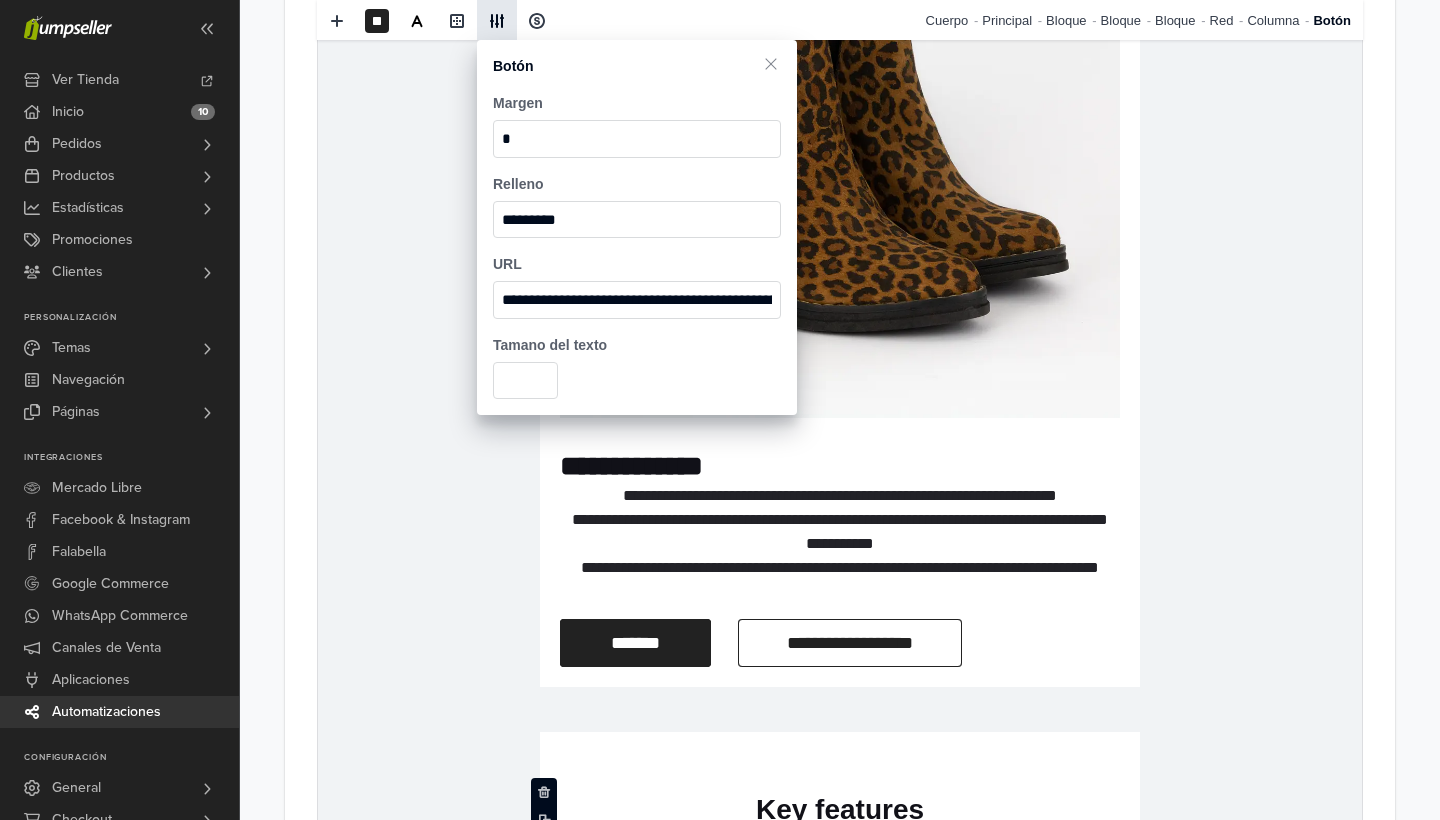 click on "{% if store.logo == empty %}
{{[DOMAIN_NAME]}}
{% else %}
{% endif %}
hidden text hidden text
Our newest product has been released
{% for product in products.latest limit: 1 %}
hidden text {{ [DOMAIN_NAME] }}
Introducing your new must-have! 🌟 Elevate your lifestyle effortlessly with this game-changer from our online store. Designed for peak performance and unmatched benefit, this product sets new standards.
hidden text hidden text
{% else %}" at bounding box center [840, 230] 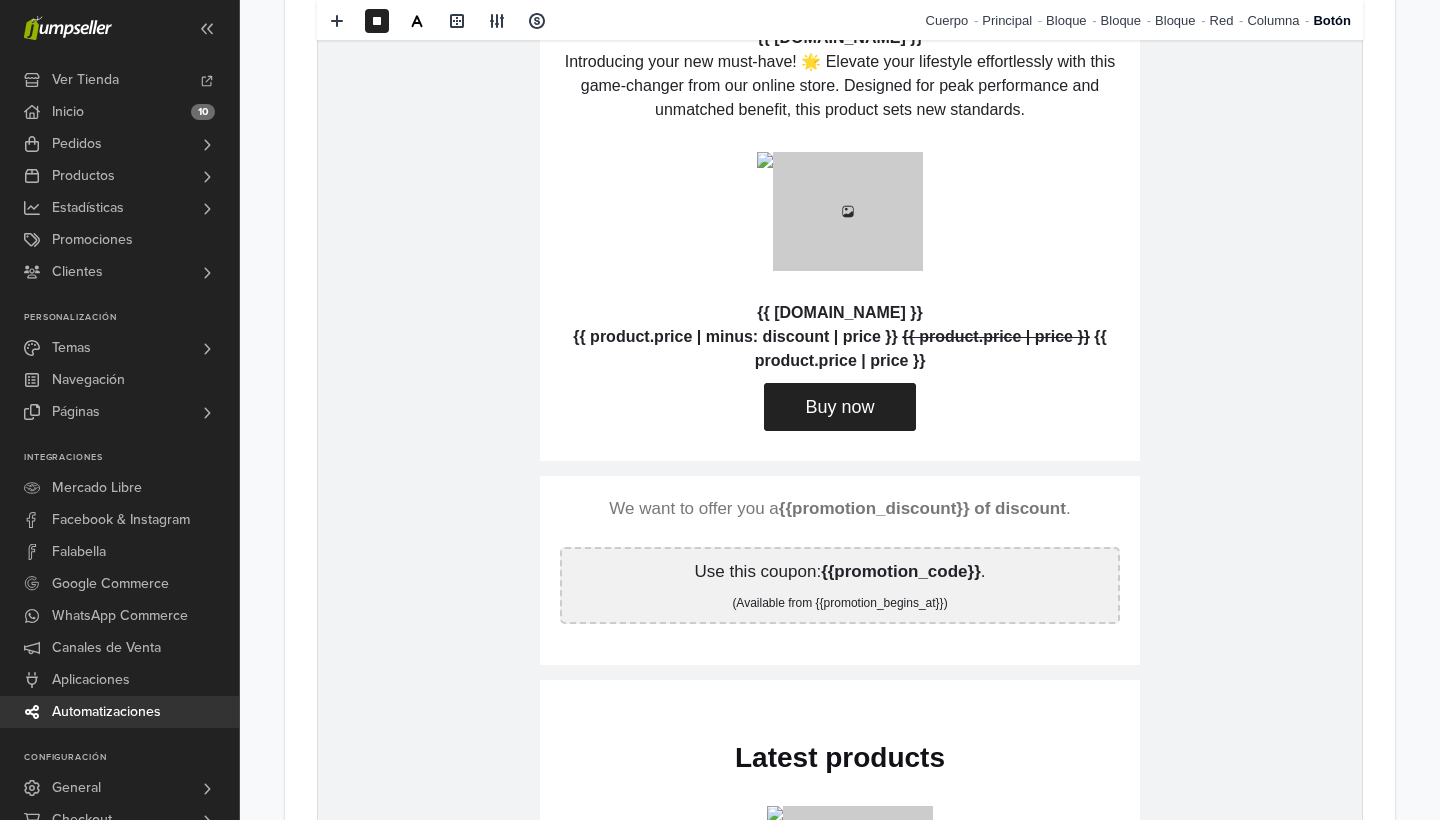 scroll, scrollTop: 1246, scrollLeft: 0, axis: vertical 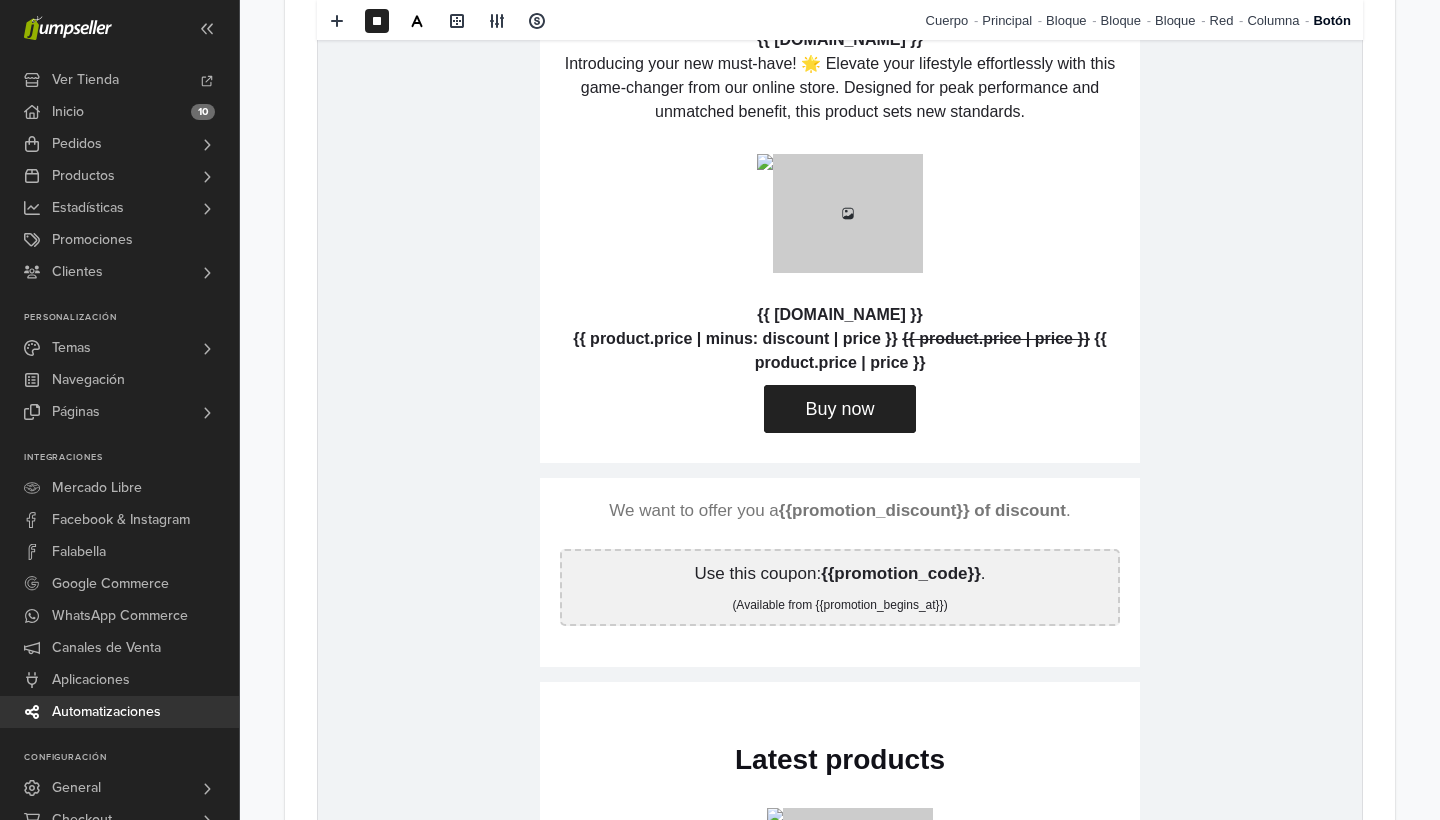 click on "Buy now" at bounding box center [839, 409] 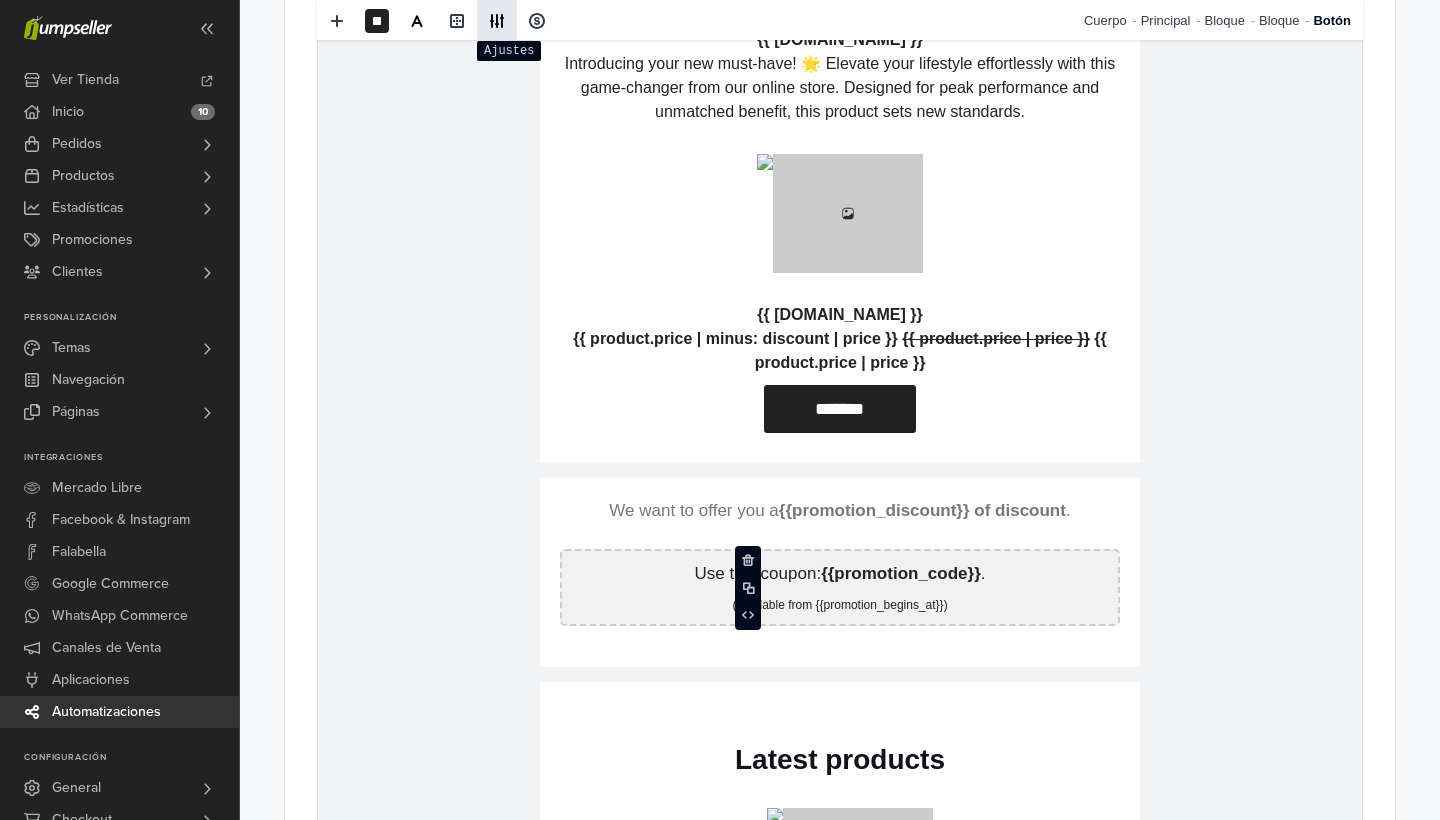 click at bounding box center [497, 21] 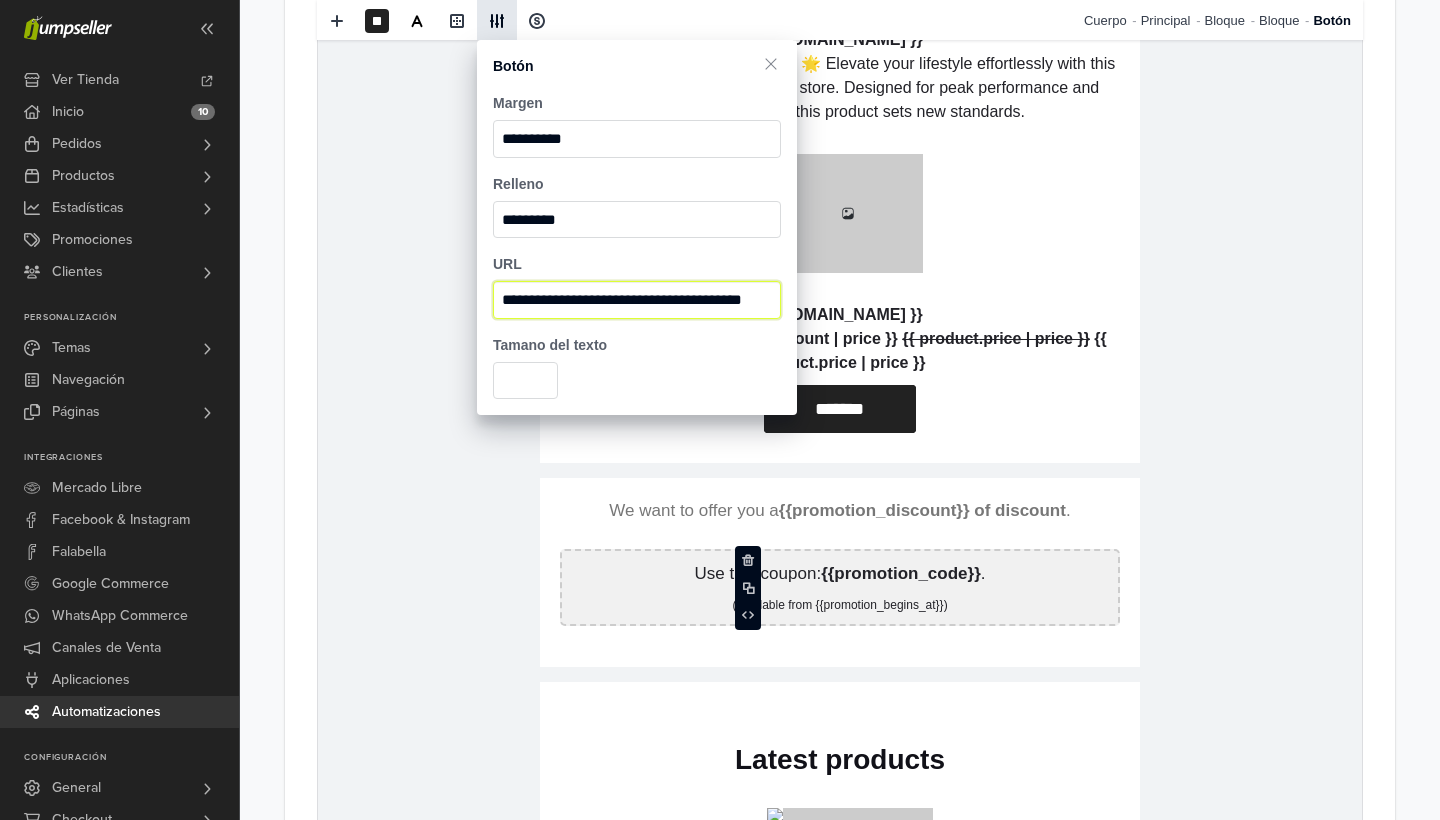 click on "**********" at bounding box center (637, 300) 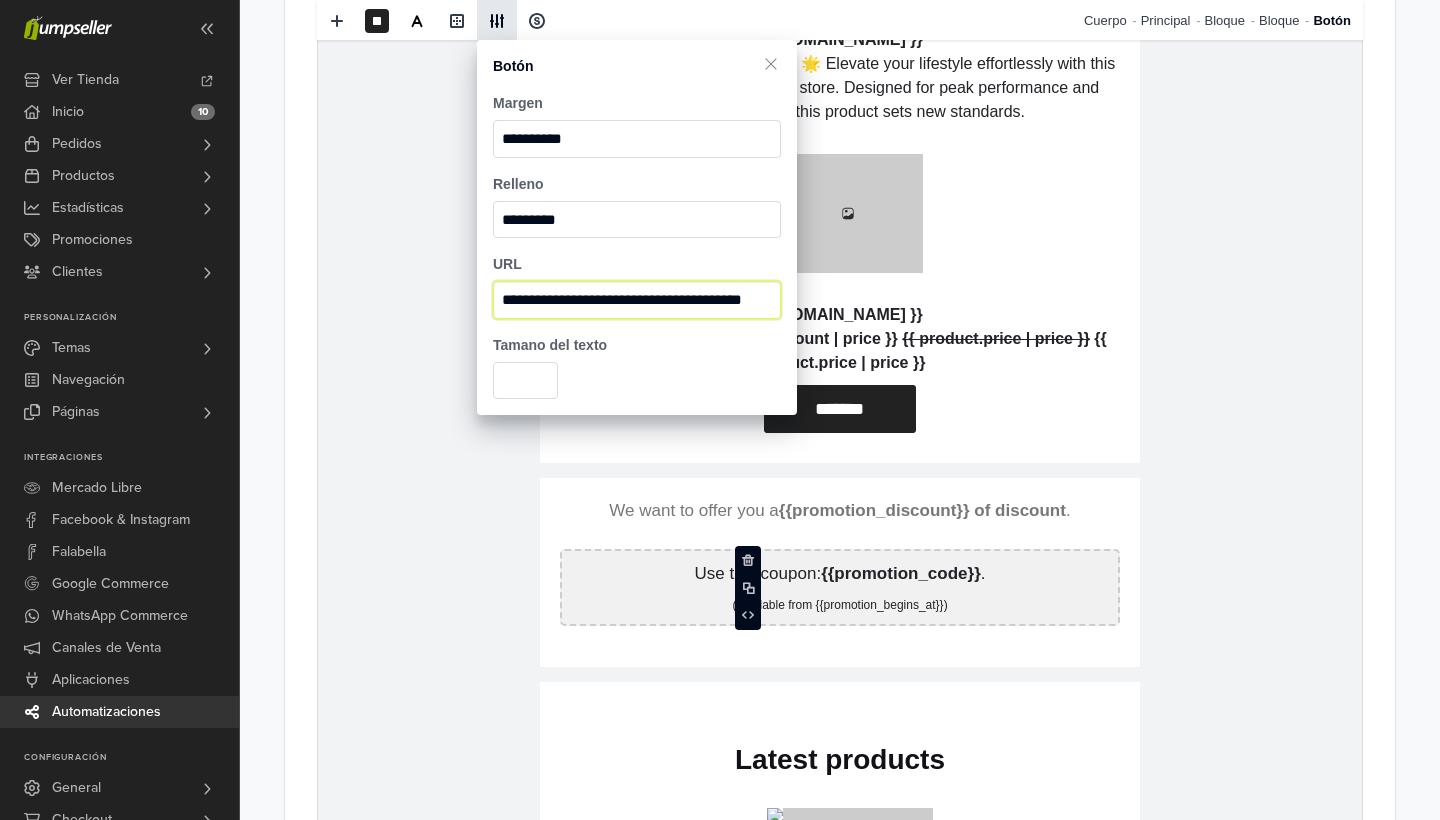 paste on "**********" 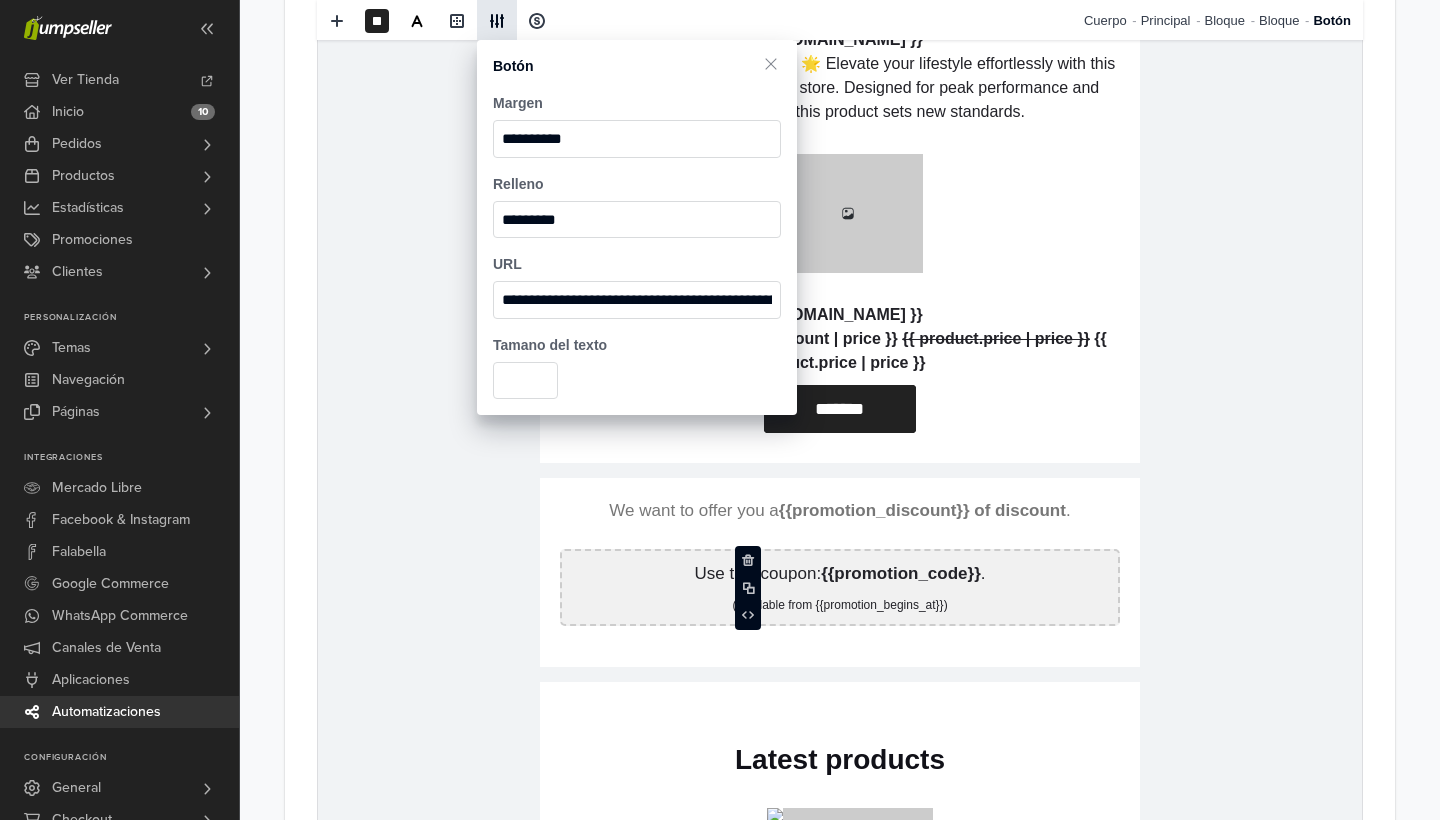 click on "{% if store.logo == empty %}
{{[DOMAIN_NAME]}}
{% else %}
{% endif %}
hidden text hidden text
Our newest product has been released
{% for product in products.latest limit: 1 %}
hidden text {{ [DOMAIN_NAME] }}
Introducing your new must-have! 🌟 Elevate your lifestyle effortlessly with this game-changer from our online store. Designed for peak performance and unmatched benefit, this product sets new standards.
hidden text hidden text
{% else %}" at bounding box center (840, 1546) 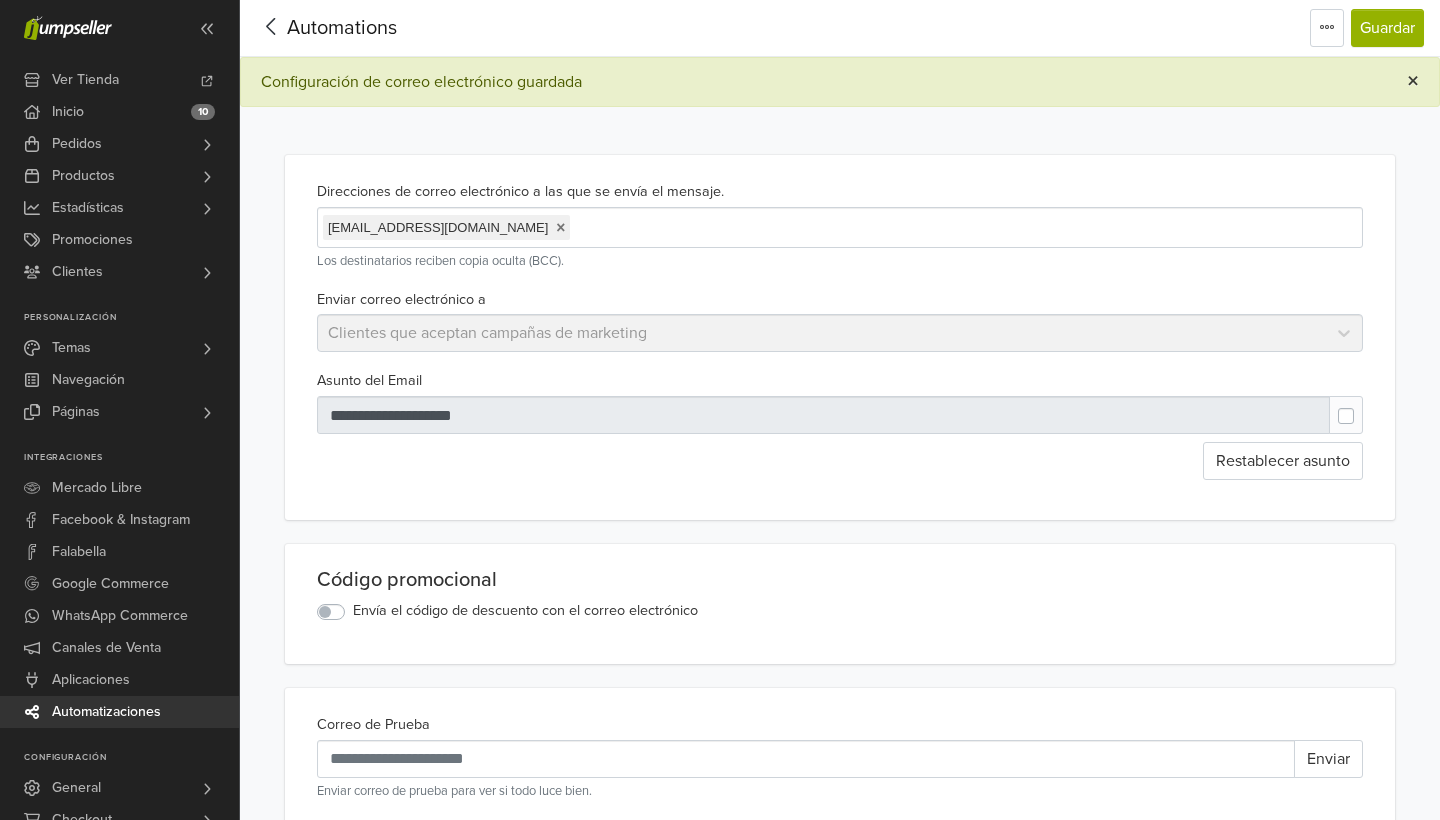 scroll, scrollTop: 0, scrollLeft: 0, axis: both 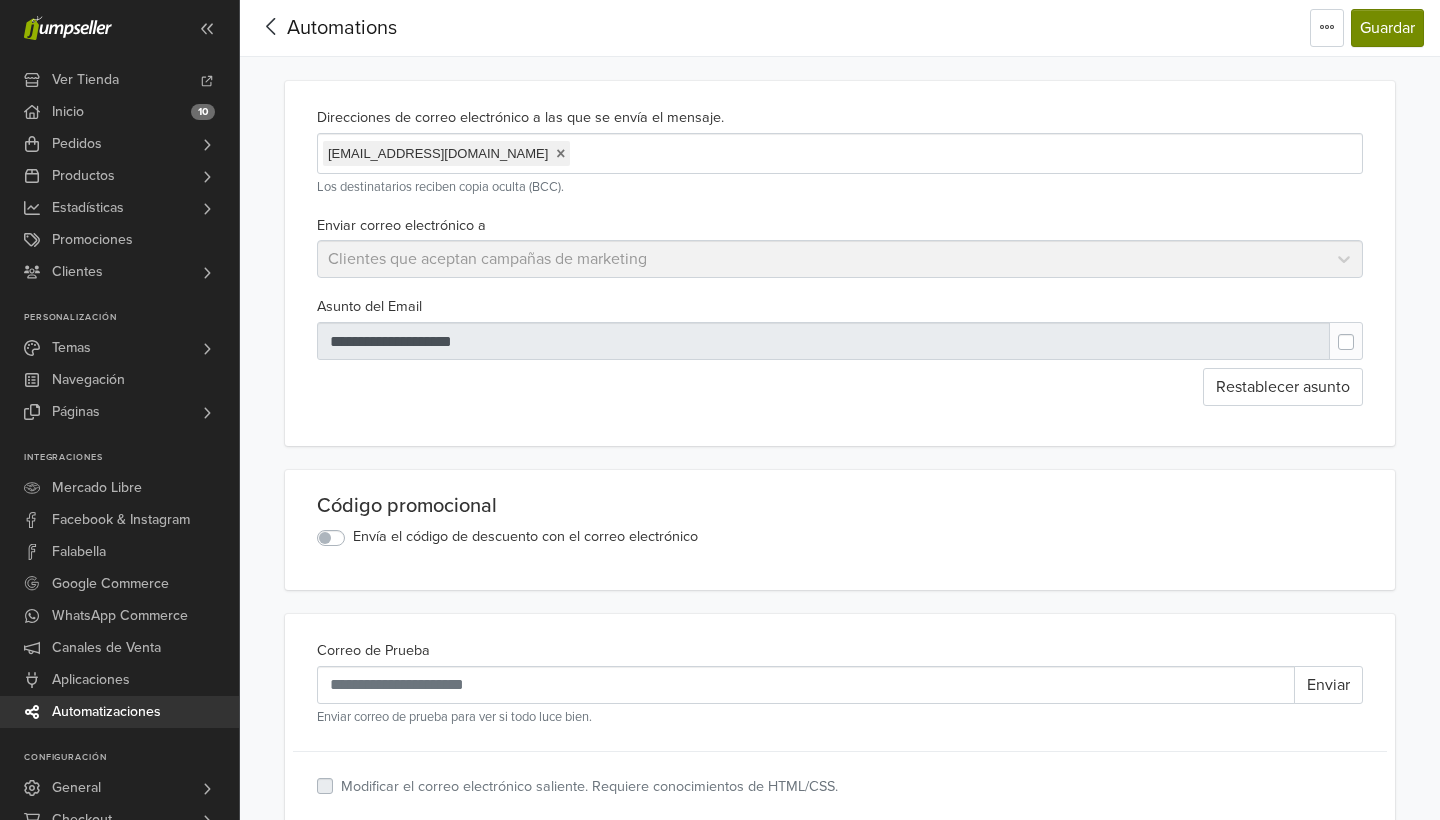 click on "Guardar" at bounding box center (1387, 28) 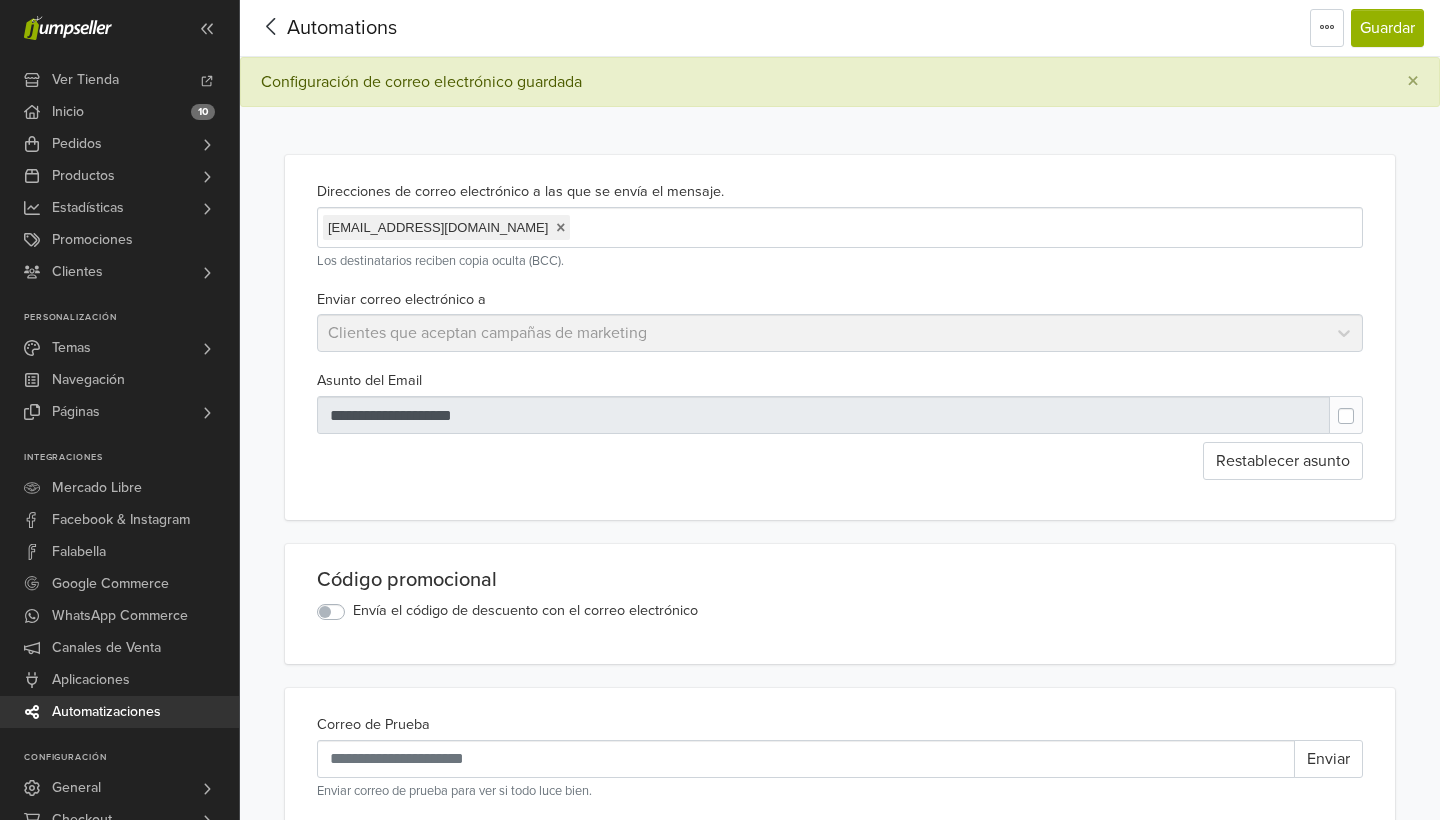 click 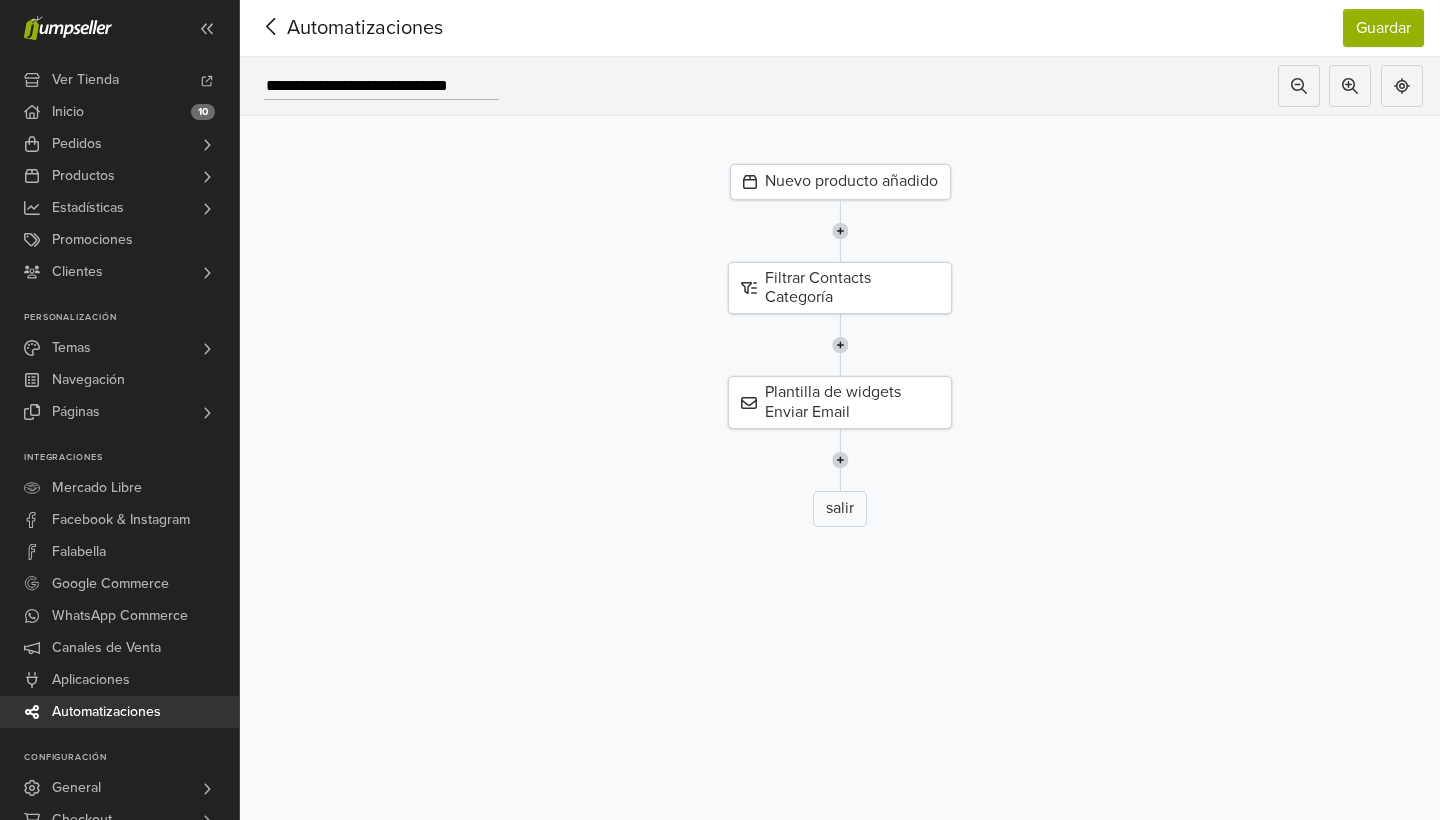 click on "Nuevo producto añadido" at bounding box center [840, 182] 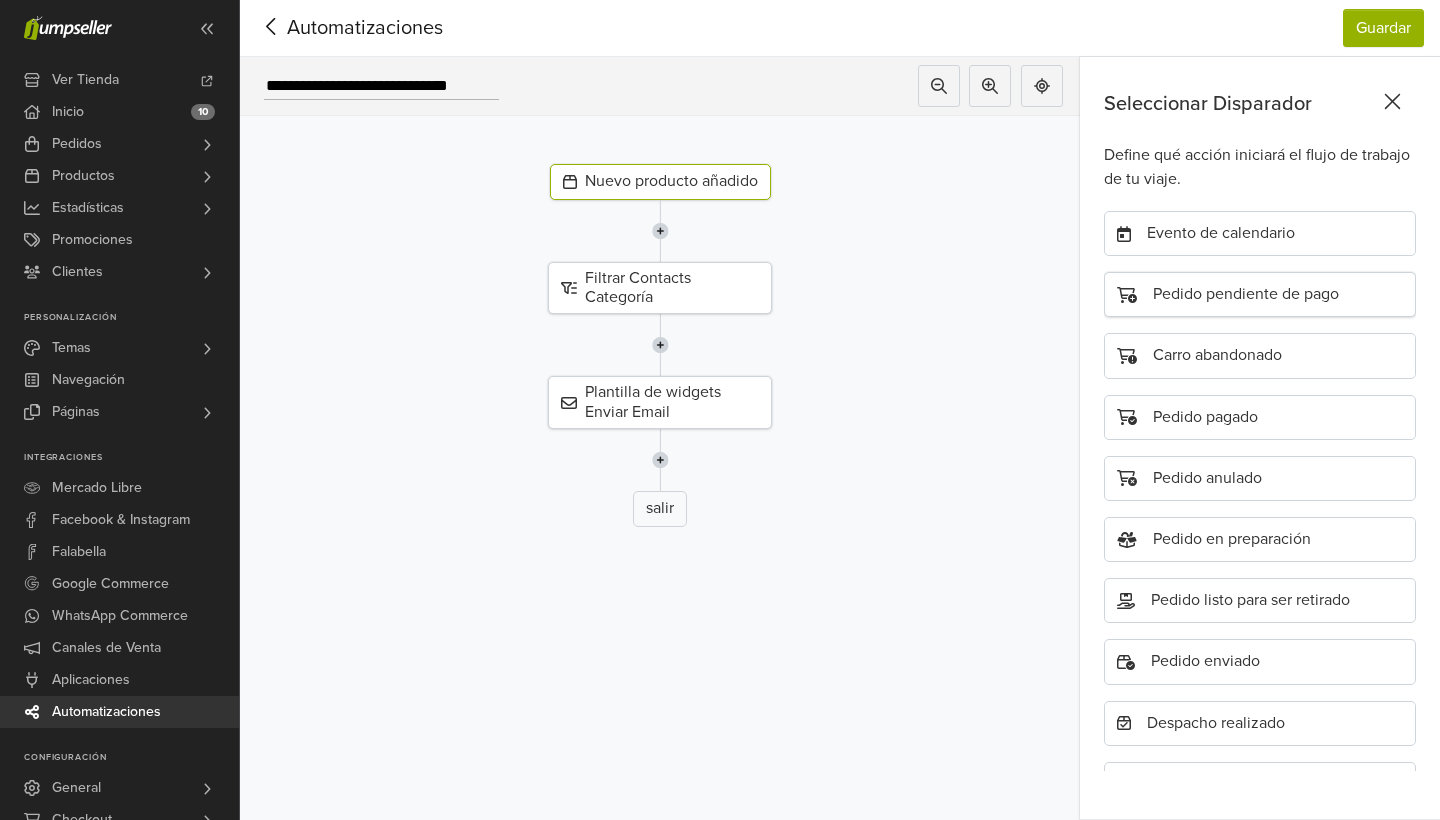 scroll, scrollTop: 0, scrollLeft: 0, axis: both 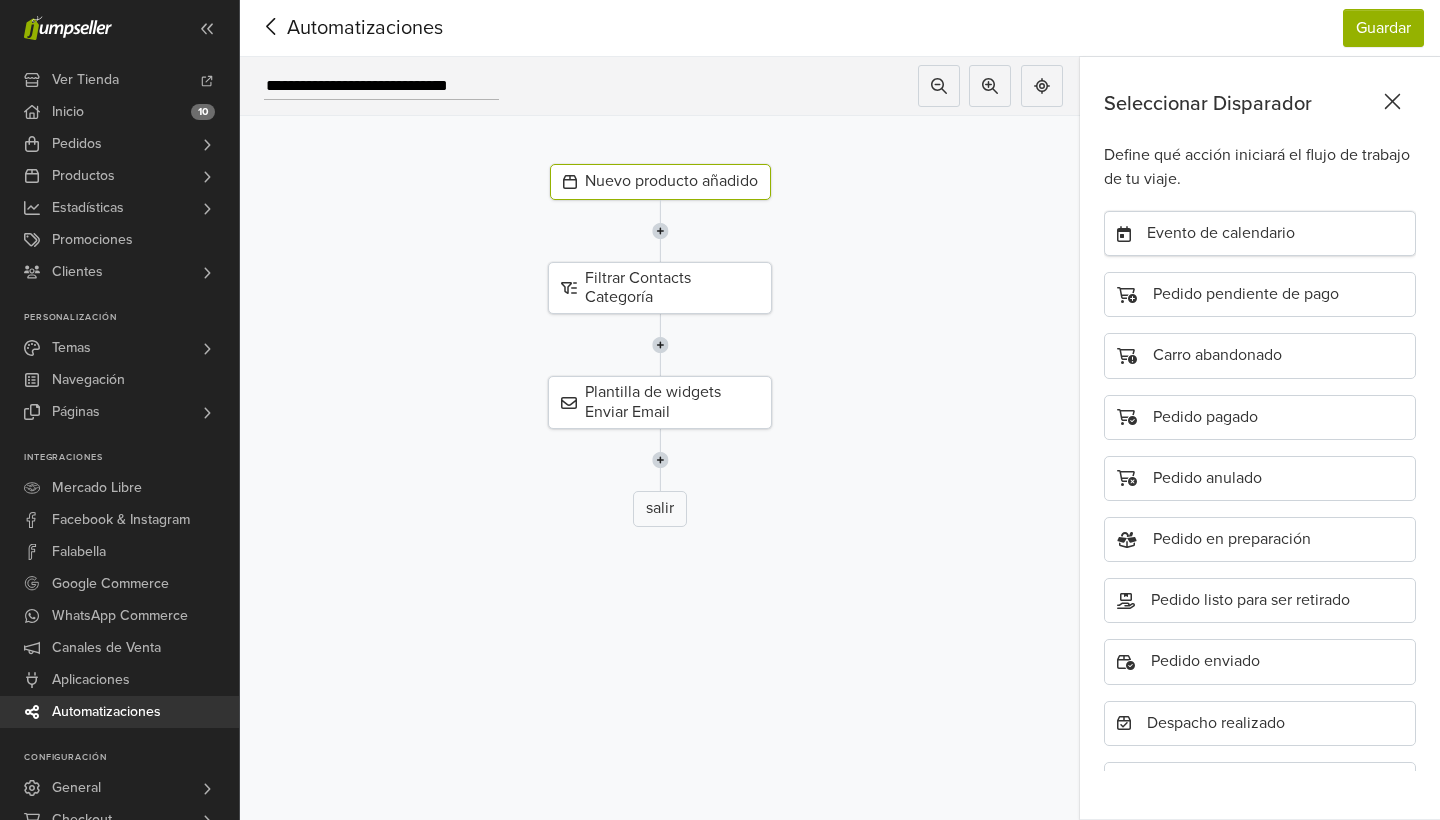 click on "Evento de calendario" at bounding box center [1260, 233] 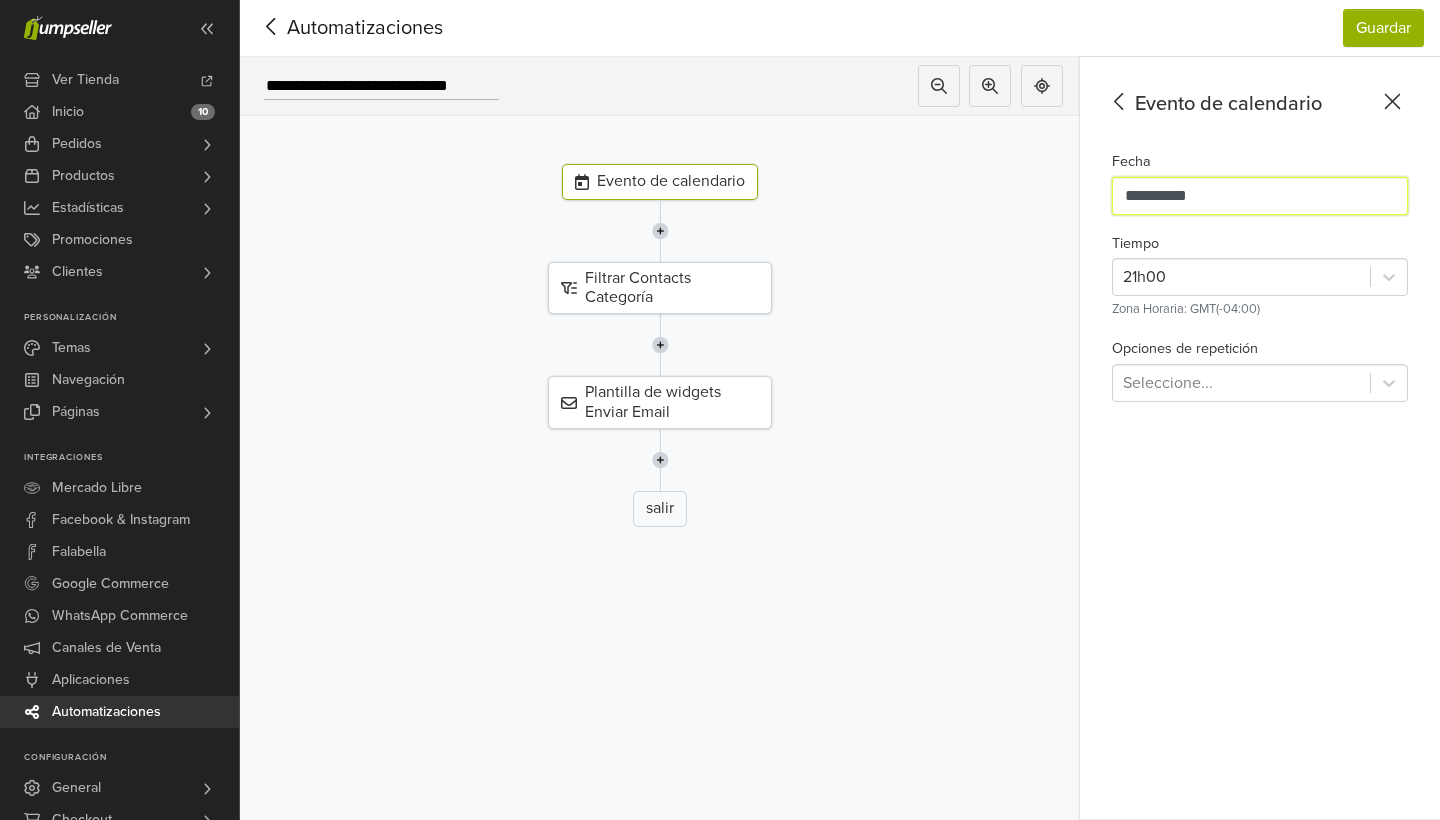 click on "**********" at bounding box center (1260, 196) 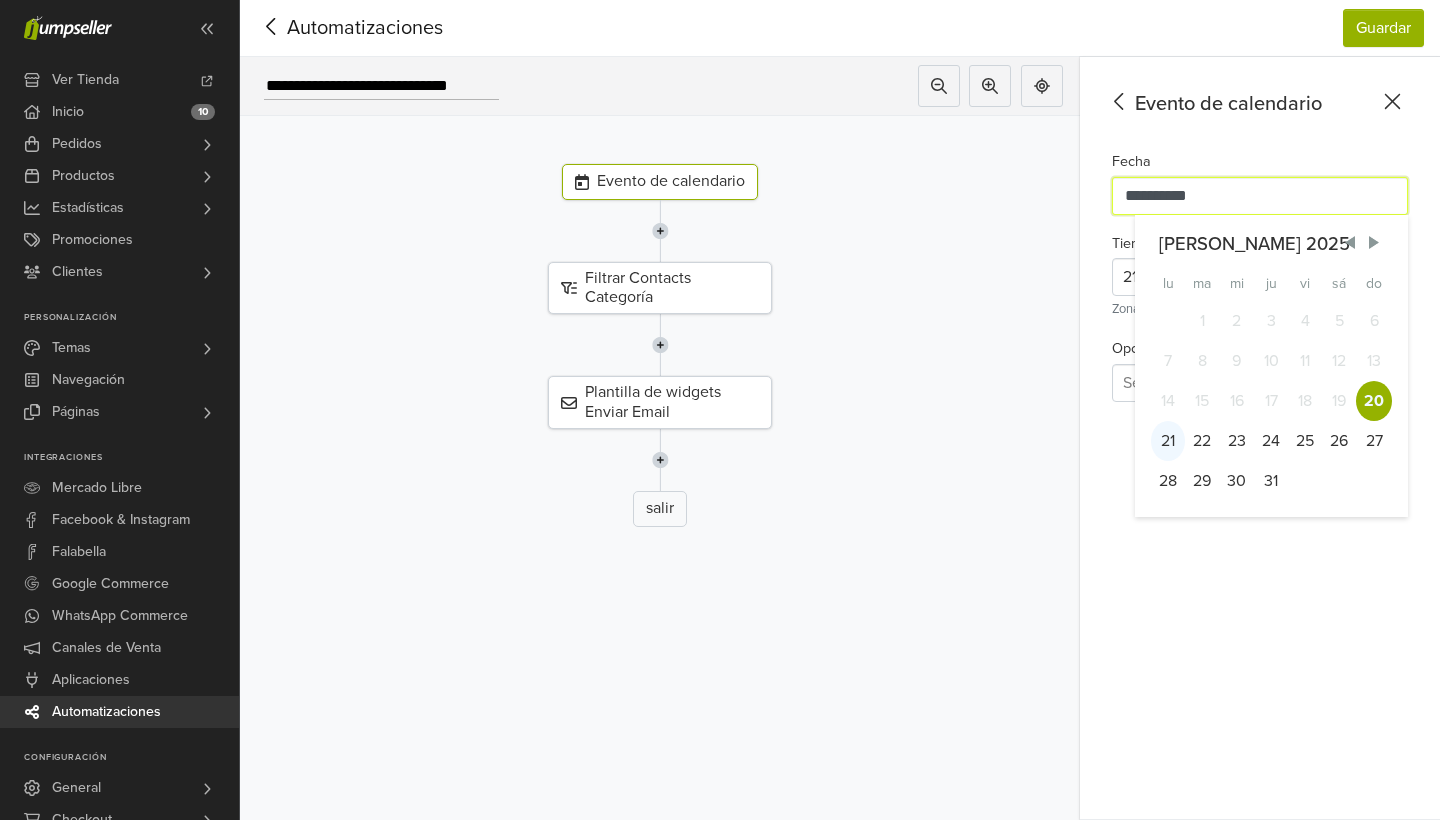 click on "21" at bounding box center (1168, 441) 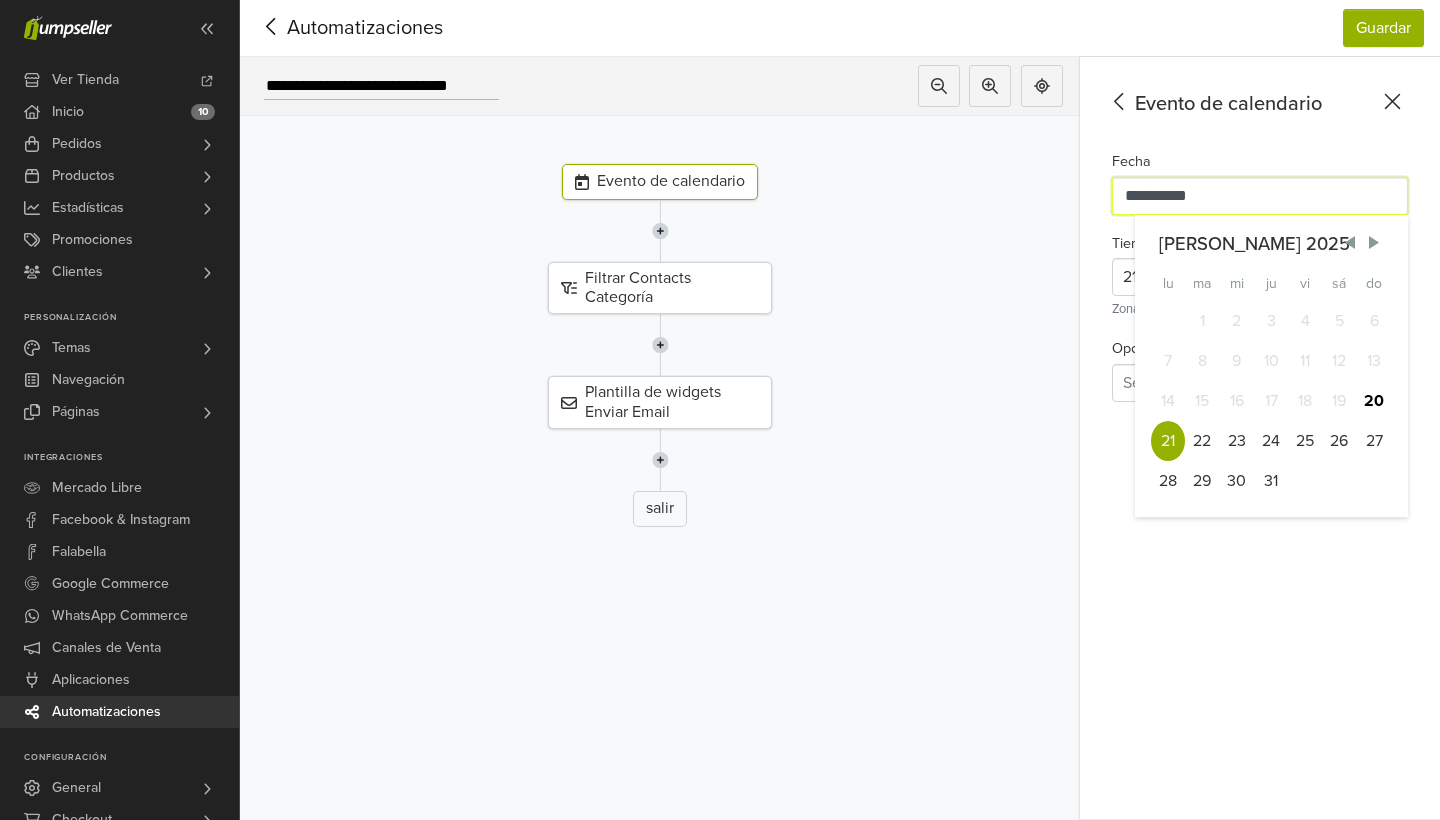 type on "**********" 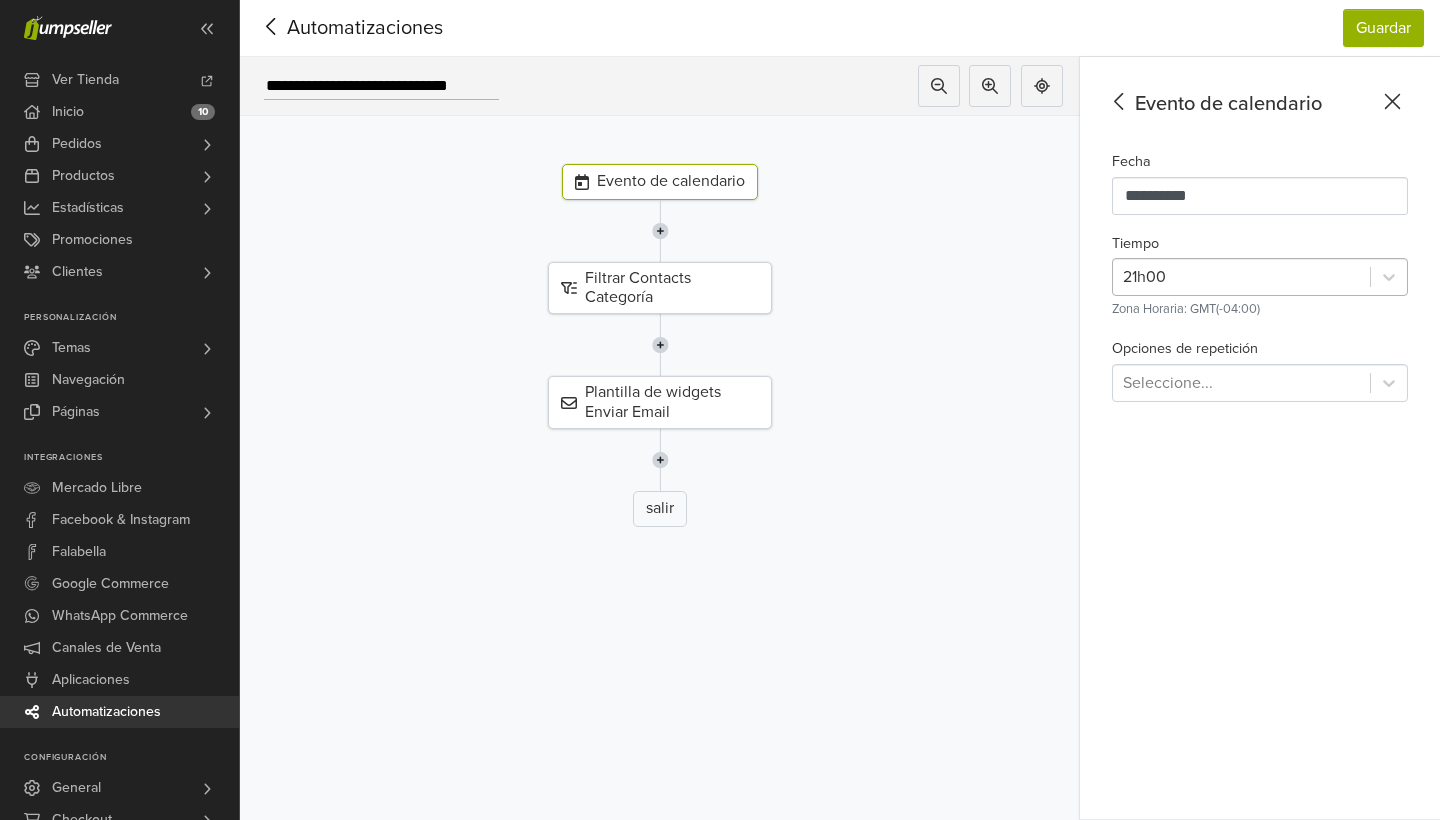click at bounding box center (1241, 277) 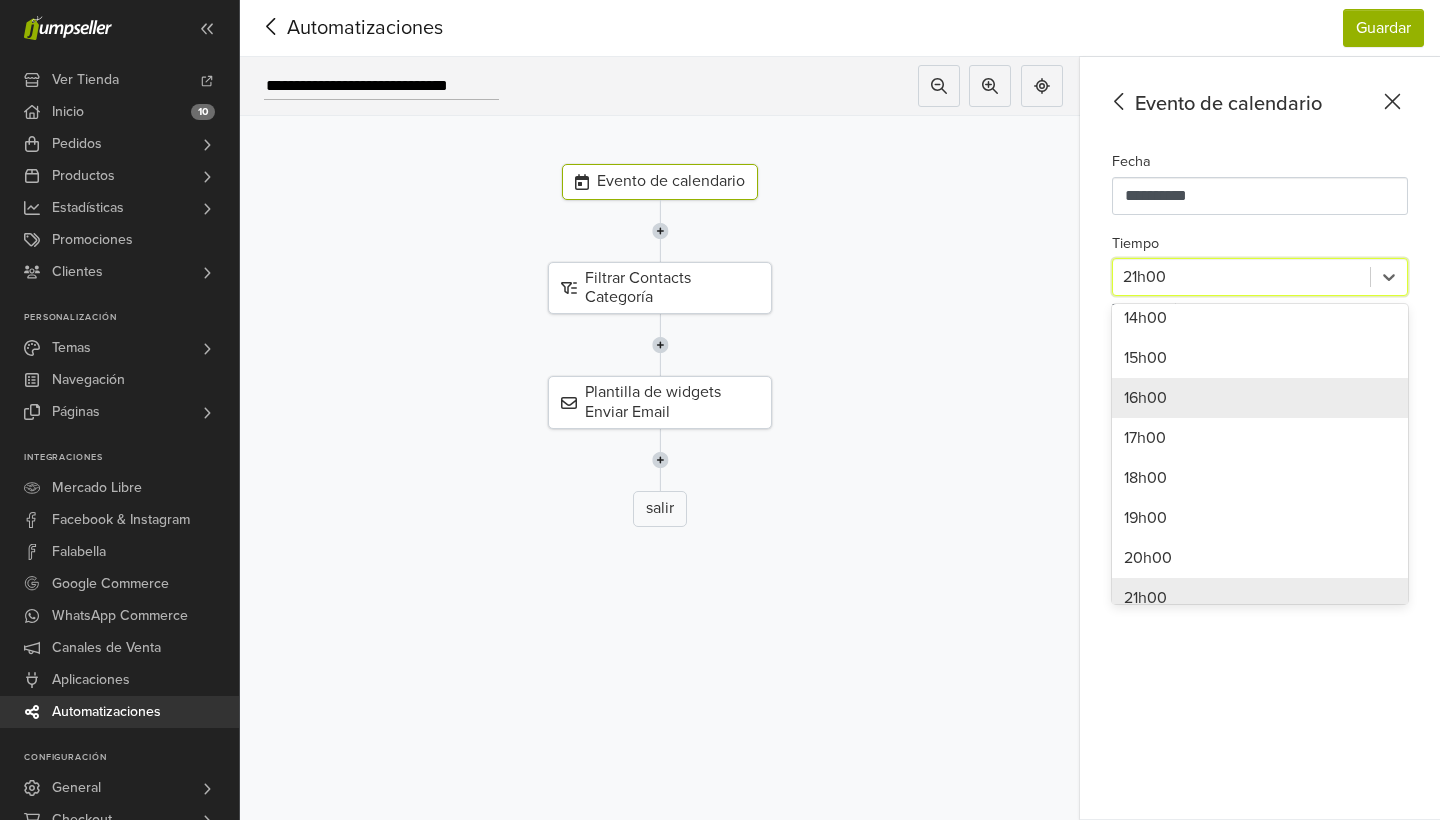 scroll, scrollTop: 551, scrollLeft: 0, axis: vertical 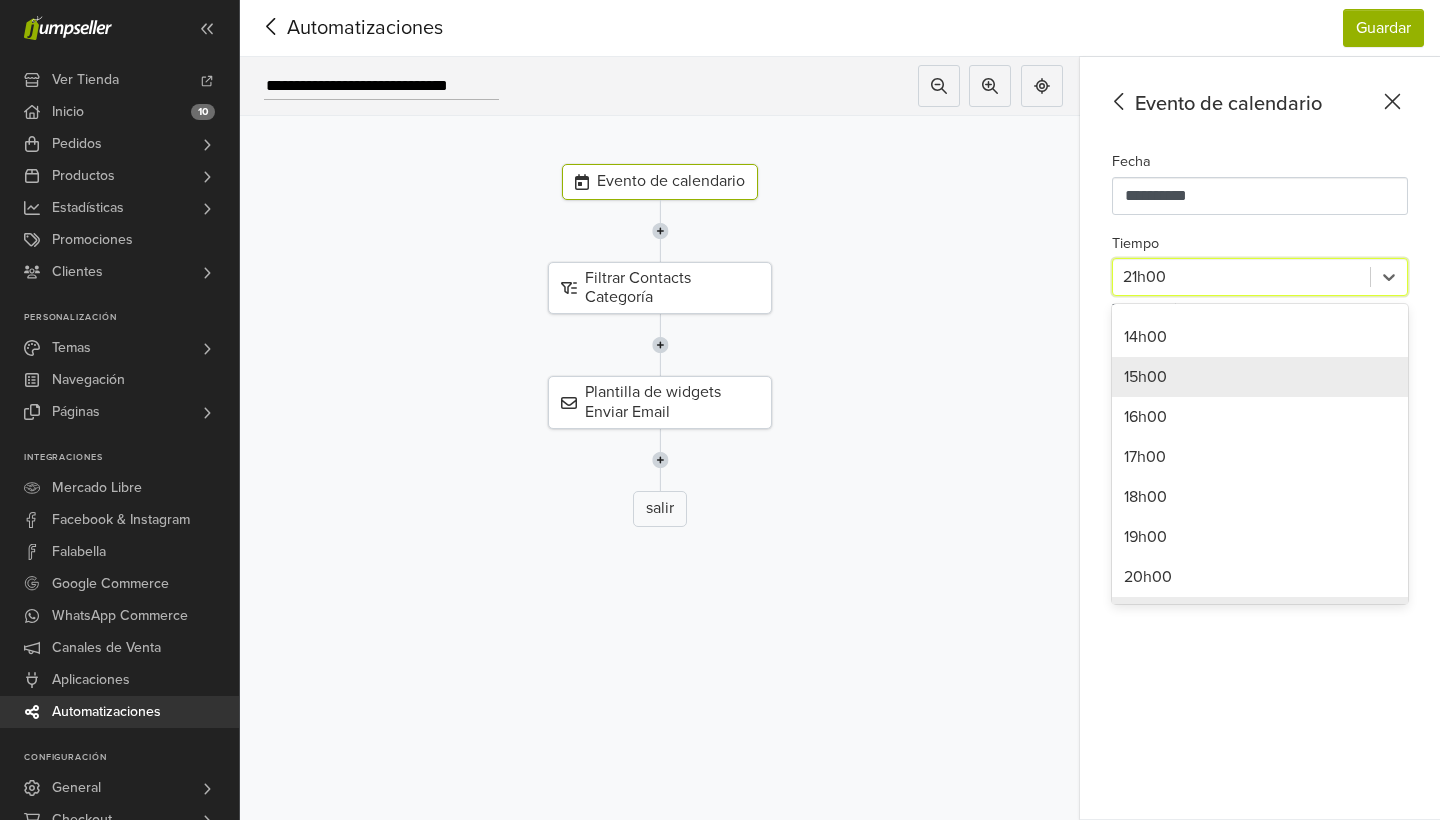 click on "15h00" at bounding box center (1260, 377) 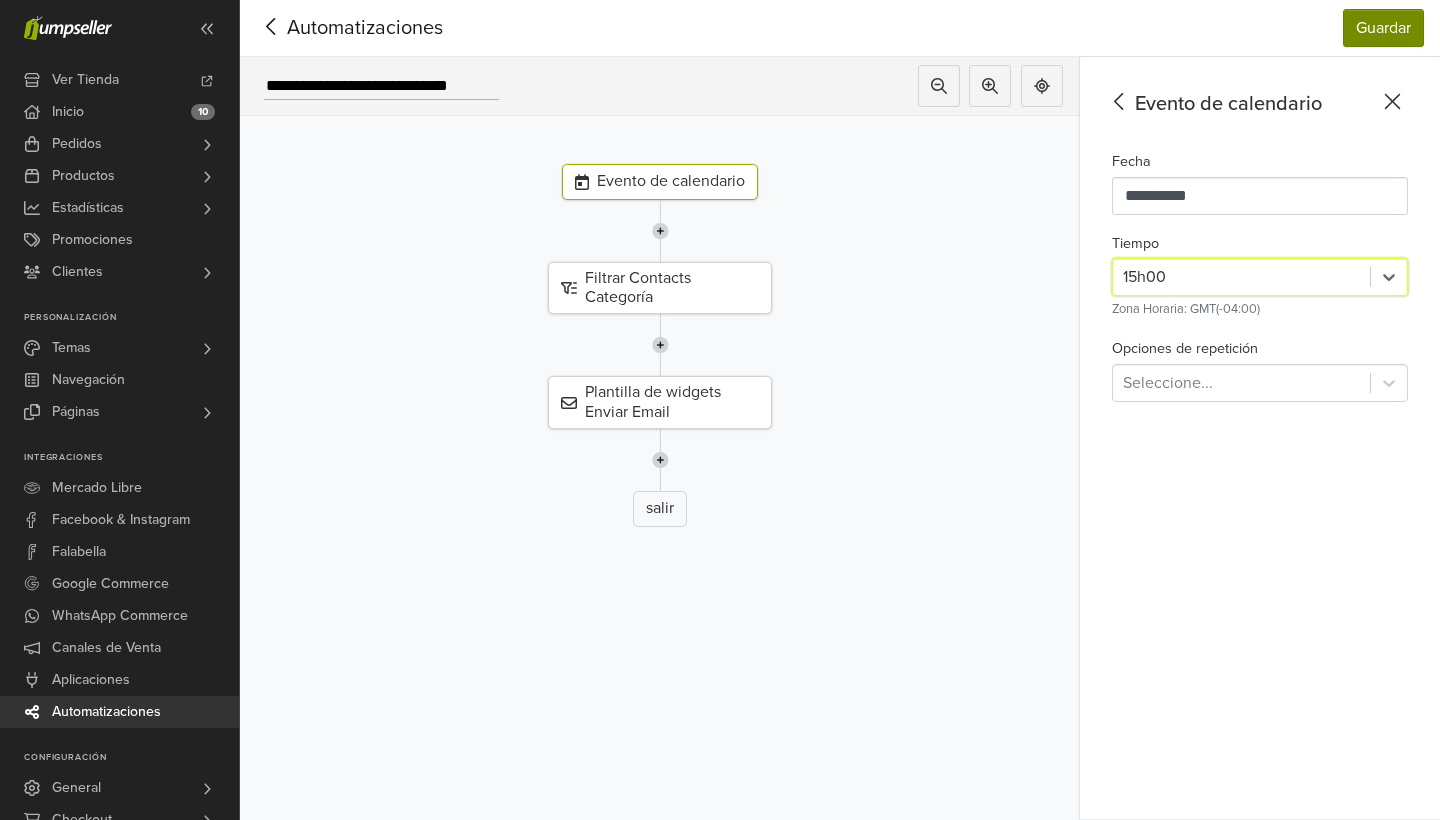 click on "Guardar" at bounding box center (1383, 28) 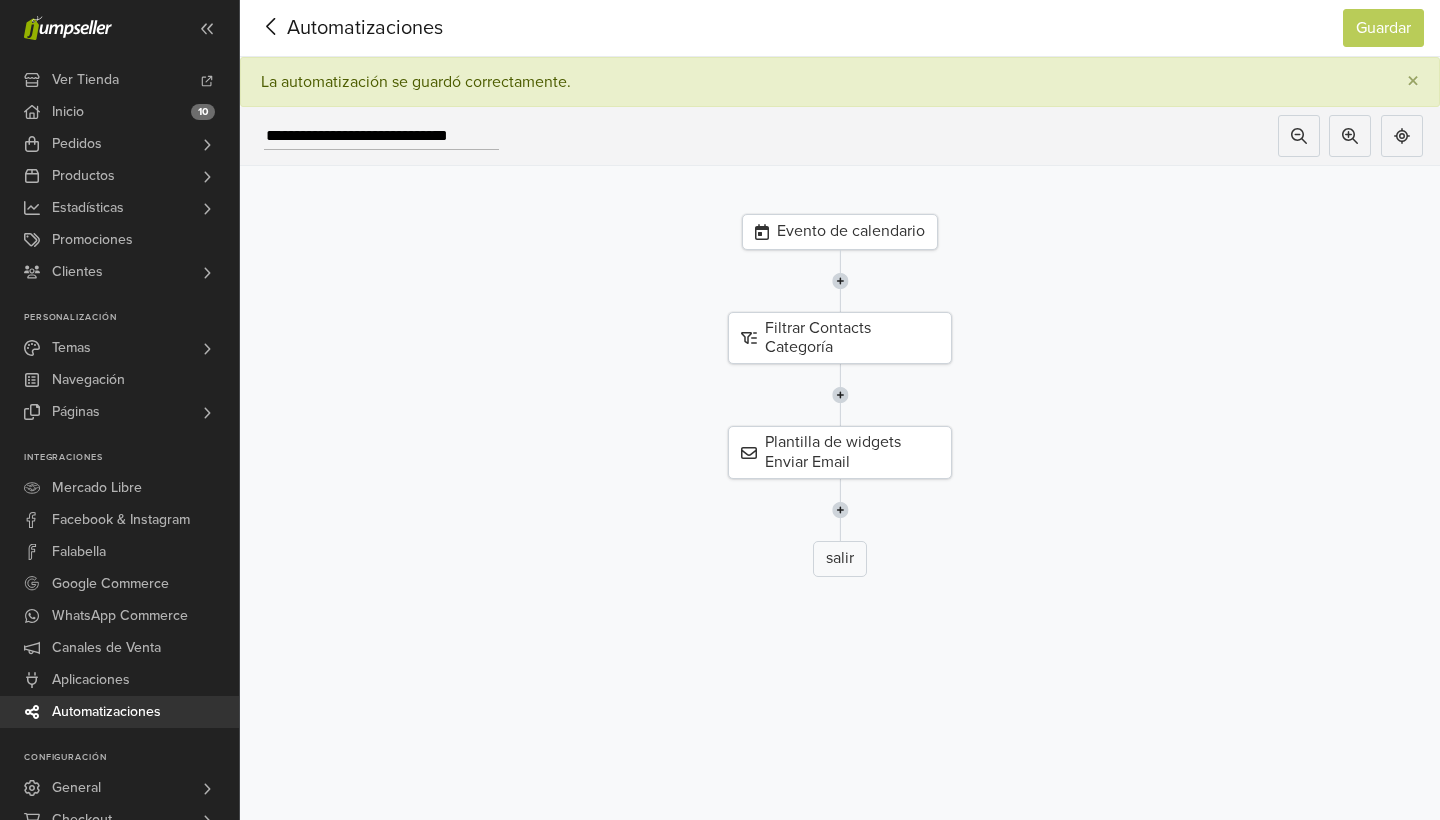 click 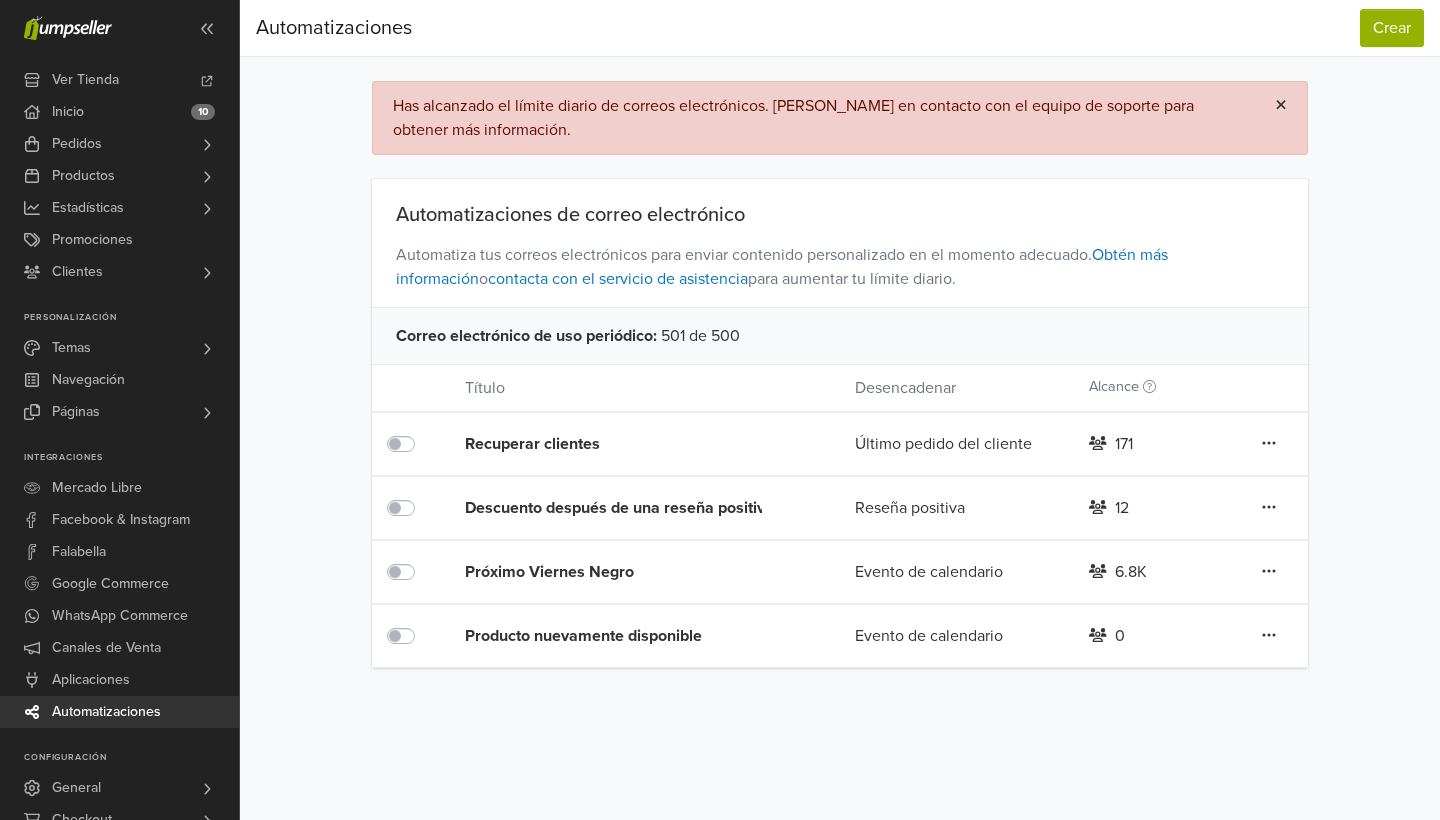 click on "×" at bounding box center [1281, 106] 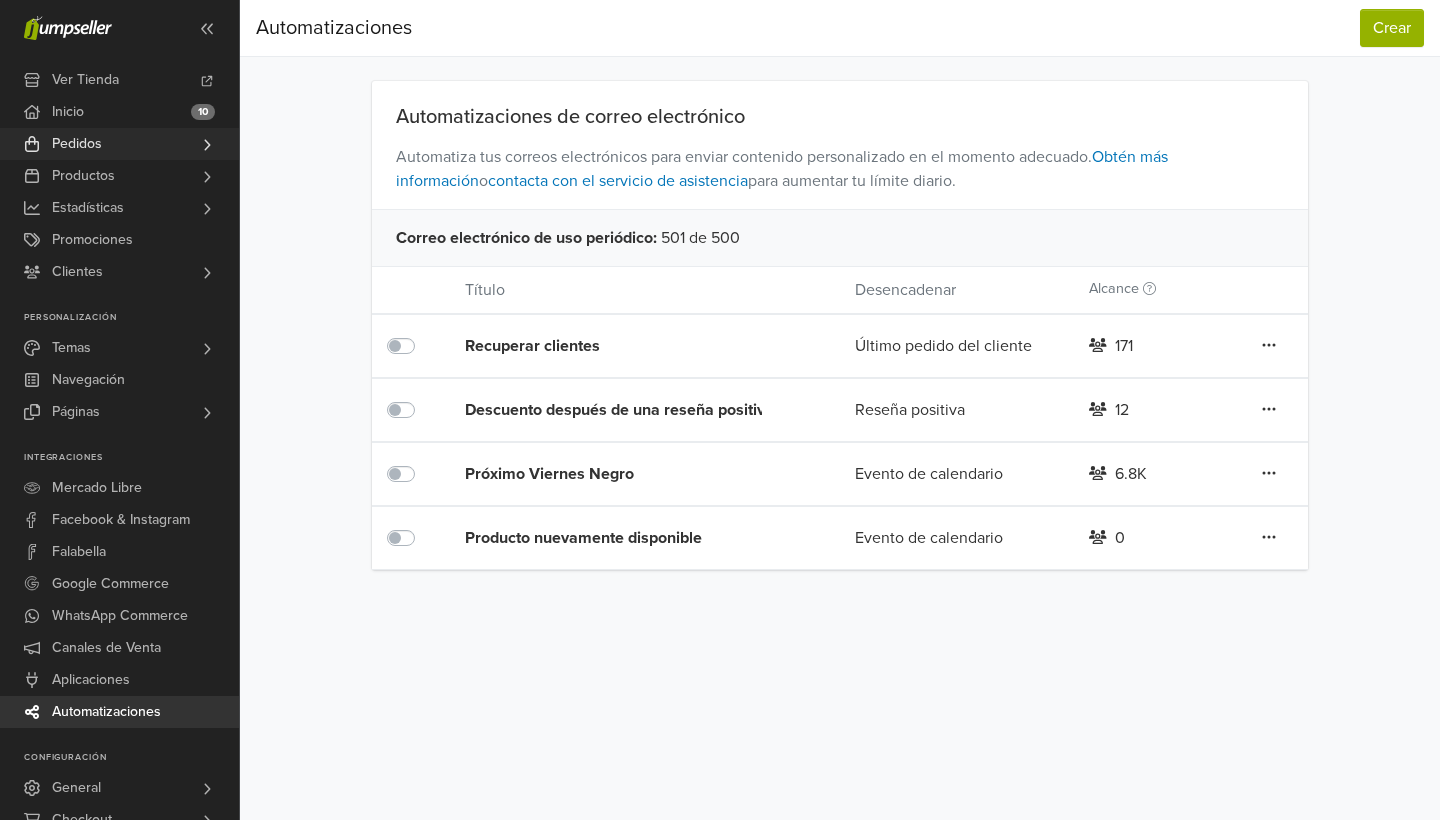 click on "Pedidos" at bounding box center [119, 144] 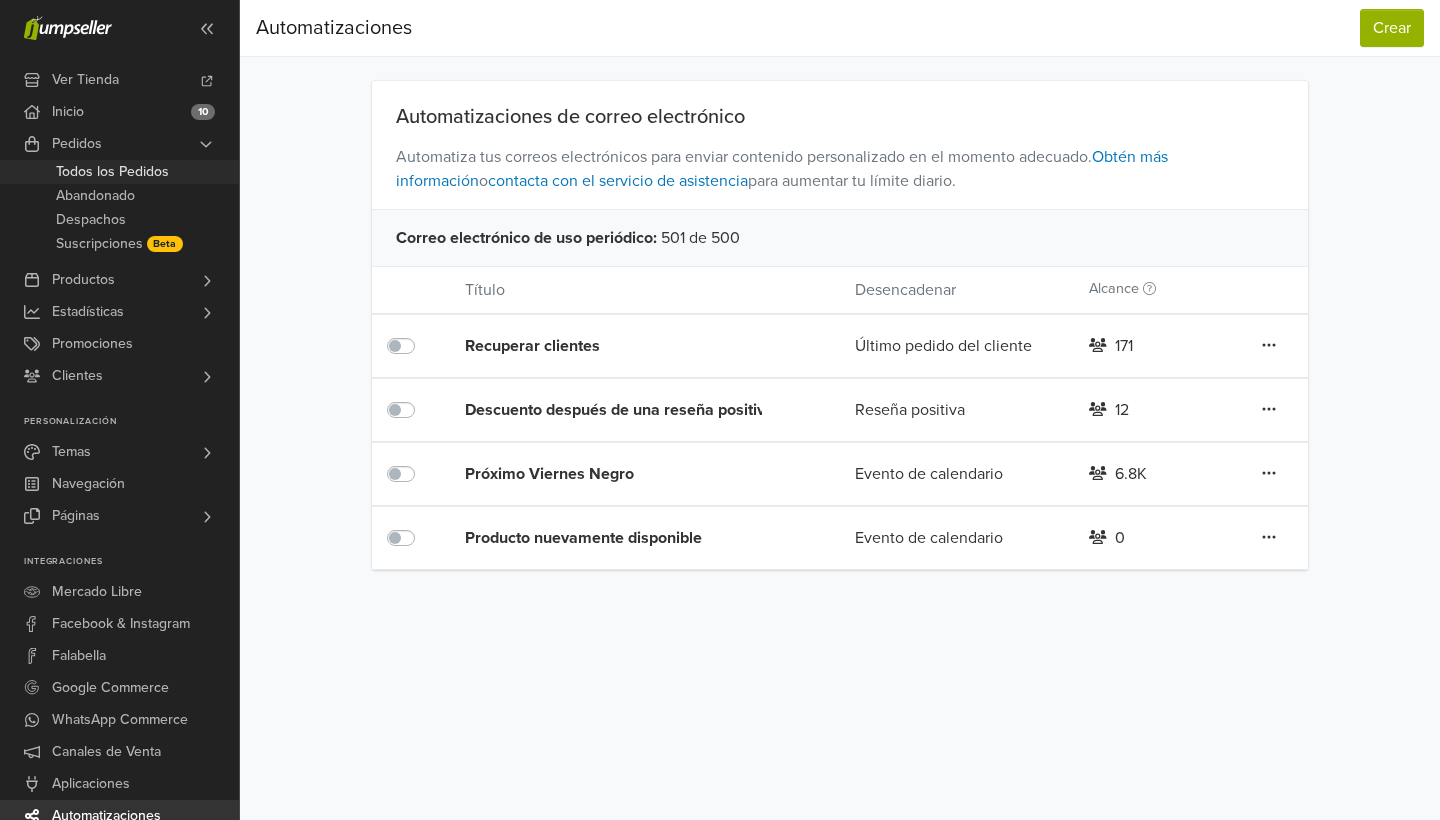 click on "Todos los Pedidos" at bounding box center (119, 172) 